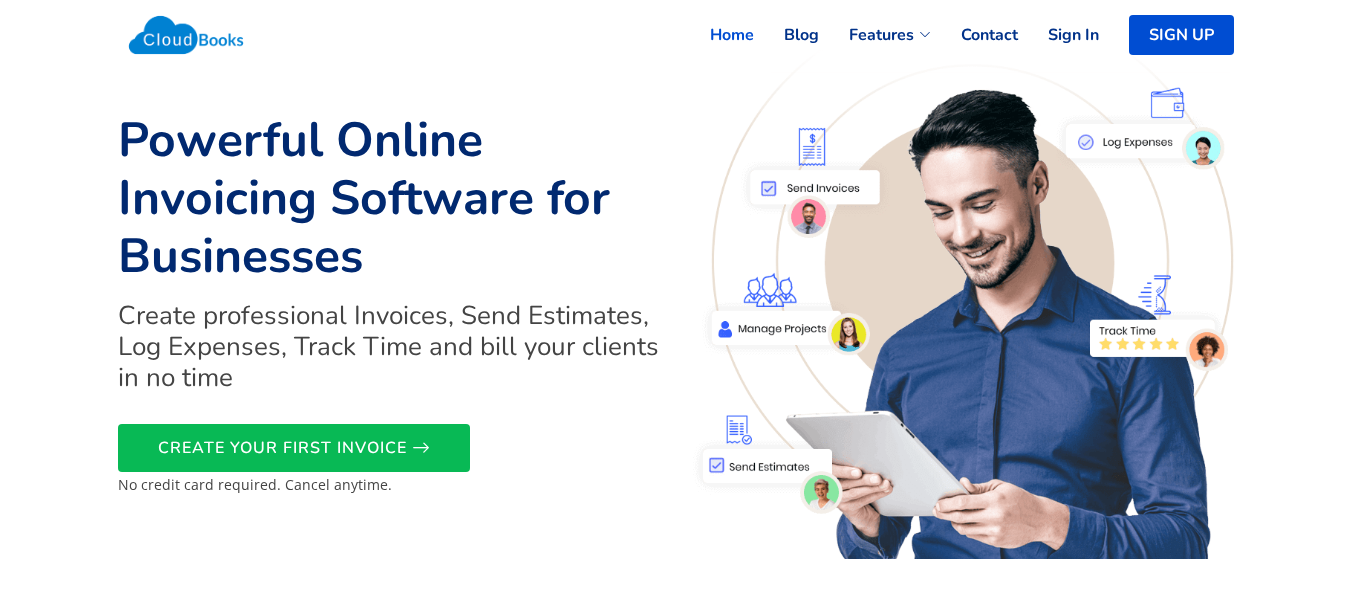click on "Sign In" at bounding box center (1058, 35) 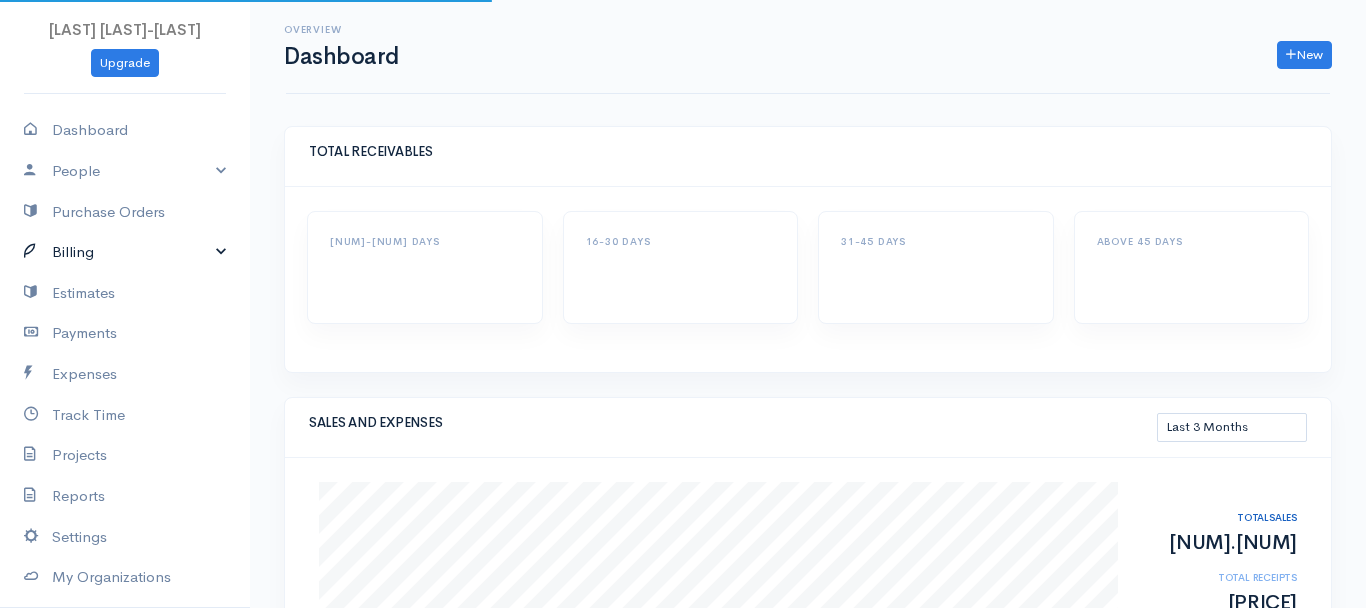 click on "Billing" at bounding box center (125, 252) 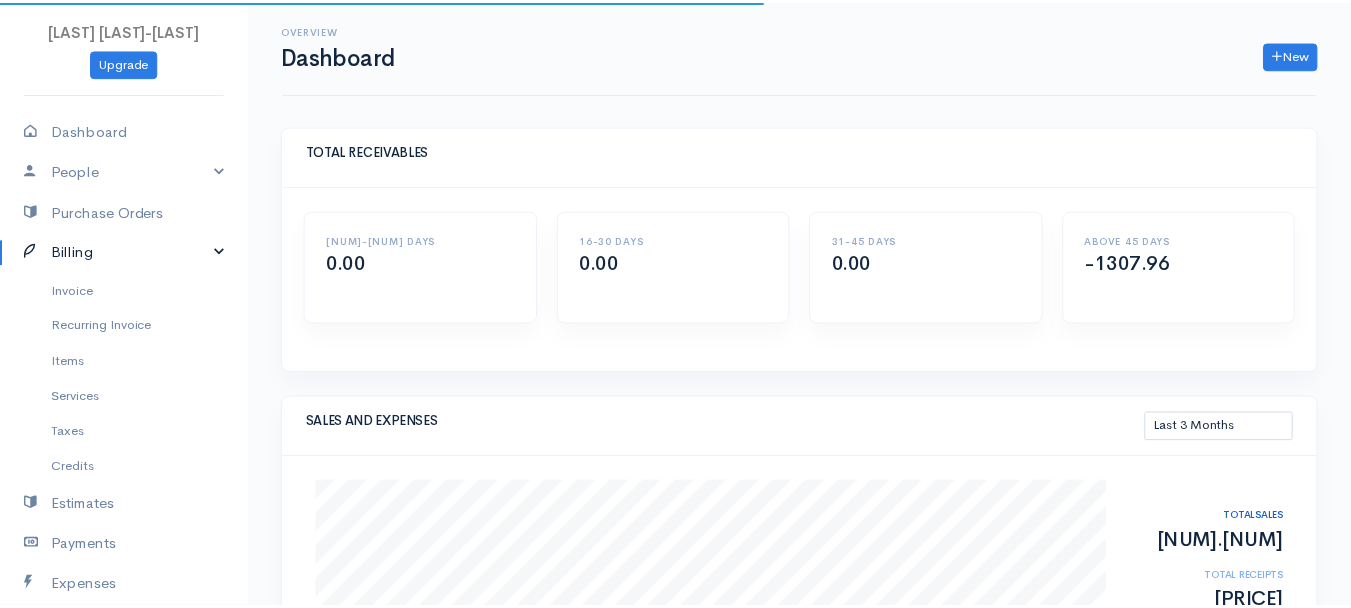 scroll, scrollTop: 0, scrollLeft: 0, axis: both 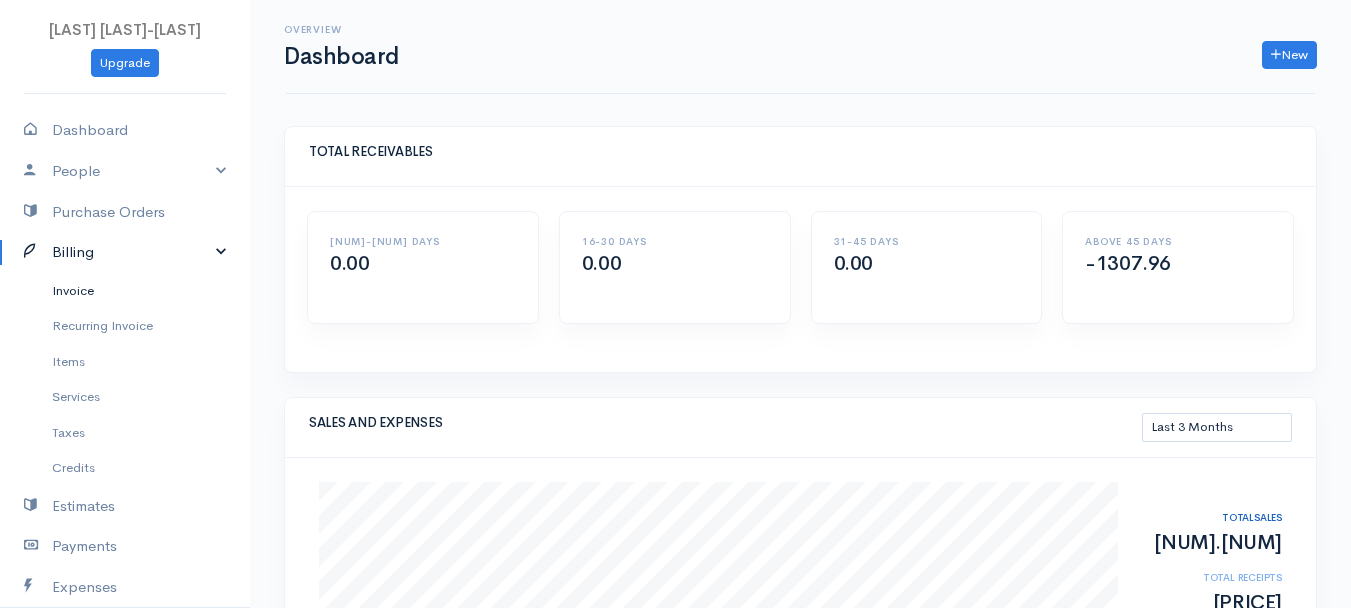 click on "Invoice" at bounding box center [125, 291] 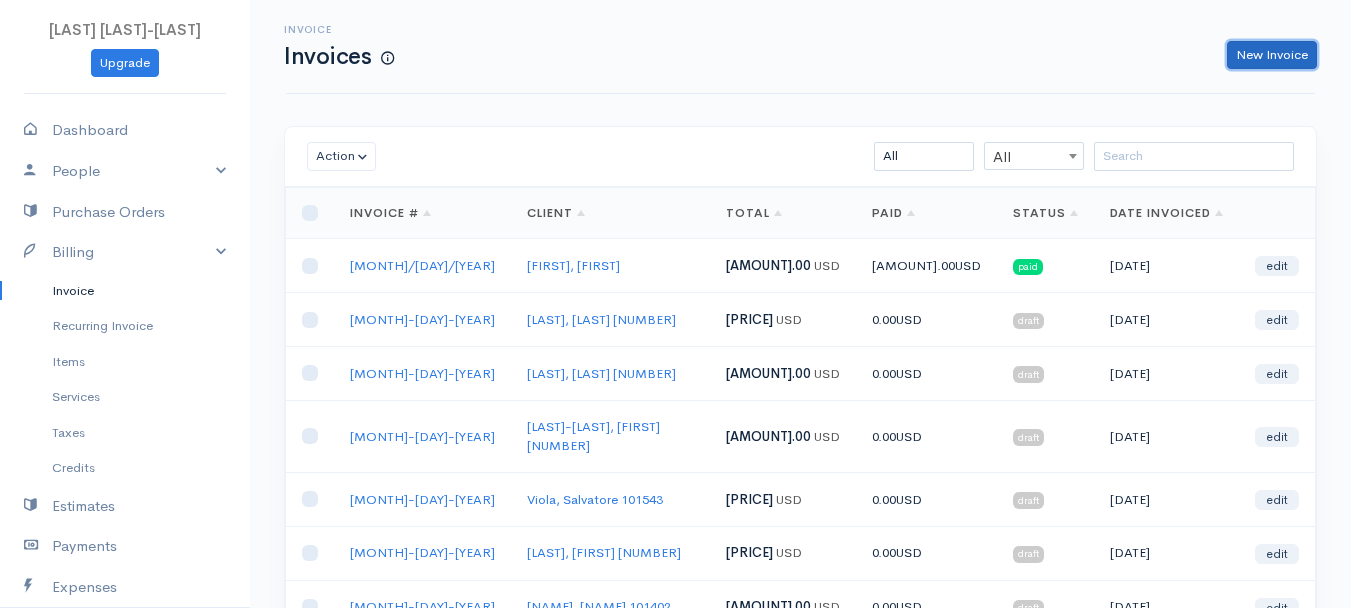 click on "New Invoice" at bounding box center (1272, 55) 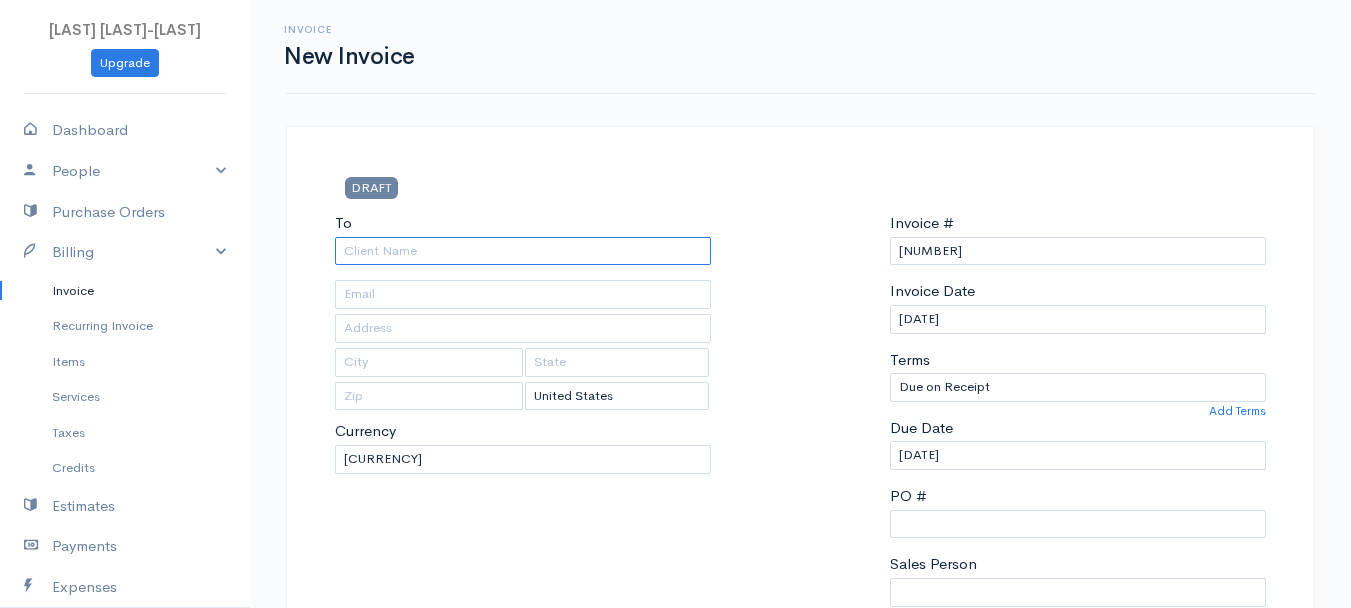 click on "To" at bounding box center [523, 251] 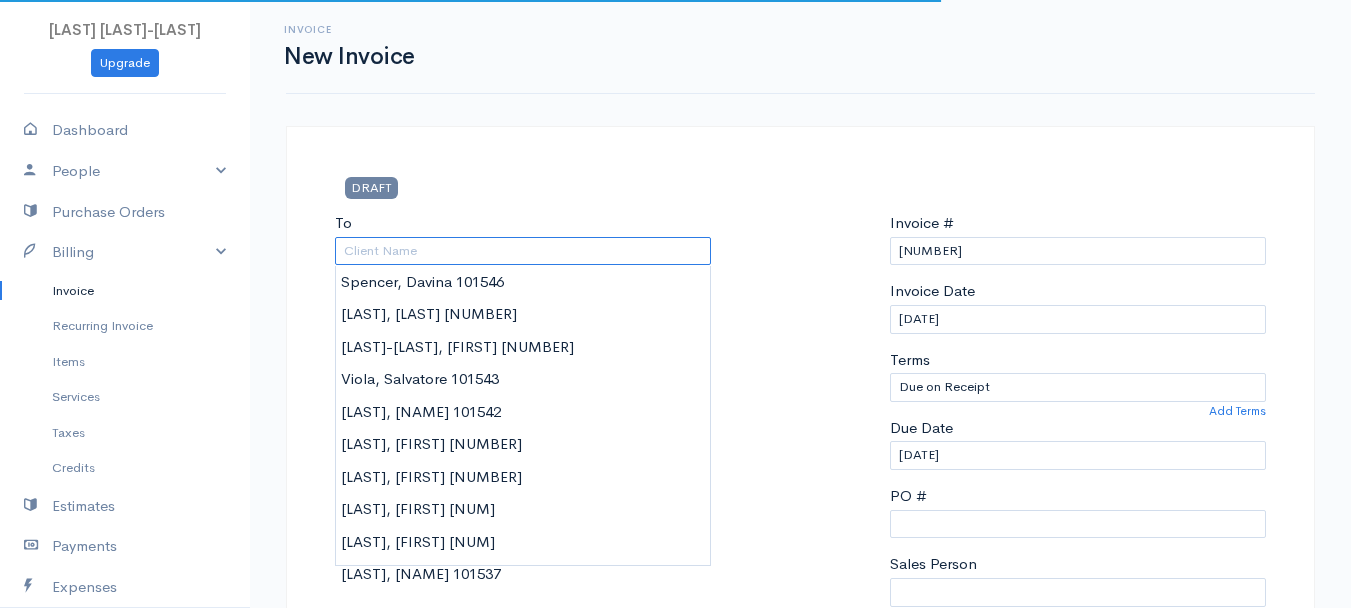 click on "To" at bounding box center [523, 251] 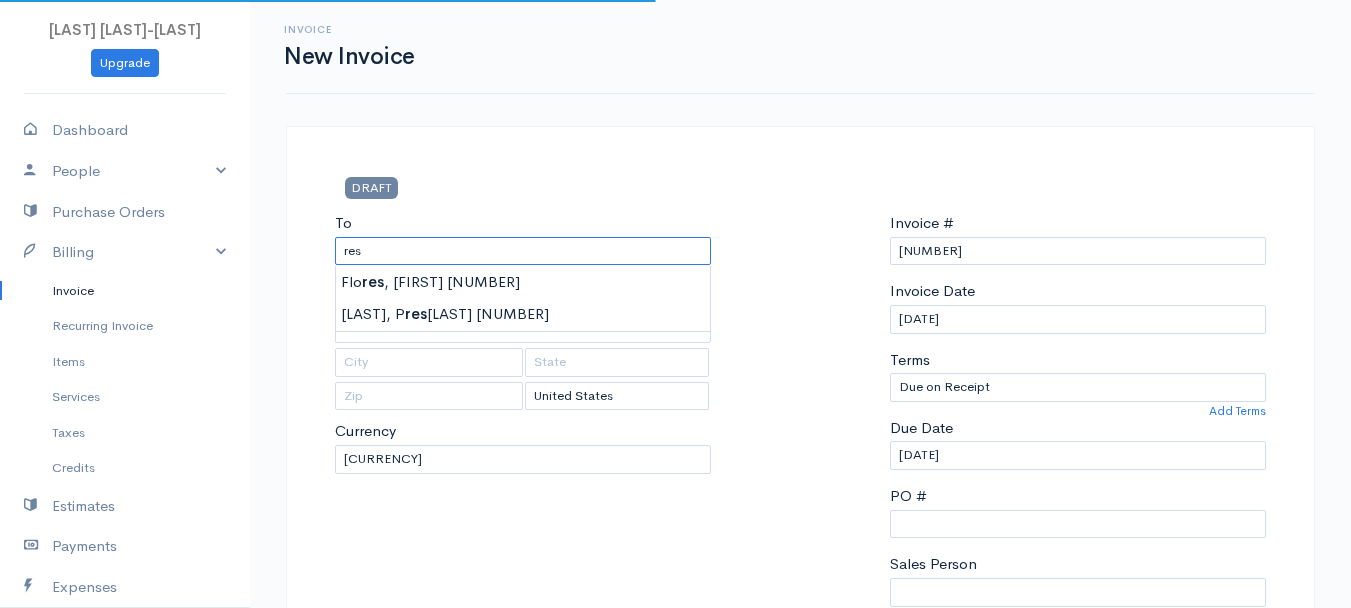 type on "res" 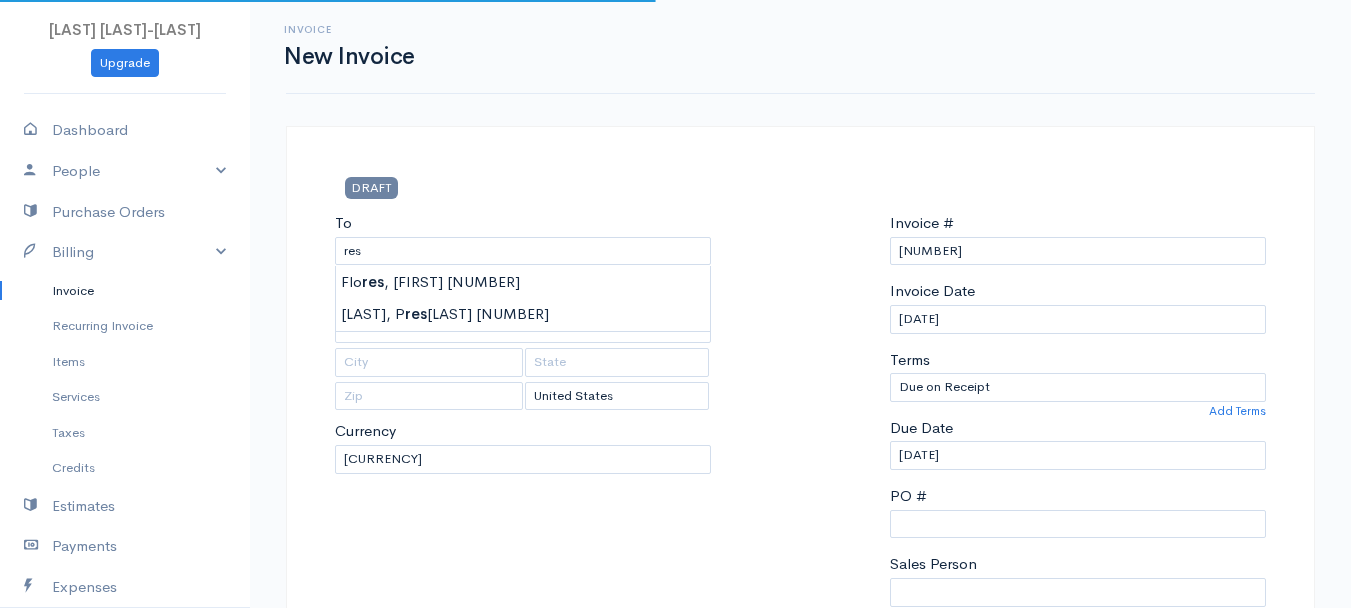 click on "Invoice" at bounding box center (125, 291) 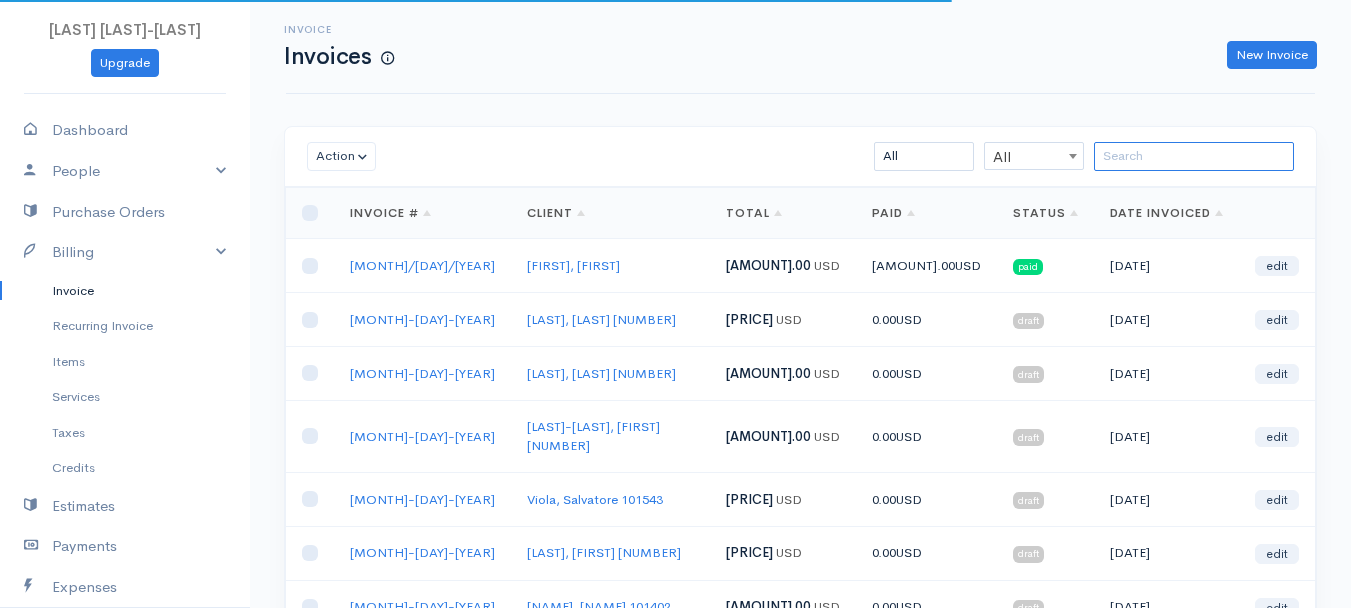 click at bounding box center [1194, 156] 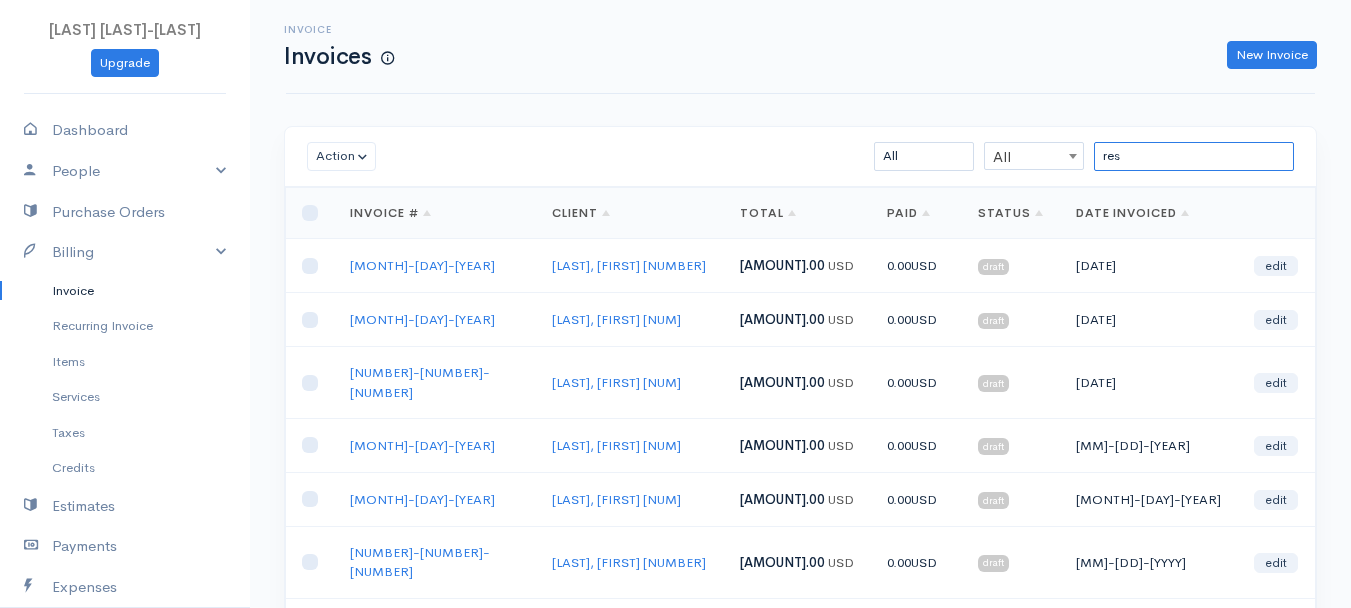 scroll, scrollTop: 200, scrollLeft: 0, axis: vertical 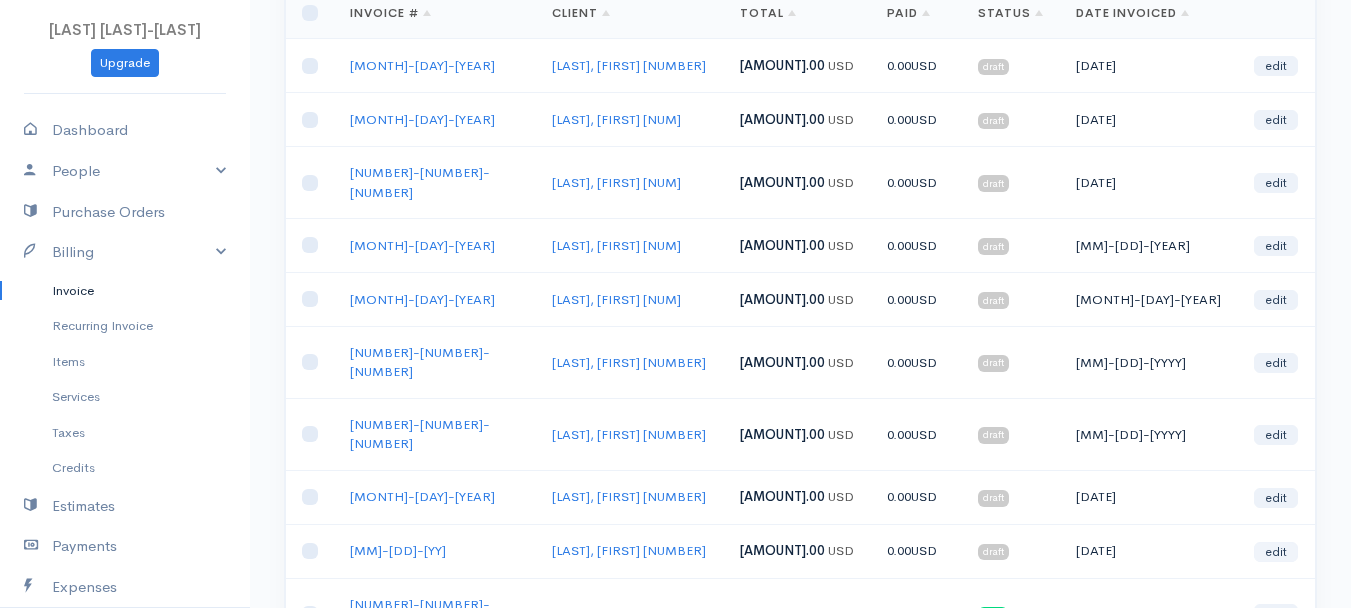 type on "res" 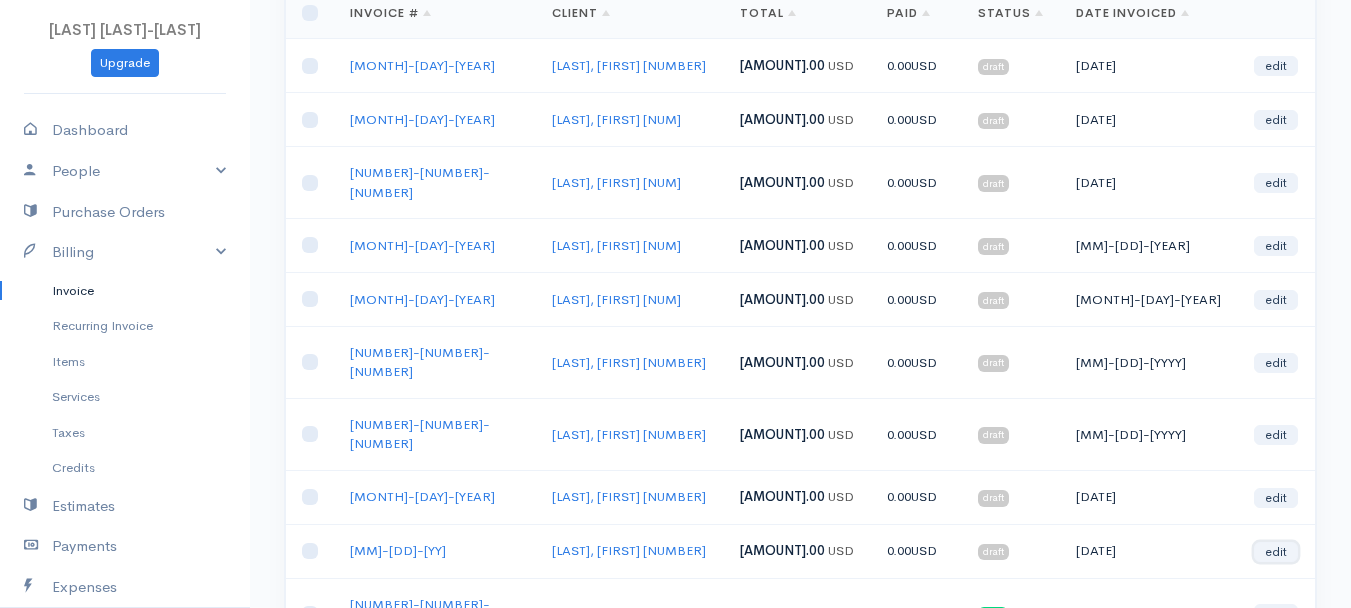 click on "edit" at bounding box center (1276, 552) 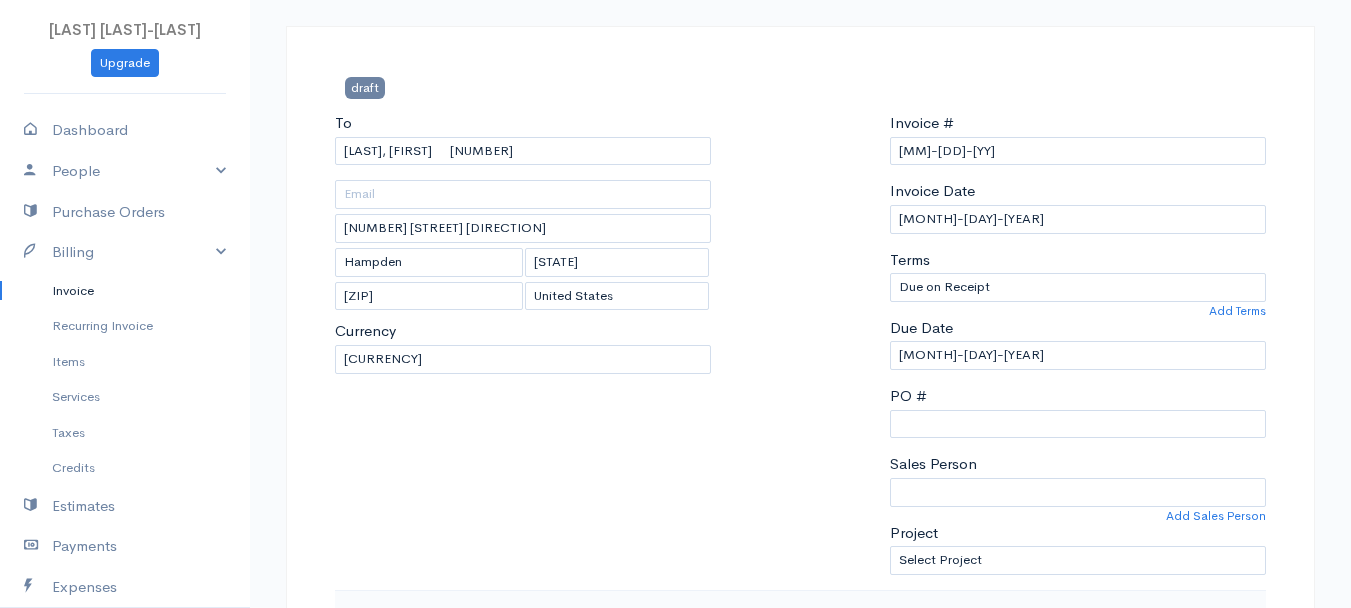scroll, scrollTop: 300, scrollLeft: 0, axis: vertical 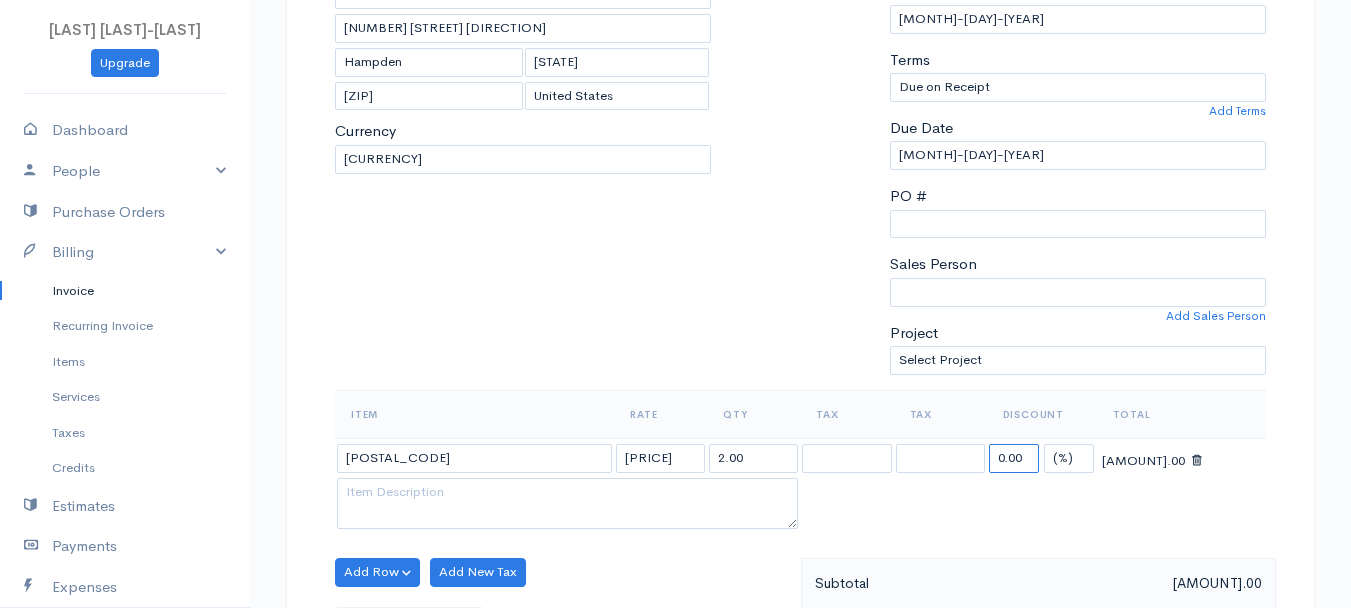 click on "0.00" at bounding box center [1014, 458] 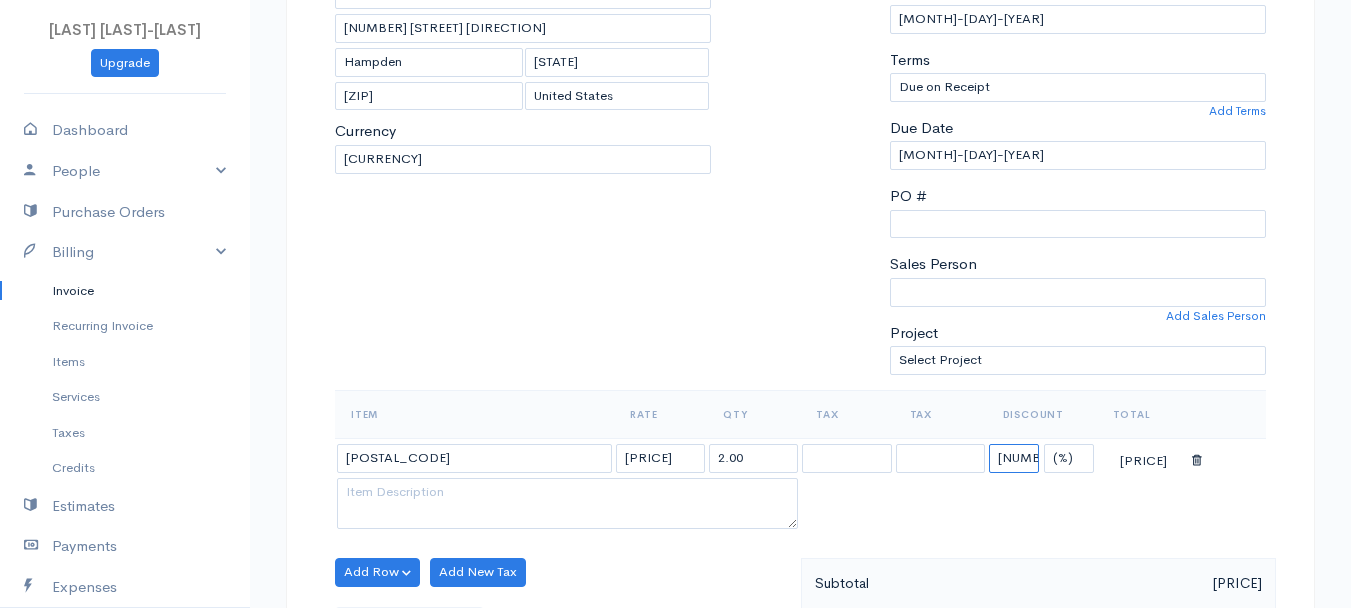 type on "[NUM].[NUM]" 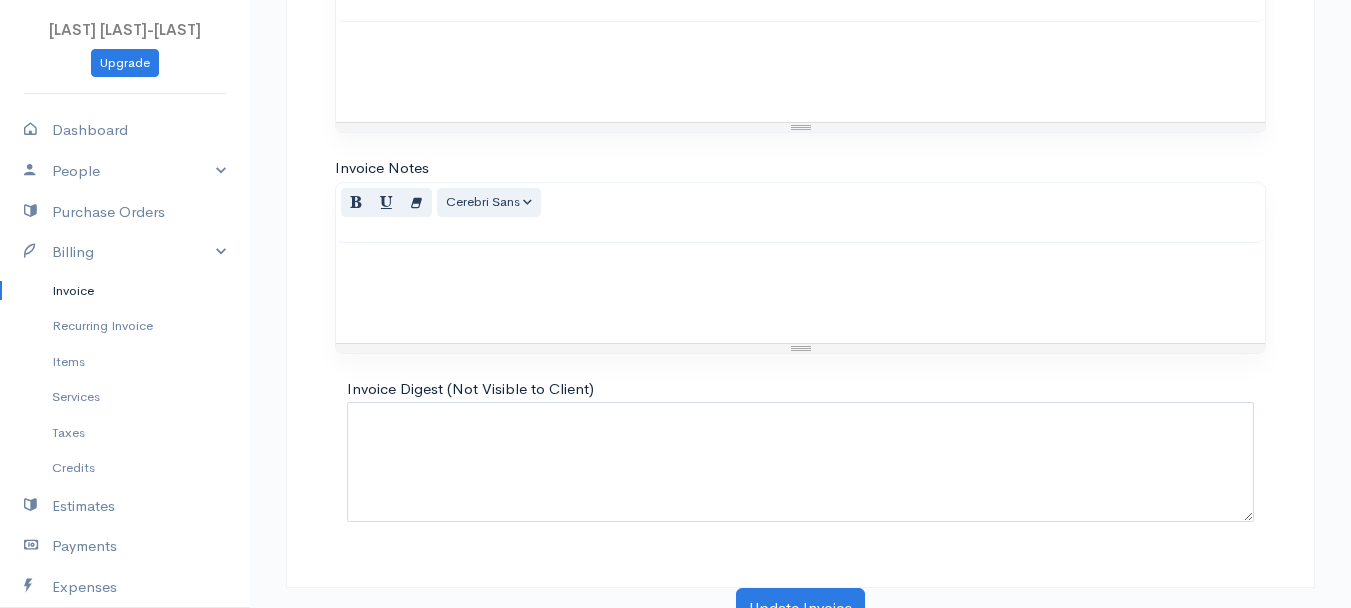 scroll, scrollTop: 1121, scrollLeft: 0, axis: vertical 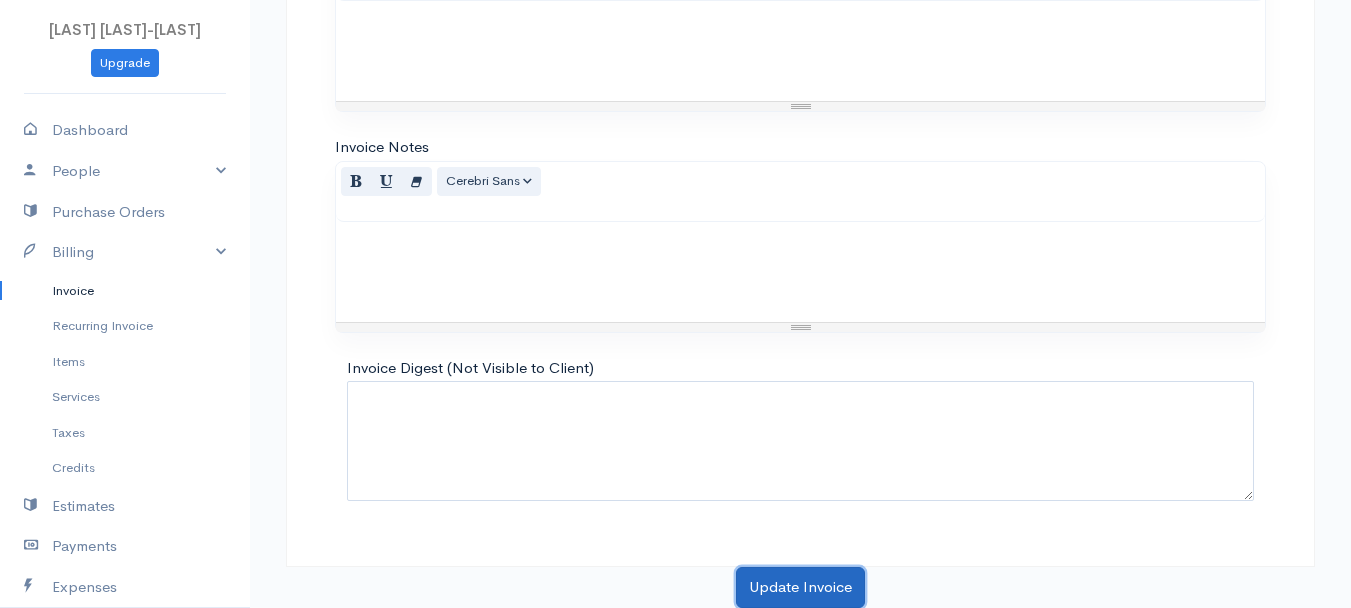 click on "Update Invoice" at bounding box center (800, 587) 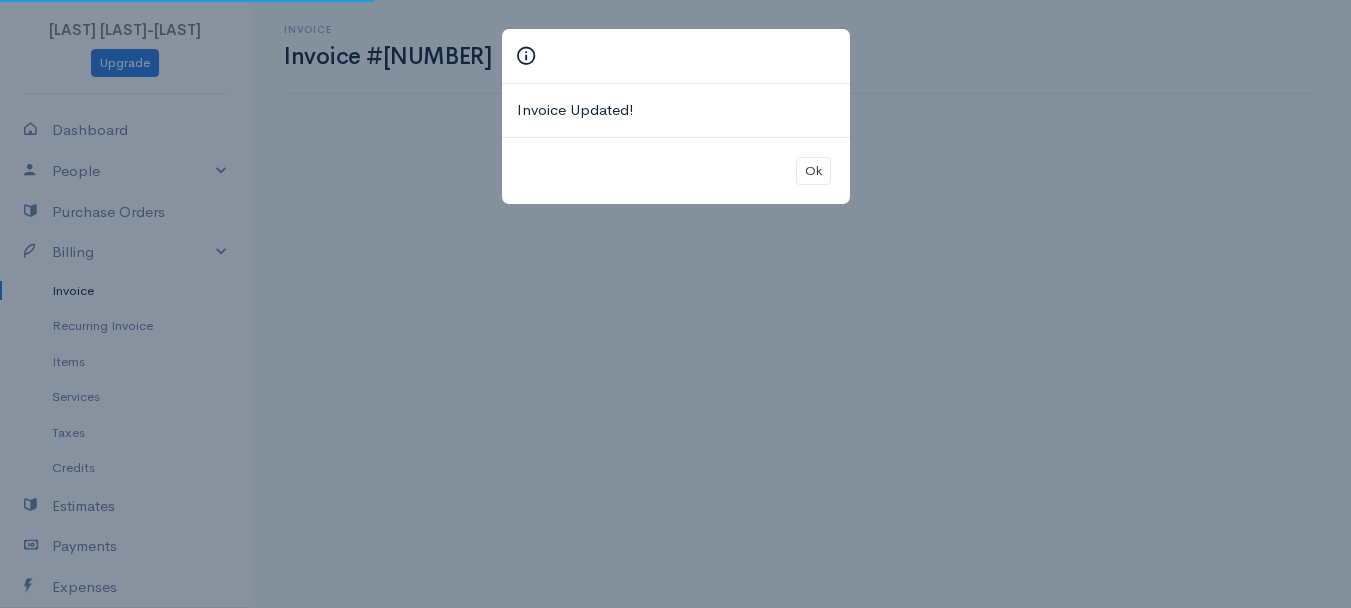 scroll, scrollTop: 0, scrollLeft: 0, axis: both 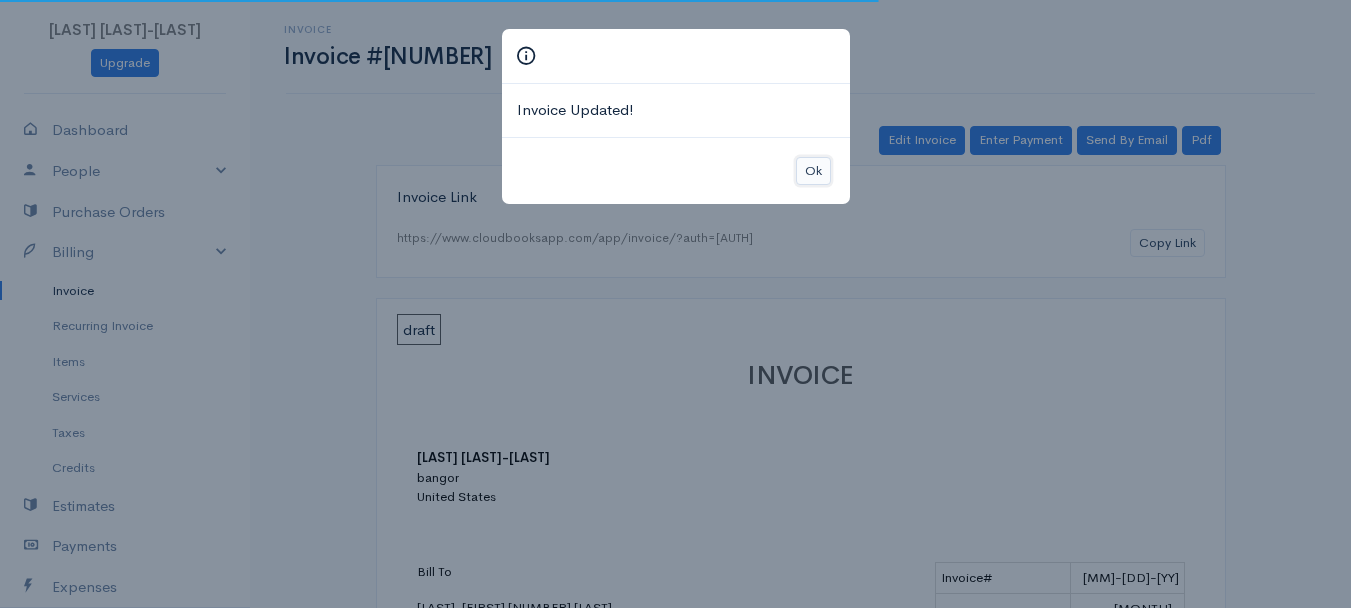 click on "Ok" at bounding box center [813, 171] 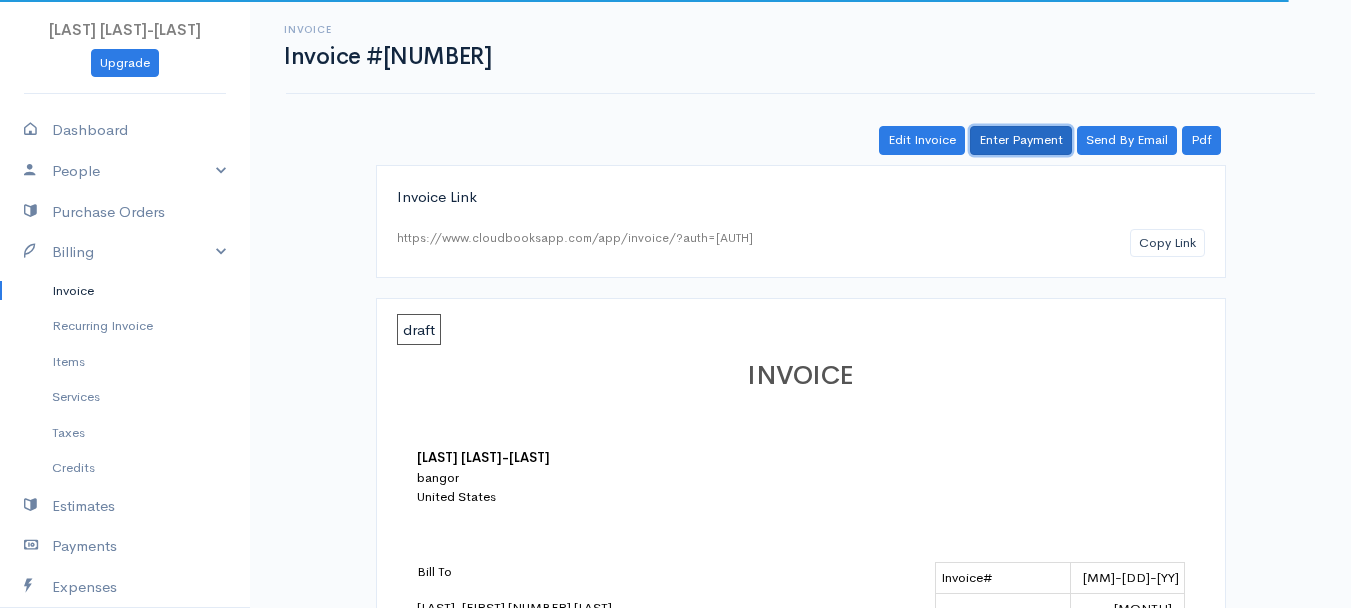 click on "Enter Payment" at bounding box center (1021, 140) 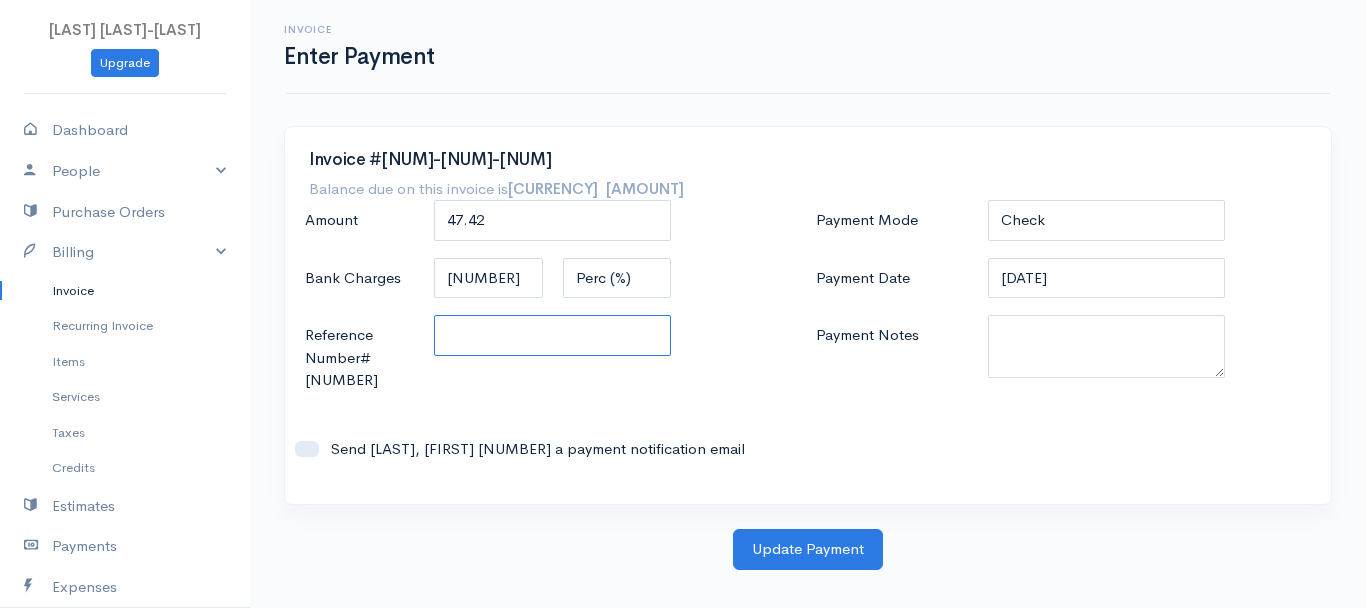 click on "Reference Number#[NUMBER]" at bounding box center (553, 335) 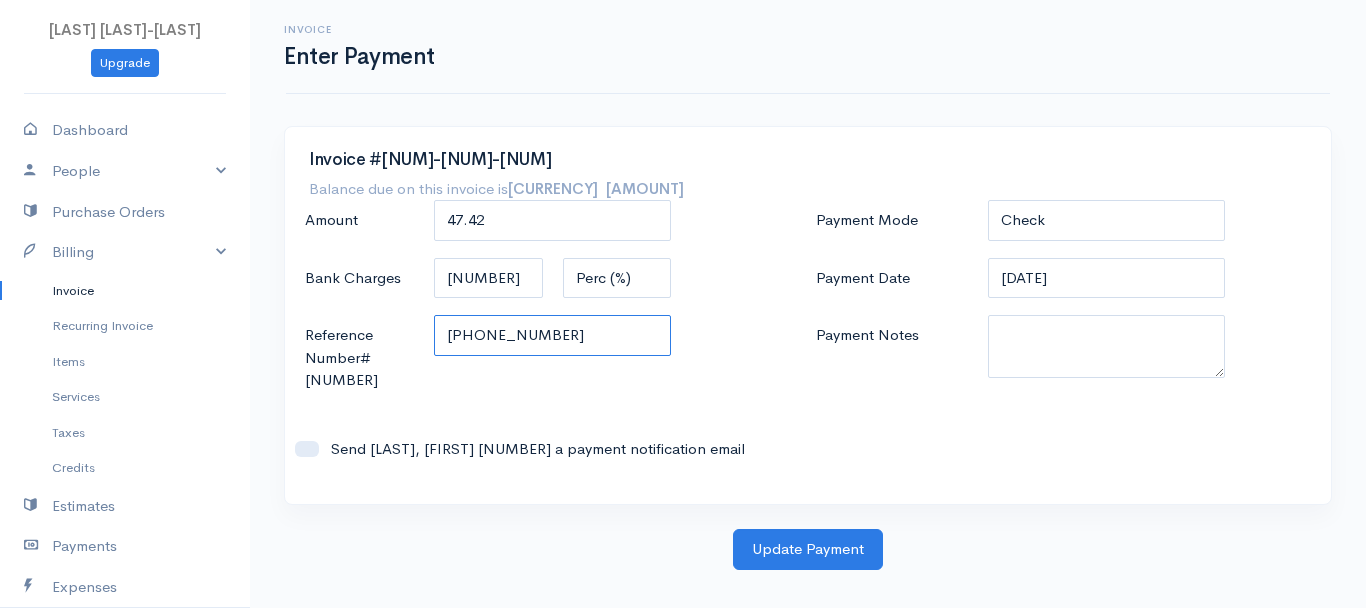 drag, startPoint x: 446, startPoint y: 341, endPoint x: 559, endPoint y: 340, distance: 113.004425 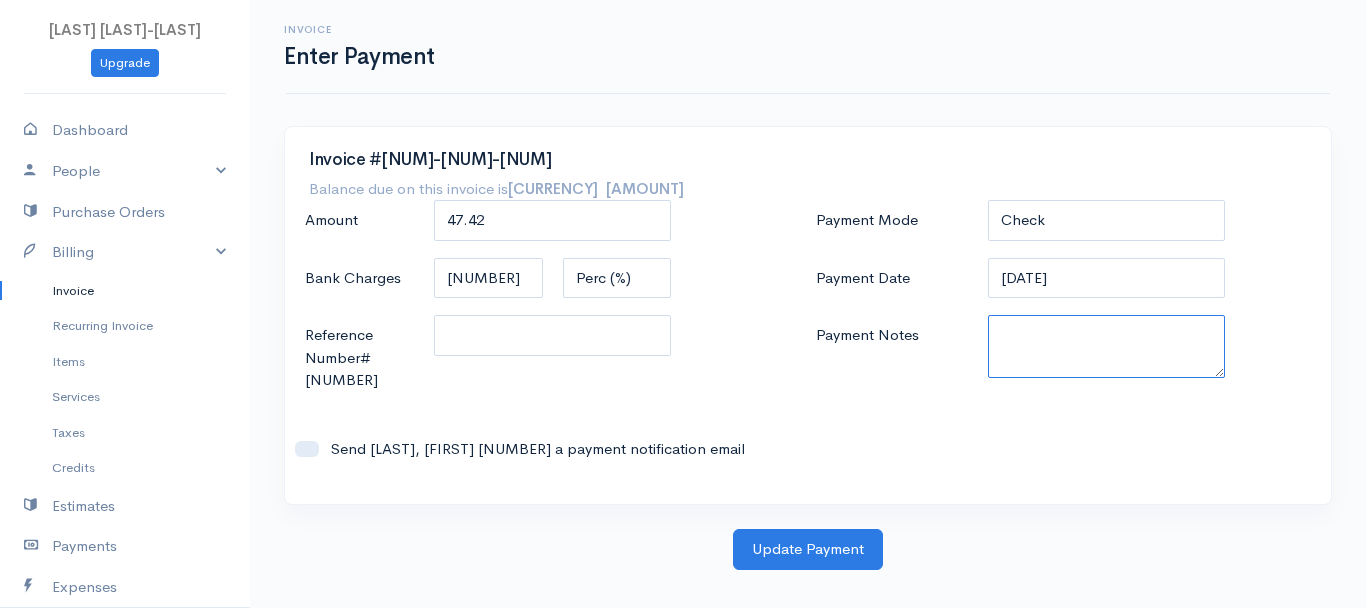 click on "Payment Notes" at bounding box center (1107, 346) 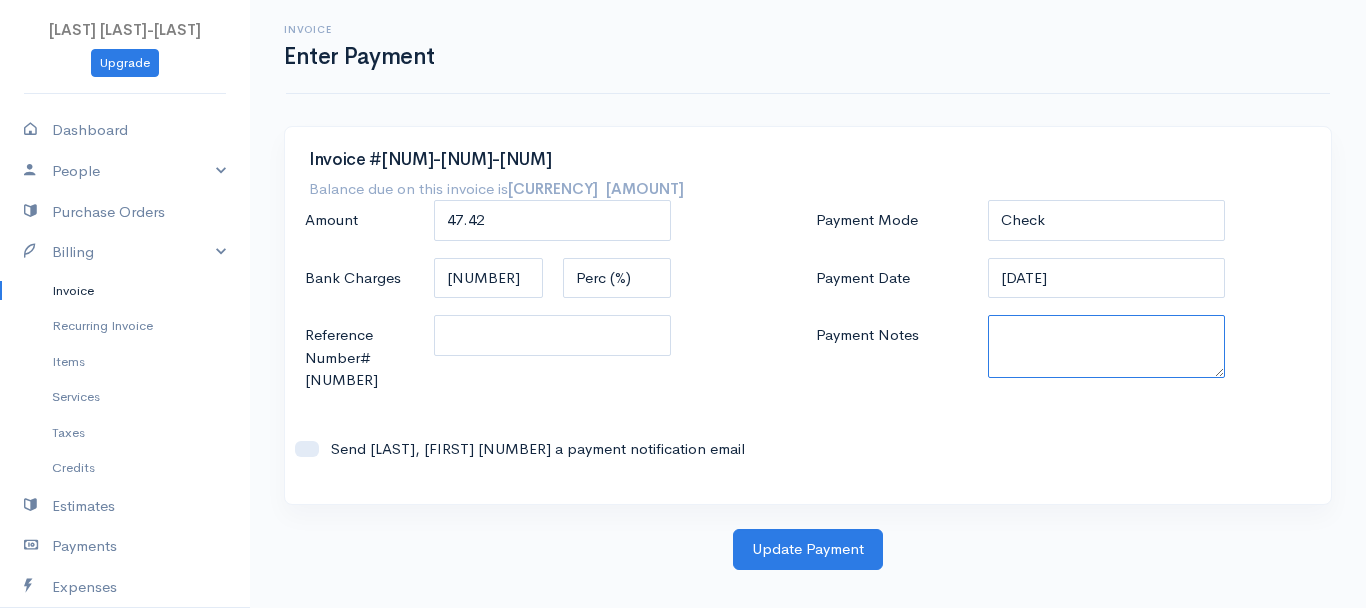 paste on "[PHONE_NUMBER]" 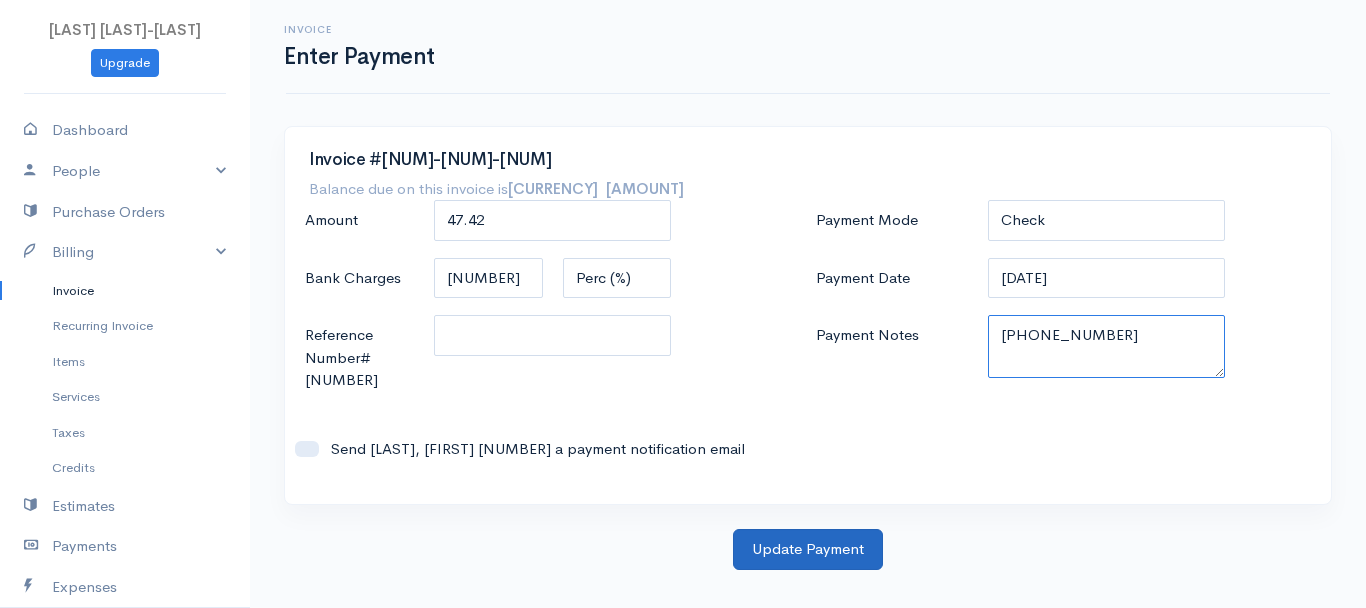 type on "[PHONE_NUMBER]" 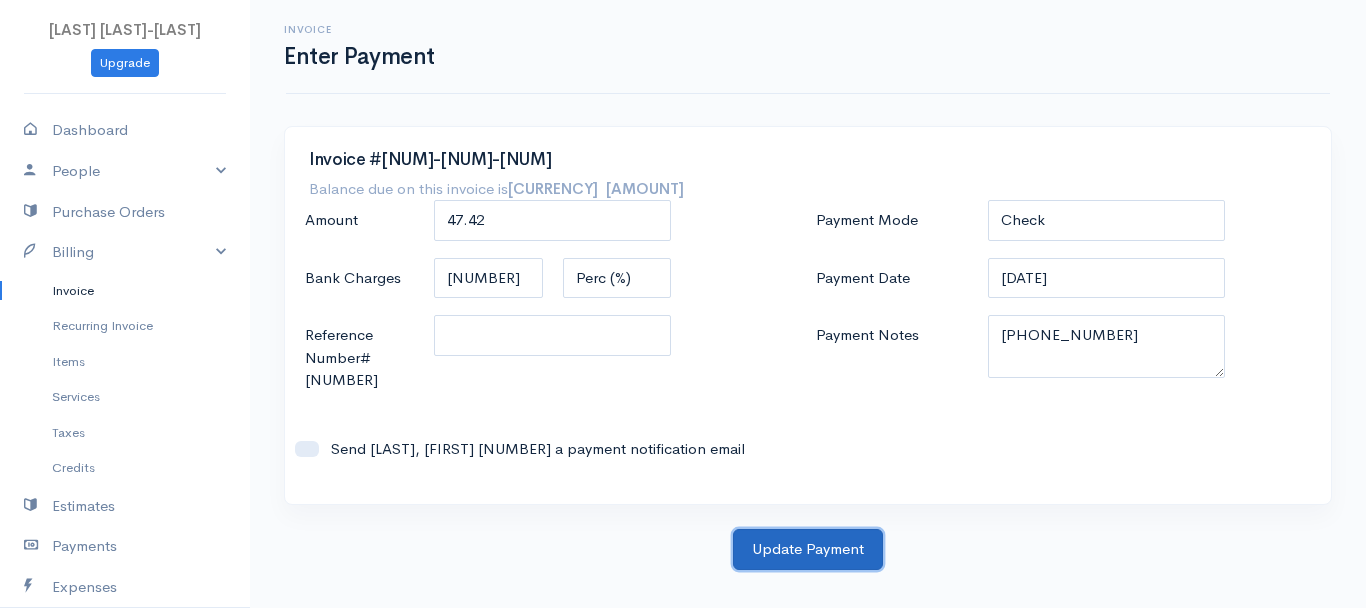 click on "Update Payment" at bounding box center [808, 549] 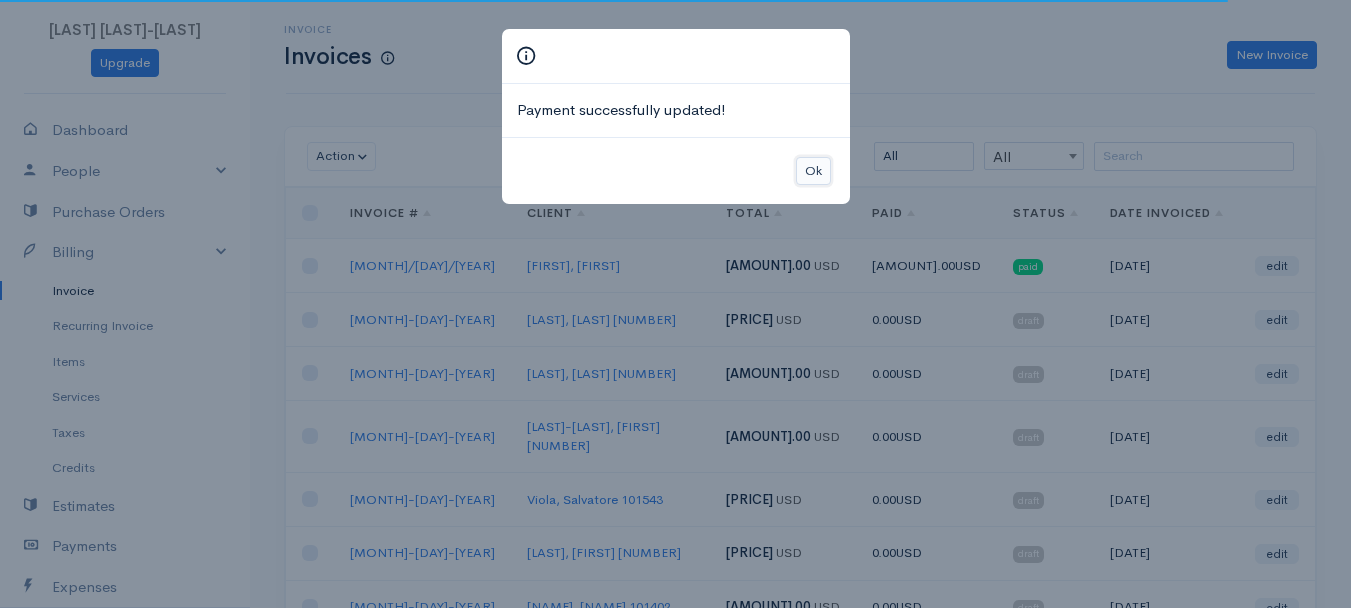 click on "Ok" at bounding box center (813, 171) 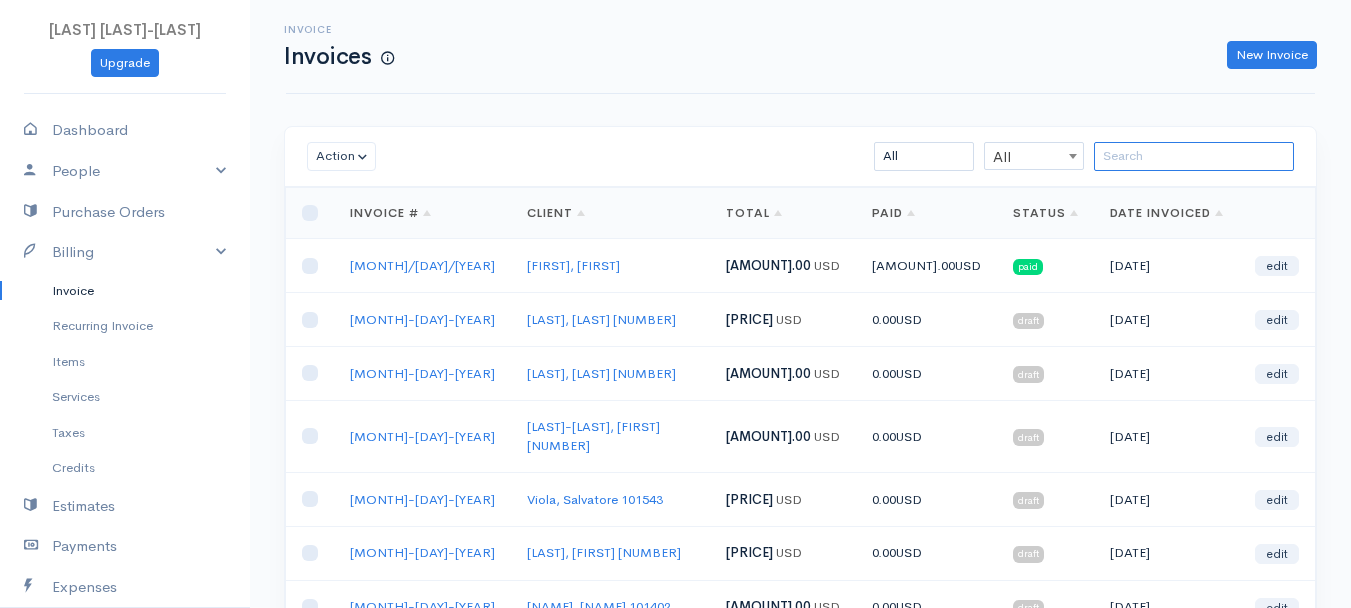 click at bounding box center (1194, 156) 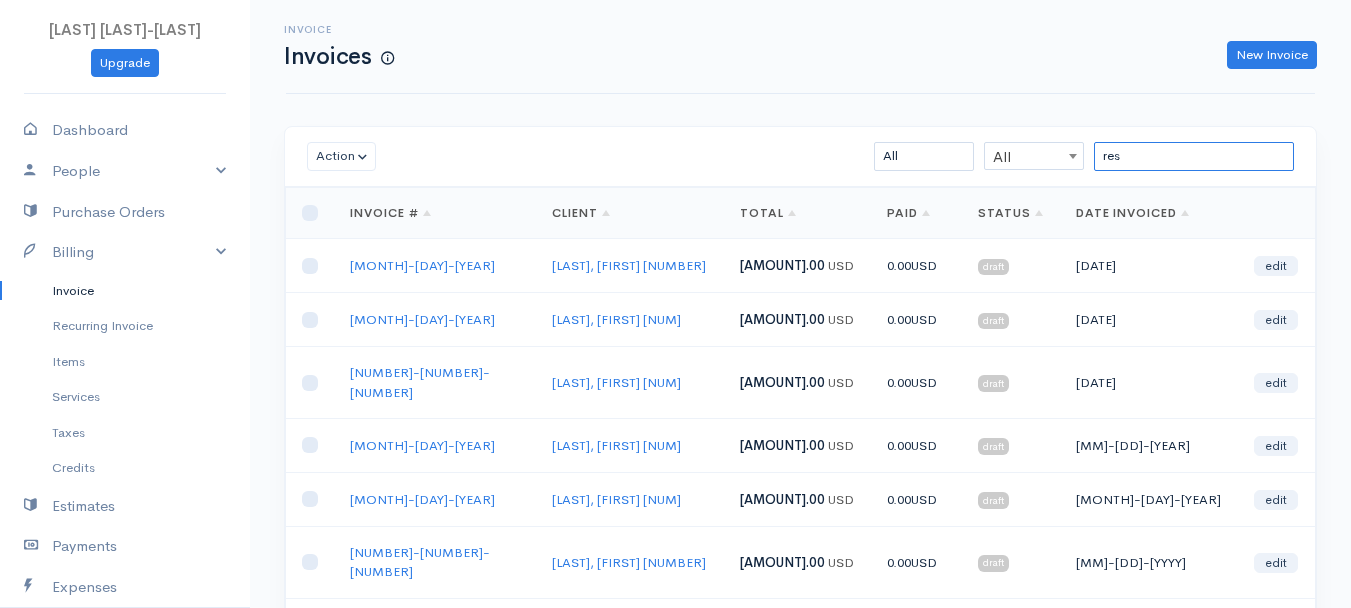 scroll, scrollTop: 300, scrollLeft: 0, axis: vertical 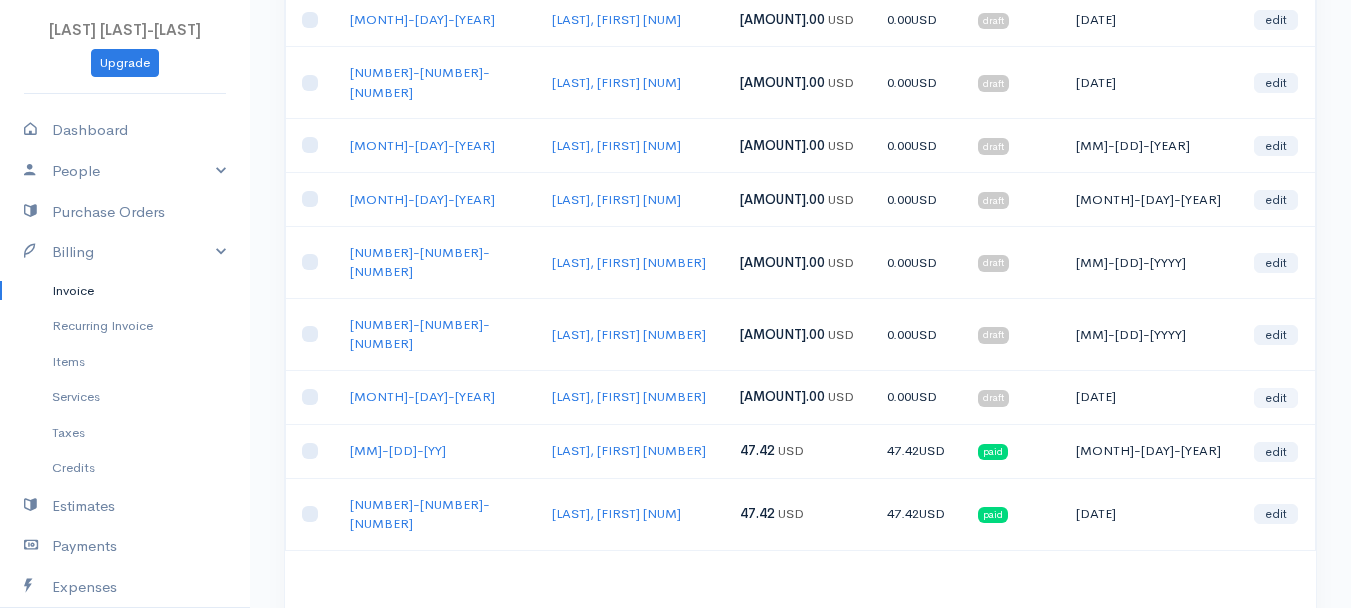 type on "res" 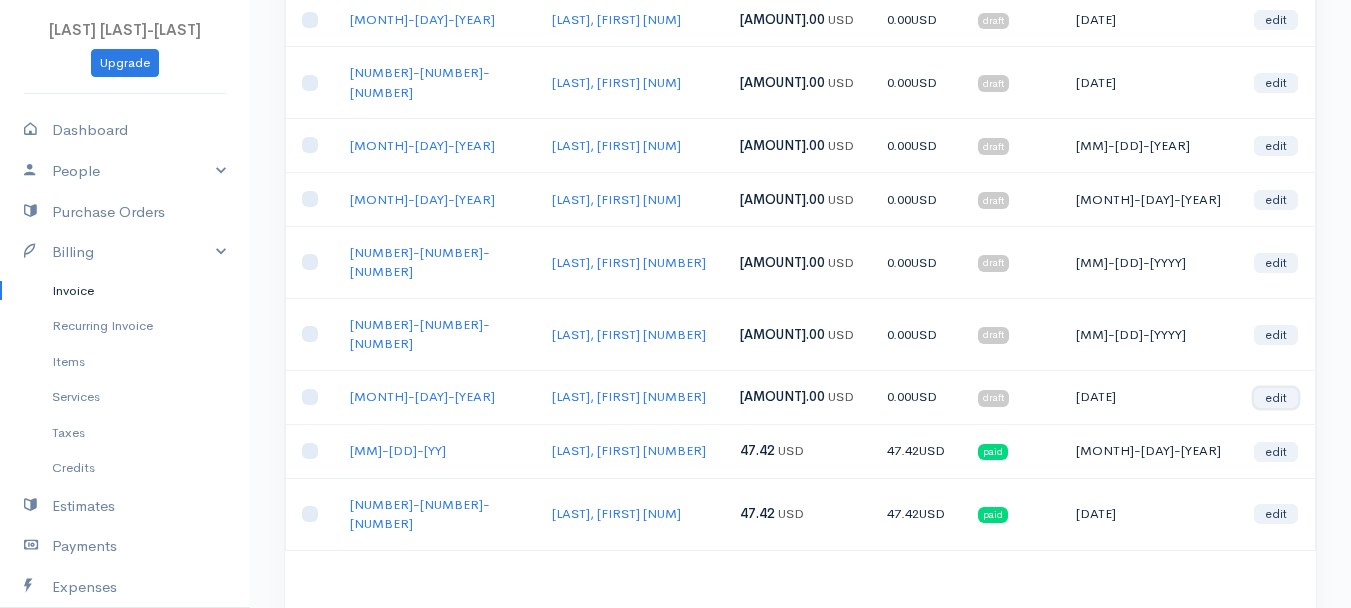 click on "edit" at bounding box center (1276, 398) 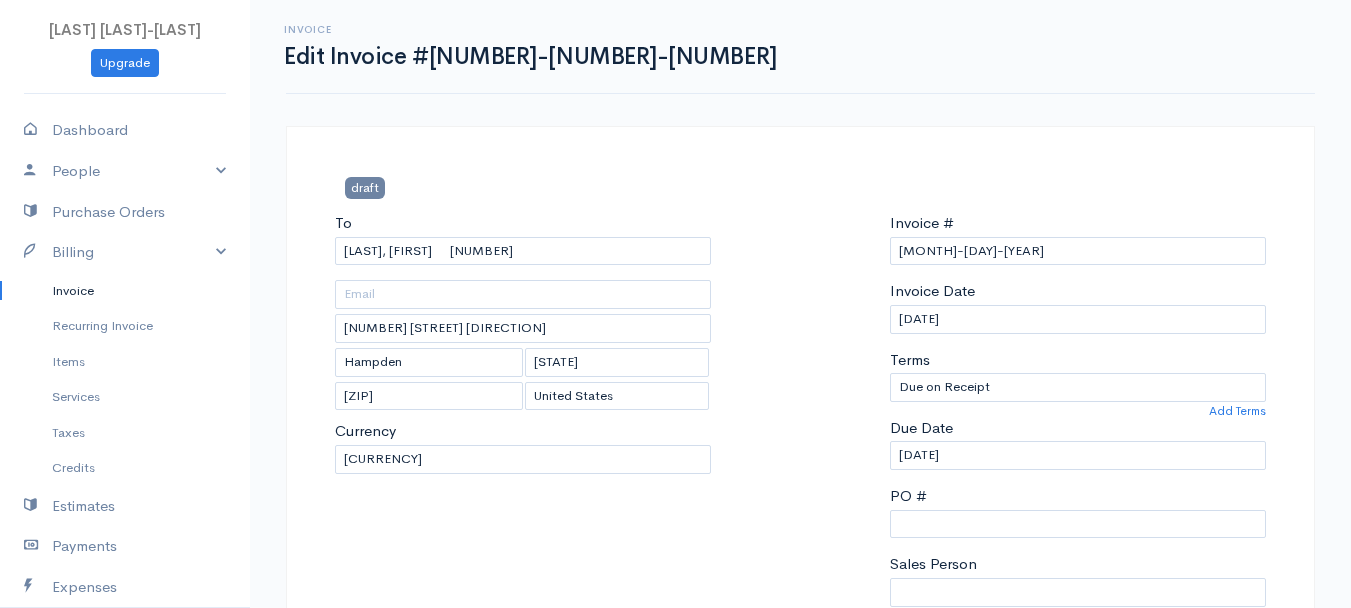 scroll, scrollTop: 400, scrollLeft: 0, axis: vertical 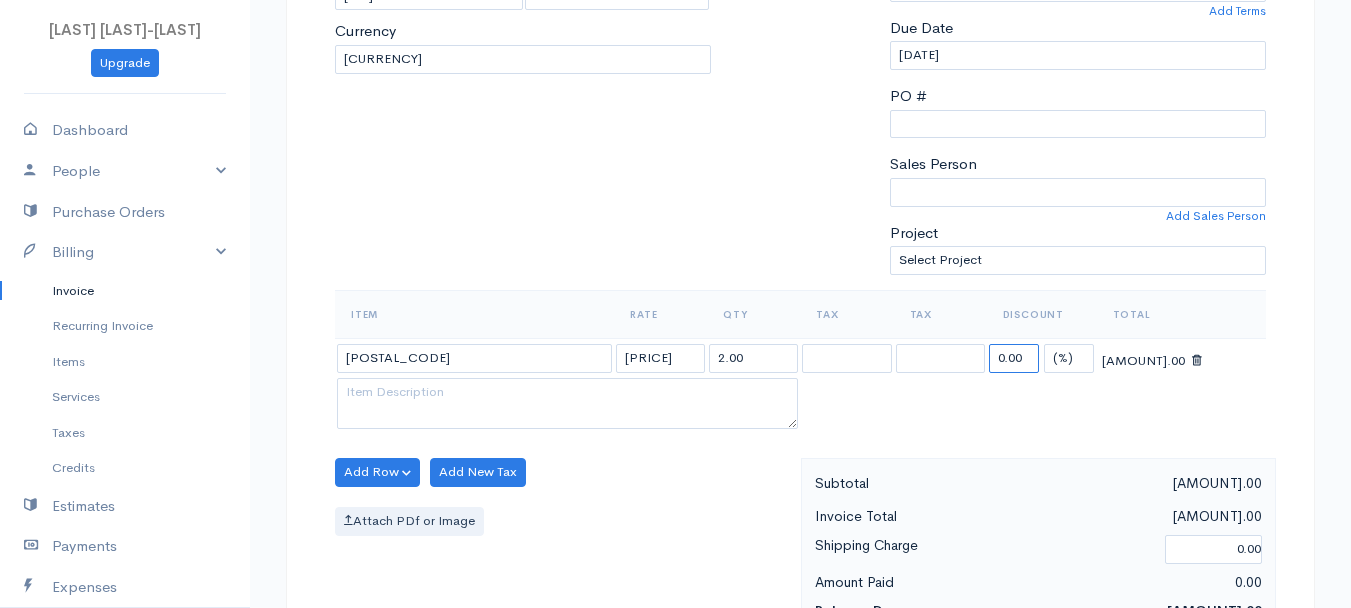 click on "0.00" at bounding box center [1014, 358] 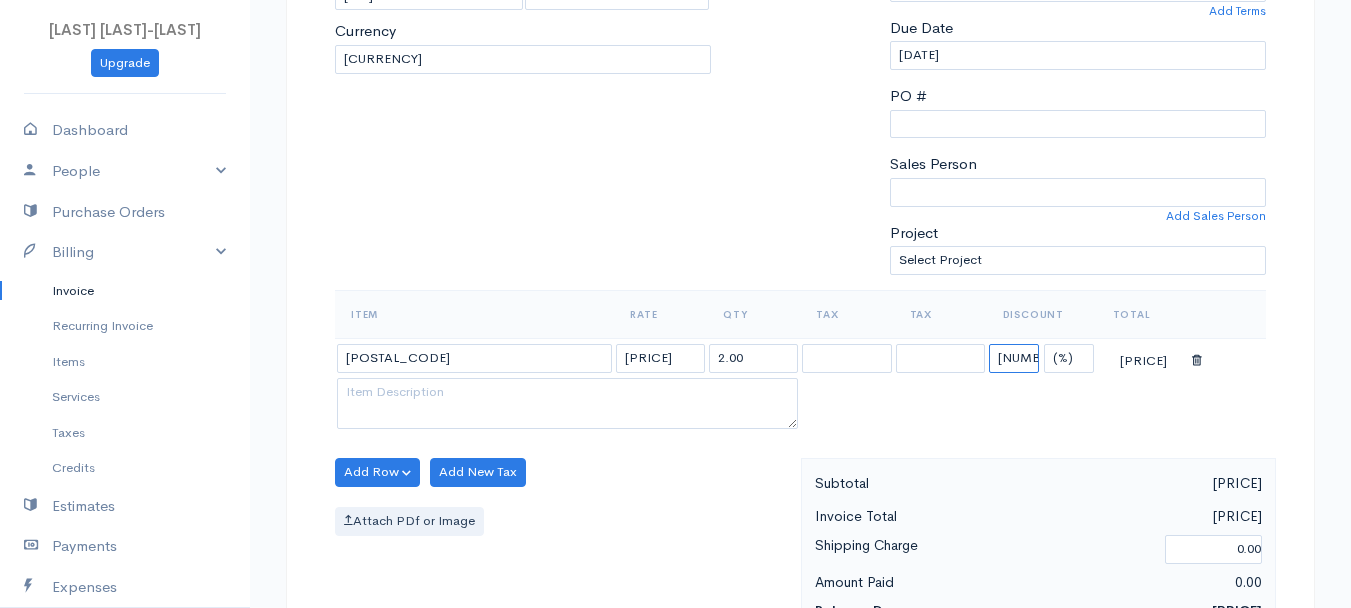 type on "[NUM].[NUM]" 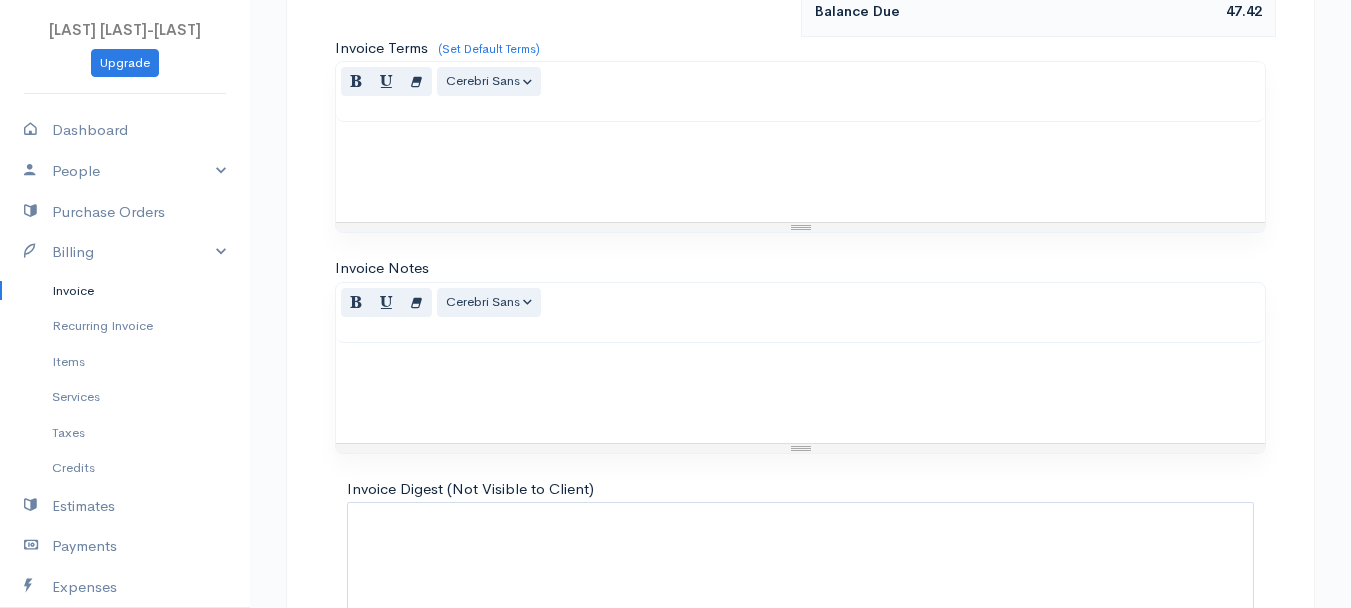 scroll, scrollTop: 1121, scrollLeft: 0, axis: vertical 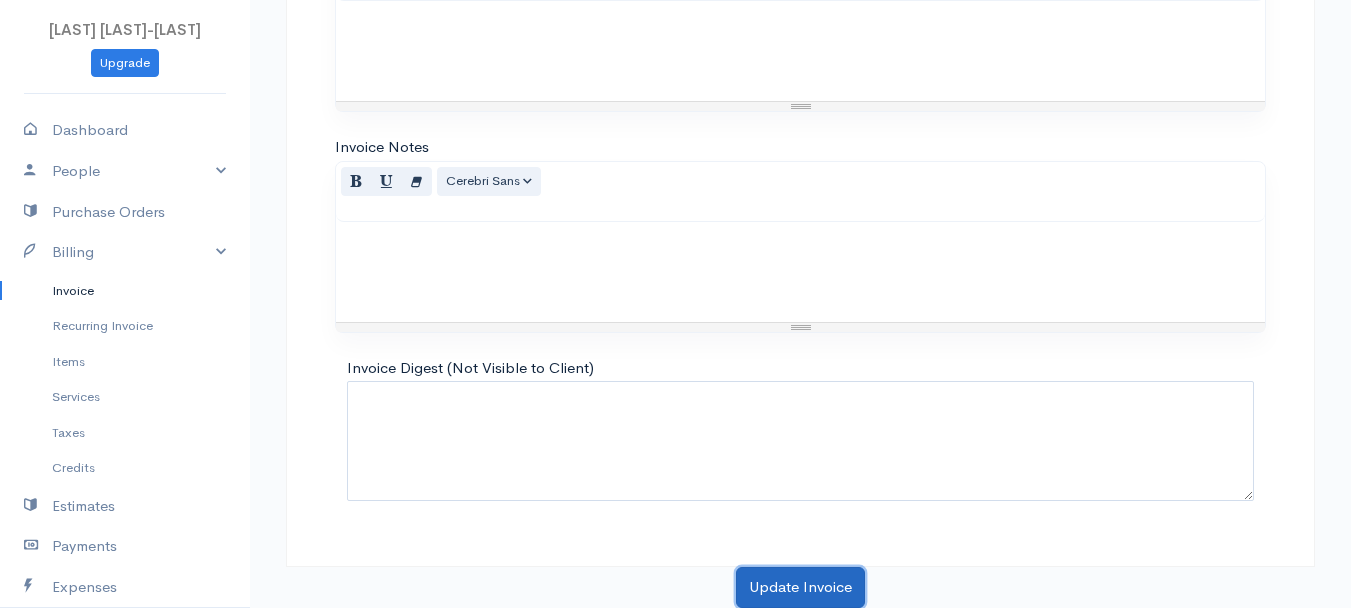 click on "Update Invoice" at bounding box center [800, 587] 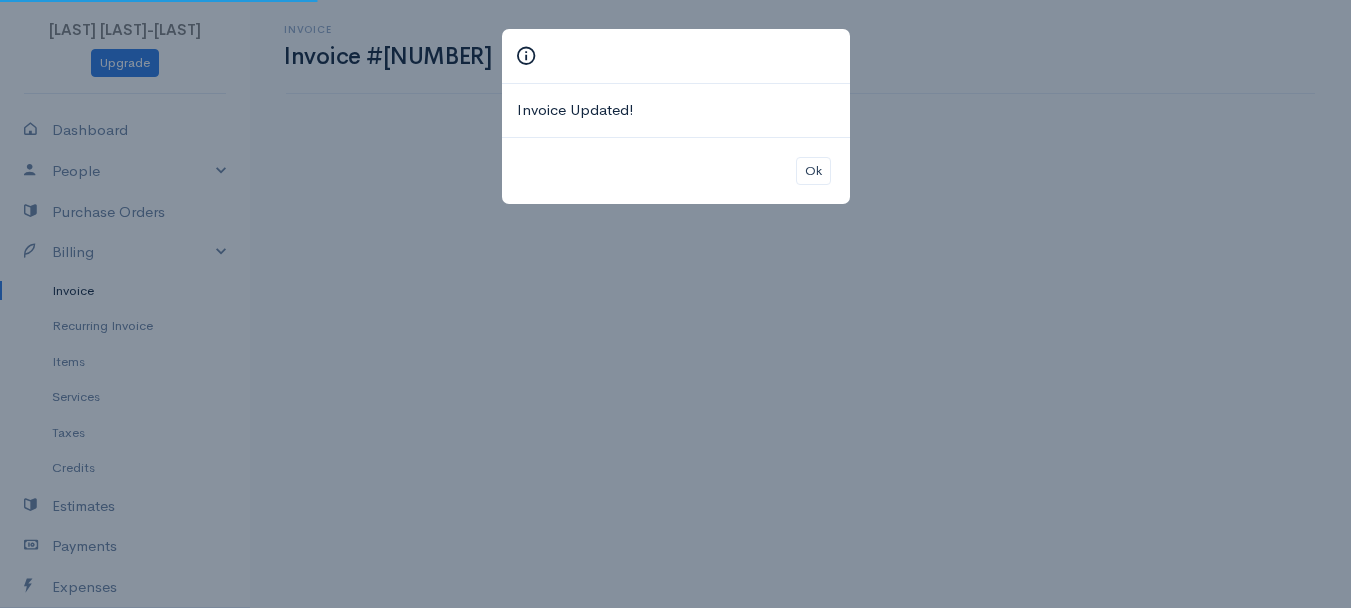 scroll, scrollTop: 0, scrollLeft: 0, axis: both 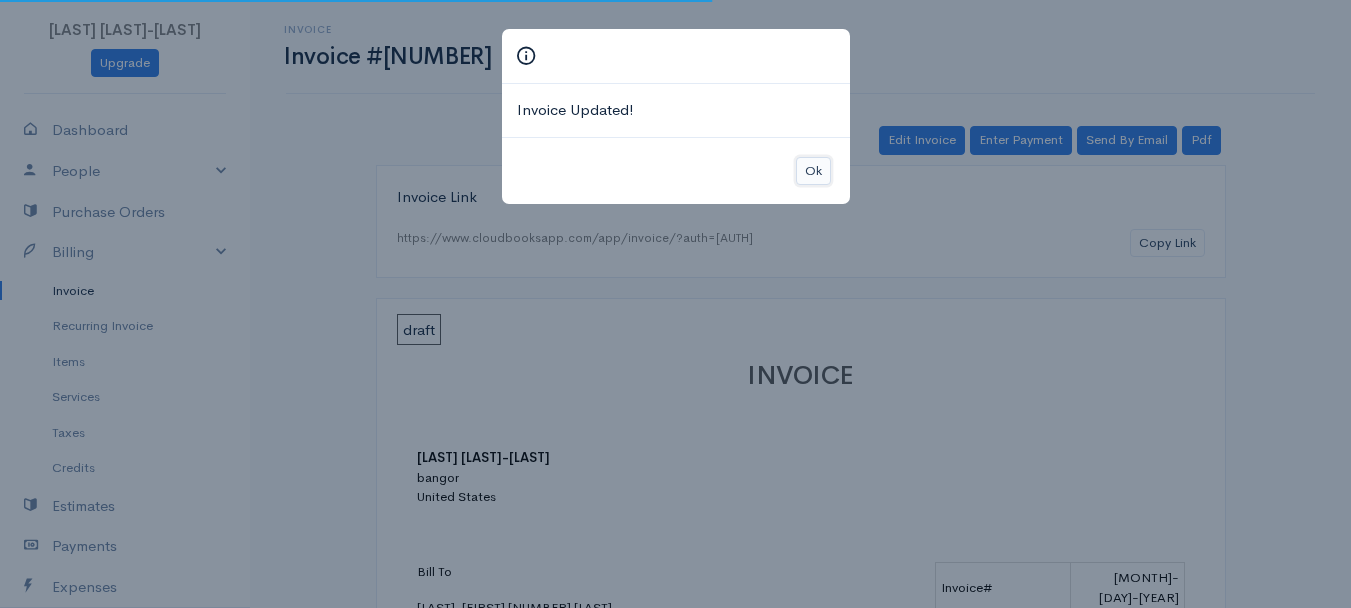 click on "Ok" at bounding box center [813, 171] 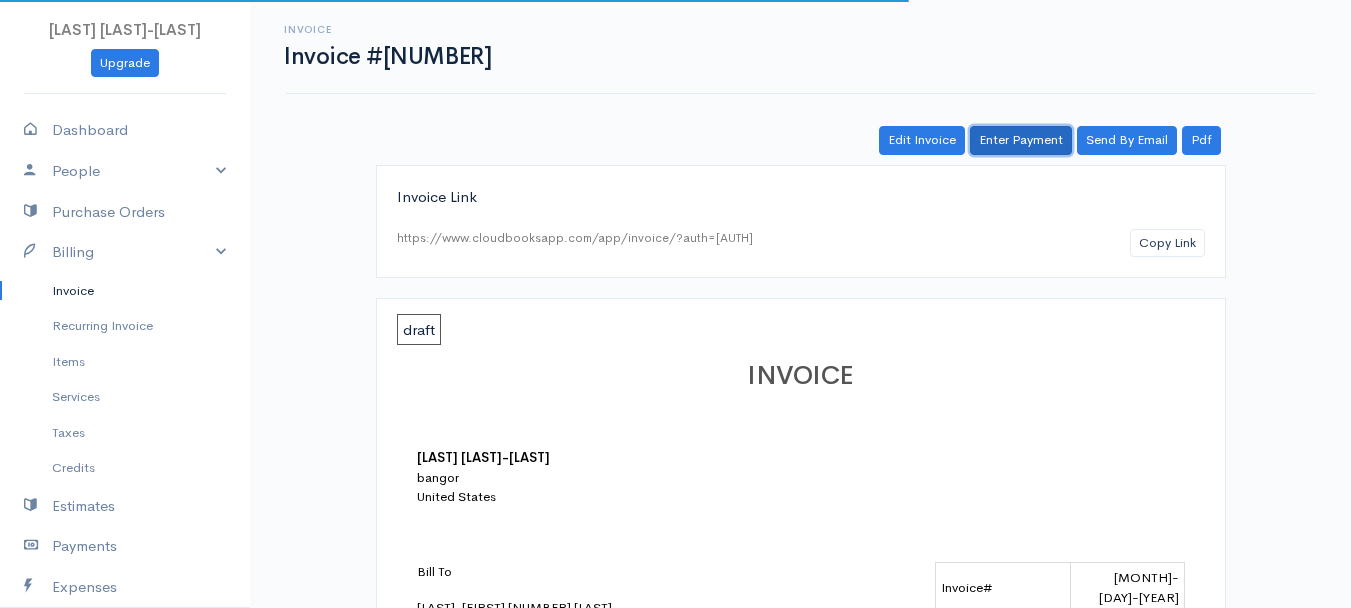 click on "Enter Payment" at bounding box center [1021, 140] 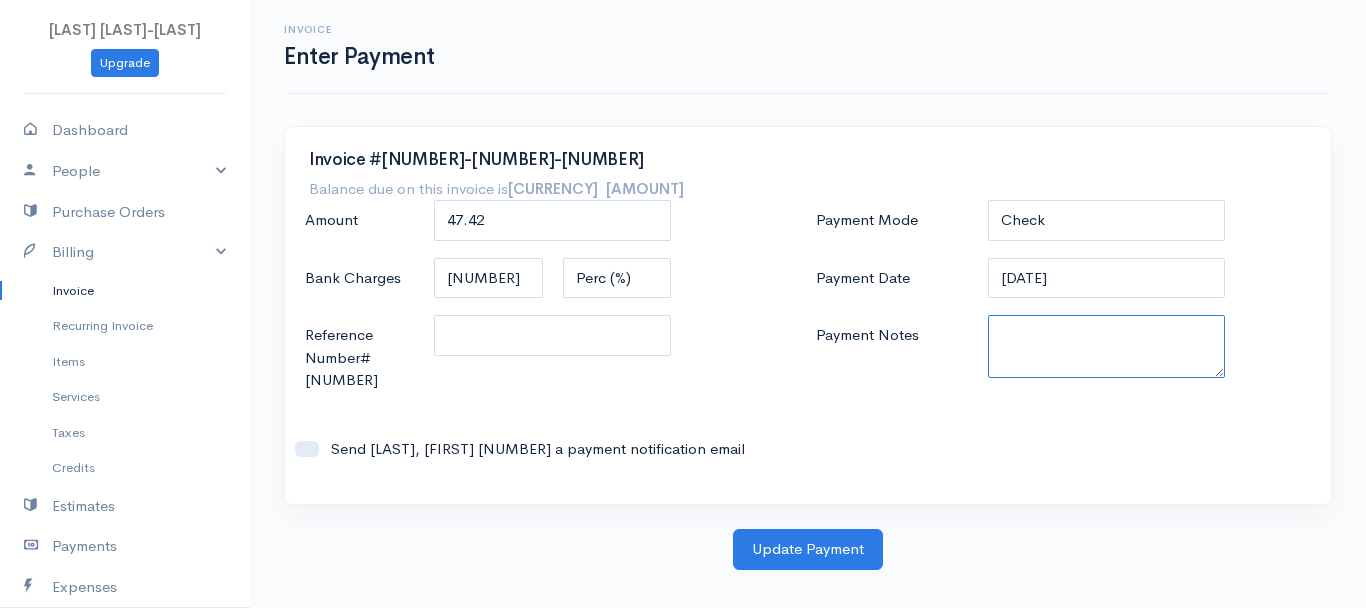paste on "[PHONE_NUMBER]" 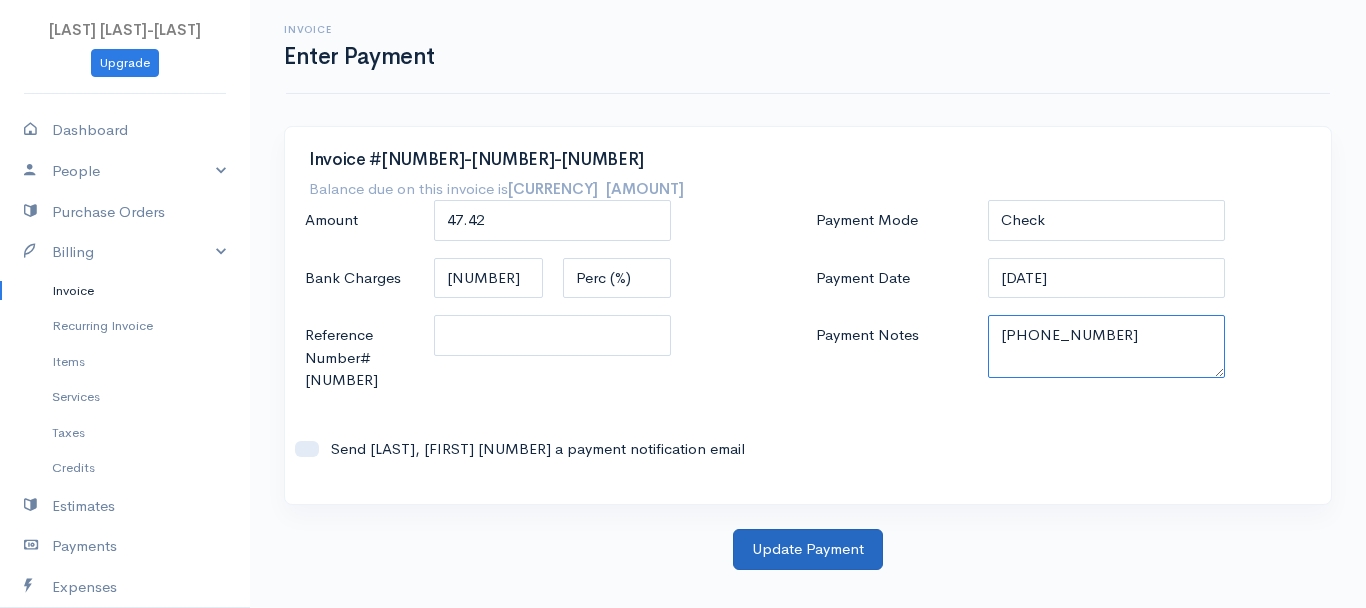 type on "[PHONE_NUMBER]" 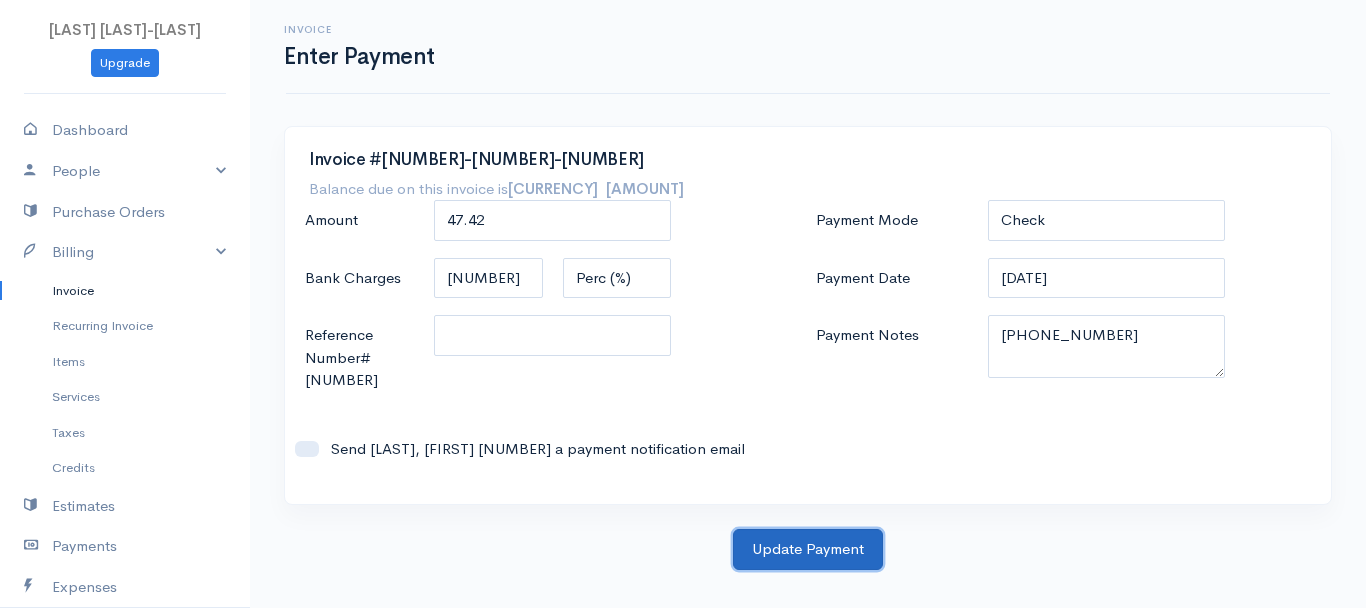 click on "Update Payment" at bounding box center [808, 549] 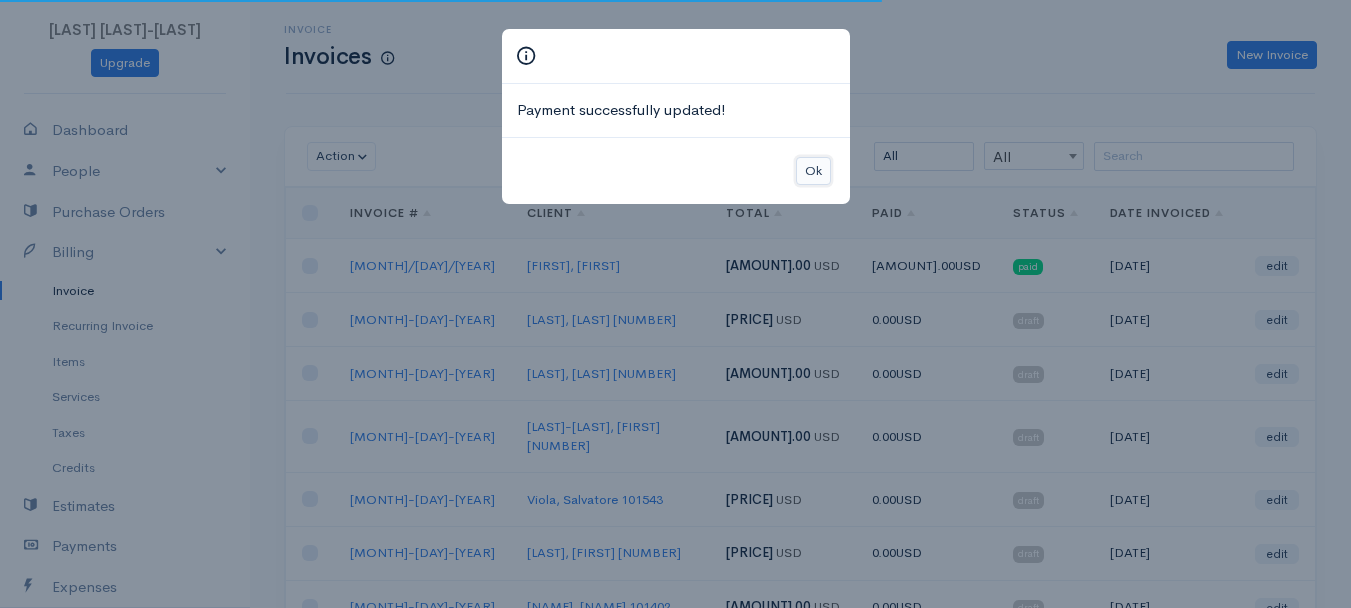 click on "Ok" at bounding box center [813, 171] 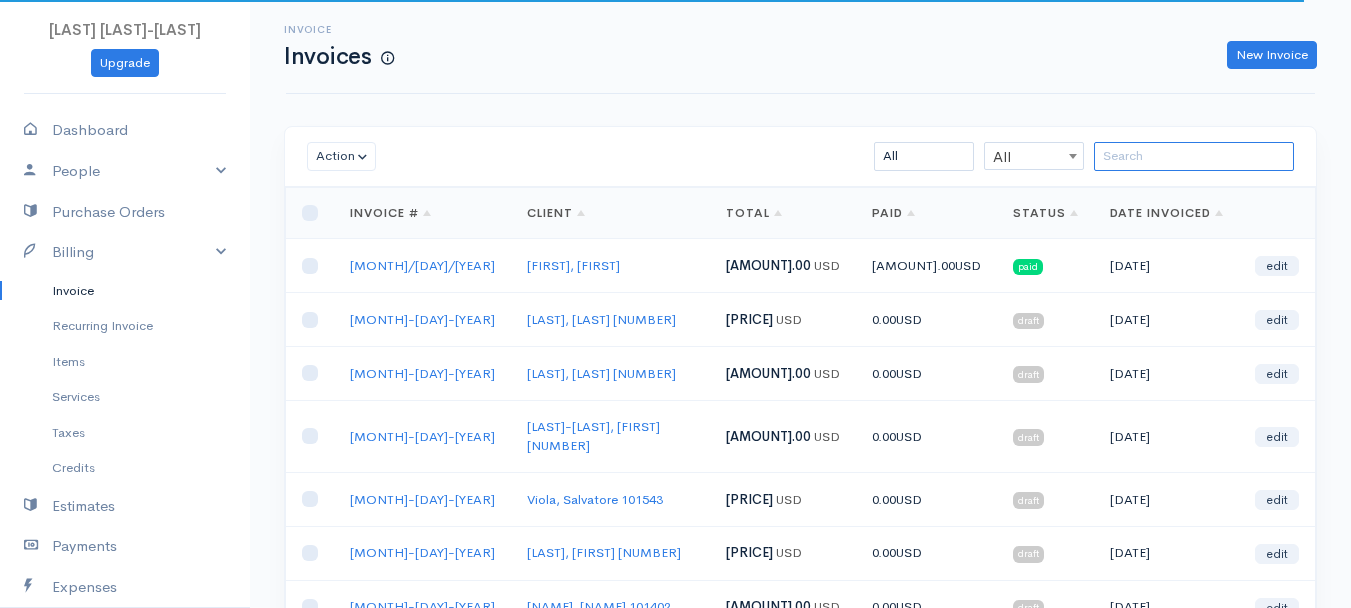 click at bounding box center [1194, 156] 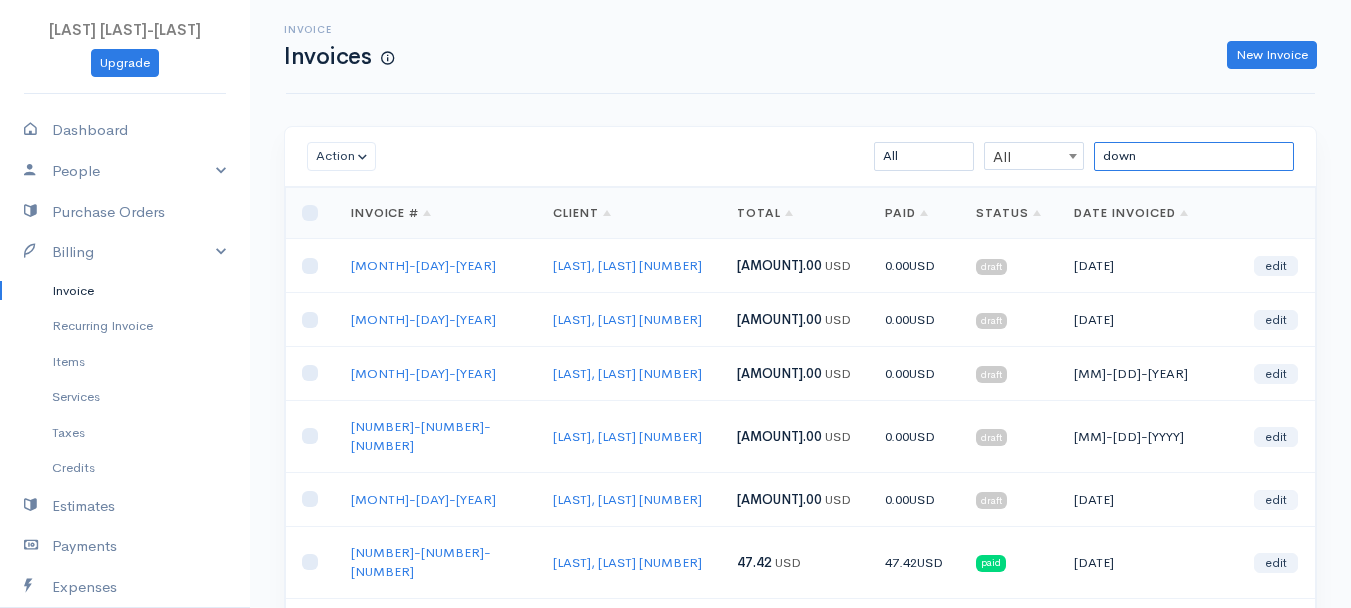 type on "down" 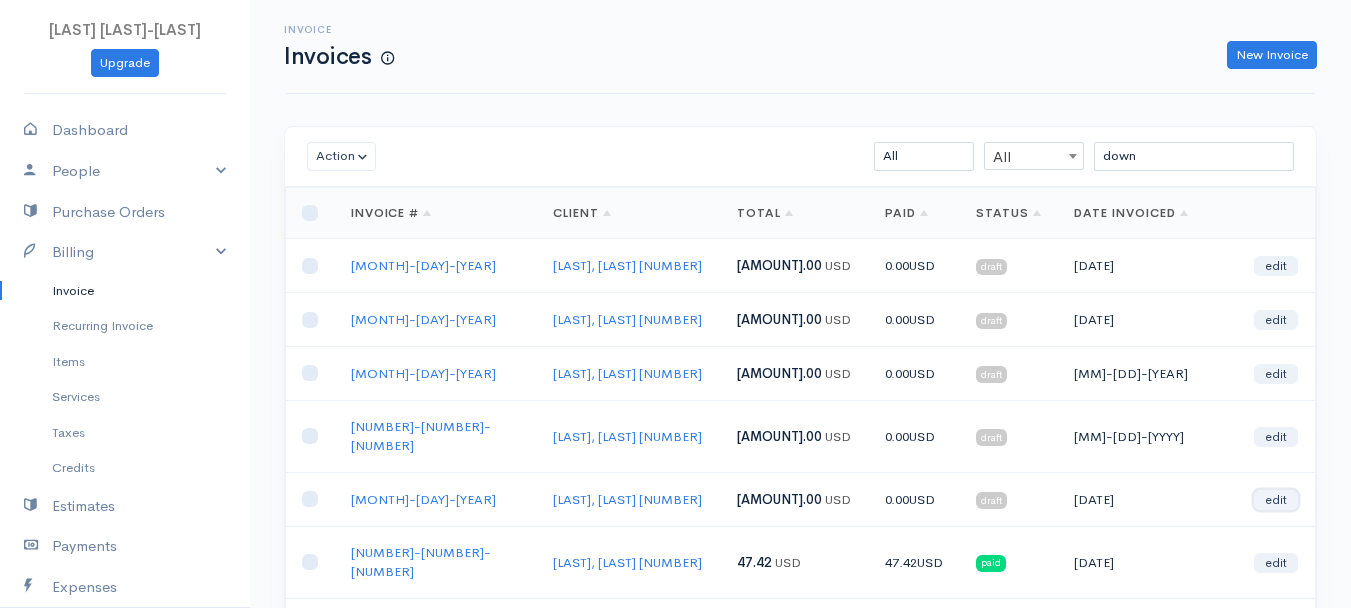 click on "edit" at bounding box center [1276, 500] 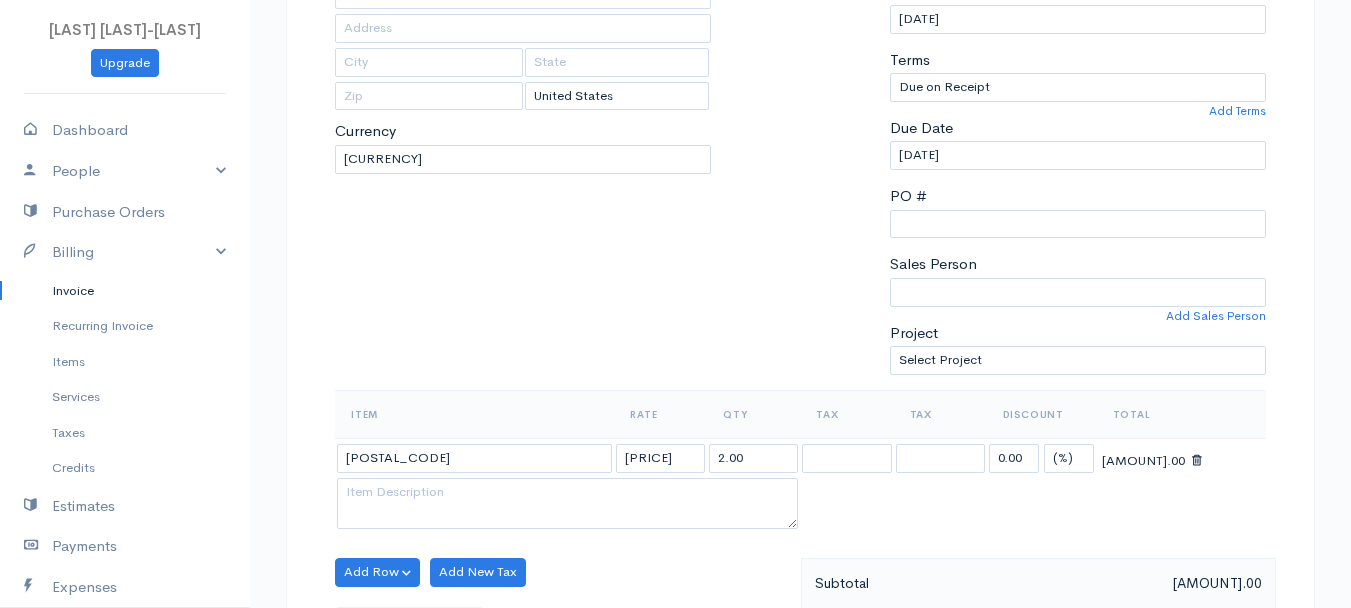scroll, scrollTop: 400, scrollLeft: 0, axis: vertical 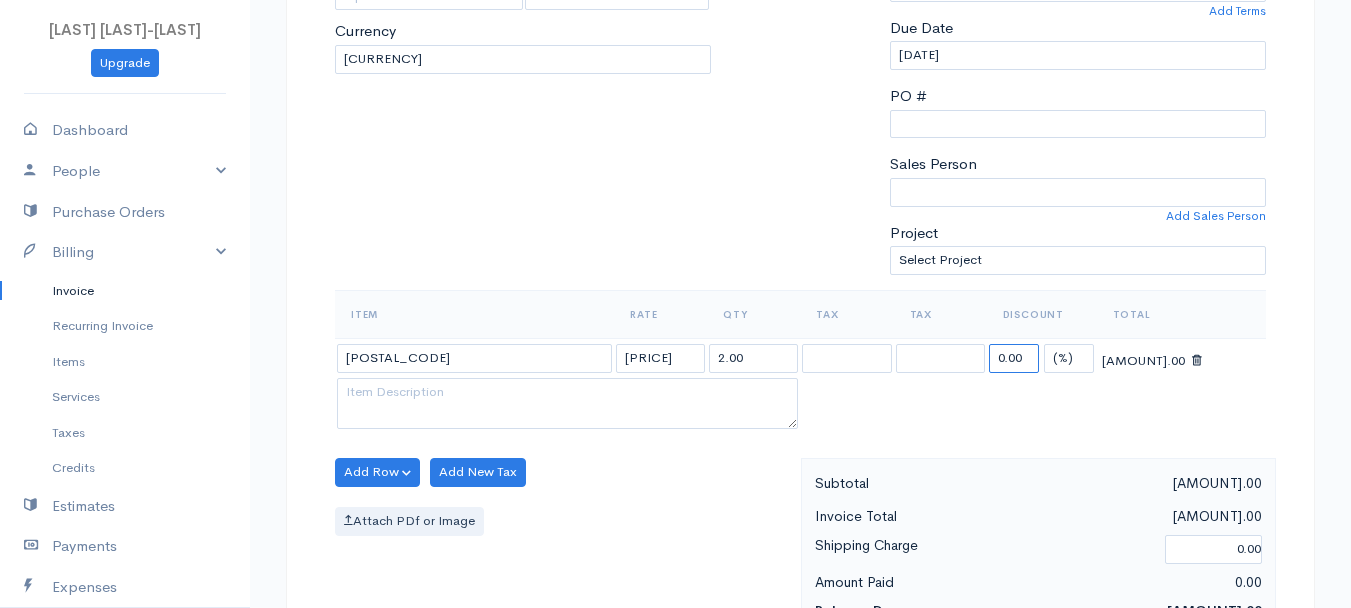 click on "0.00" at bounding box center (1014, 358) 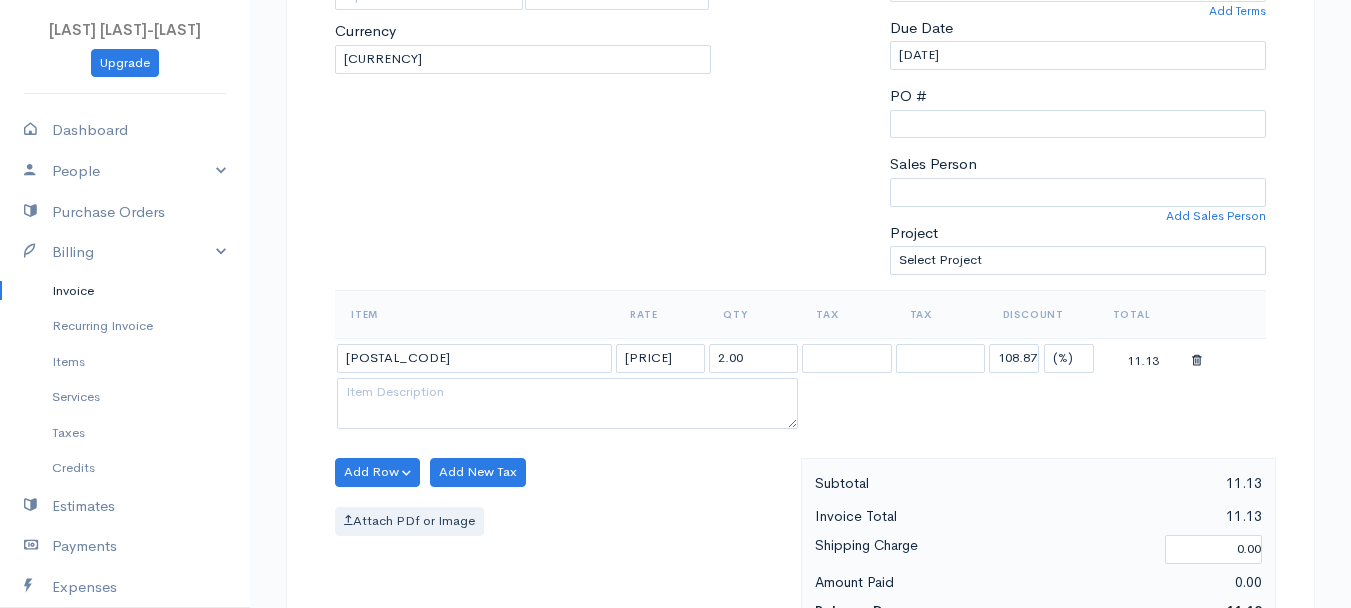click on "Item Rate Qty Tax Tax Discount Total [POSTAL_CODE] [PRICE] [NUM] [PRICE] (%) [TYPE] [PRICE]" at bounding box center (800, 362) 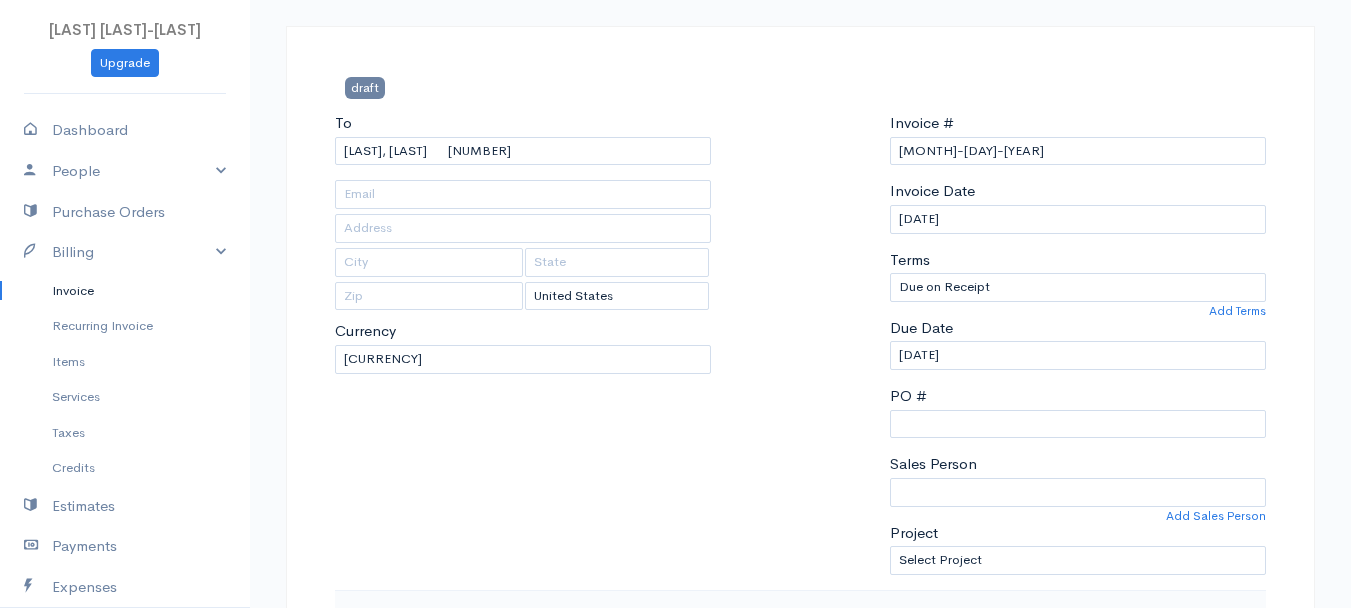 scroll, scrollTop: 400, scrollLeft: 0, axis: vertical 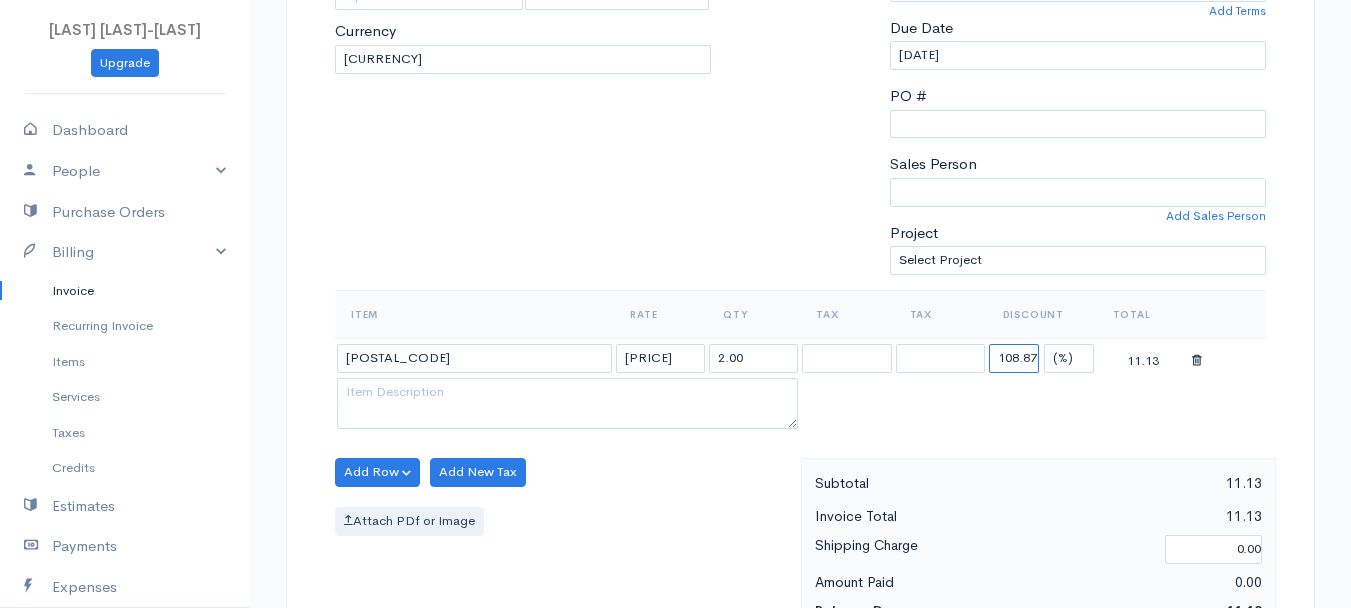 click on "108.87" at bounding box center (1014, 358) 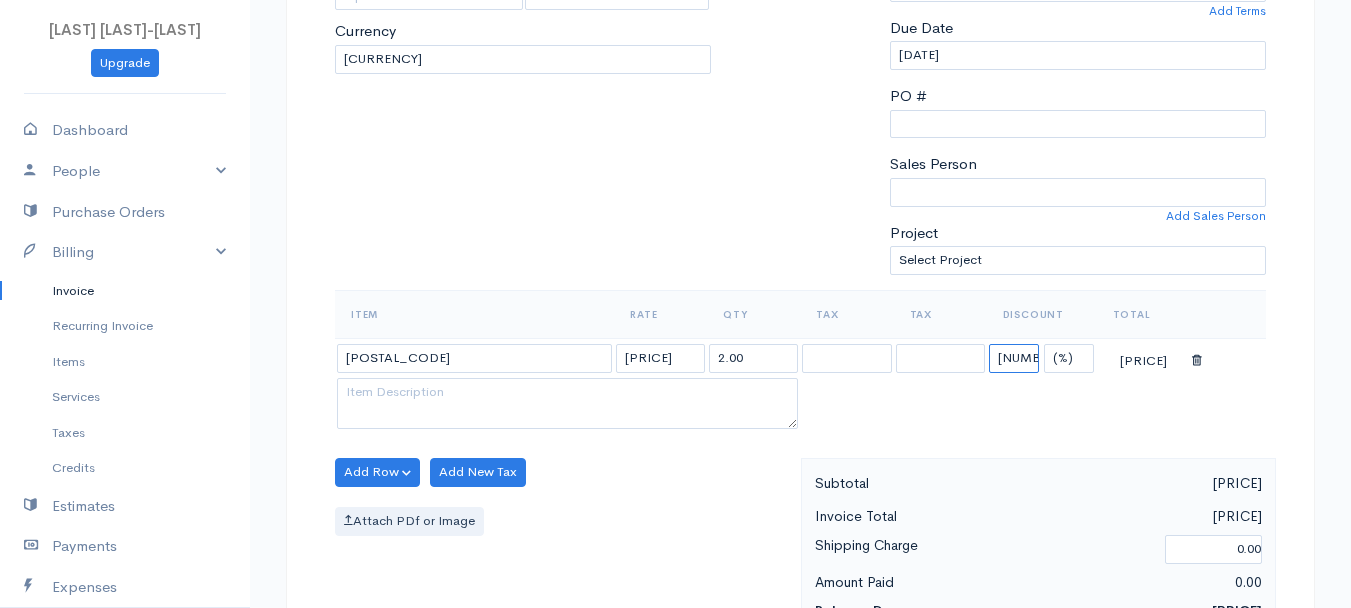 type on "[NUM].[NUM]" 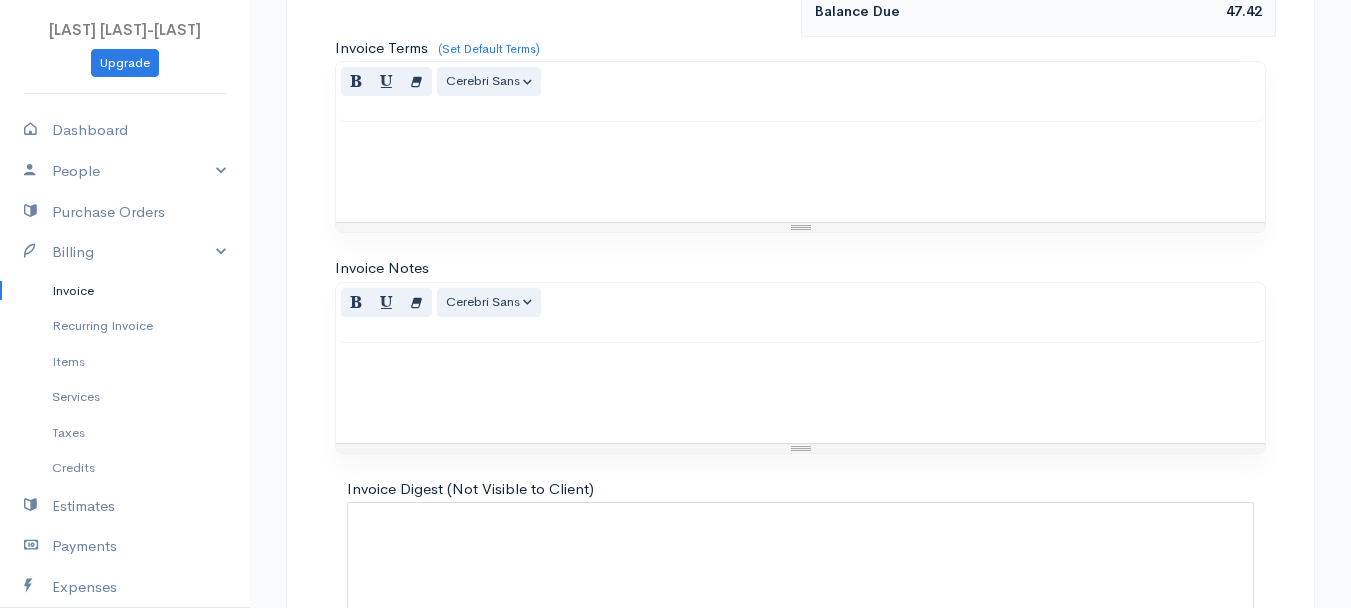 scroll, scrollTop: 1121, scrollLeft: 0, axis: vertical 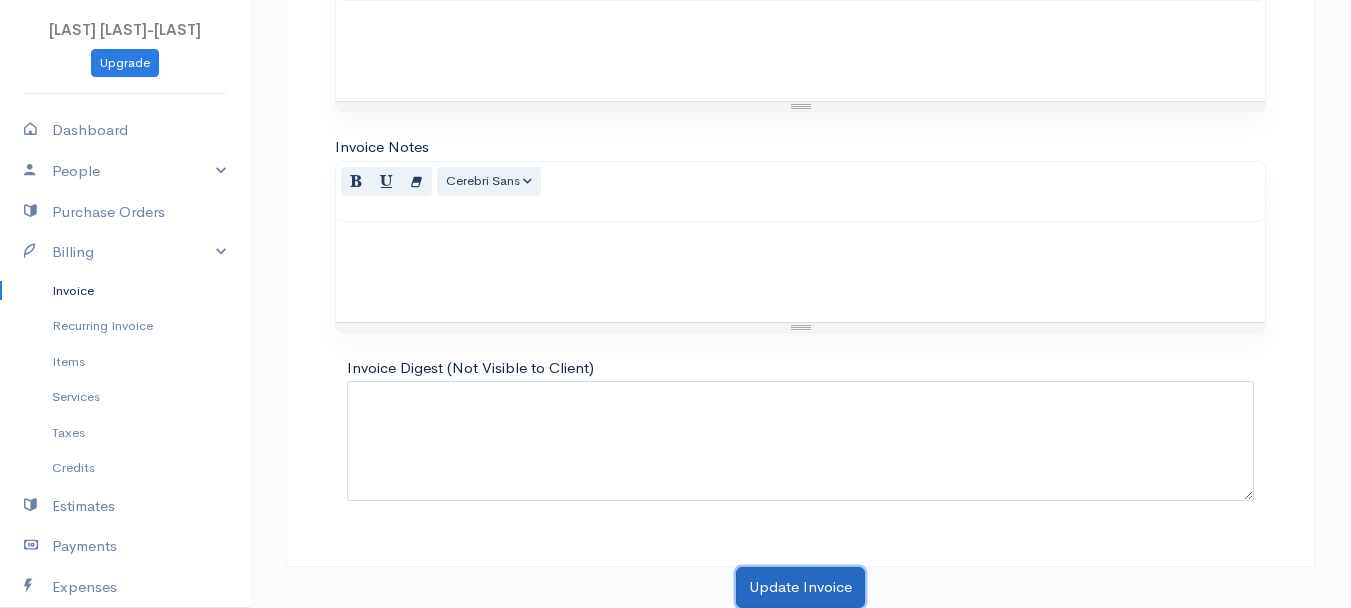 click on "Update Invoice" at bounding box center [800, 587] 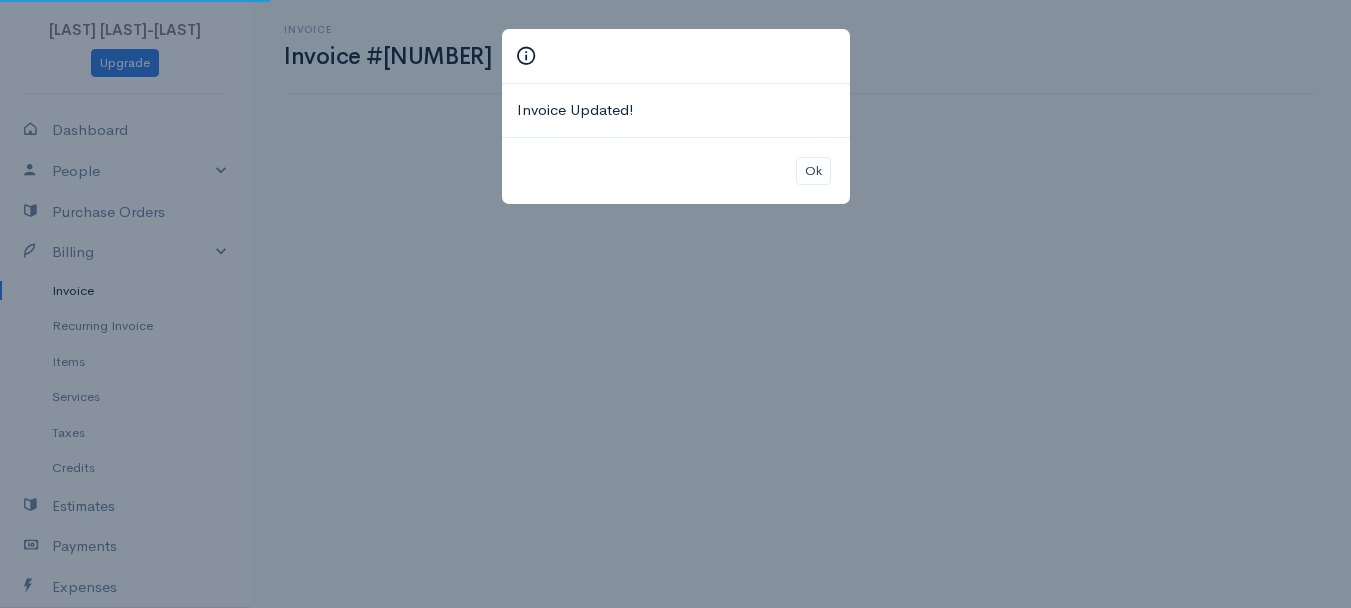 scroll, scrollTop: 0, scrollLeft: 0, axis: both 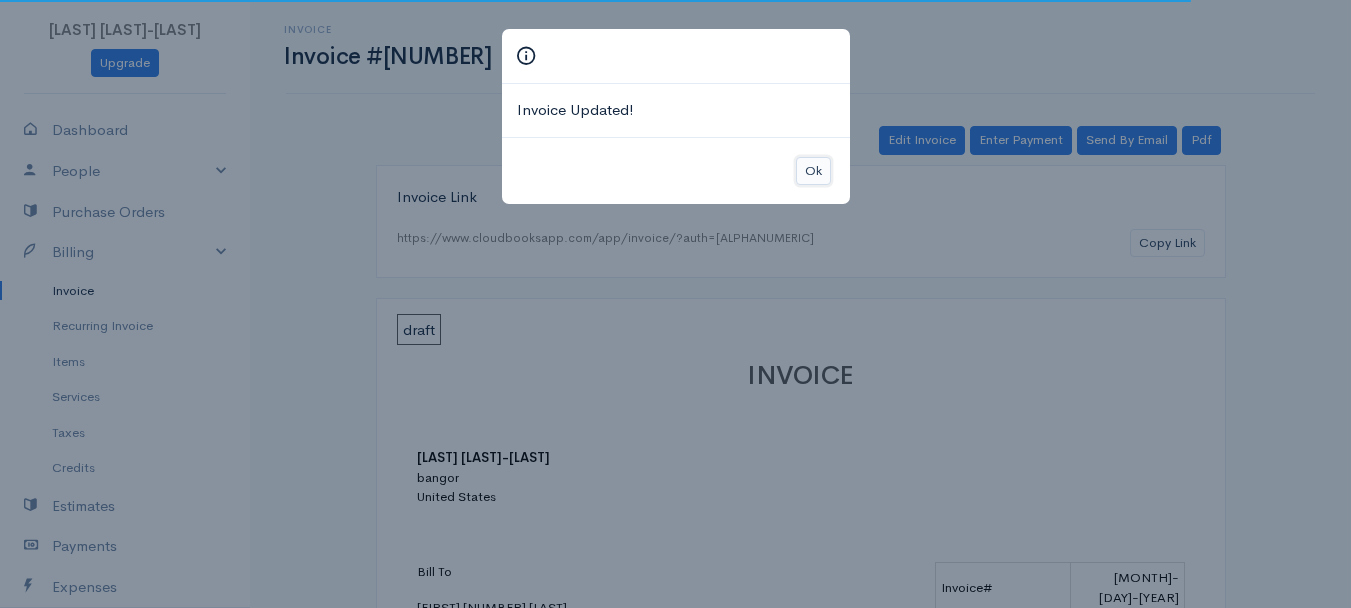 click on "Ok" at bounding box center [813, 171] 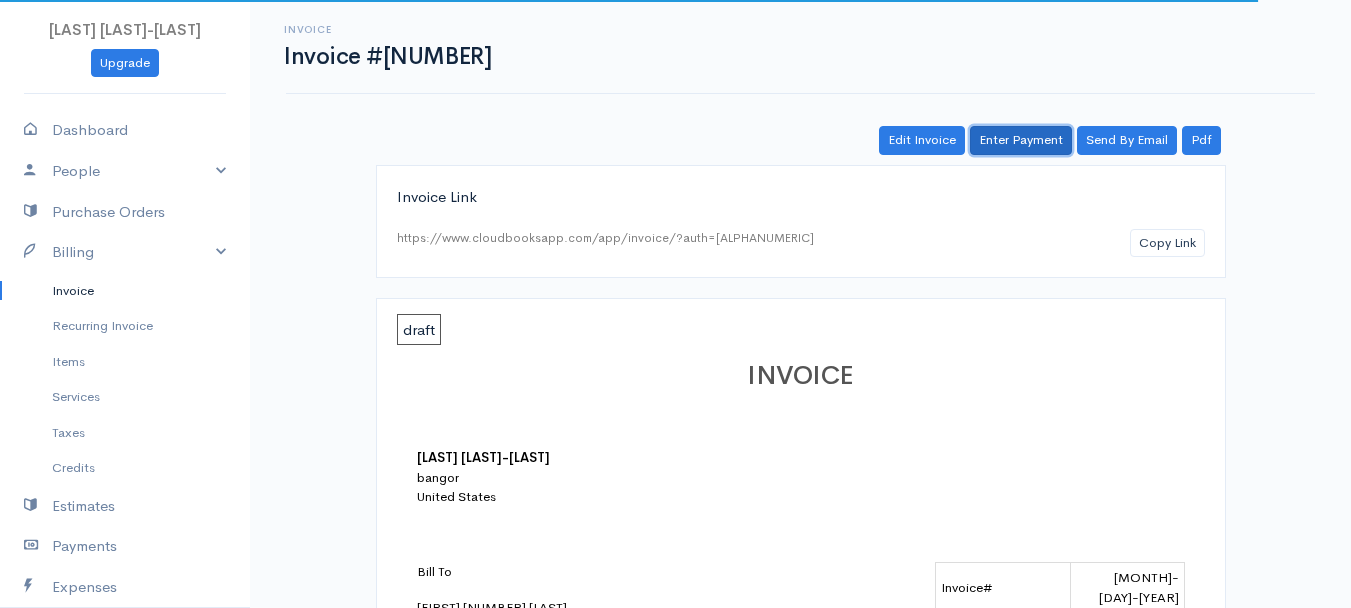 click on "Enter Payment" at bounding box center [1021, 140] 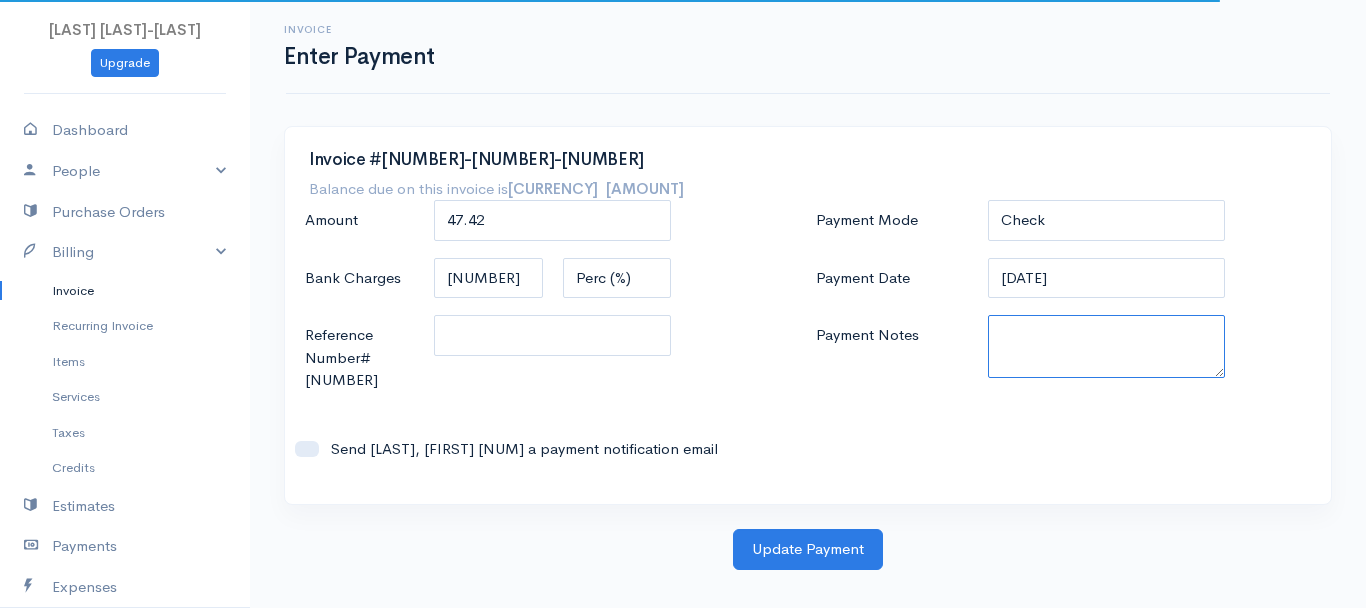 paste on "[PHONE_NUMBER]" 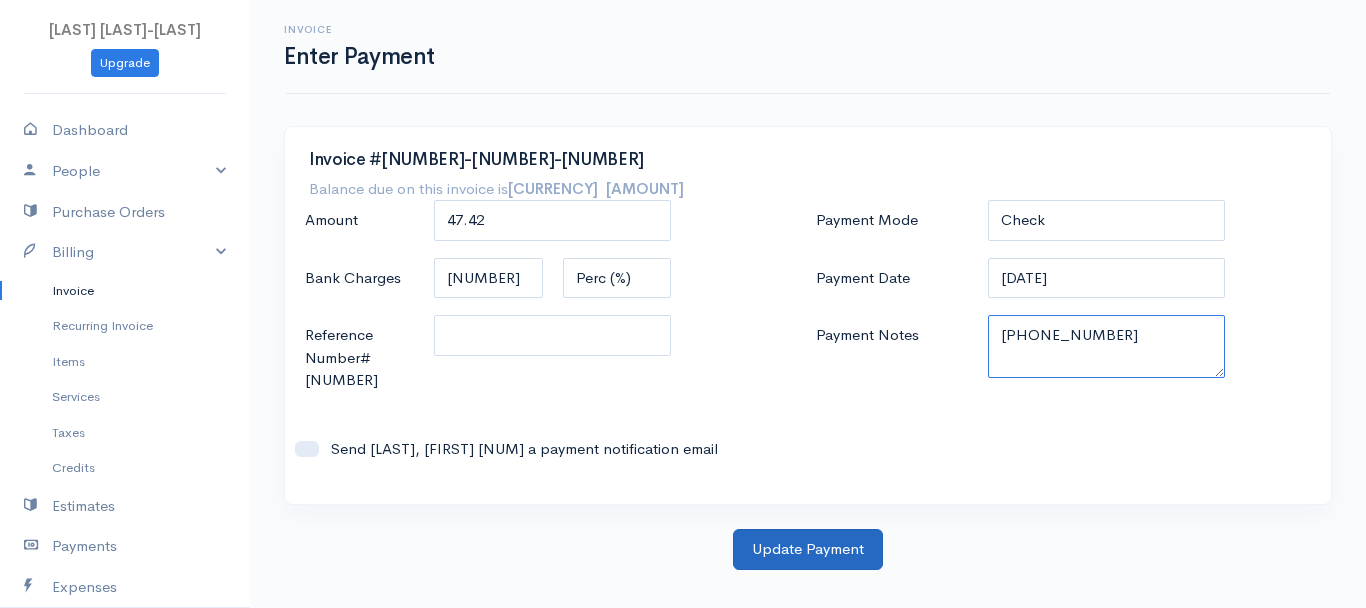 type on "[PHONE_NUMBER]" 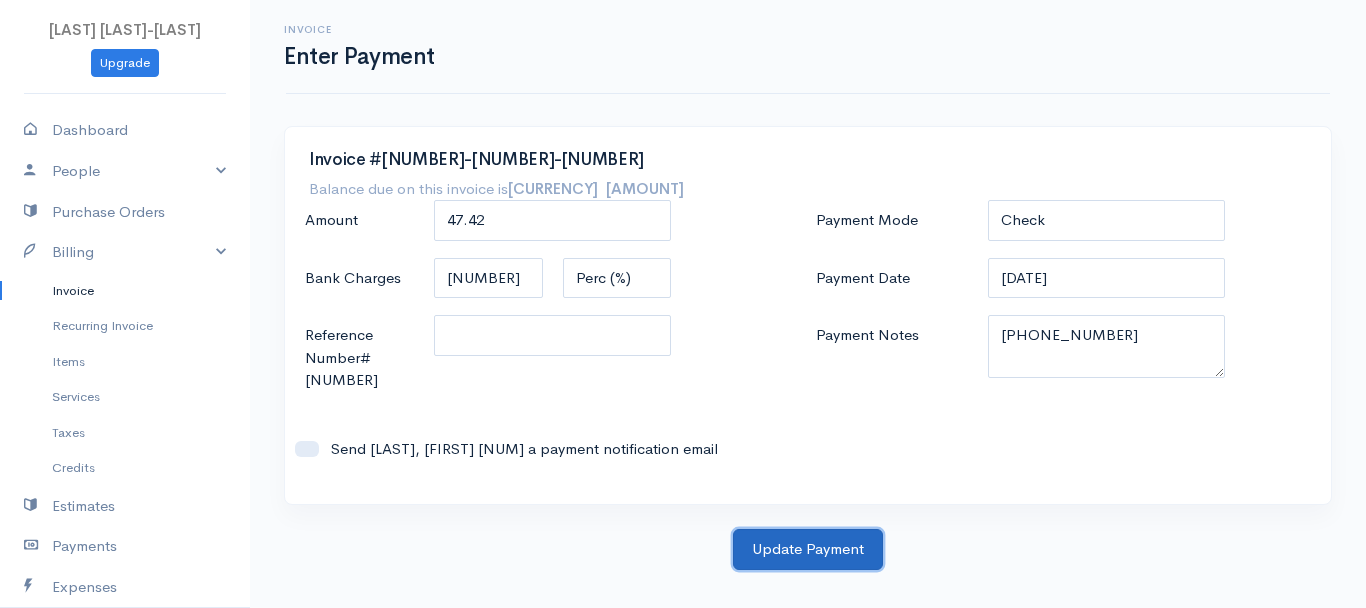 click on "Update Payment" at bounding box center [808, 549] 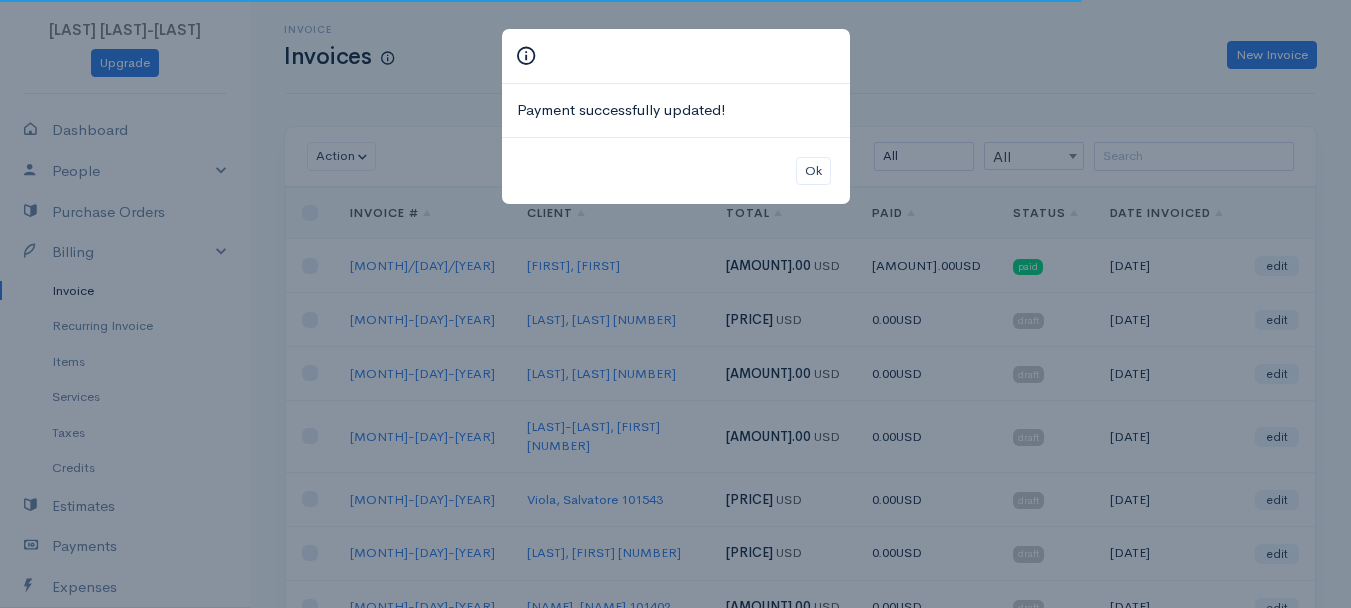 click on "Ok" at bounding box center (676, 171) 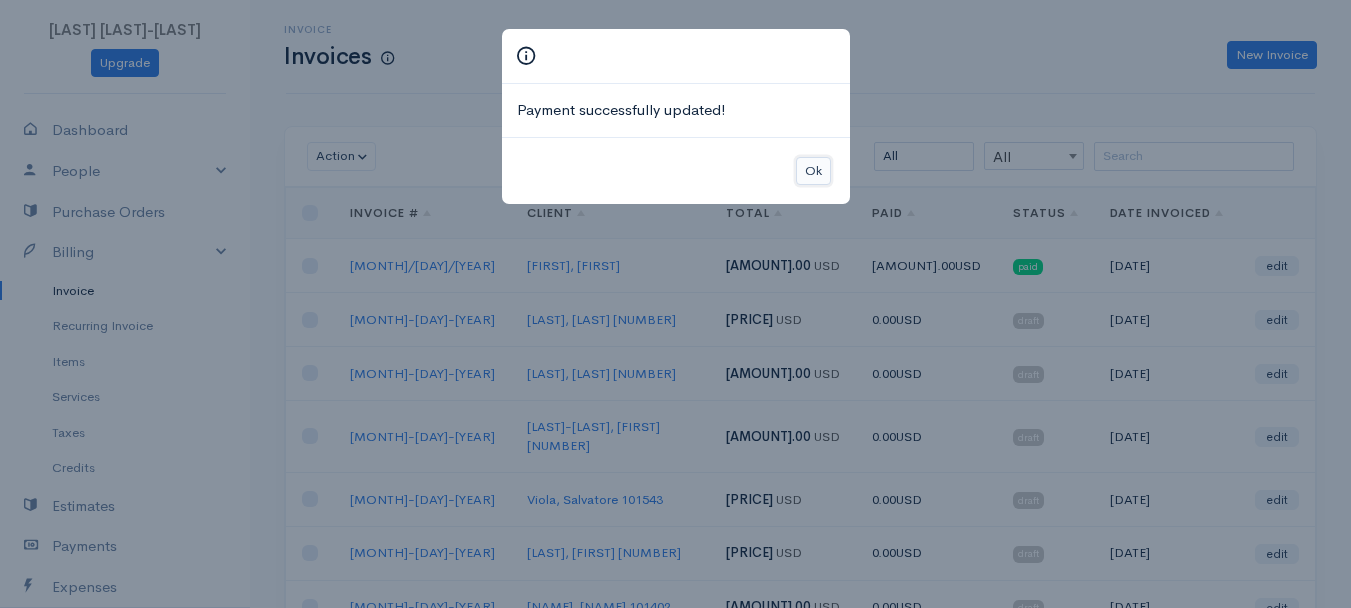 click on "Ok" at bounding box center (813, 171) 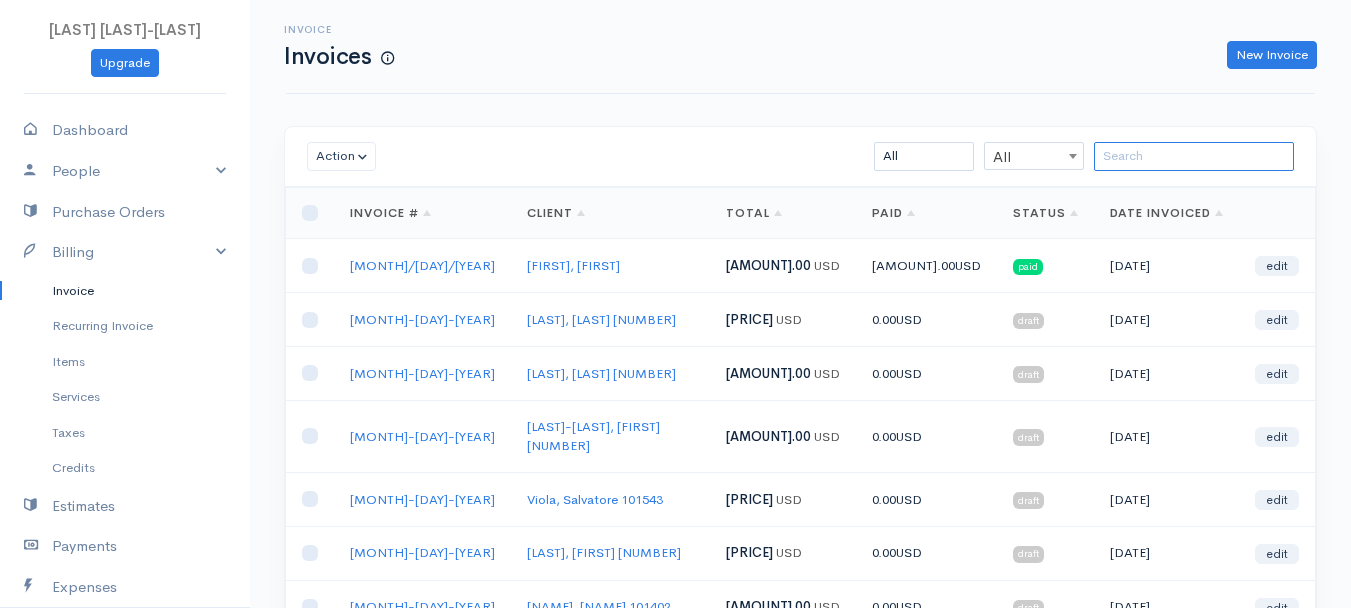 click at bounding box center (1194, 156) 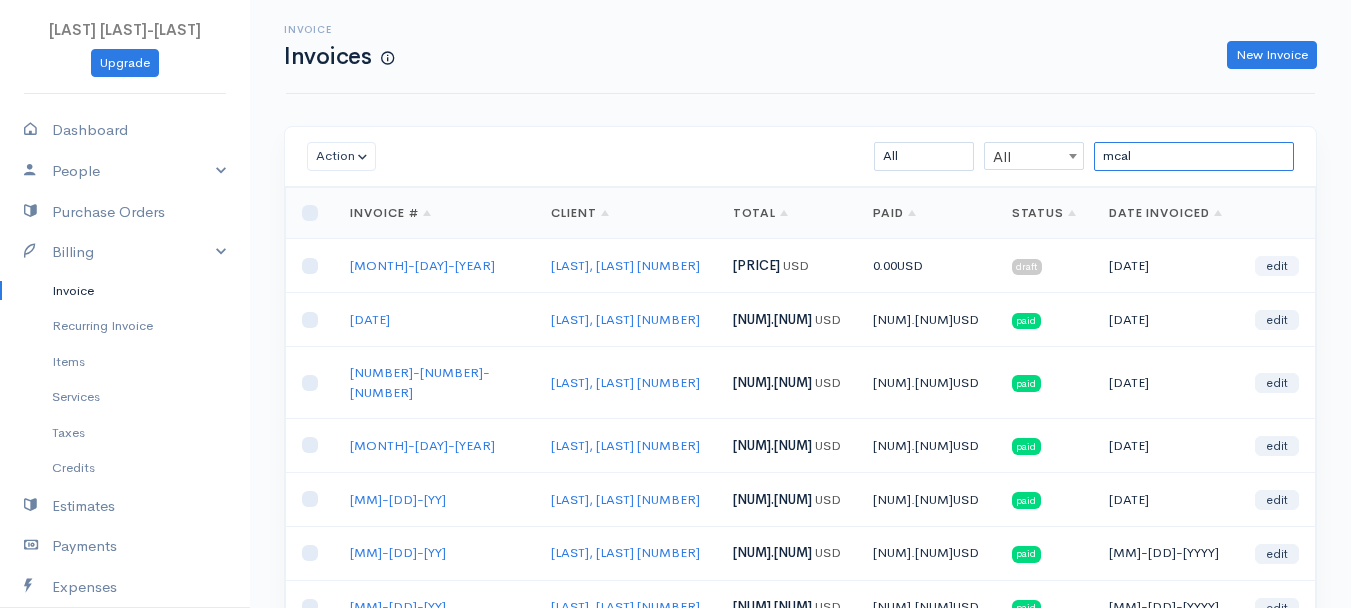 type on "mcal" 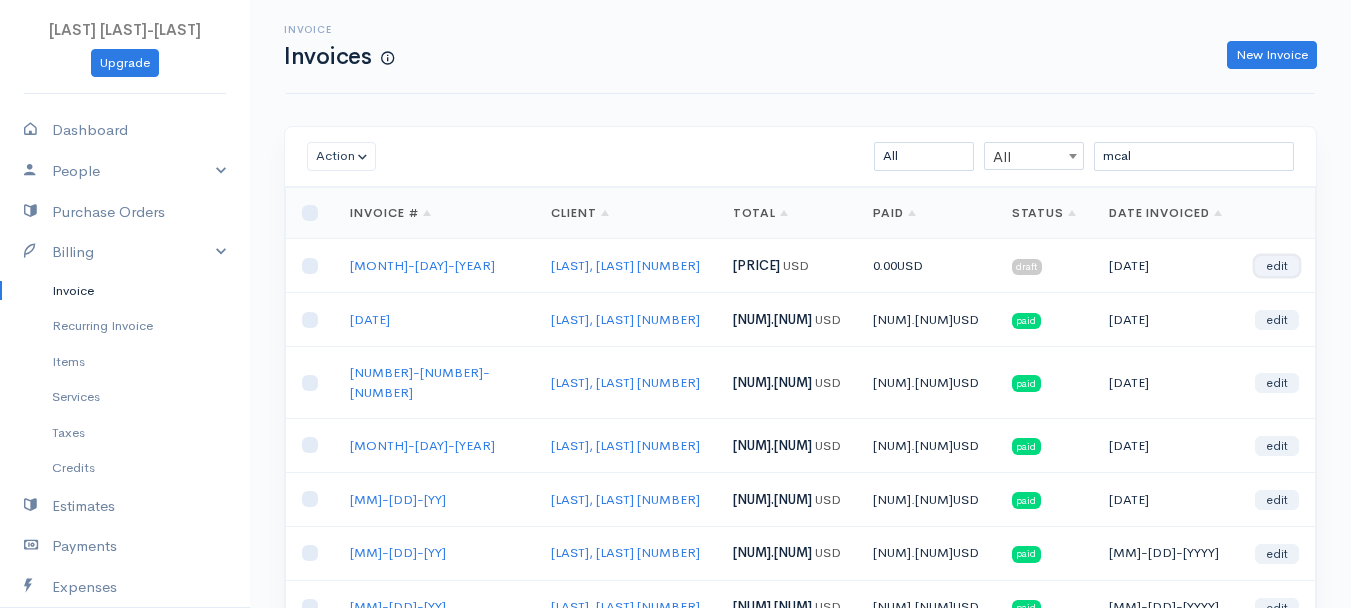 click on "edit" at bounding box center (1277, 266) 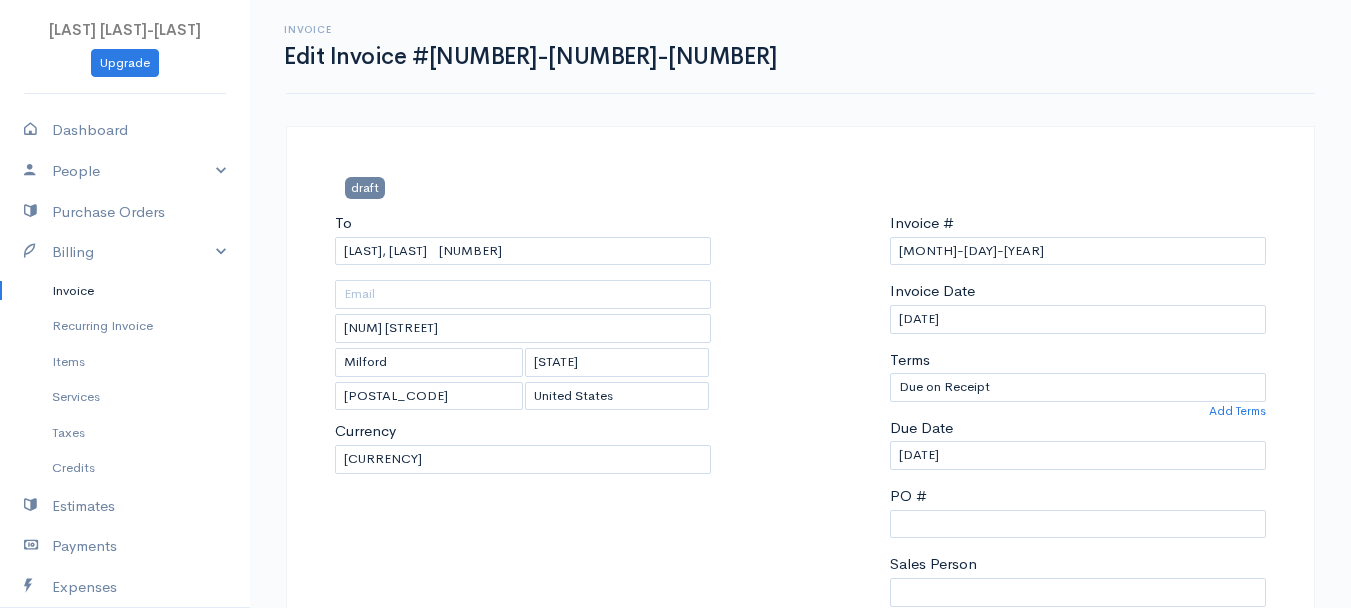 scroll, scrollTop: 300, scrollLeft: 0, axis: vertical 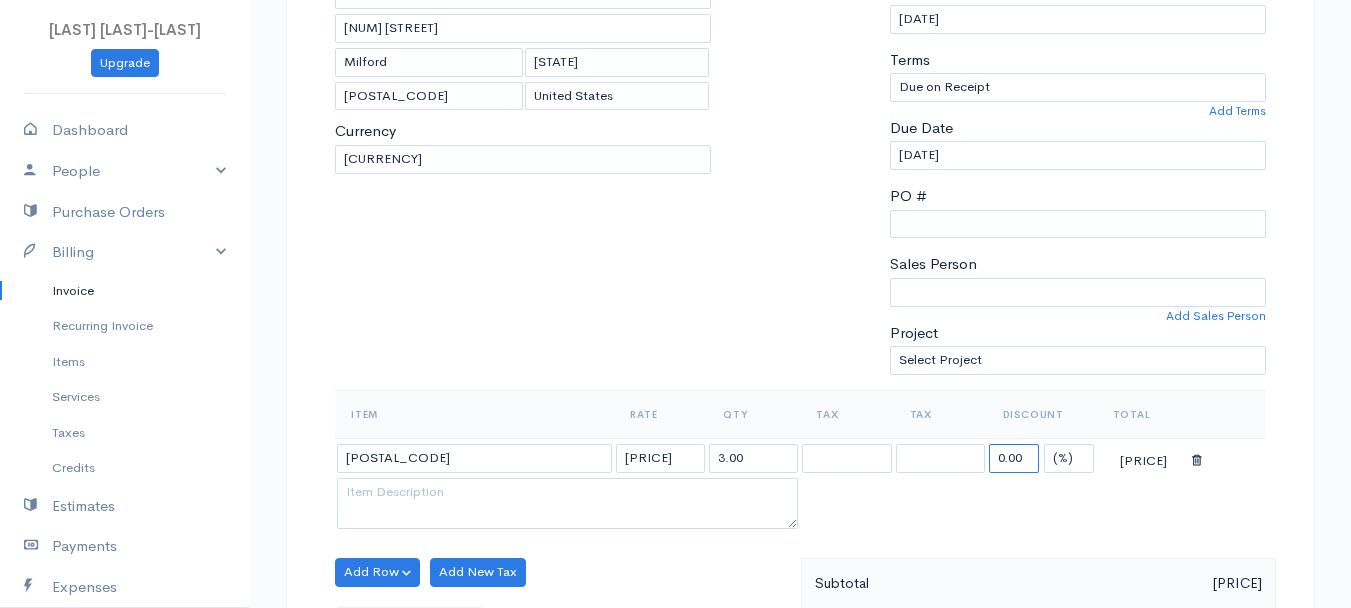 click on "0.00" at bounding box center [1014, 458] 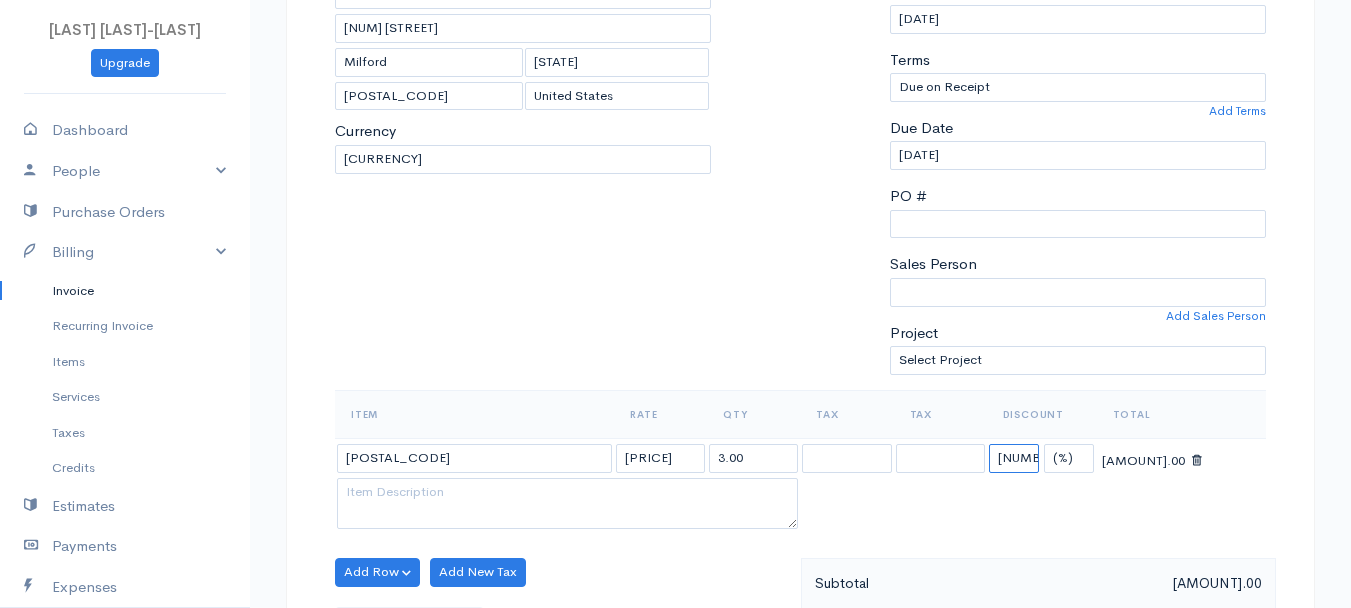 type on "108.87" 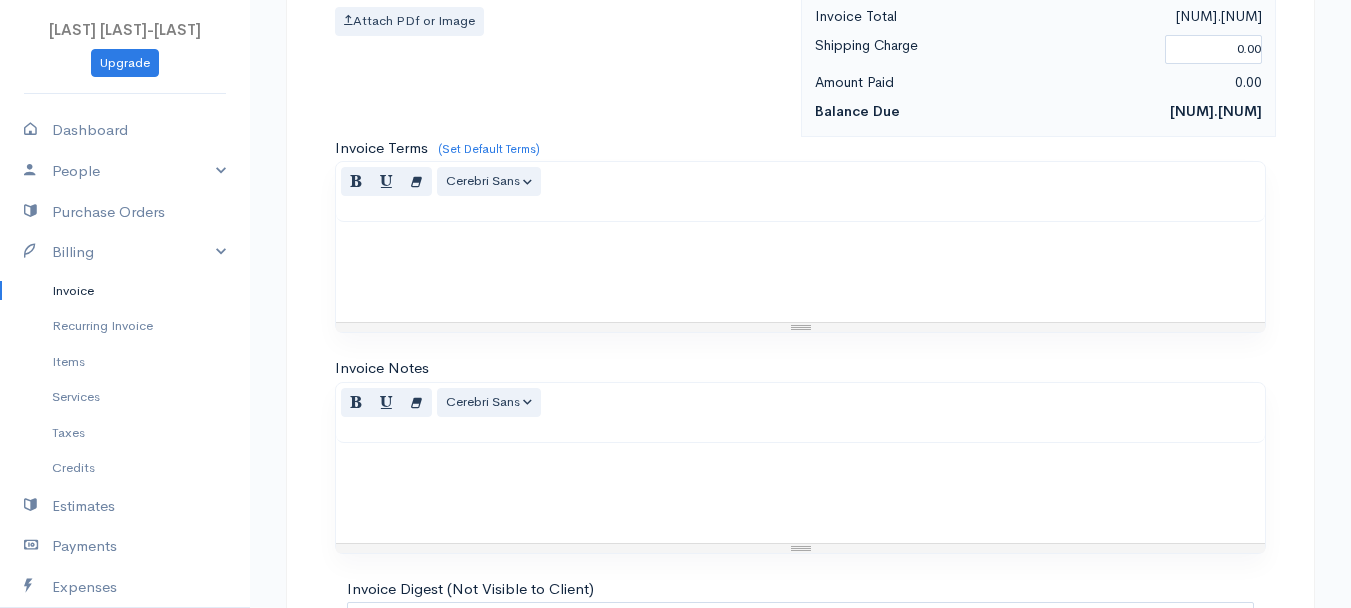 scroll, scrollTop: 1121, scrollLeft: 0, axis: vertical 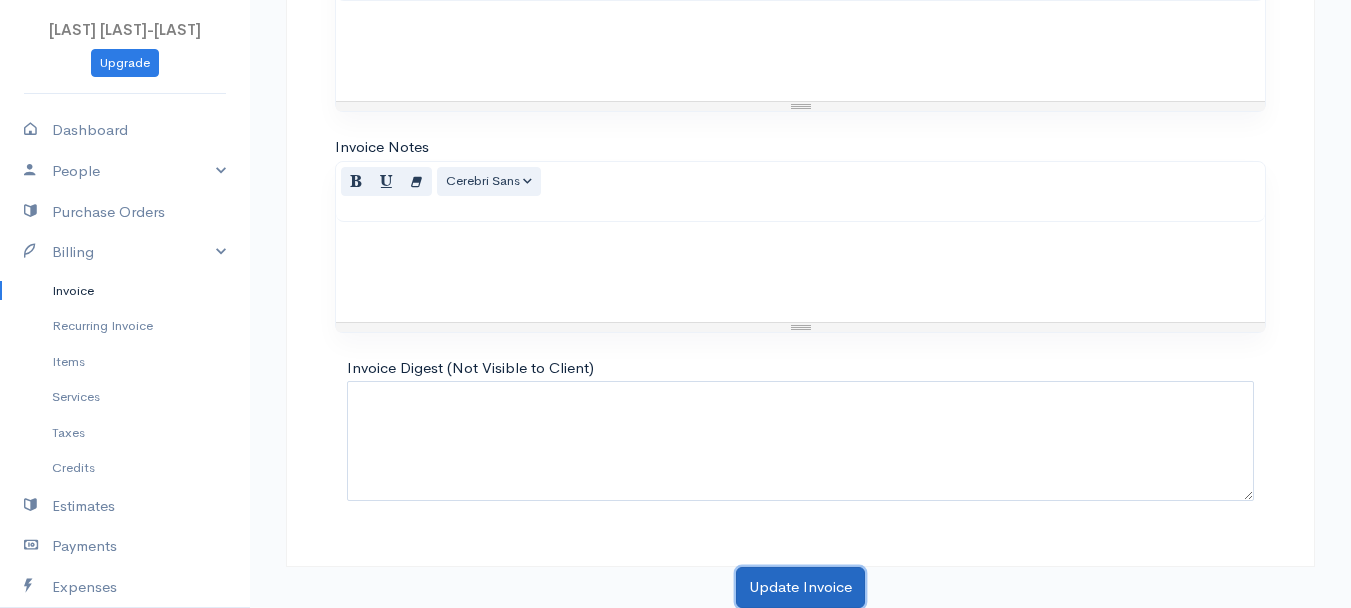click on "Update Invoice" at bounding box center [800, 587] 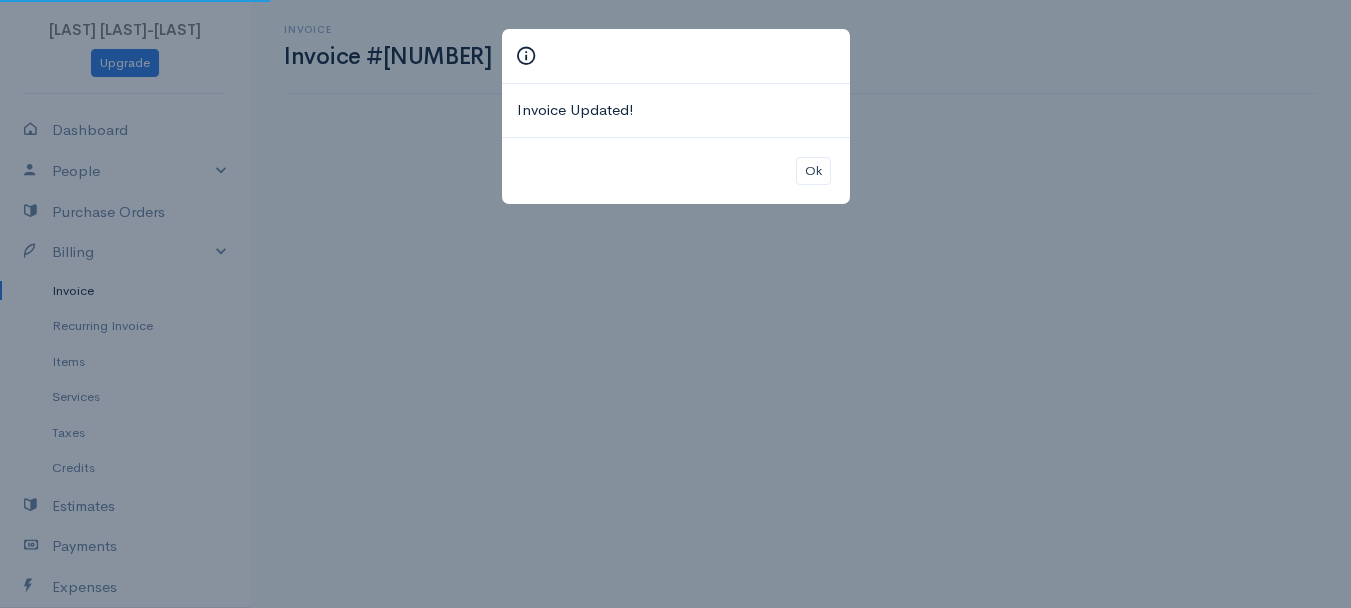 scroll, scrollTop: 0, scrollLeft: 0, axis: both 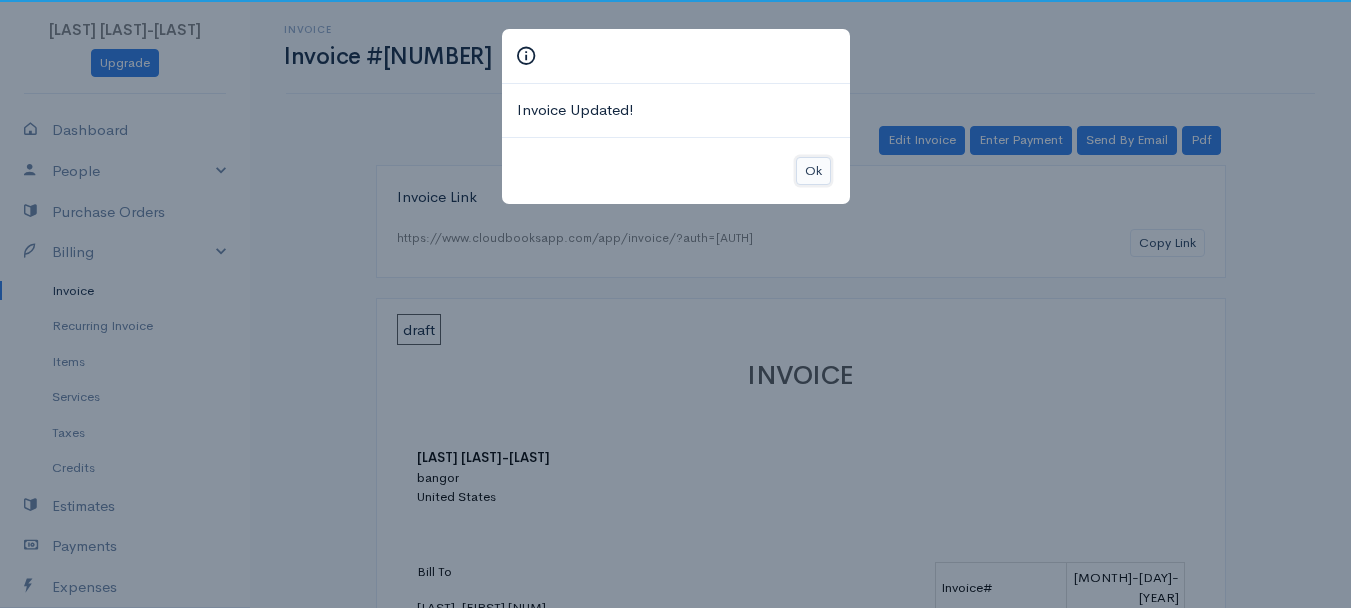 click on "Ok" at bounding box center [813, 171] 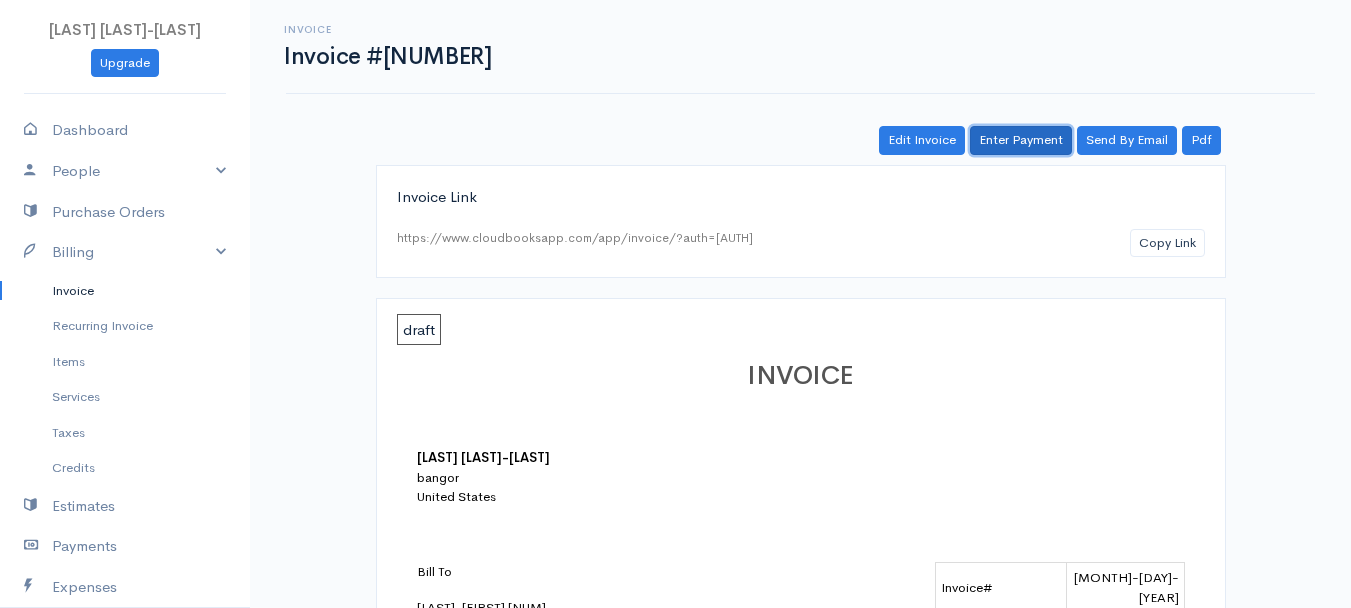 click on "Enter Payment" at bounding box center (1021, 140) 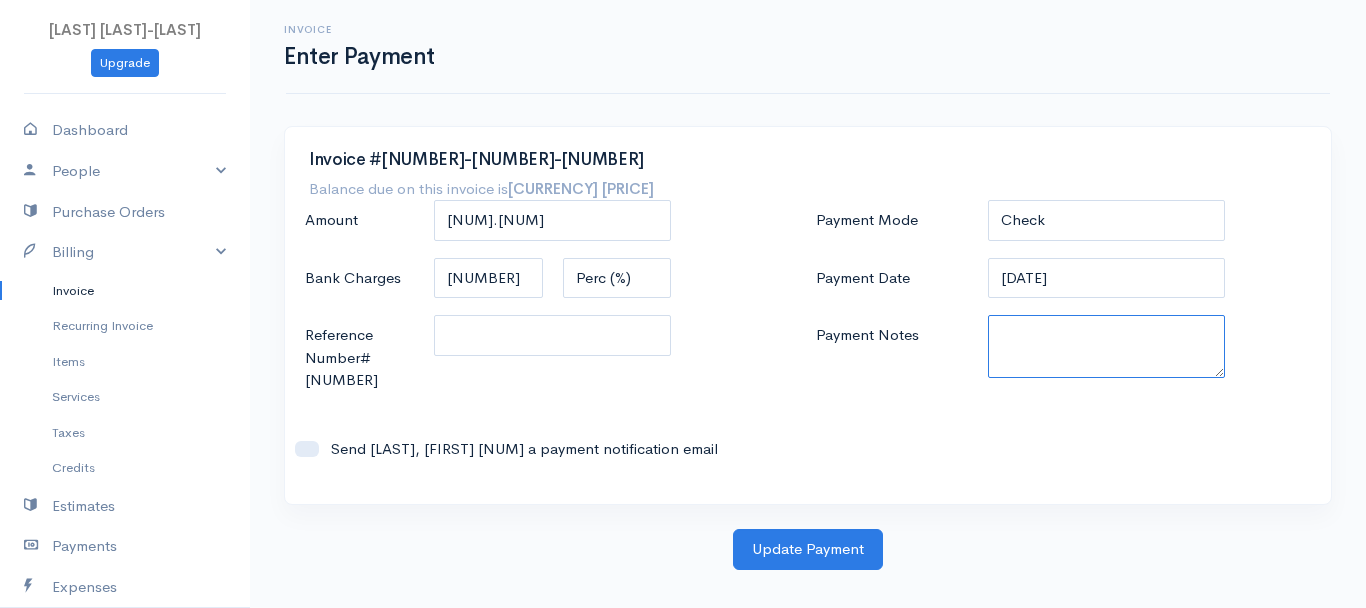 paste on "[PHONE_NUMBER]" 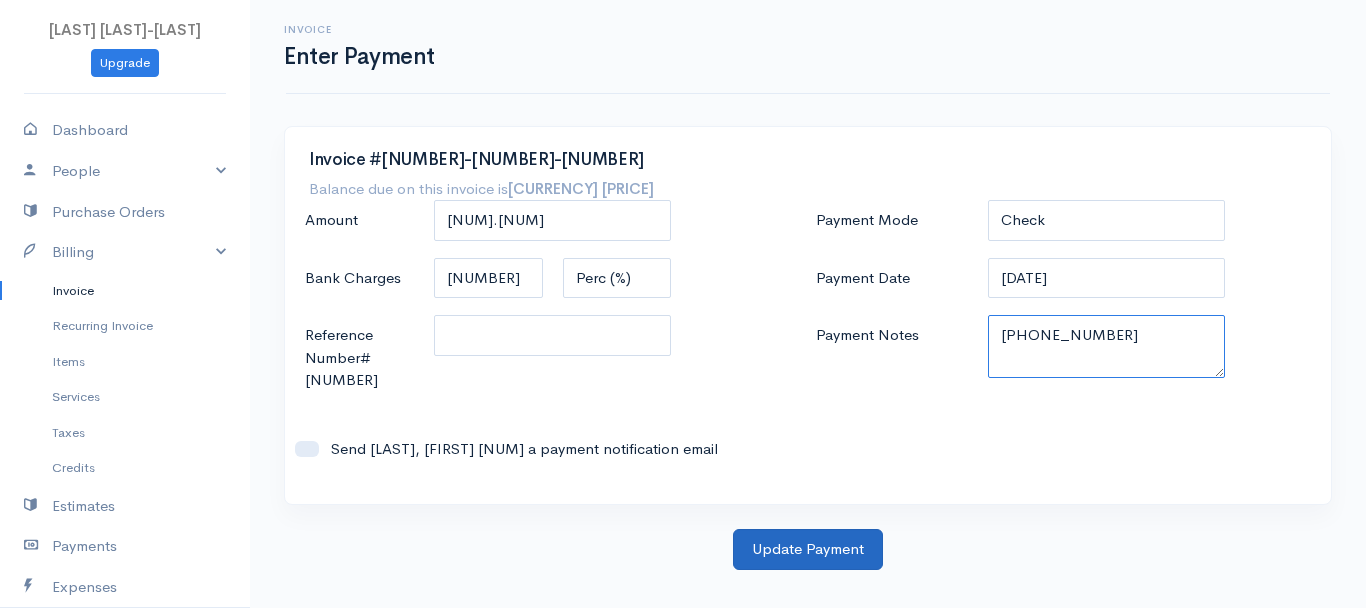 type on "[PHONE_NUMBER]" 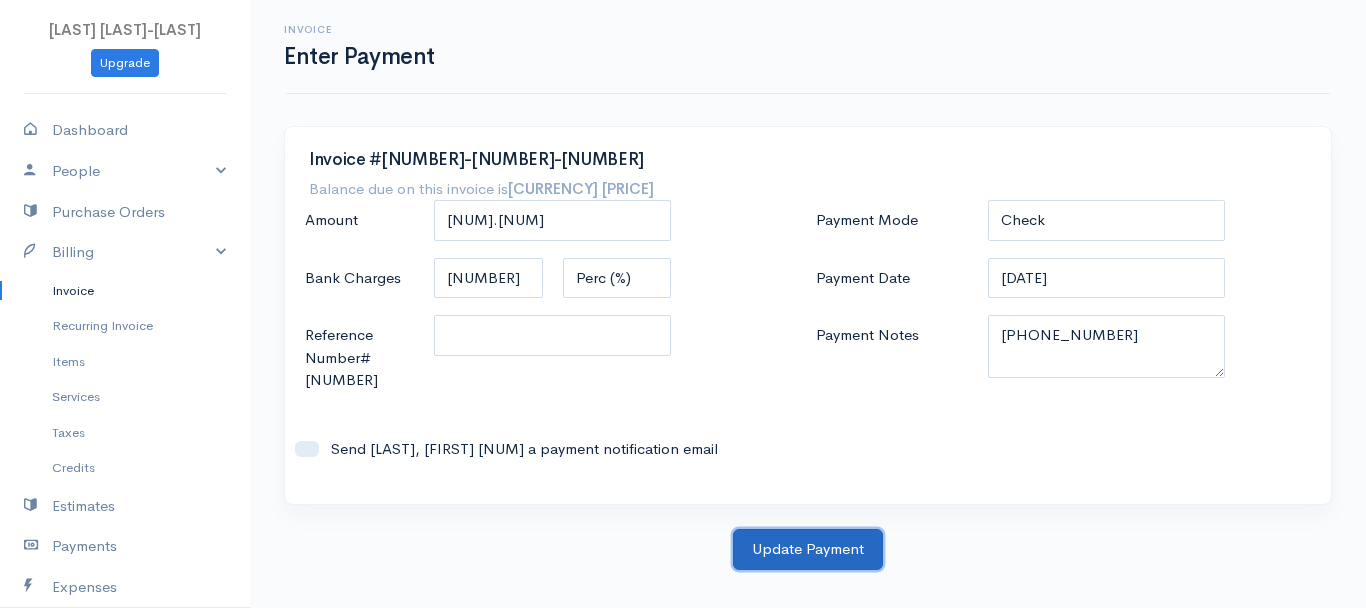 click on "Update Payment" at bounding box center [808, 549] 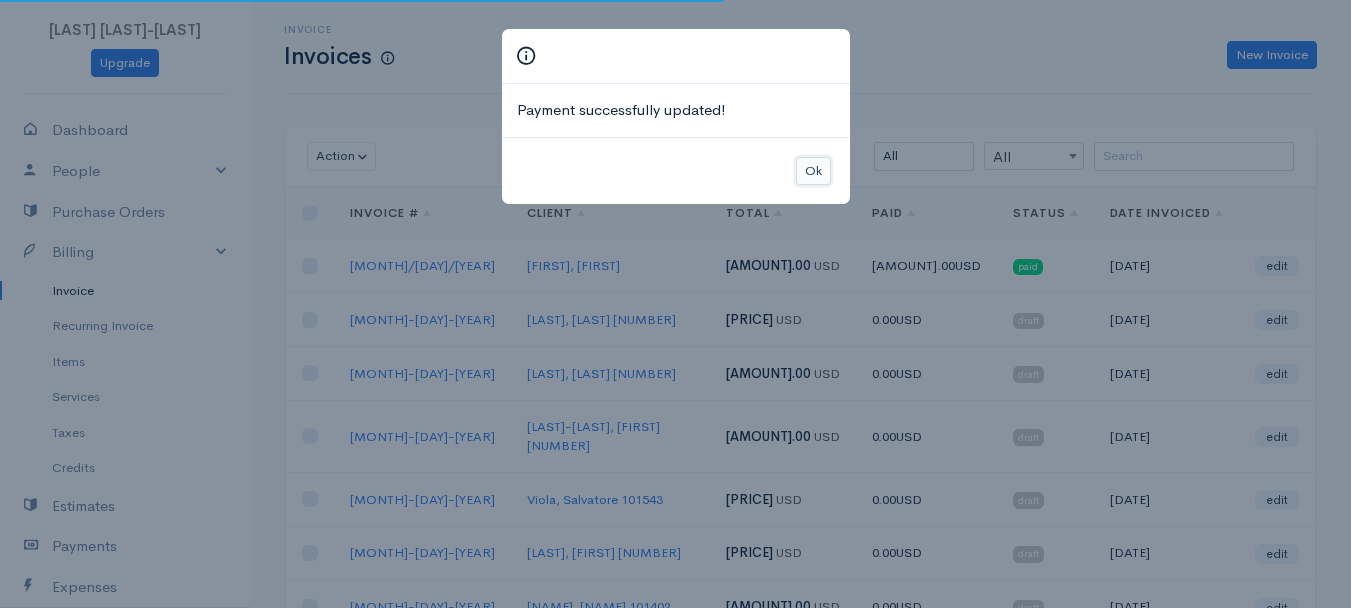 click on "Ok" at bounding box center (813, 171) 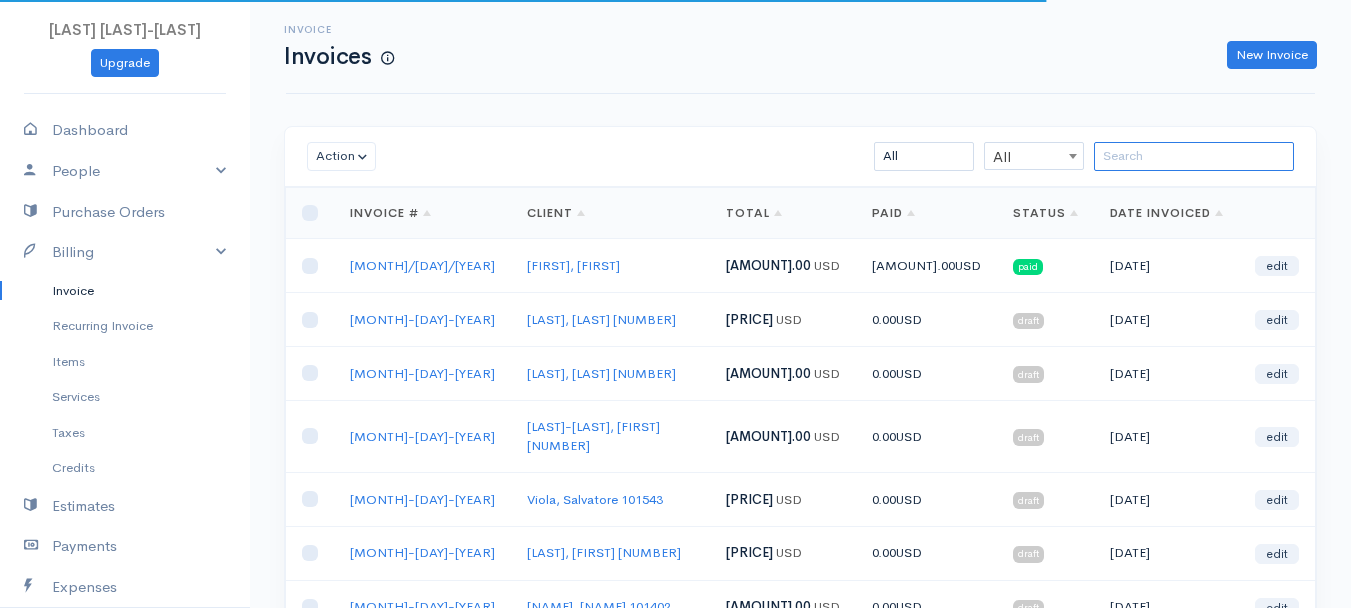 click at bounding box center [1194, 156] 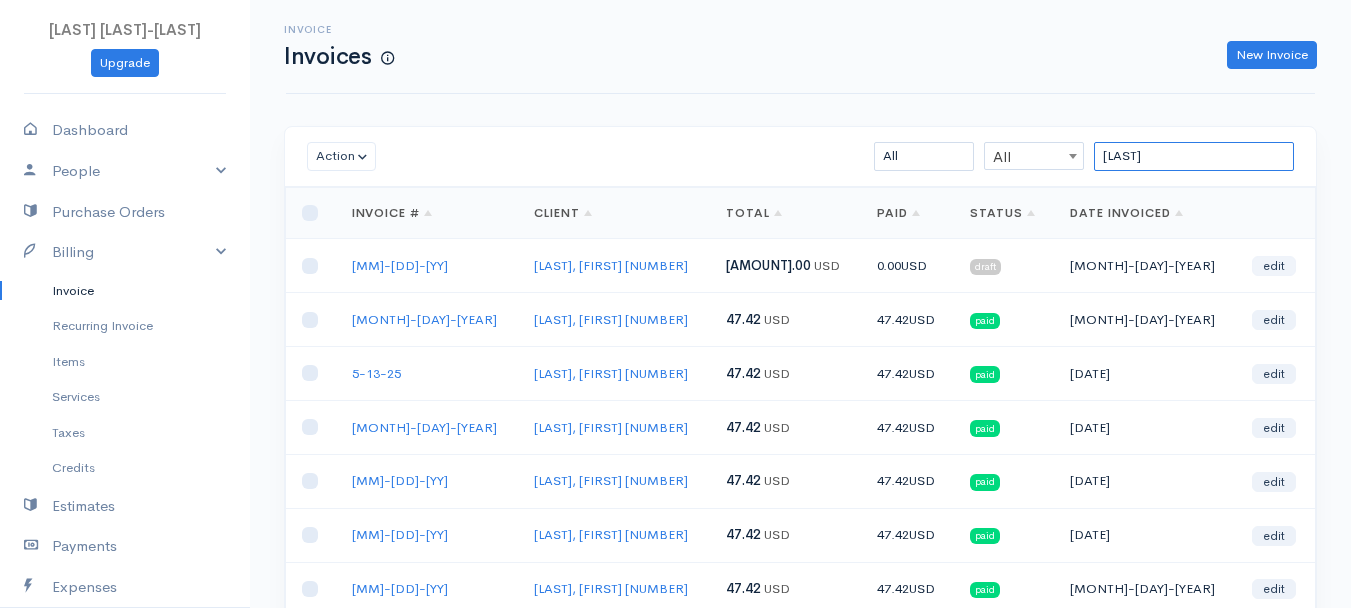 type on "[LAST]" 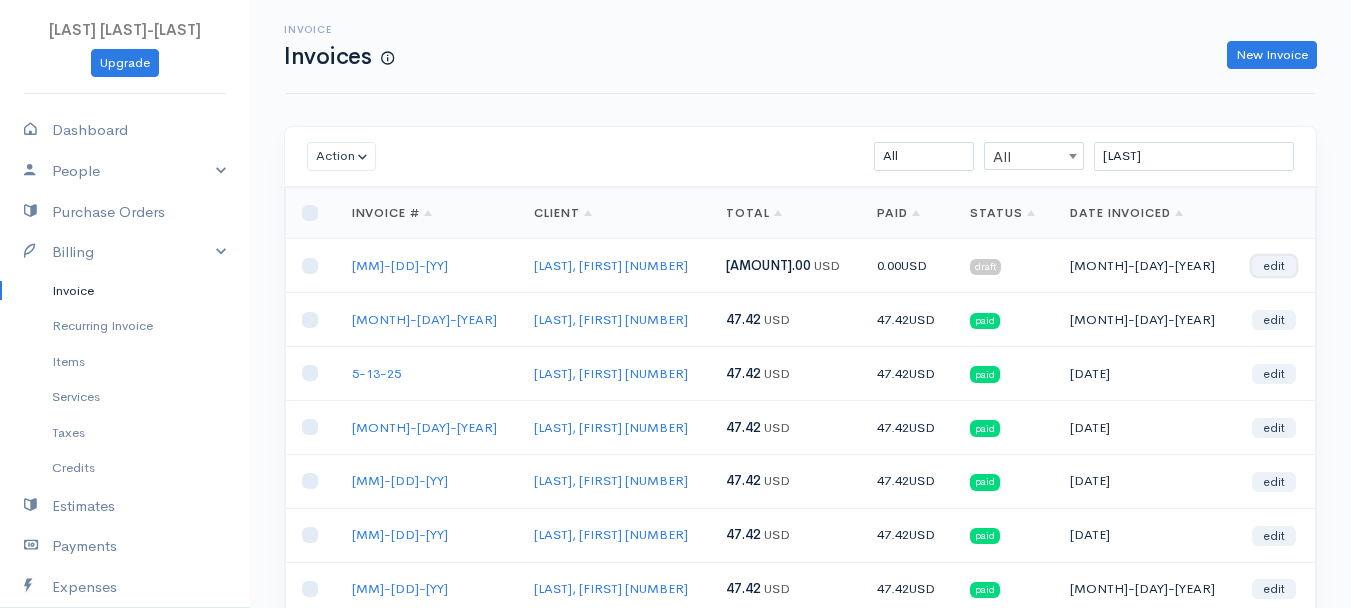click on "edit" at bounding box center [1274, 266] 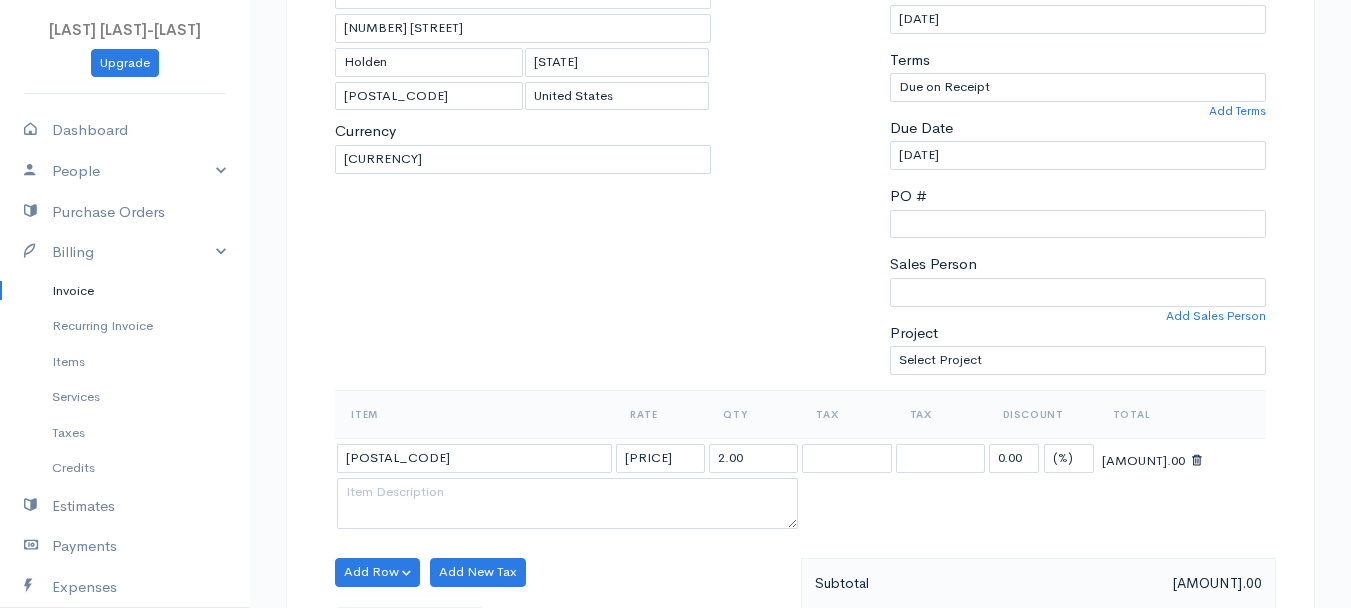 scroll, scrollTop: 400, scrollLeft: 0, axis: vertical 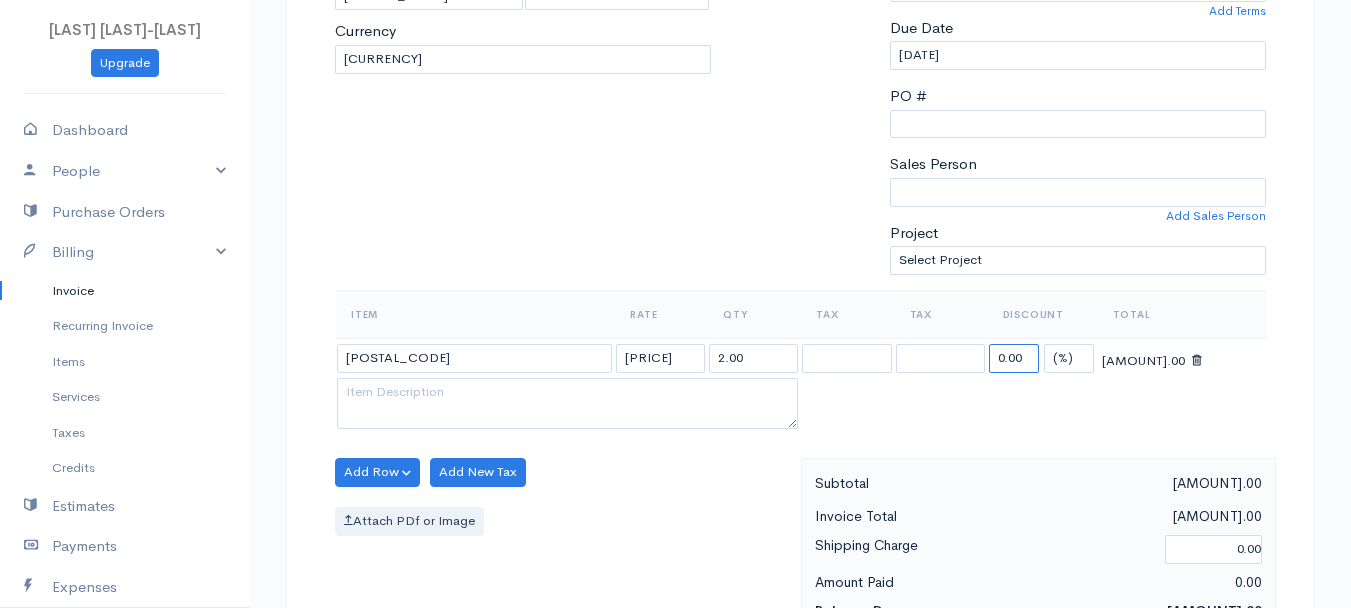 click on "0.00" at bounding box center [1014, 358] 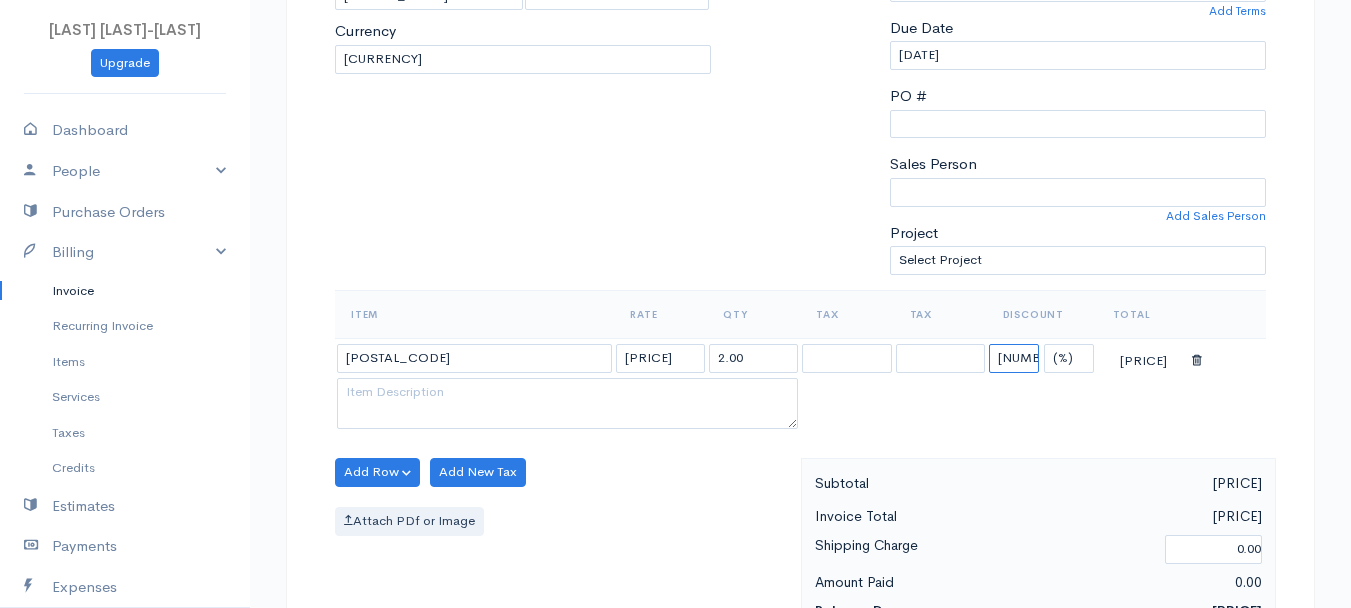 type on "[NUM].[NUM]" 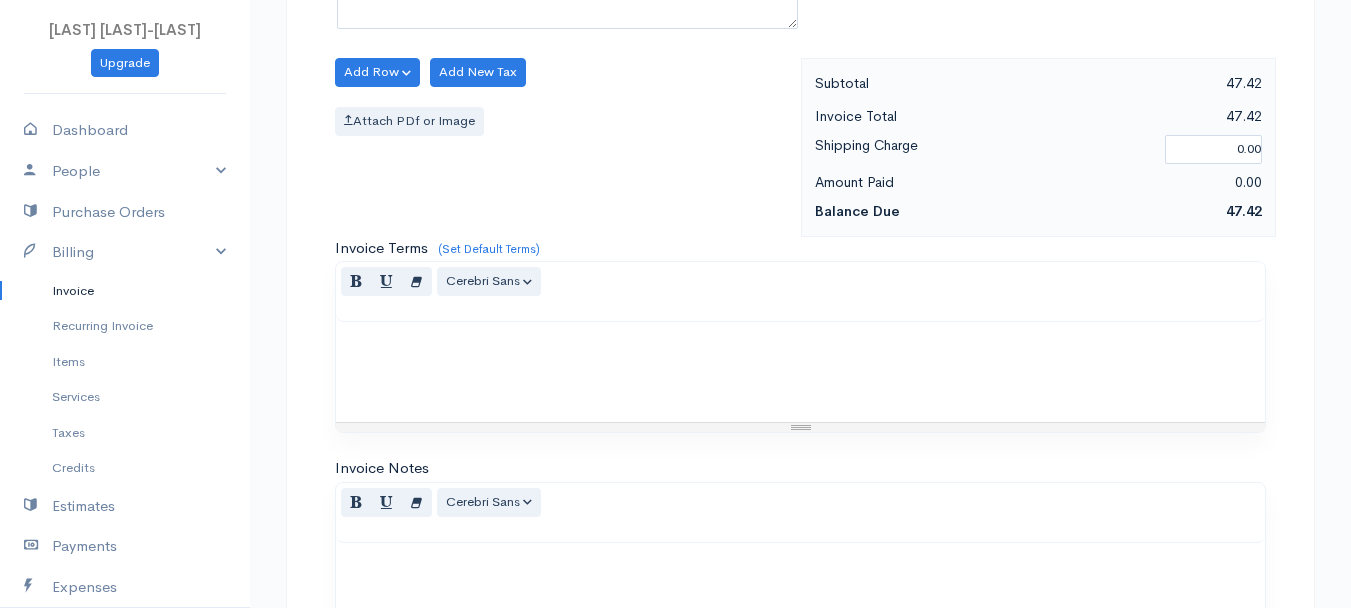 scroll, scrollTop: 1121, scrollLeft: 0, axis: vertical 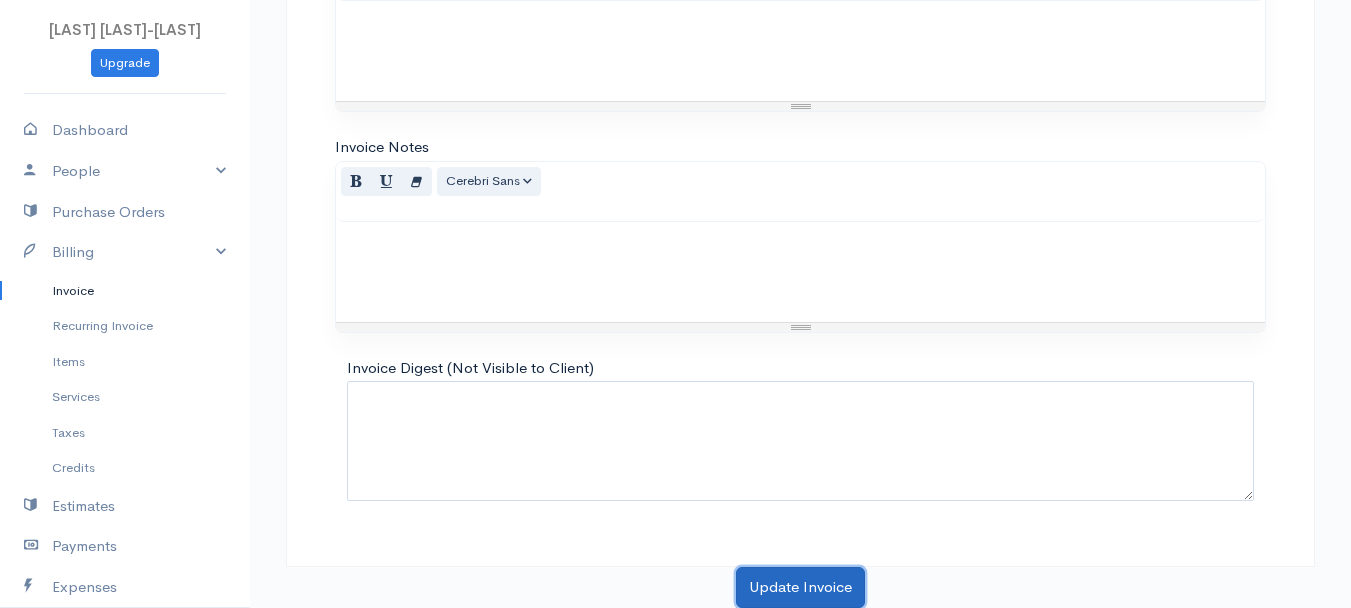 click on "Update Invoice" at bounding box center (800, 587) 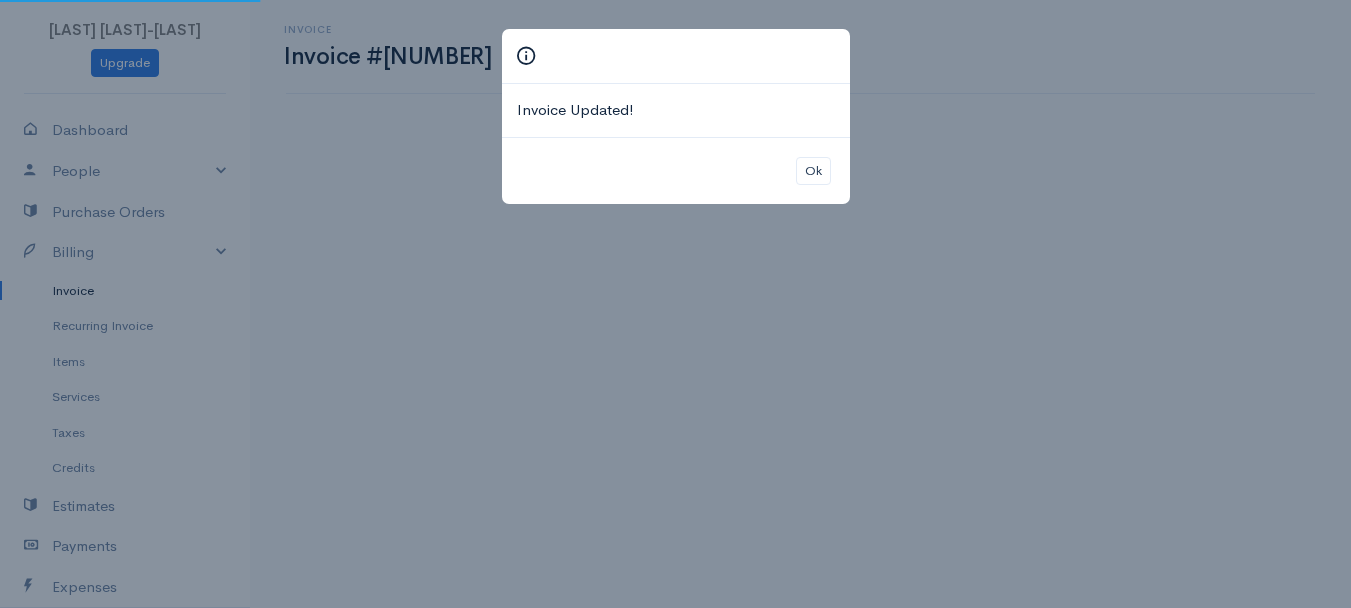 scroll, scrollTop: 0, scrollLeft: 0, axis: both 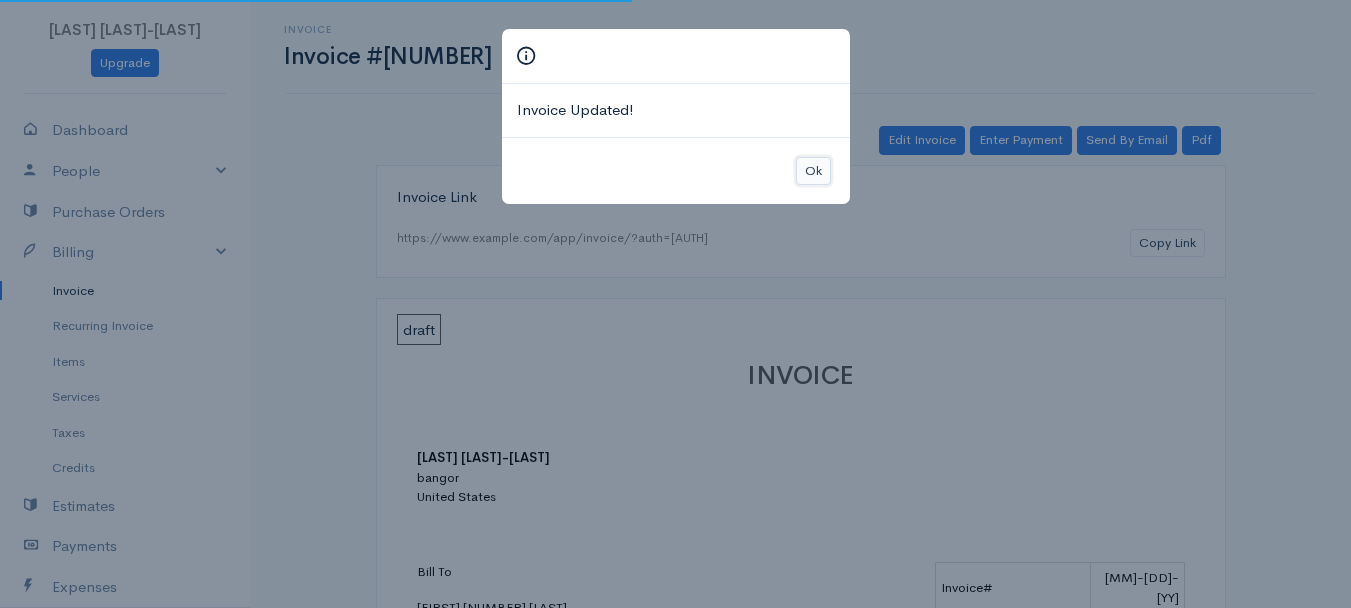 click on "Ok" at bounding box center (813, 171) 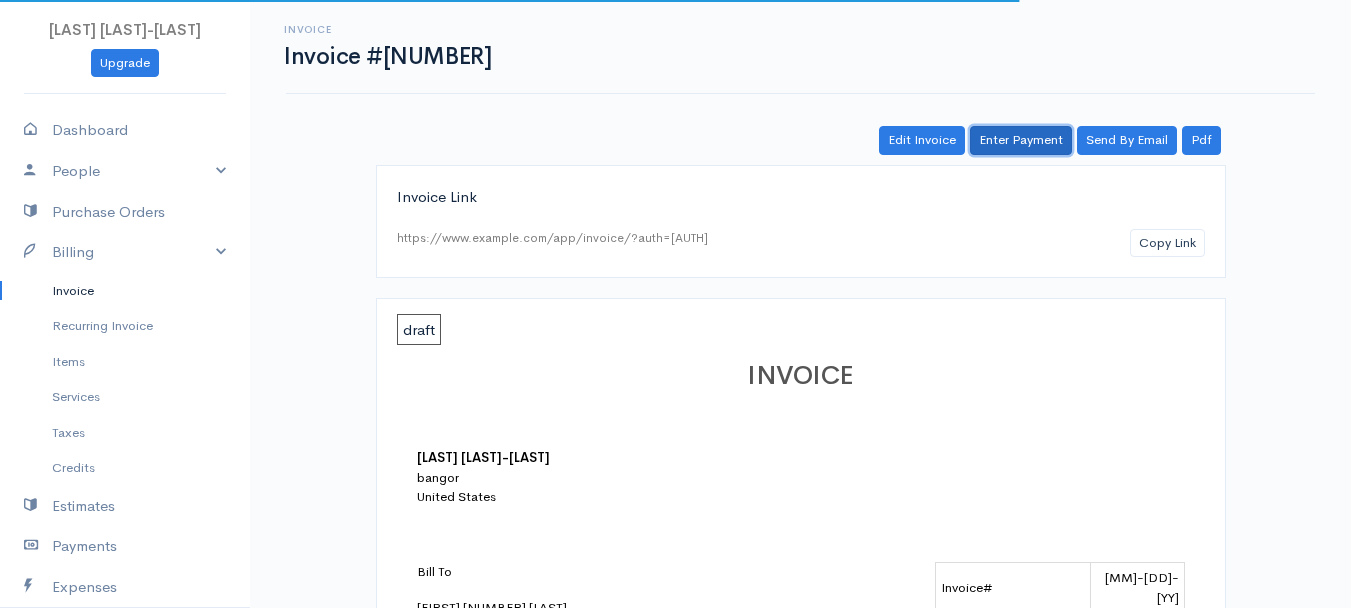 click on "Enter Payment" at bounding box center [1021, 140] 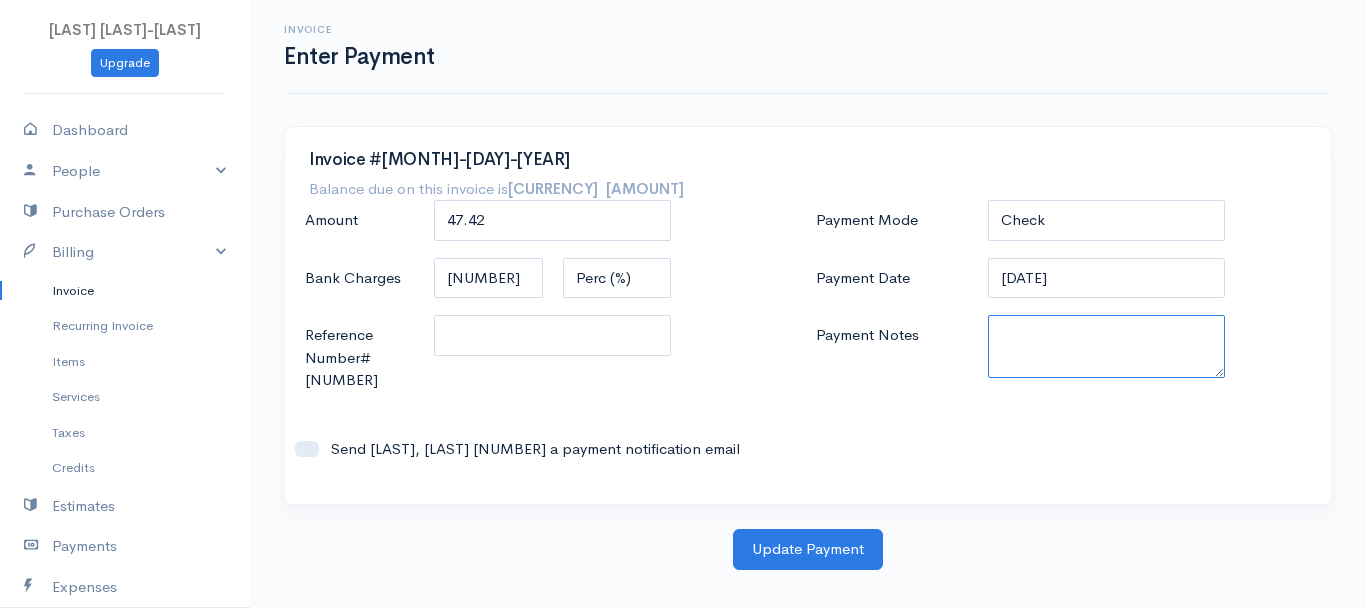 paste on "[PHONE_NUMBER]" 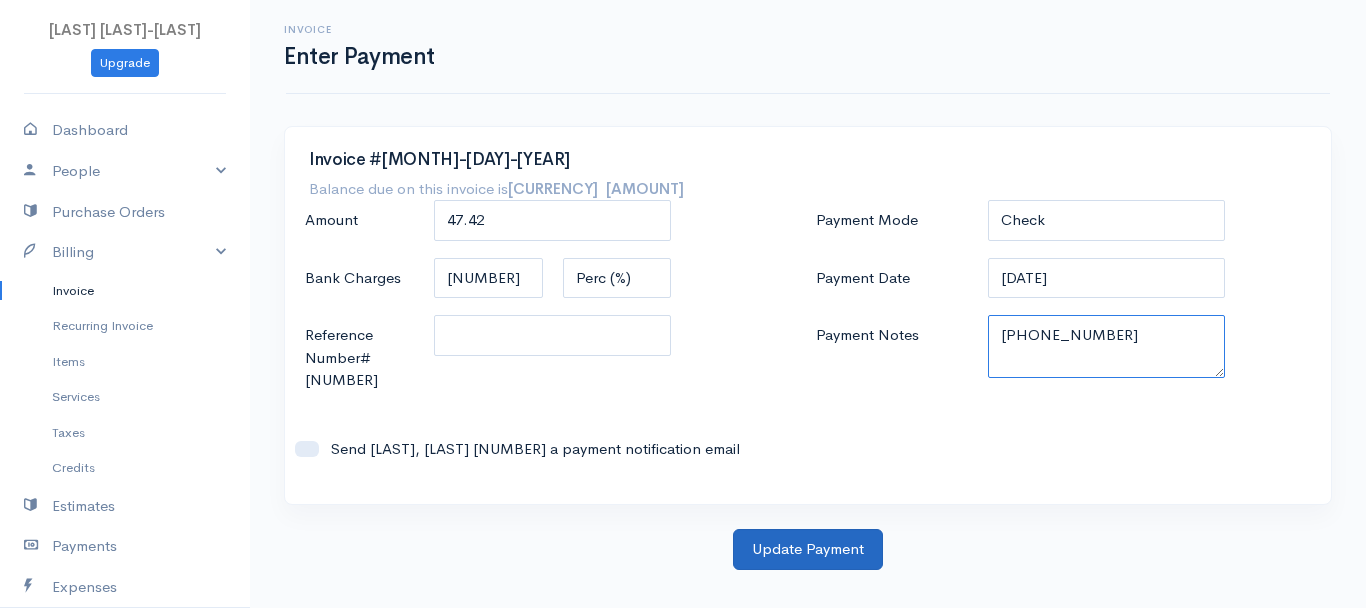 type on "[PHONE_NUMBER]" 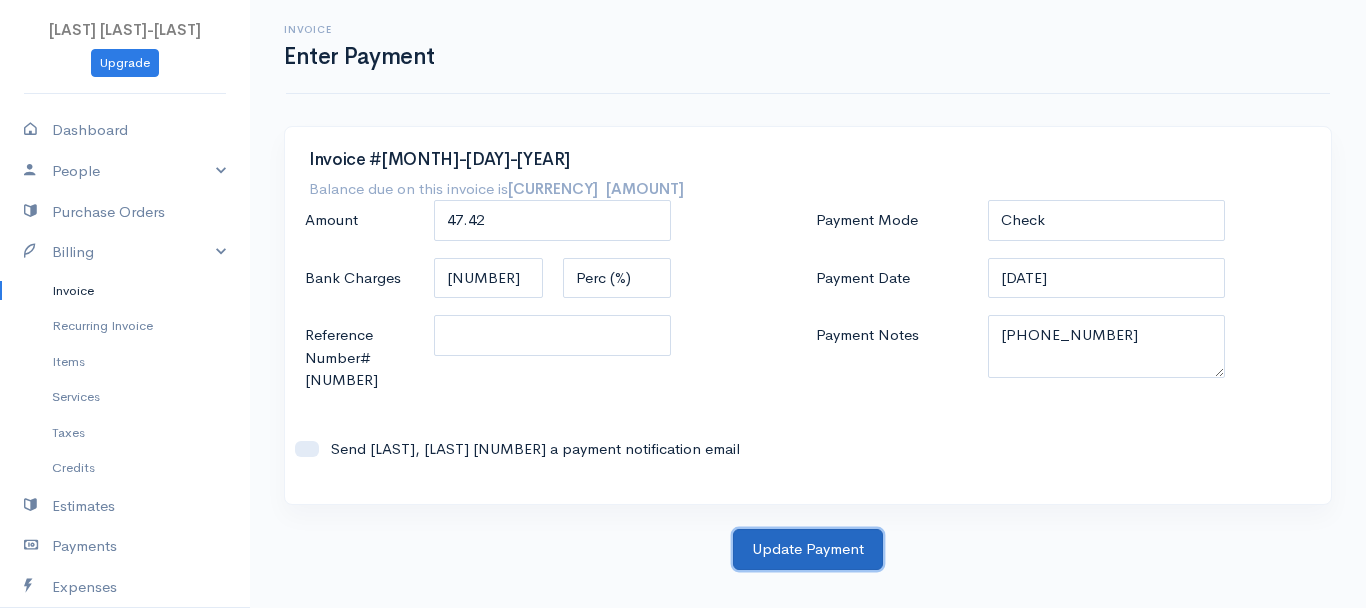 click on "Update Payment" at bounding box center (808, 549) 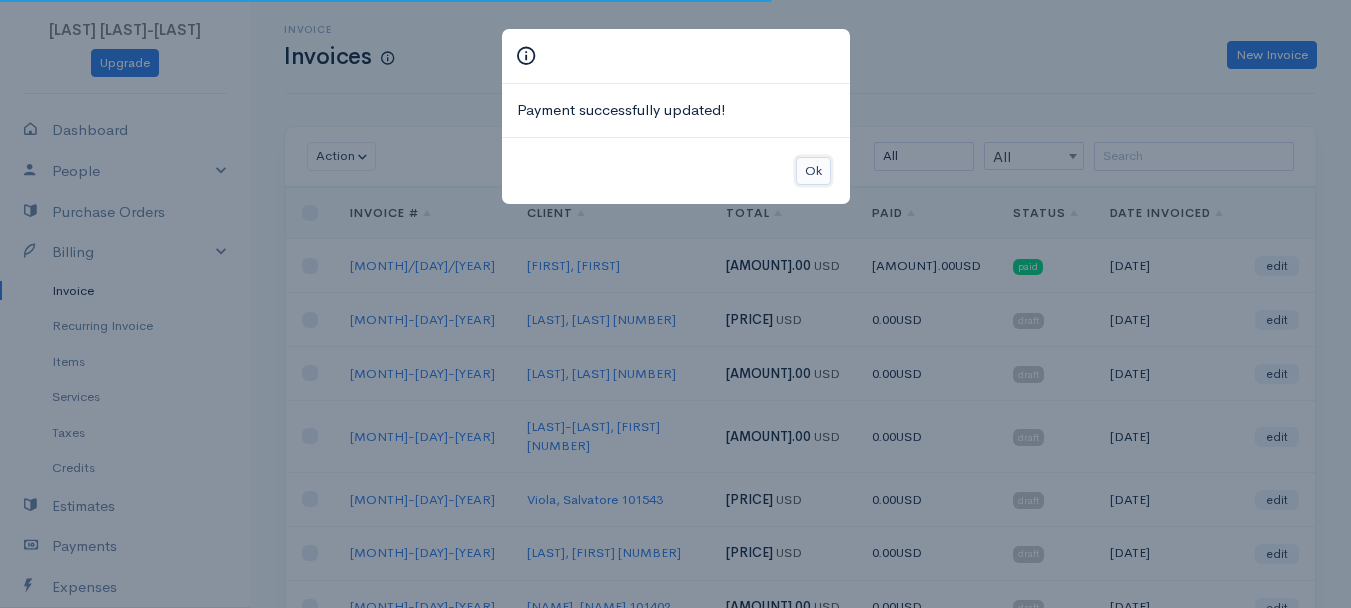 click on "Ok" at bounding box center (813, 171) 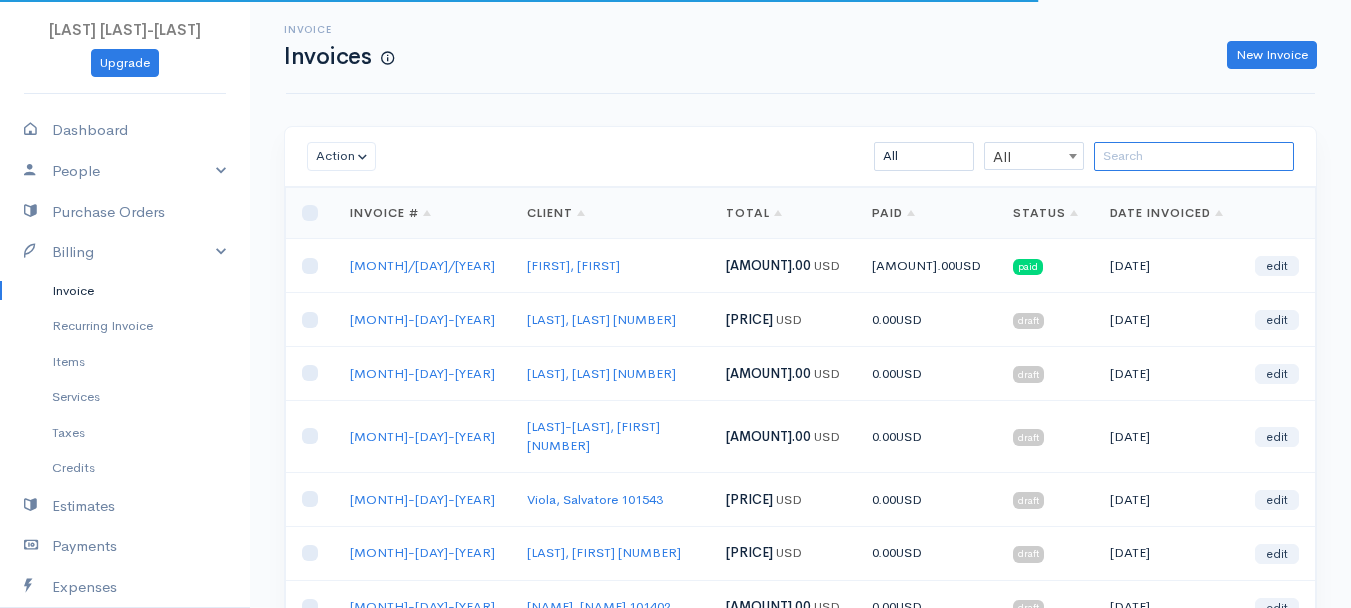 click at bounding box center [1194, 156] 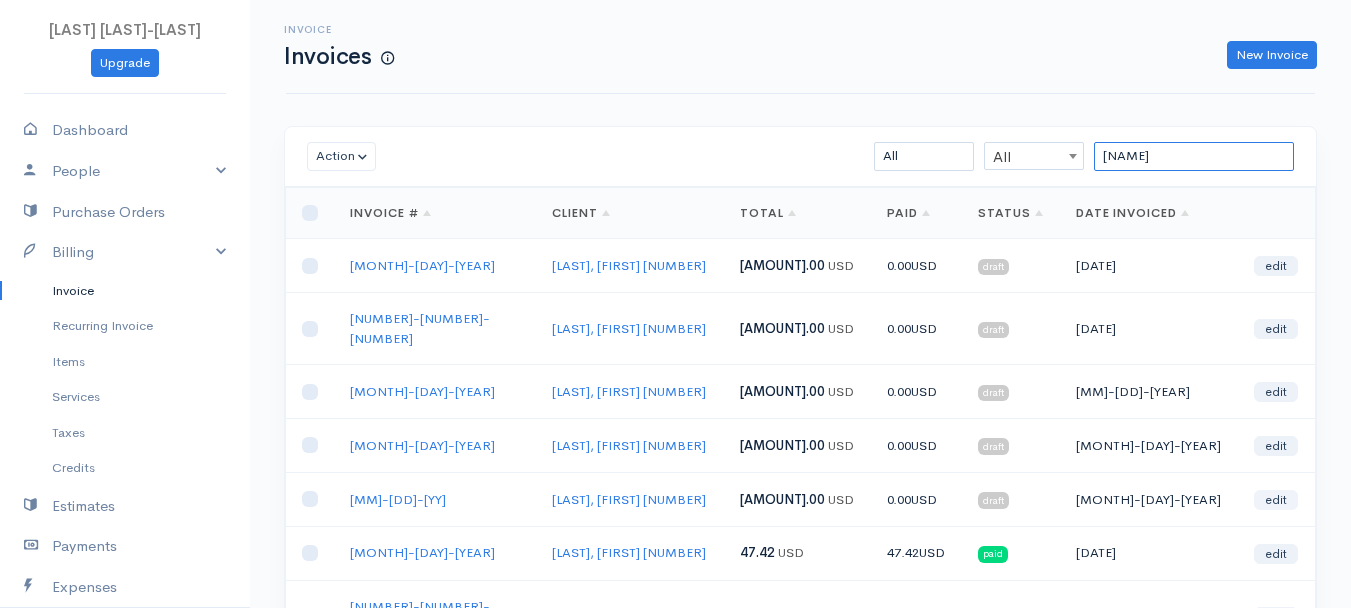 type on "[NAME]" 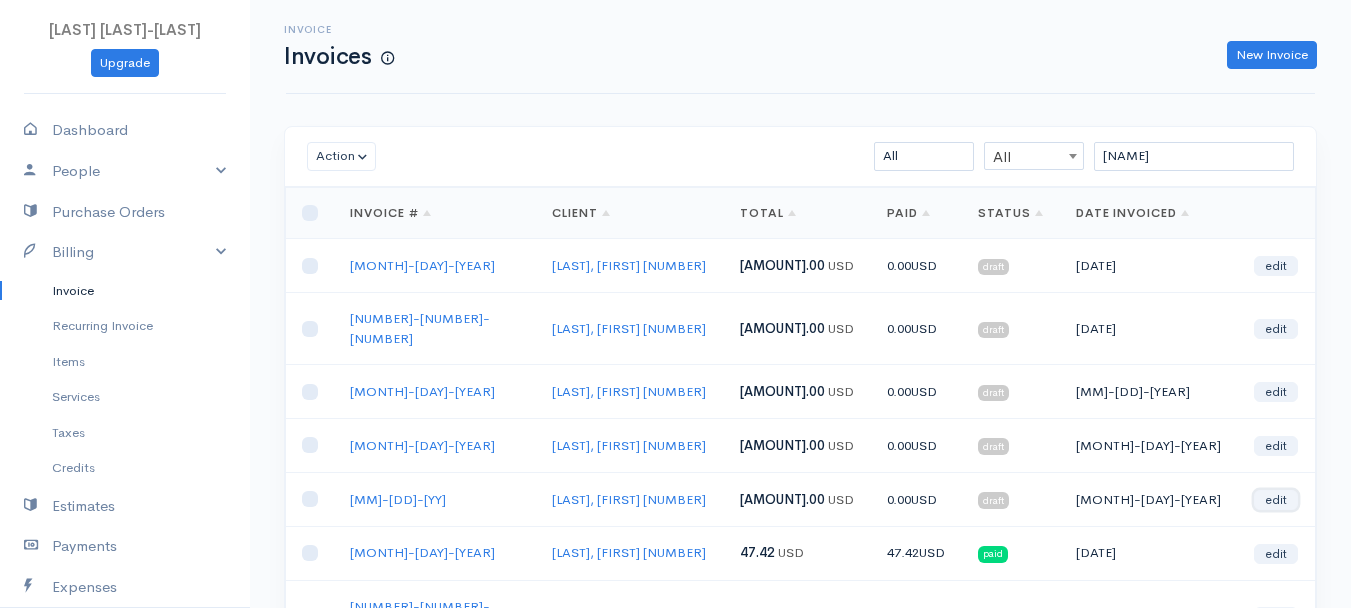 click on "edit" at bounding box center (1276, 500) 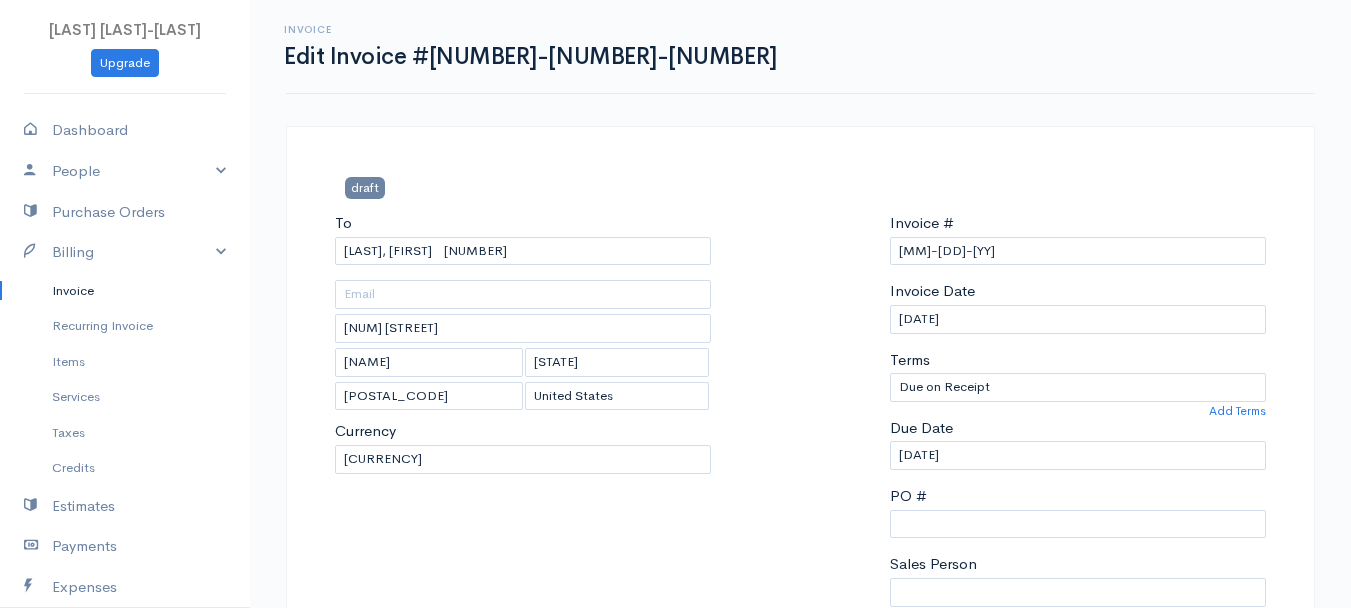 scroll, scrollTop: 300, scrollLeft: 0, axis: vertical 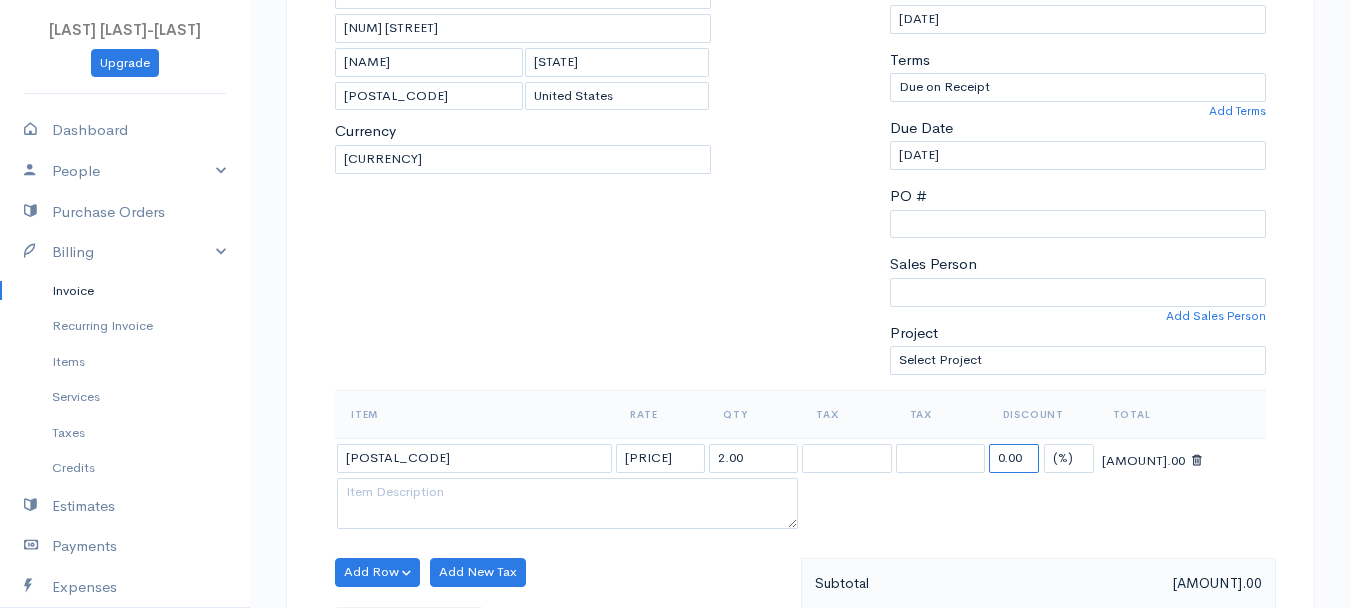 click on "0.00" at bounding box center (1014, 458) 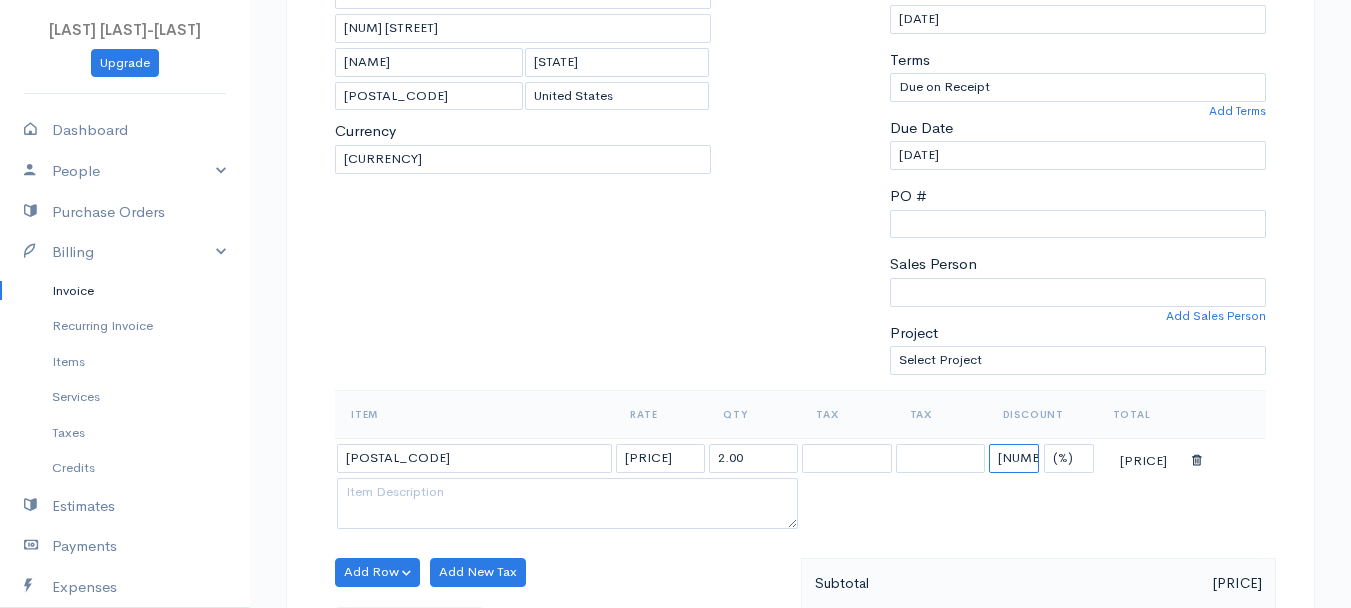 type on "[NUM].[NUM]" 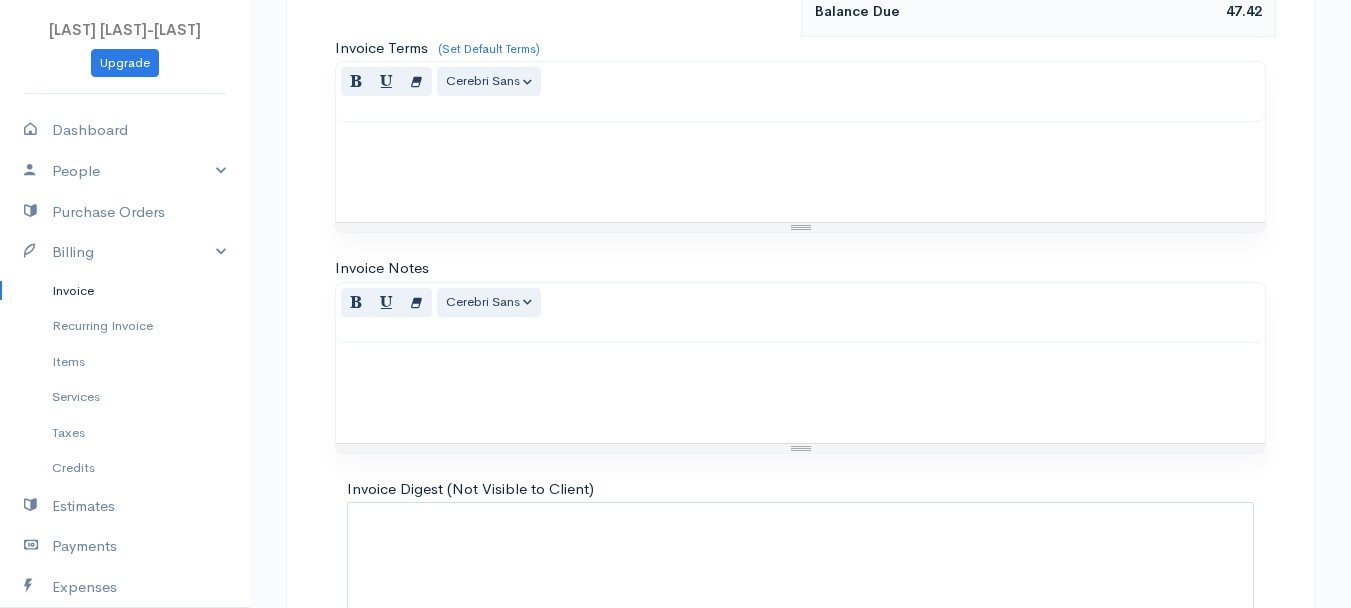 scroll, scrollTop: 1121, scrollLeft: 0, axis: vertical 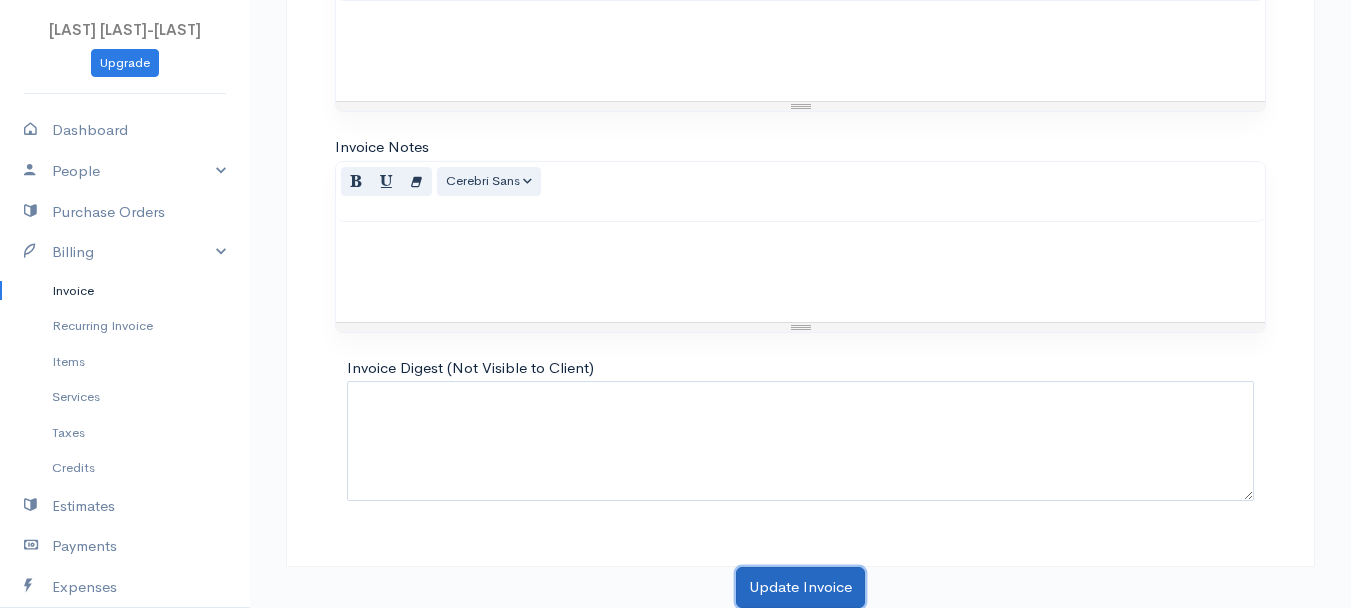 click on "Update Invoice" at bounding box center [800, 587] 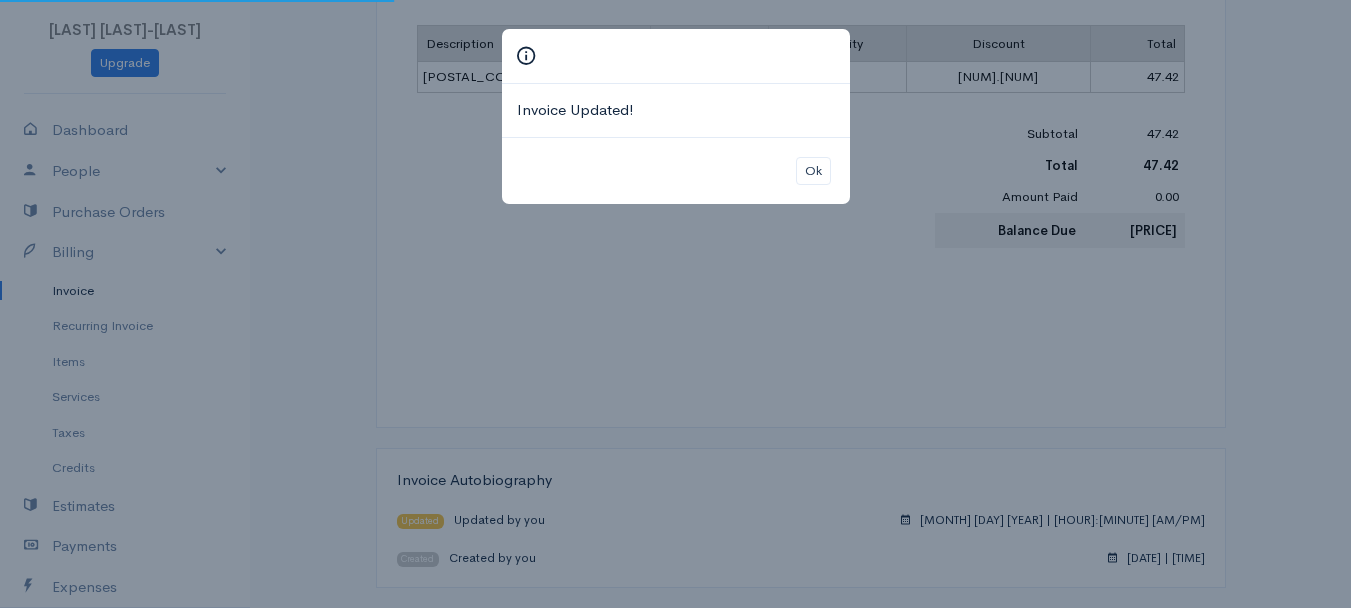 scroll, scrollTop: 0, scrollLeft: 0, axis: both 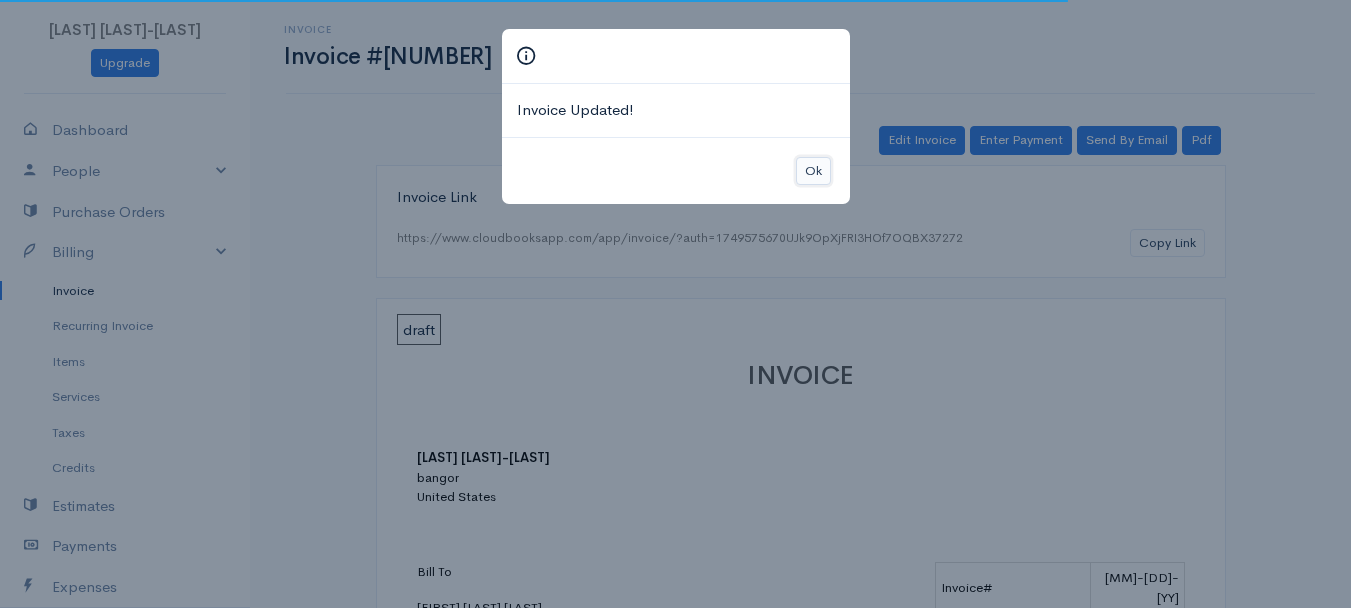 click on "Ok" at bounding box center (813, 171) 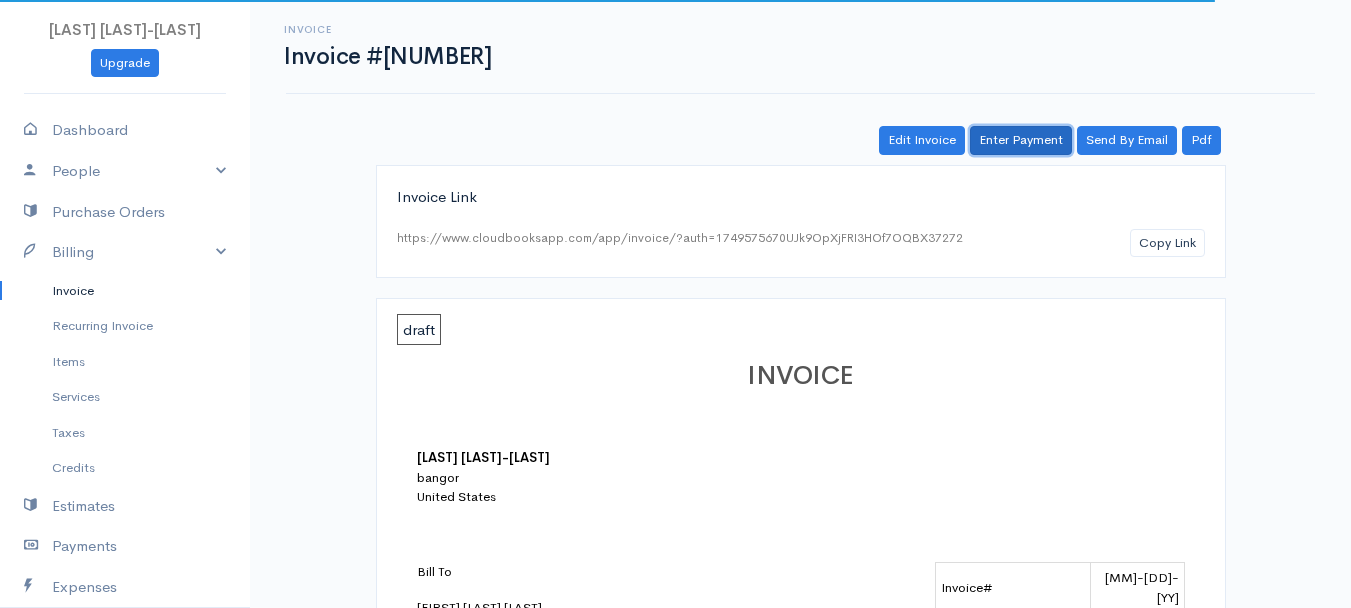 click on "Enter Payment" at bounding box center (1021, 140) 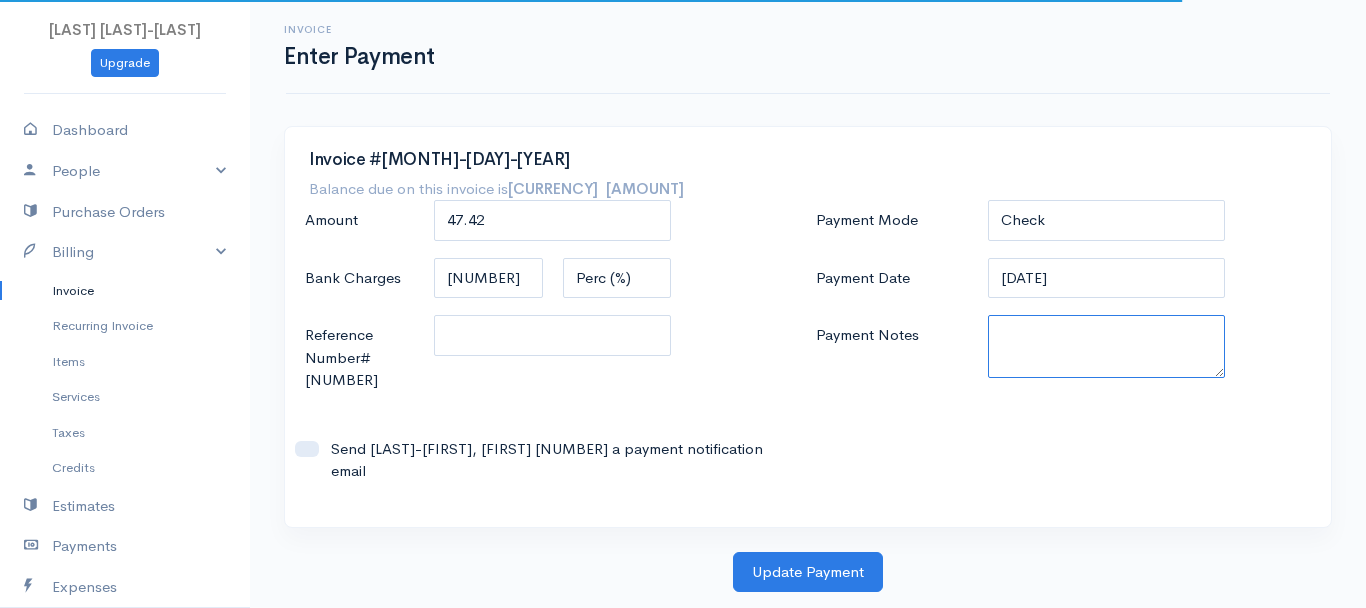 paste on "[PHONE_NUMBER]" 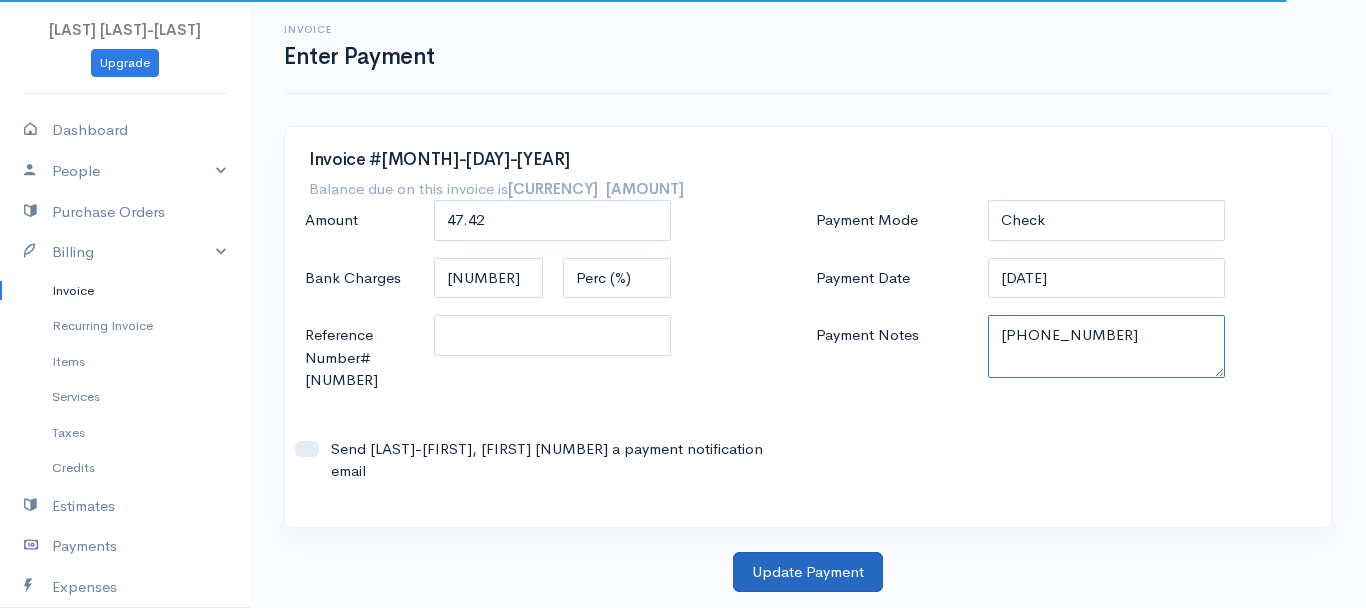 type on "[PHONE_NUMBER]" 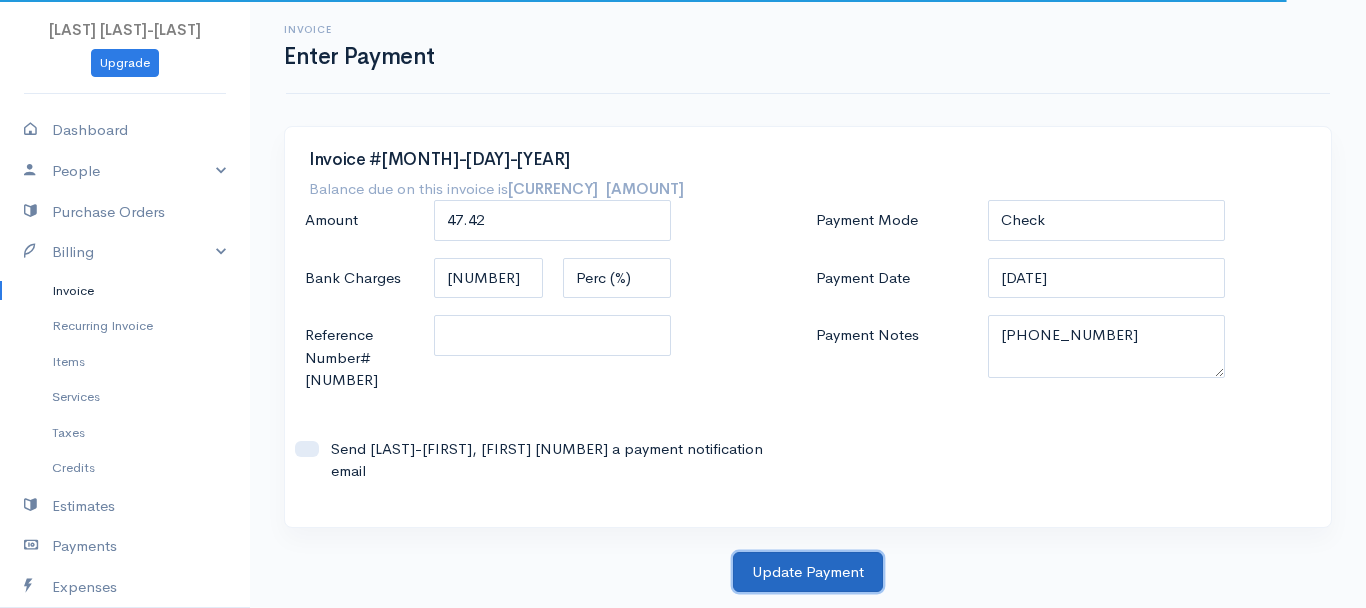 click on "Update Payment" at bounding box center [808, 572] 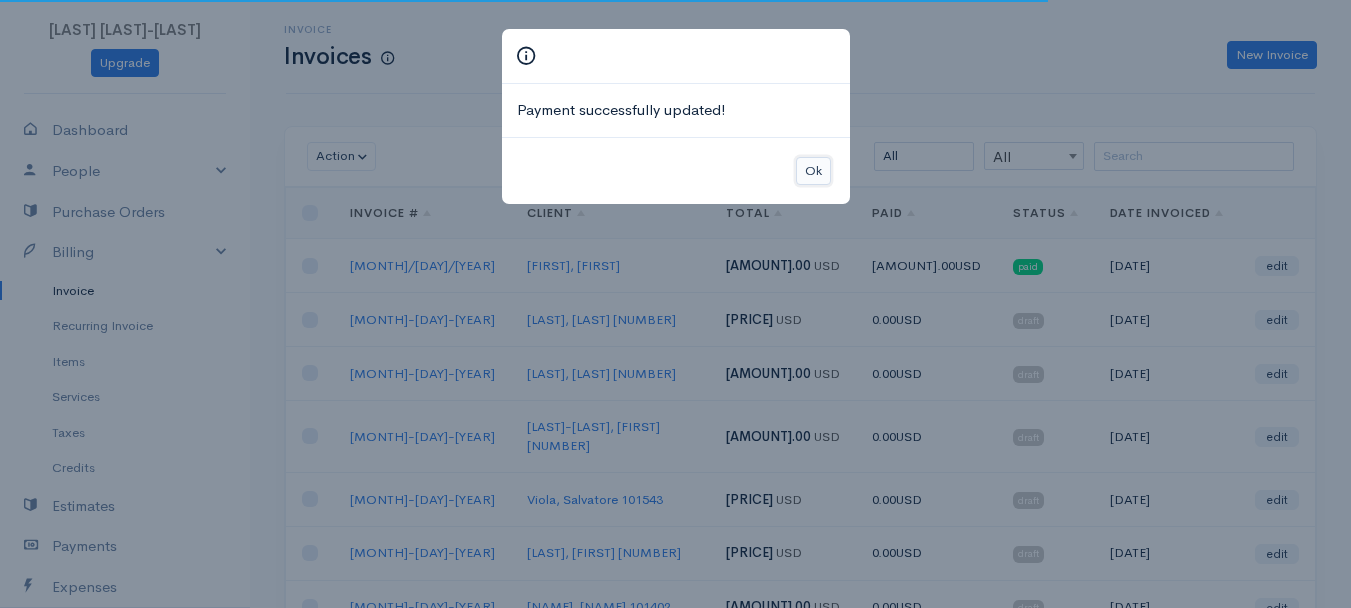 click on "Ok" at bounding box center [813, 171] 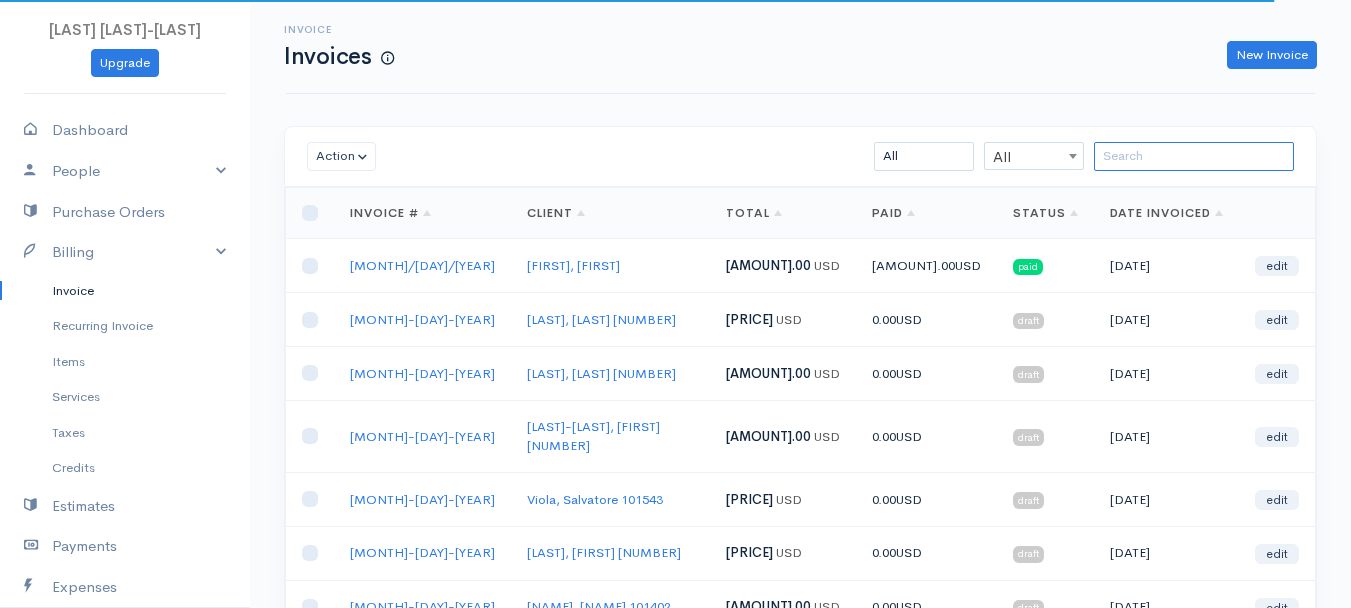 click at bounding box center (1194, 156) 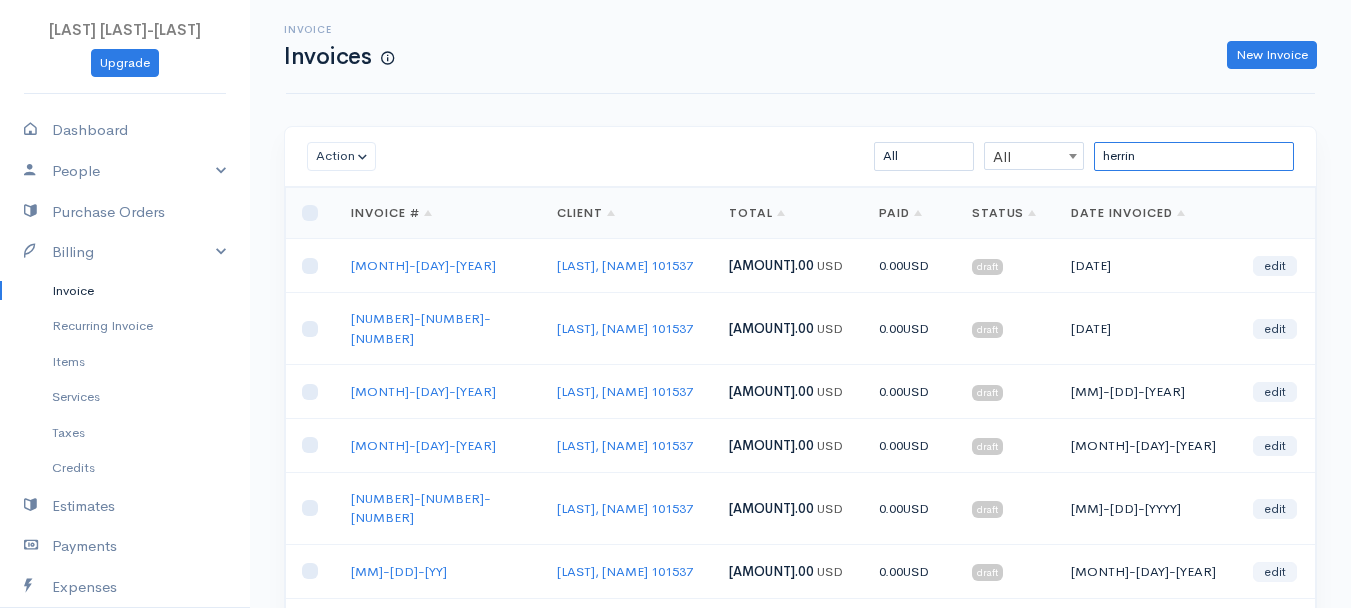 type on "herrin" 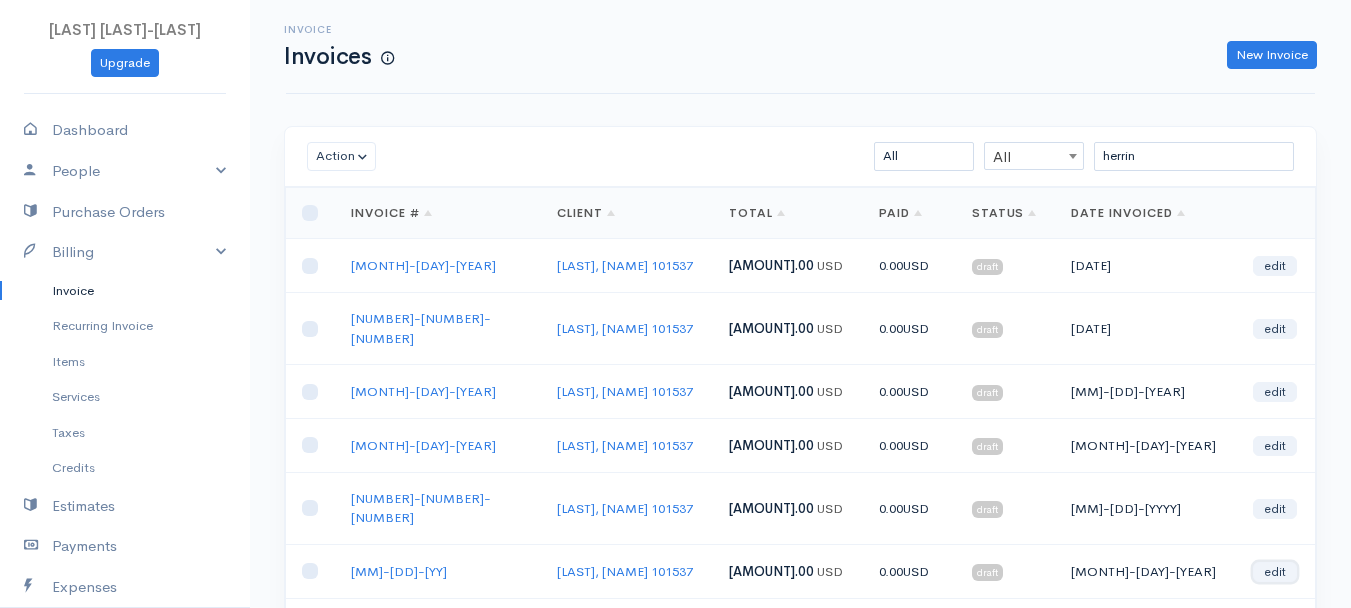 click on "edit" at bounding box center [1275, 572] 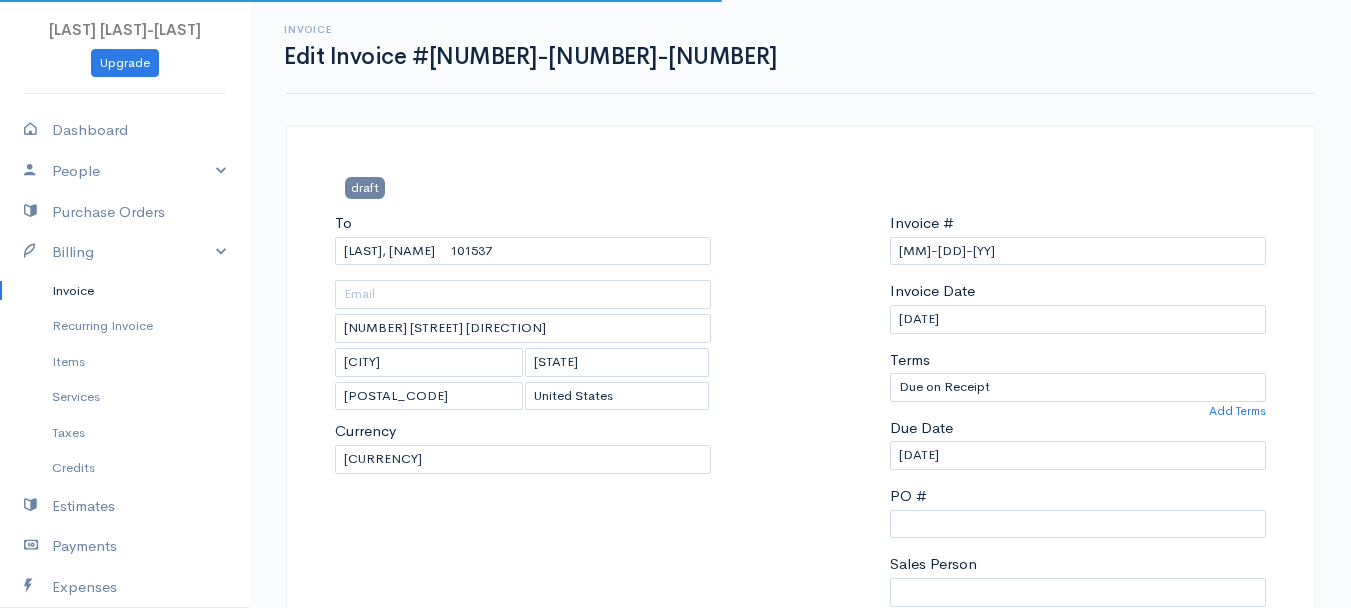 scroll, scrollTop: 500, scrollLeft: 0, axis: vertical 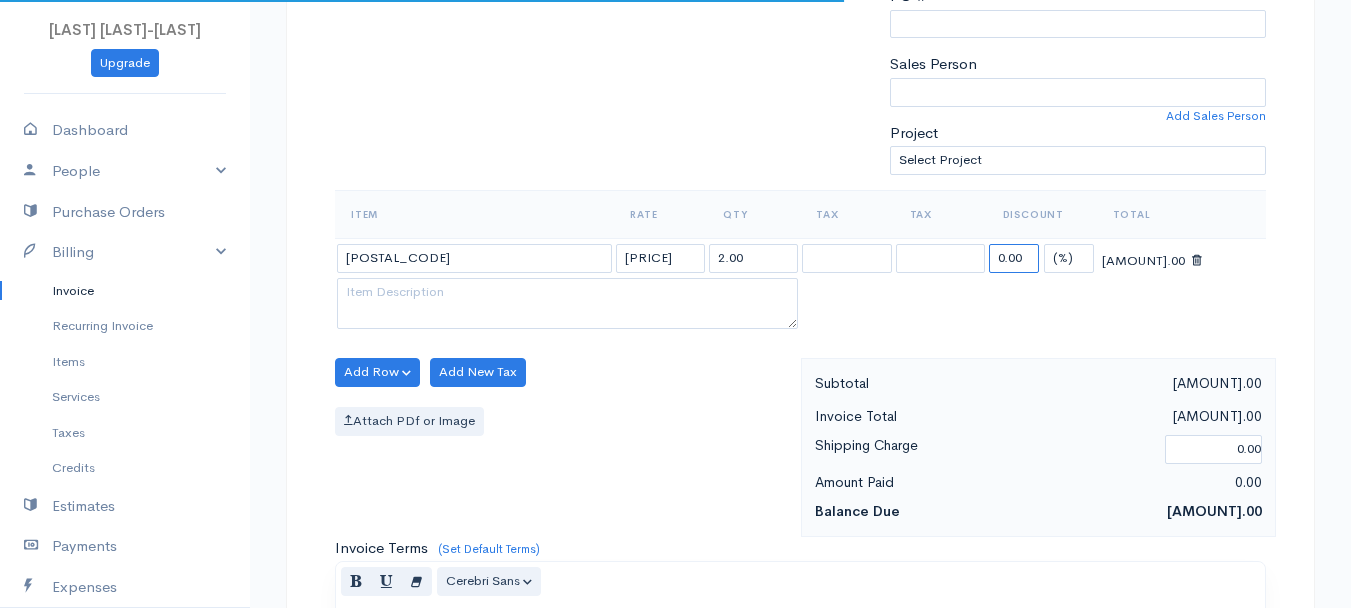 click on "0.00" at bounding box center (1014, 258) 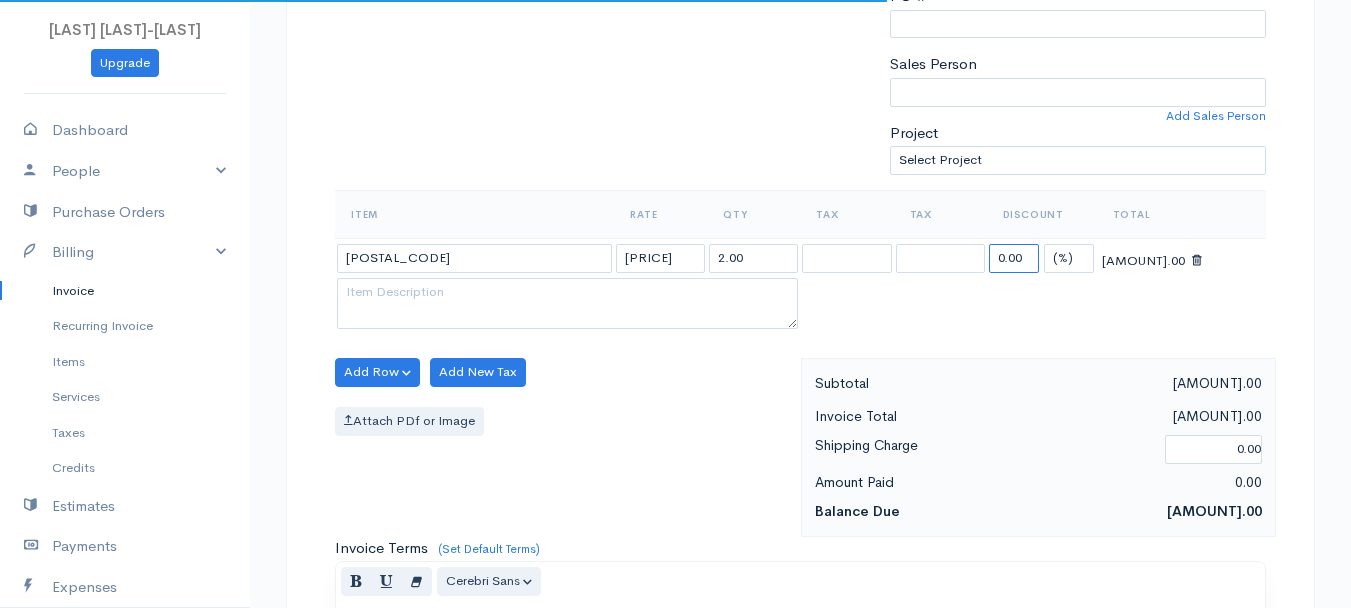 click on "0.00" at bounding box center (1014, 258) 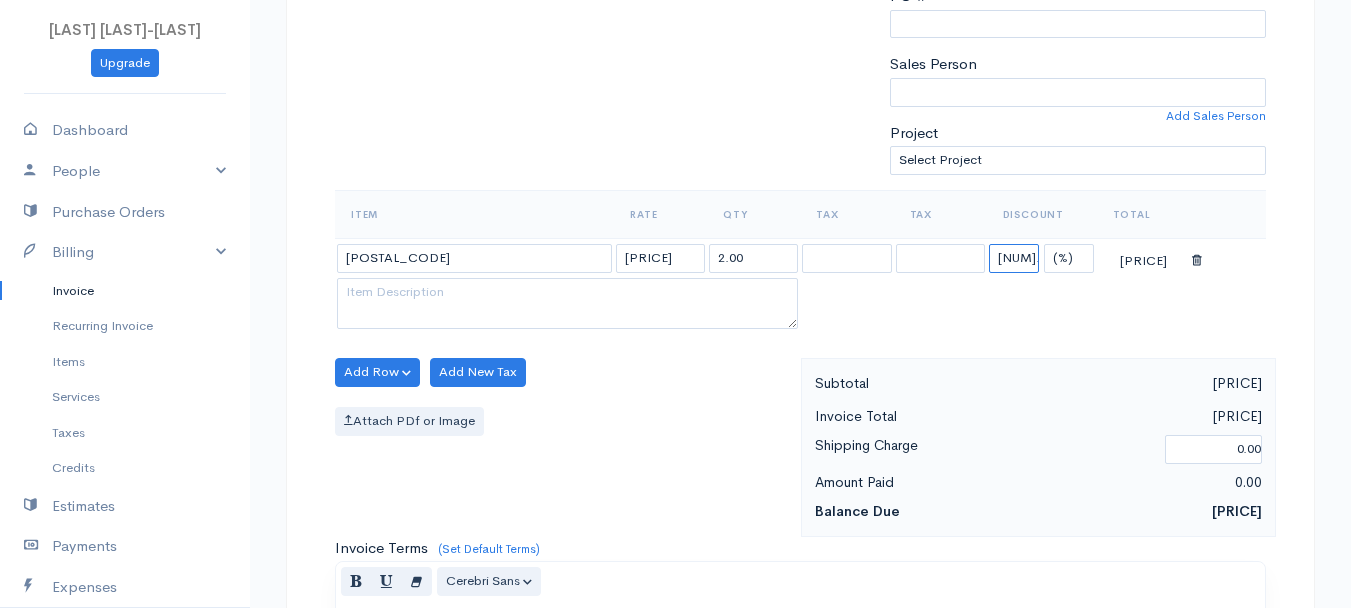 click on "[NUM].[NUM]" at bounding box center [1014, 258] 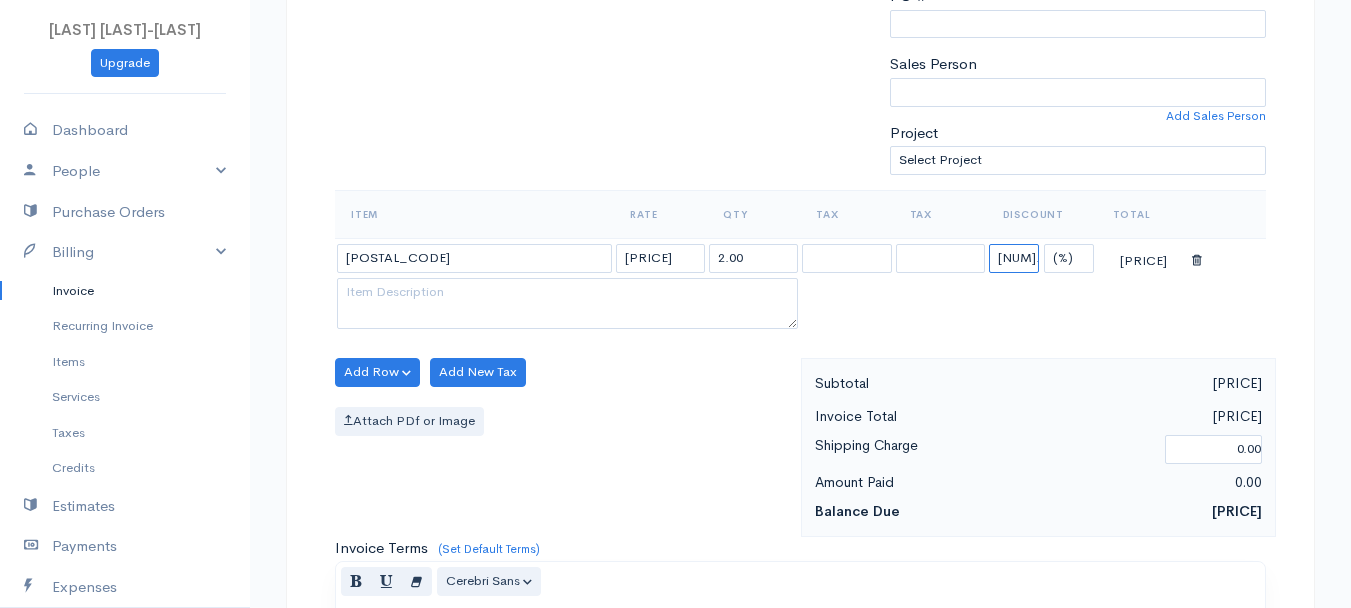 click on "[NUM].[NUM]" at bounding box center (1014, 258) 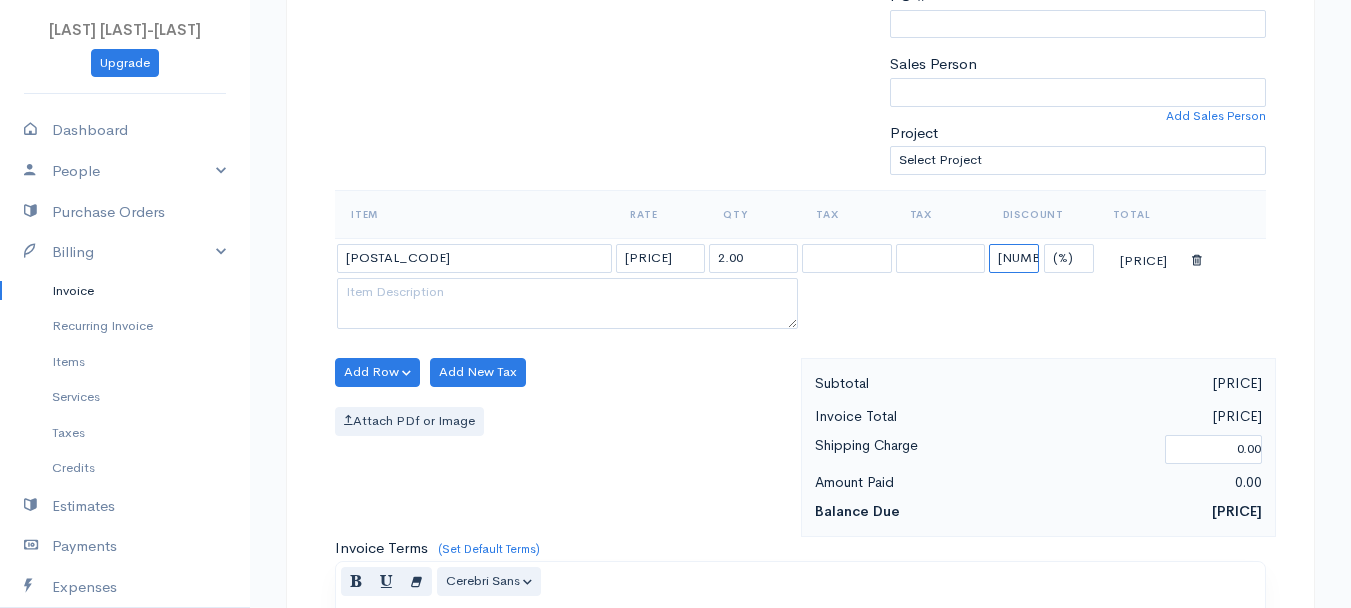 type on "[NUM].[NUM]" 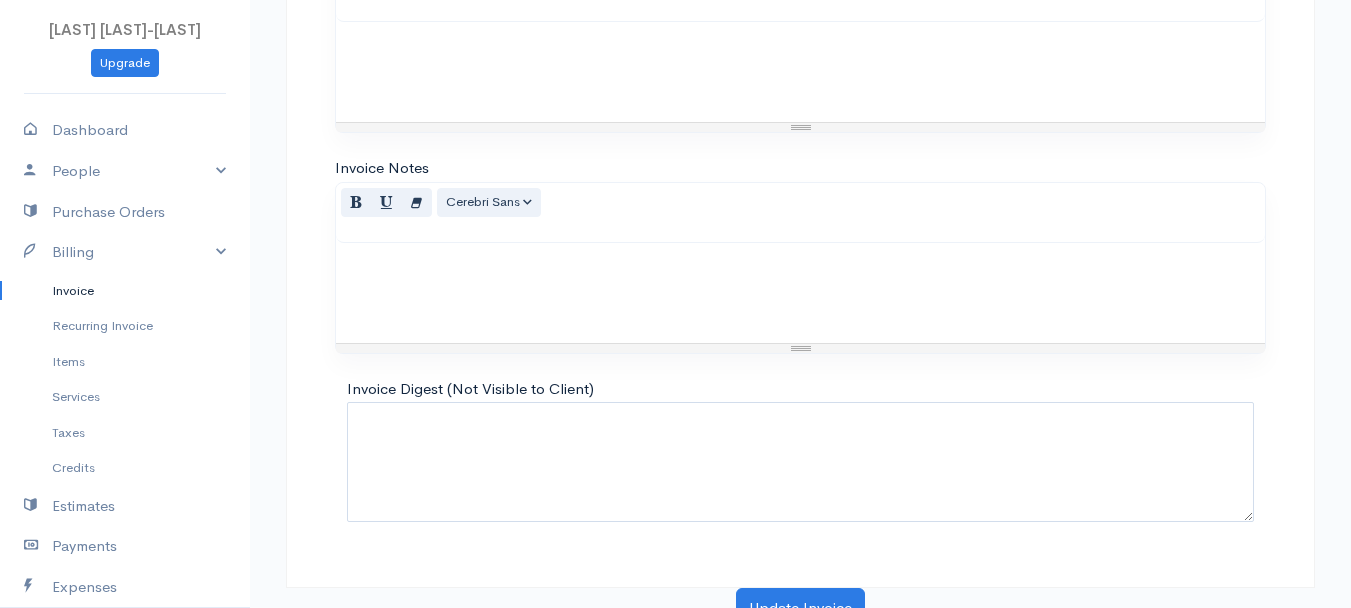 scroll, scrollTop: 1121, scrollLeft: 0, axis: vertical 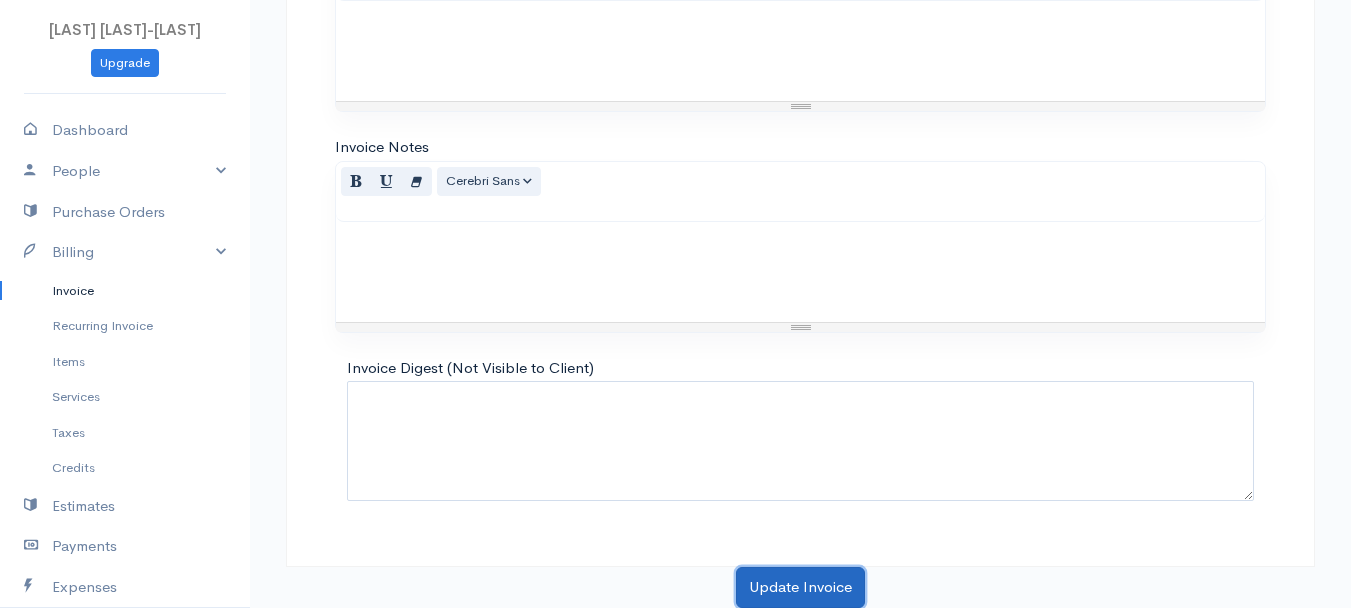 click on "Update Invoice" at bounding box center (800, 587) 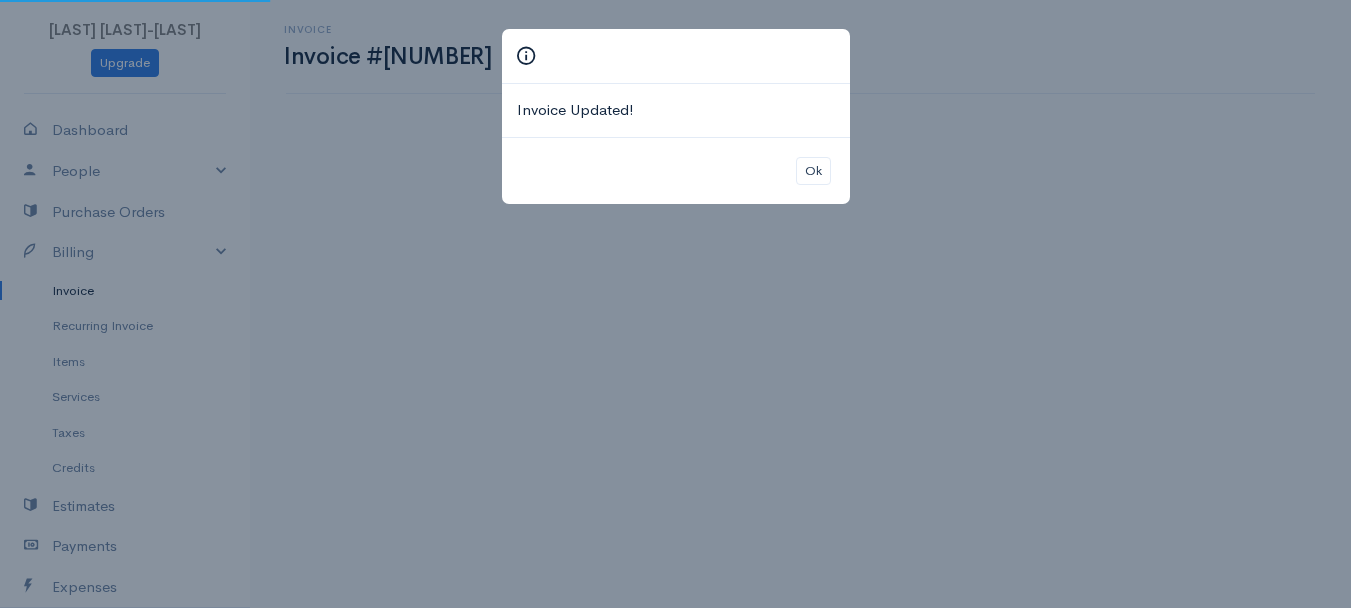 scroll, scrollTop: 0, scrollLeft: 0, axis: both 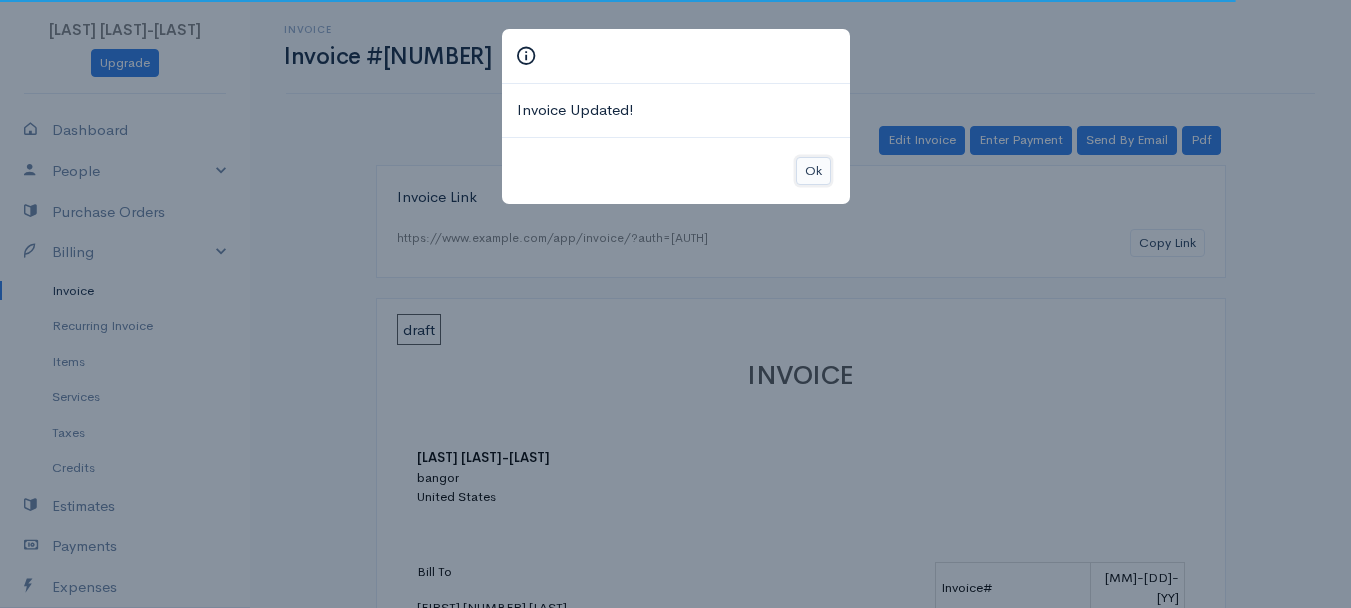 click on "Ok" at bounding box center [813, 171] 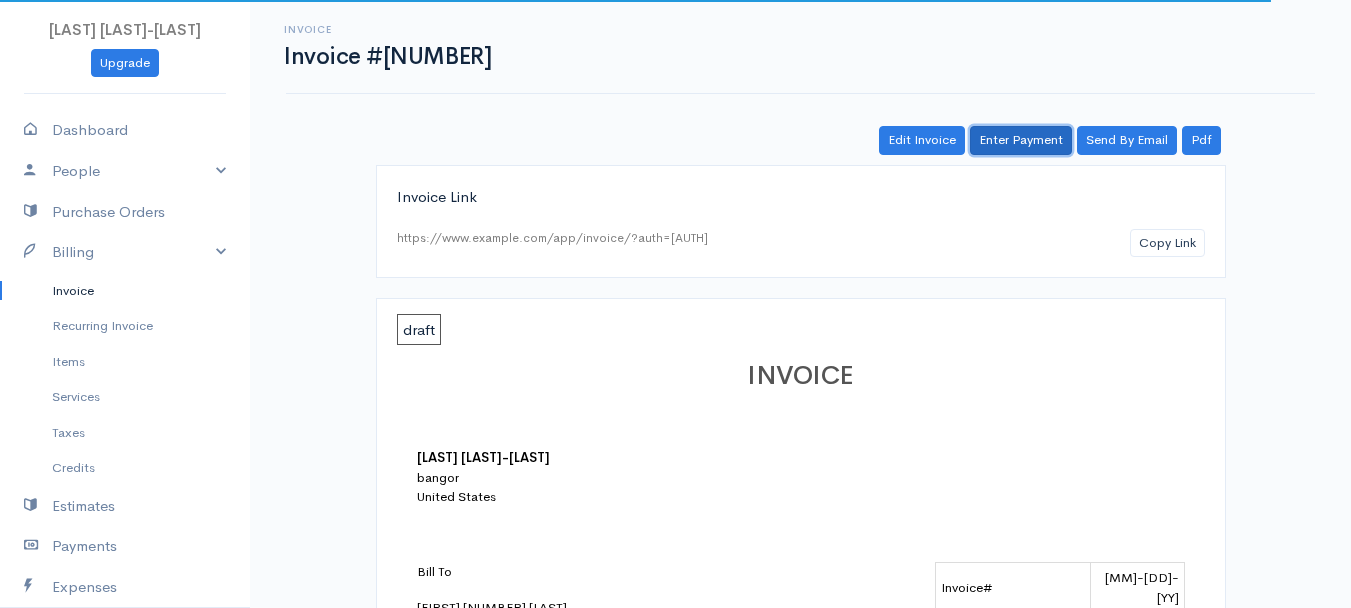 click on "Enter Payment" at bounding box center [1021, 140] 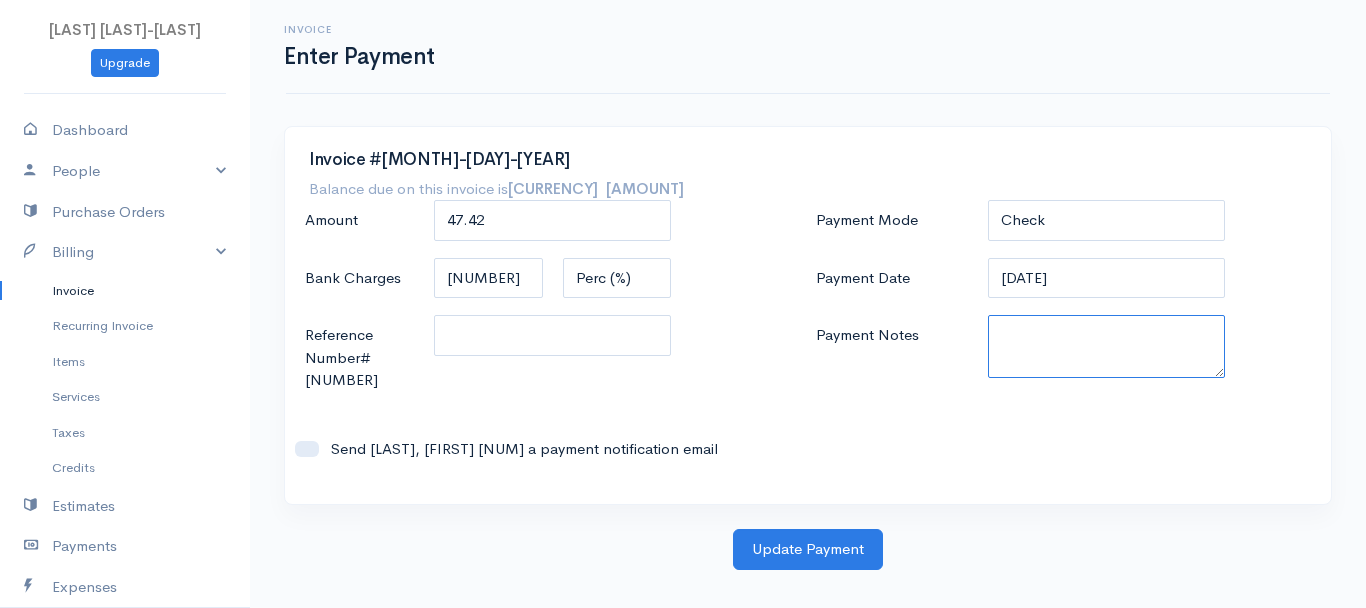 paste on "[PHONE_NUMBER]" 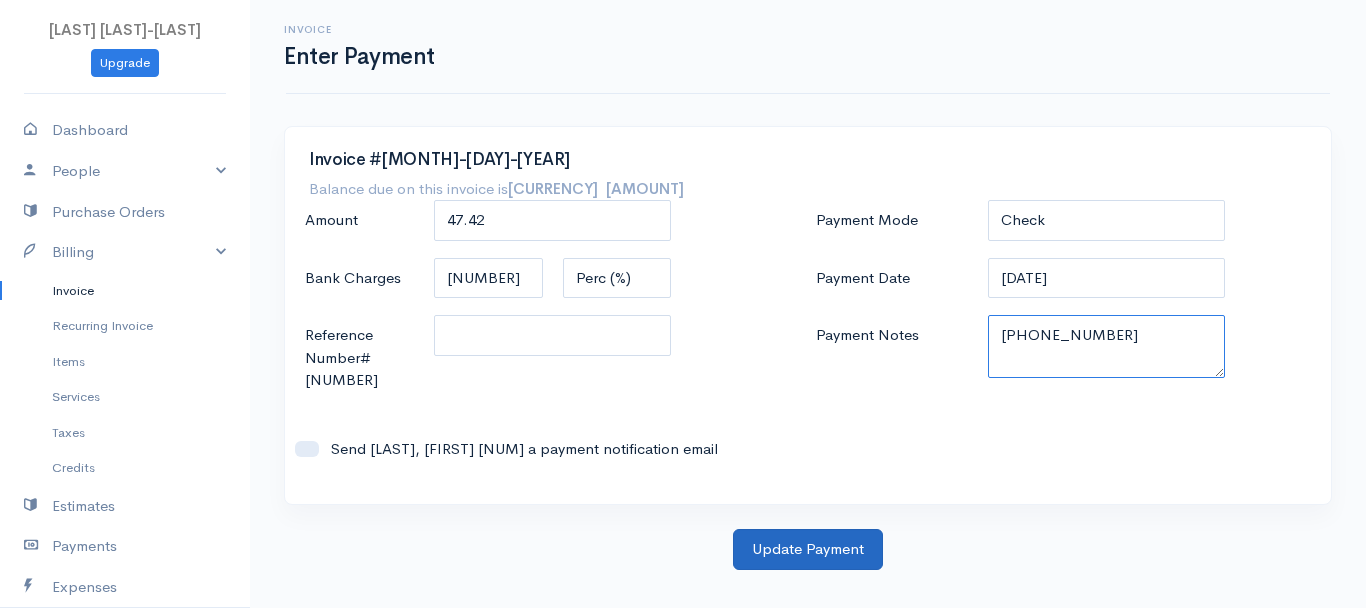 type on "[PHONE_NUMBER]" 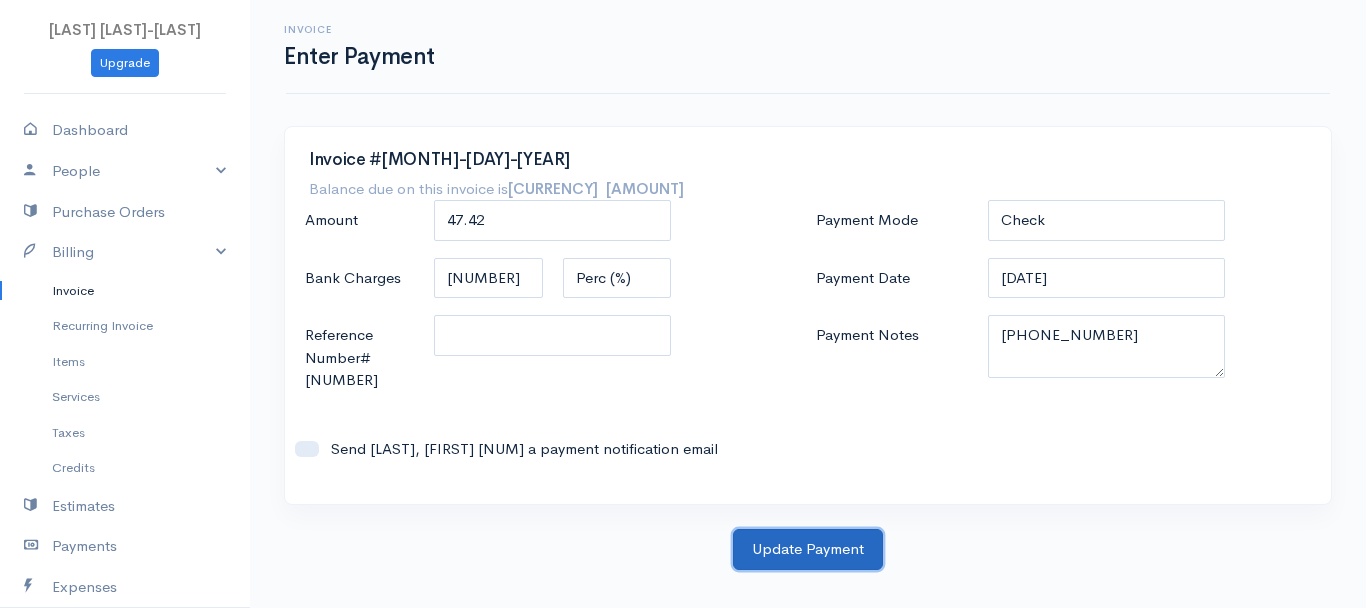 click on "Update Payment" at bounding box center (808, 549) 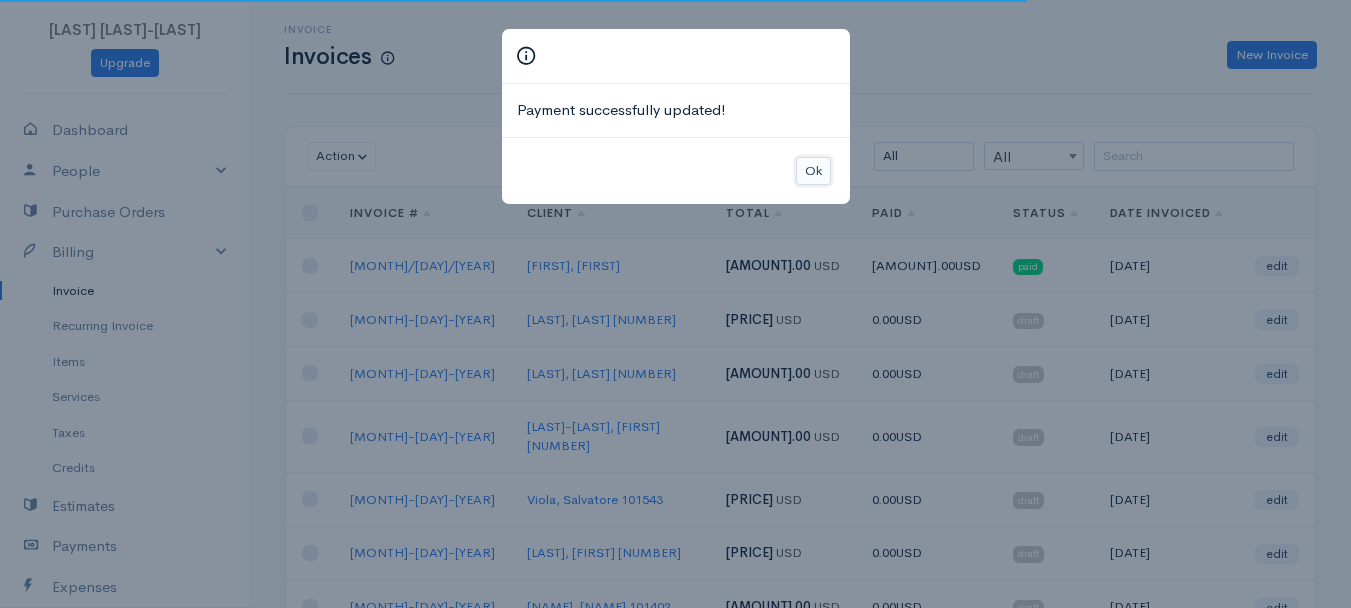 click on "Ok" at bounding box center (813, 171) 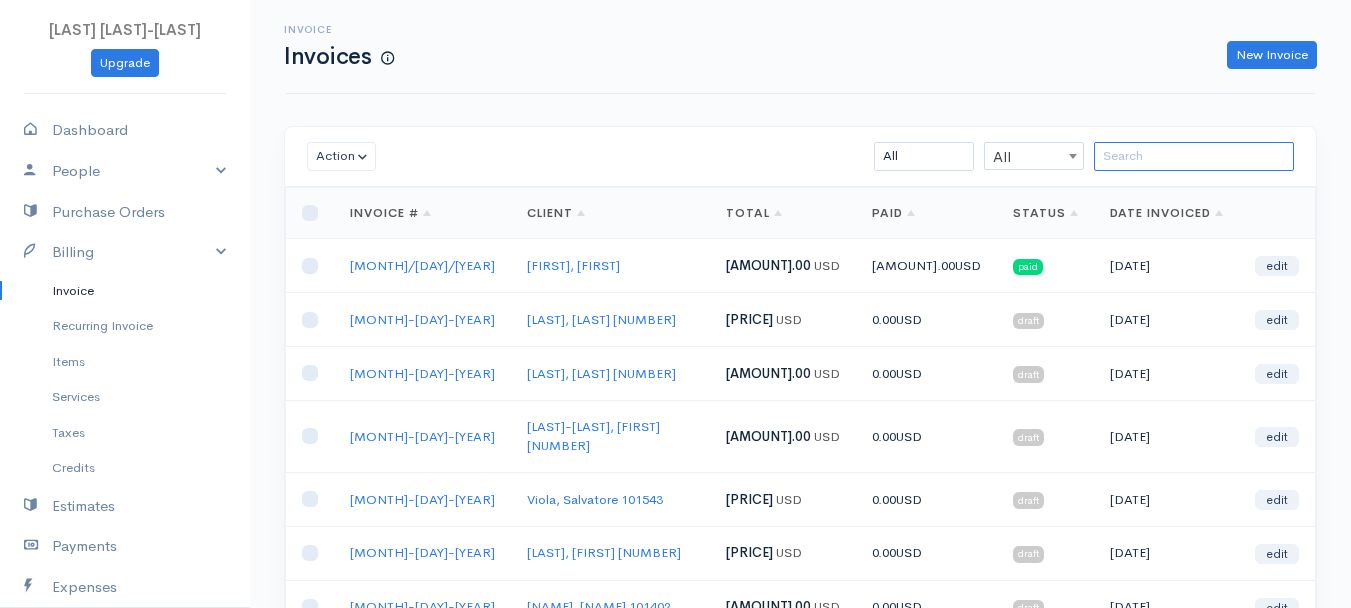click at bounding box center (1194, 156) 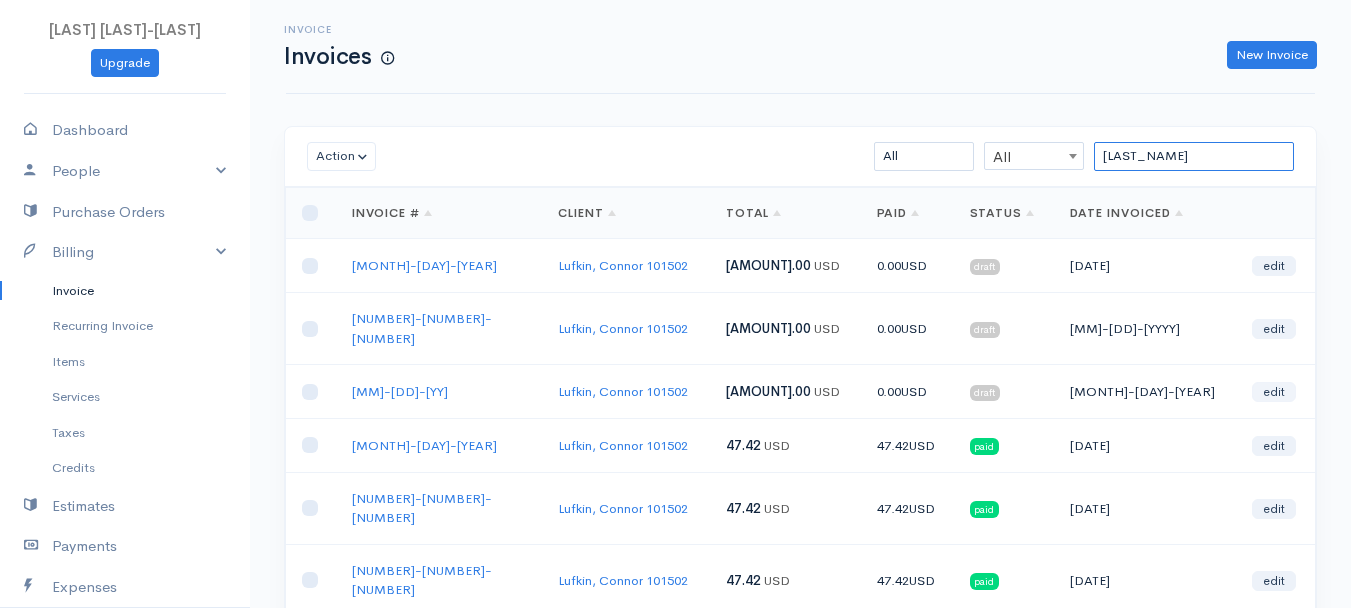 type on "[LAST_NAME]" 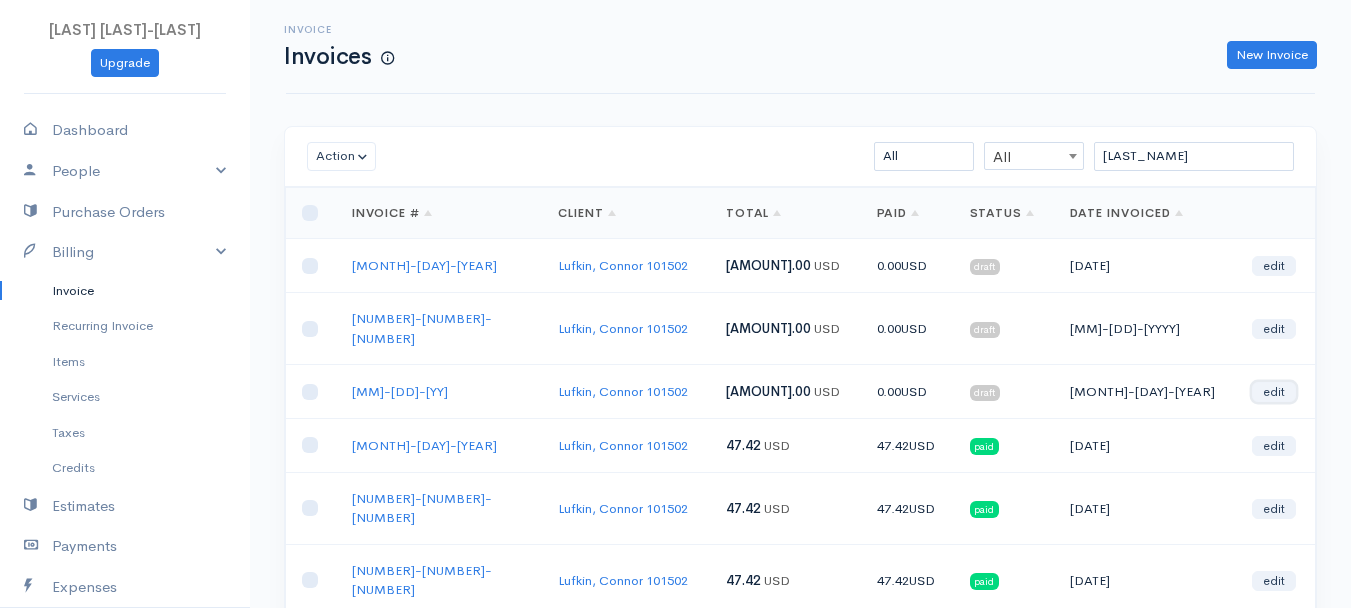 click on "edit" at bounding box center (1274, 392) 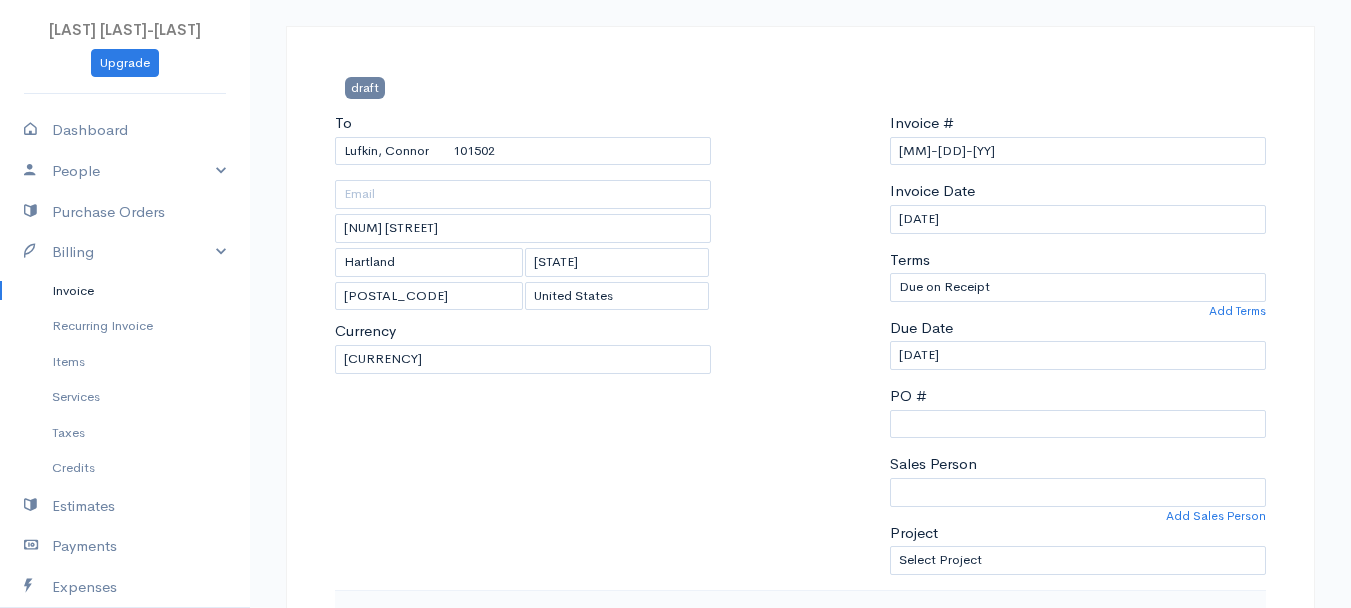 scroll, scrollTop: 400, scrollLeft: 0, axis: vertical 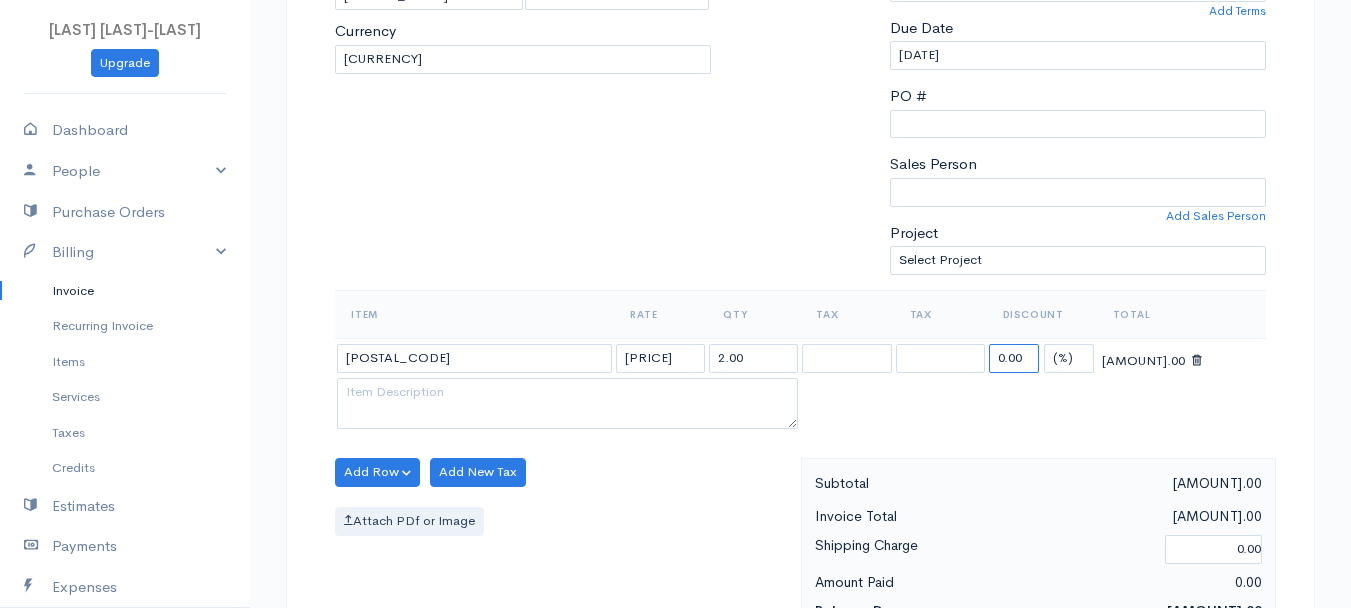 click on "0.00" at bounding box center [1014, 358] 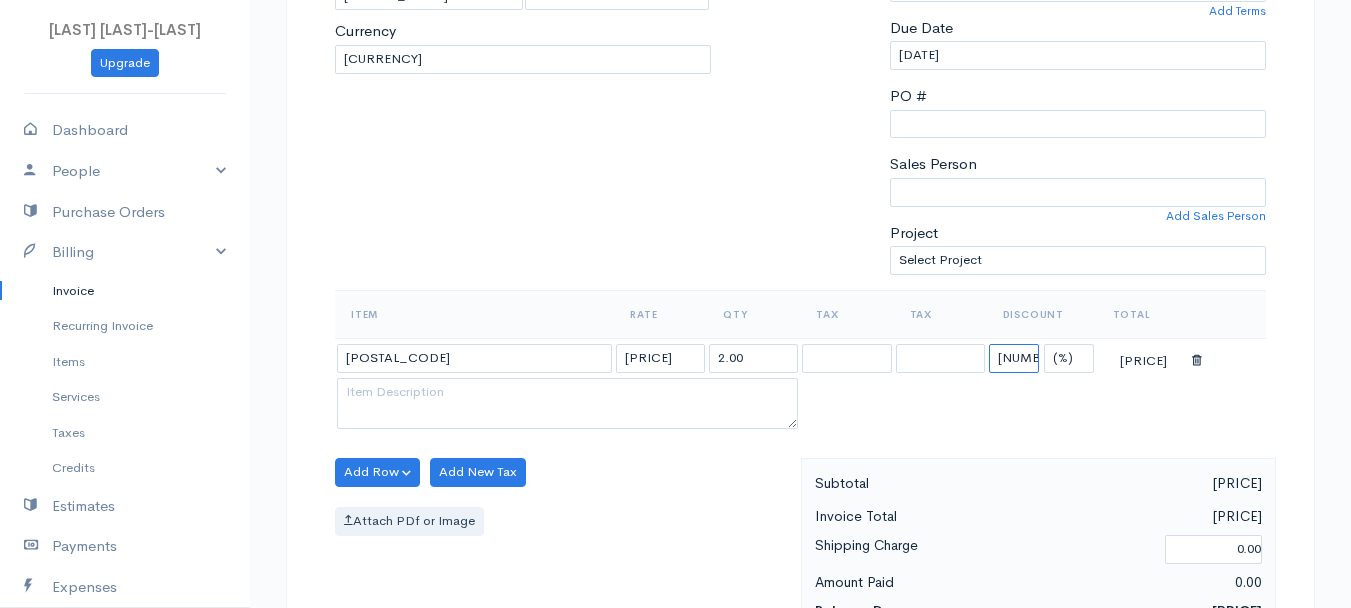 type on "[NUM].[NUM]" 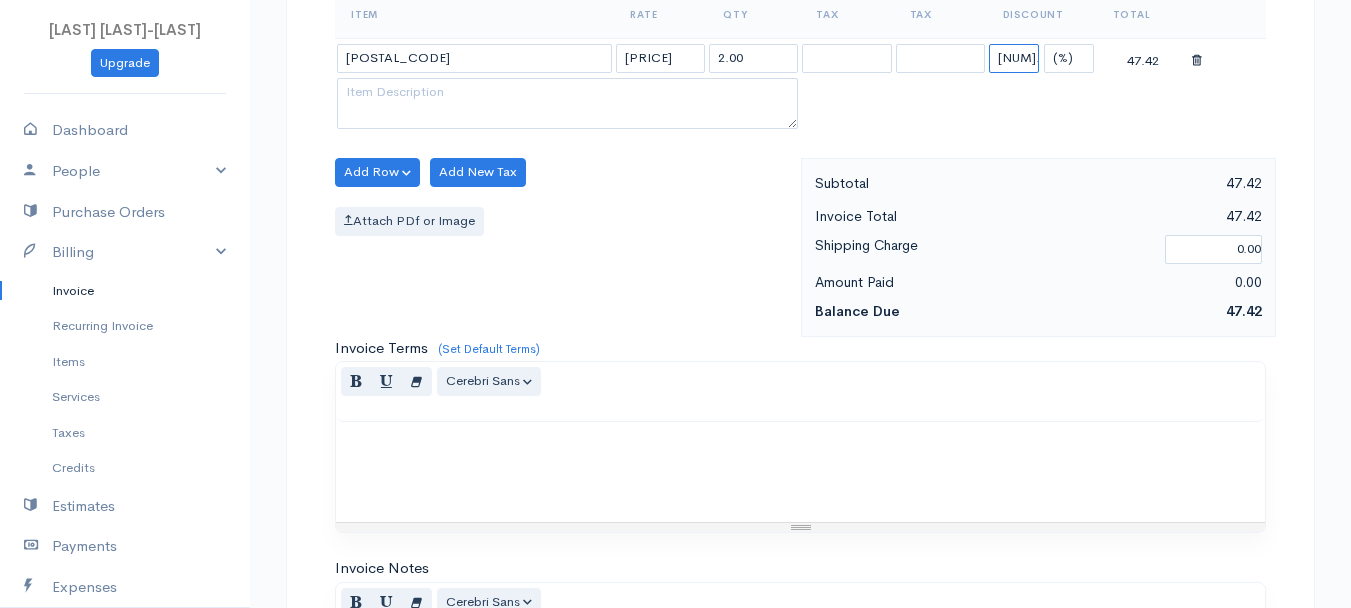 scroll, scrollTop: 1121, scrollLeft: 0, axis: vertical 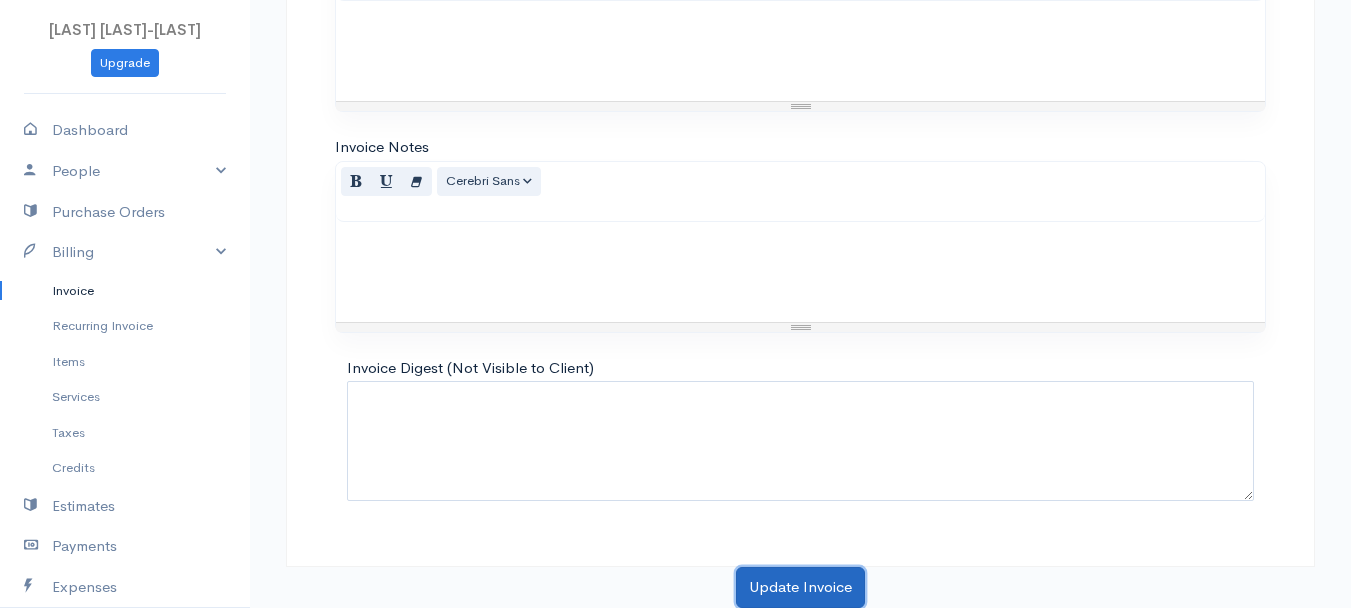 click on "Update Invoice" at bounding box center [800, 587] 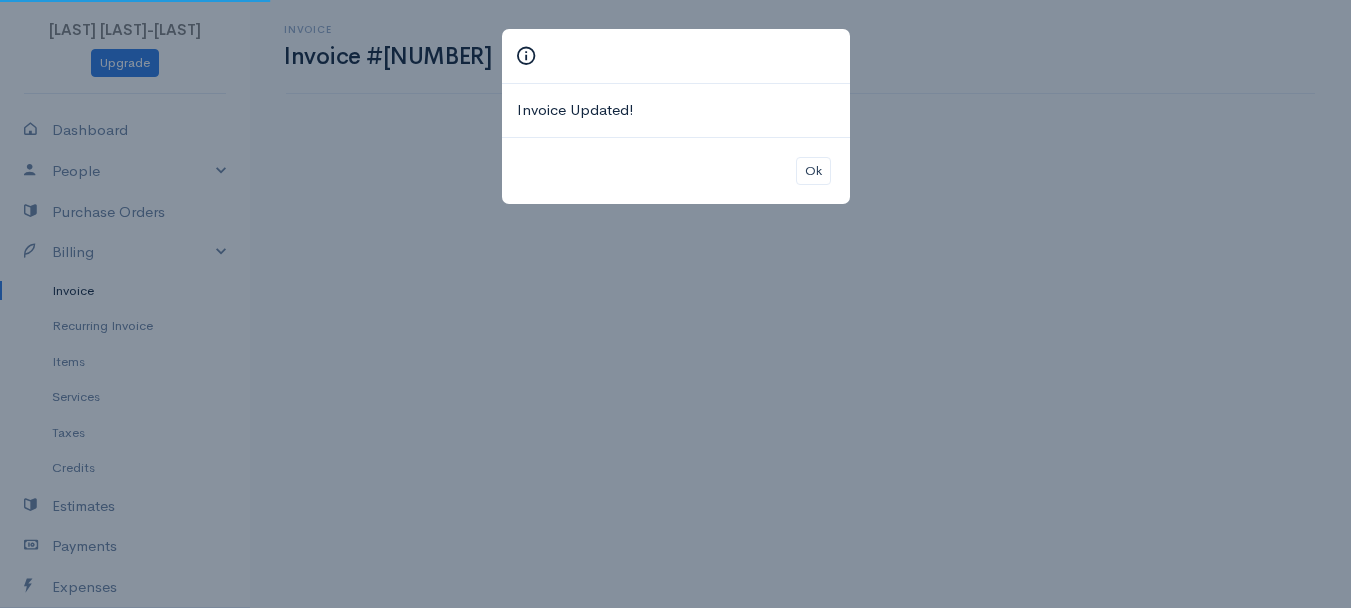 scroll, scrollTop: 0, scrollLeft: 0, axis: both 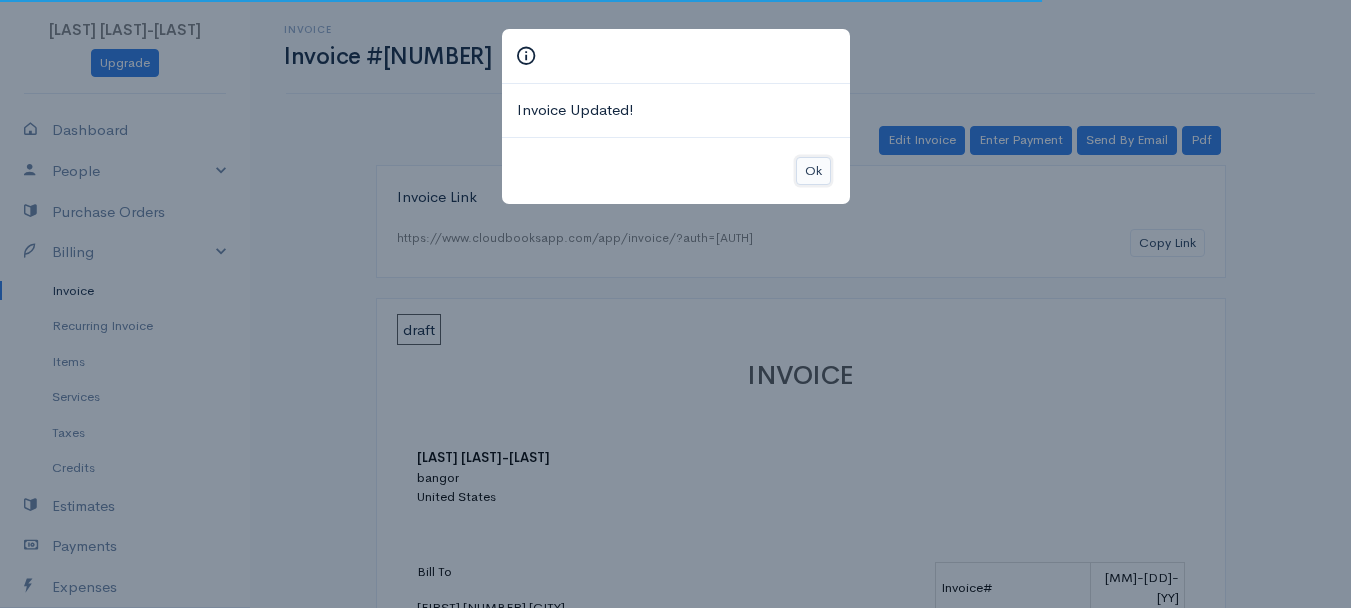 click on "Ok" at bounding box center [813, 171] 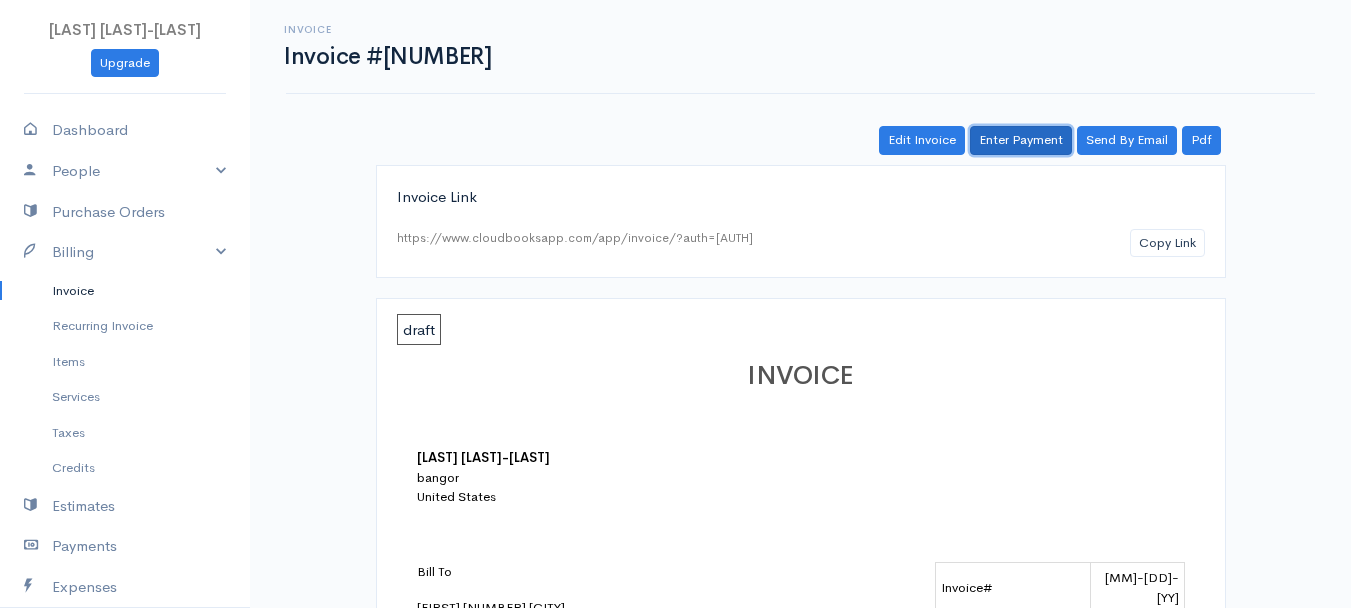 click on "Enter Payment" at bounding box center [1021, 140] 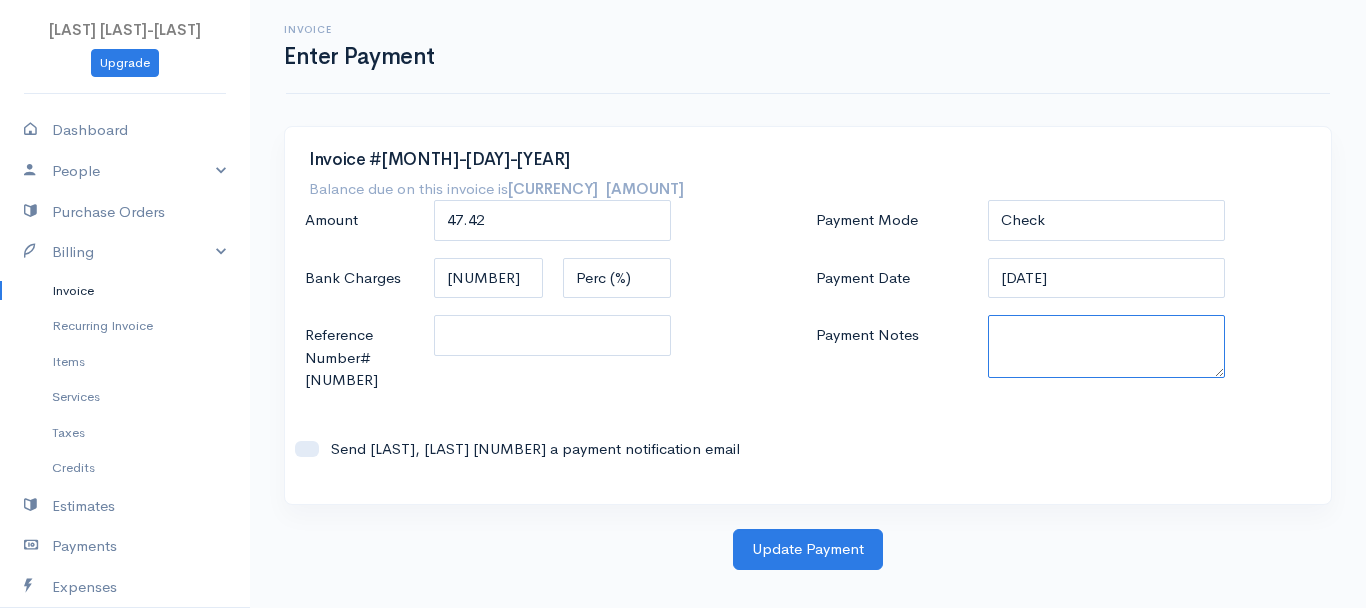 paste on "[PHONE_NUMBER]" 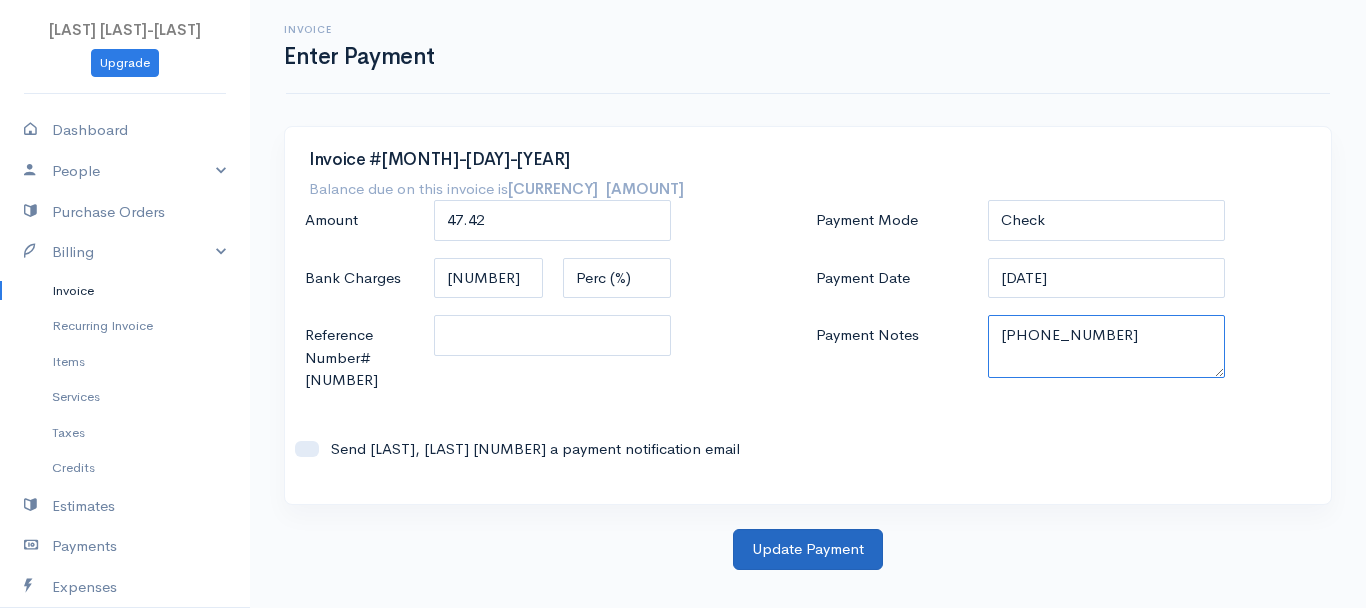 type on "[PHONE_NUMBER]" 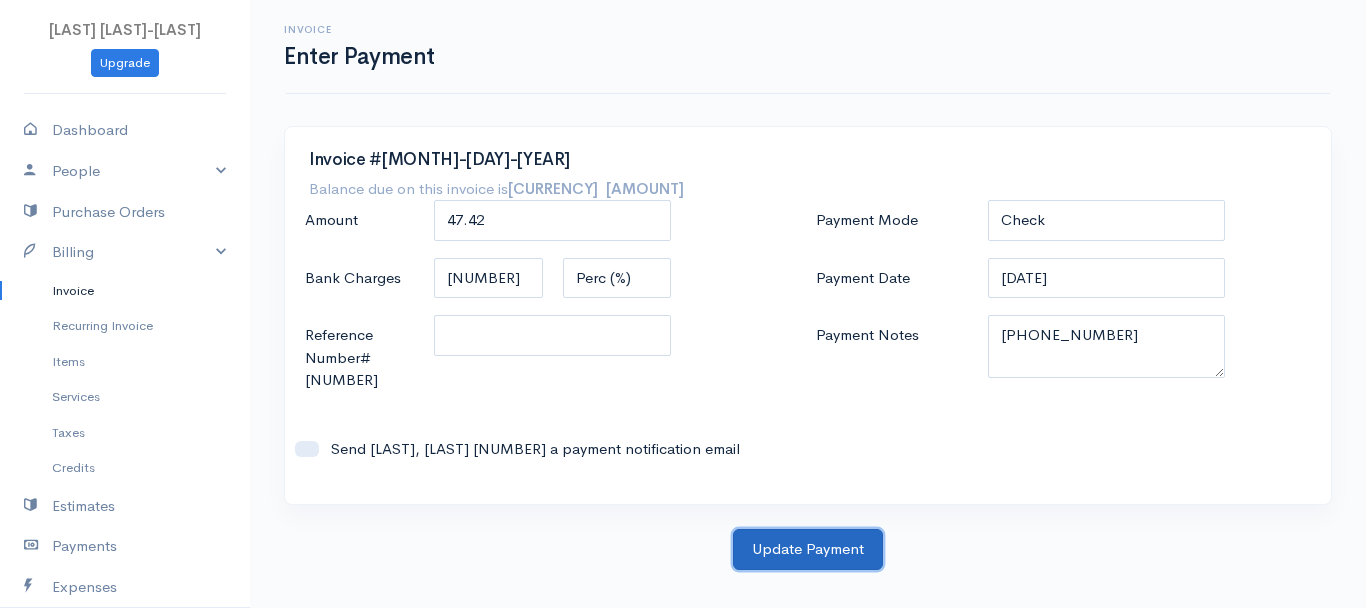 click on "Update Payment" at bounding box center (808, 549) 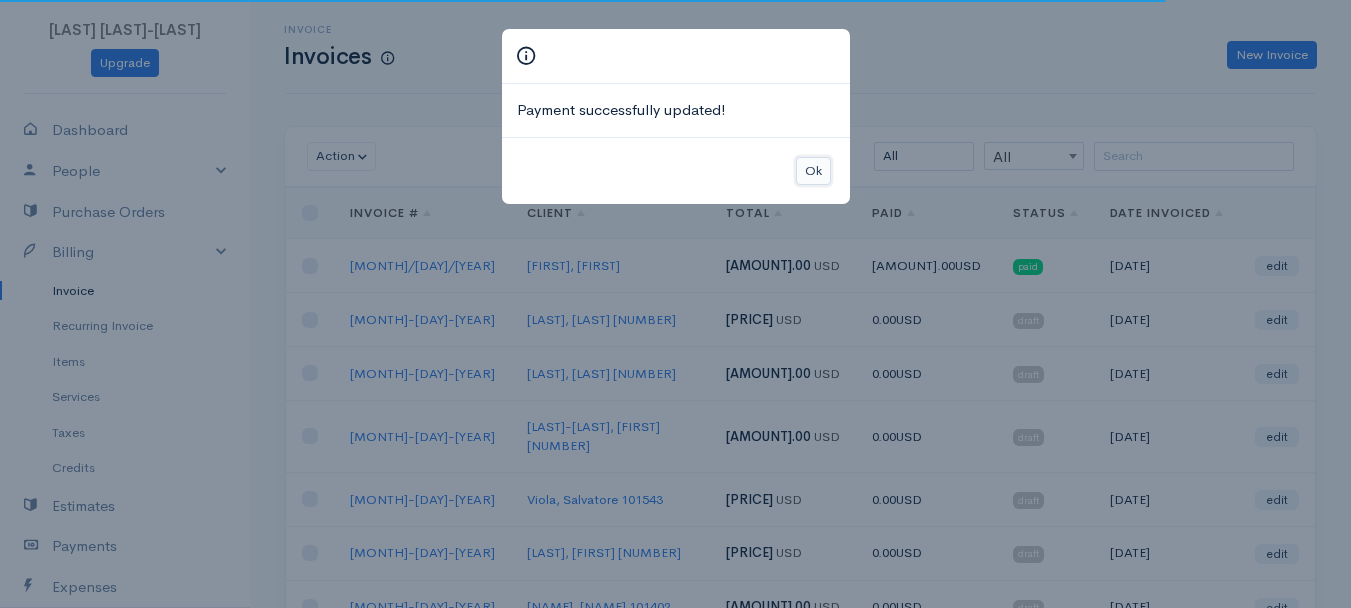 click on "Ok" at bounding box center [813, 171] 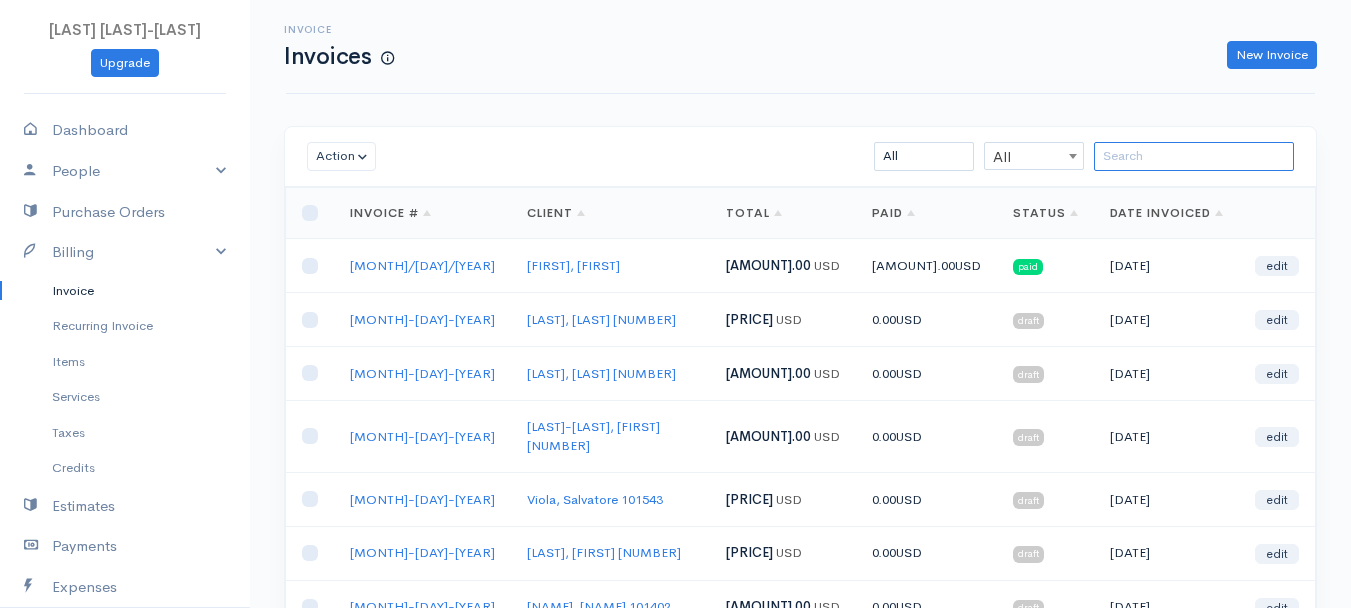 click at bounding box center (1194, 156) 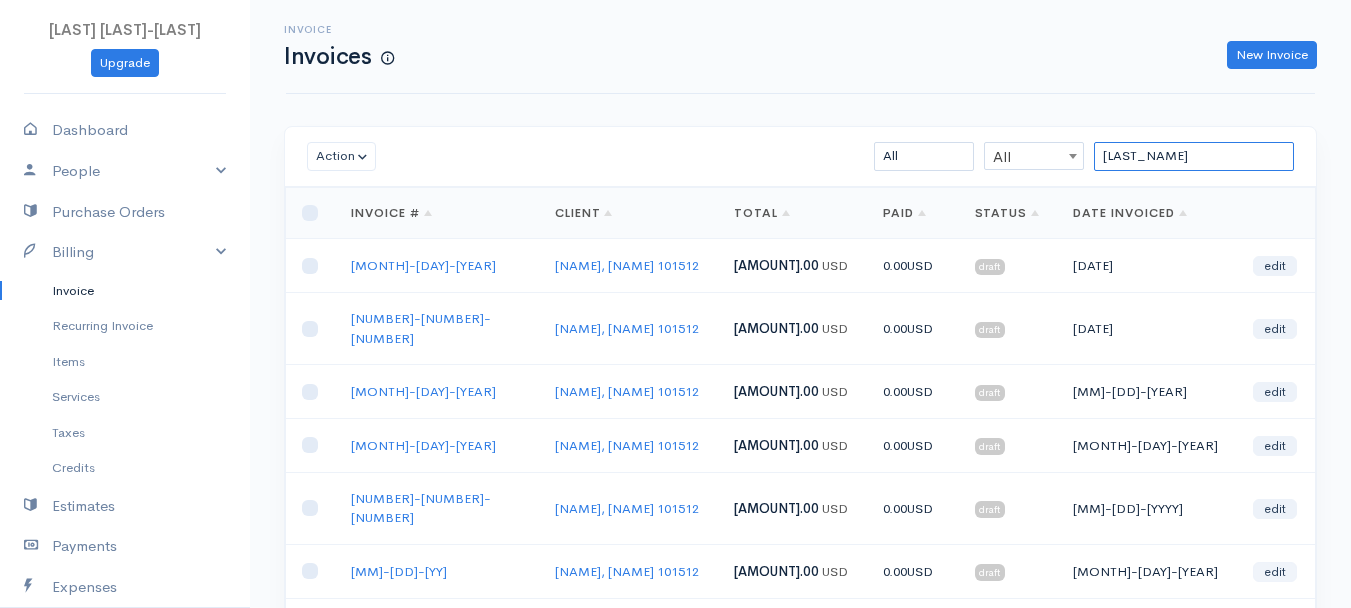 type on "[LAST_NAME]" 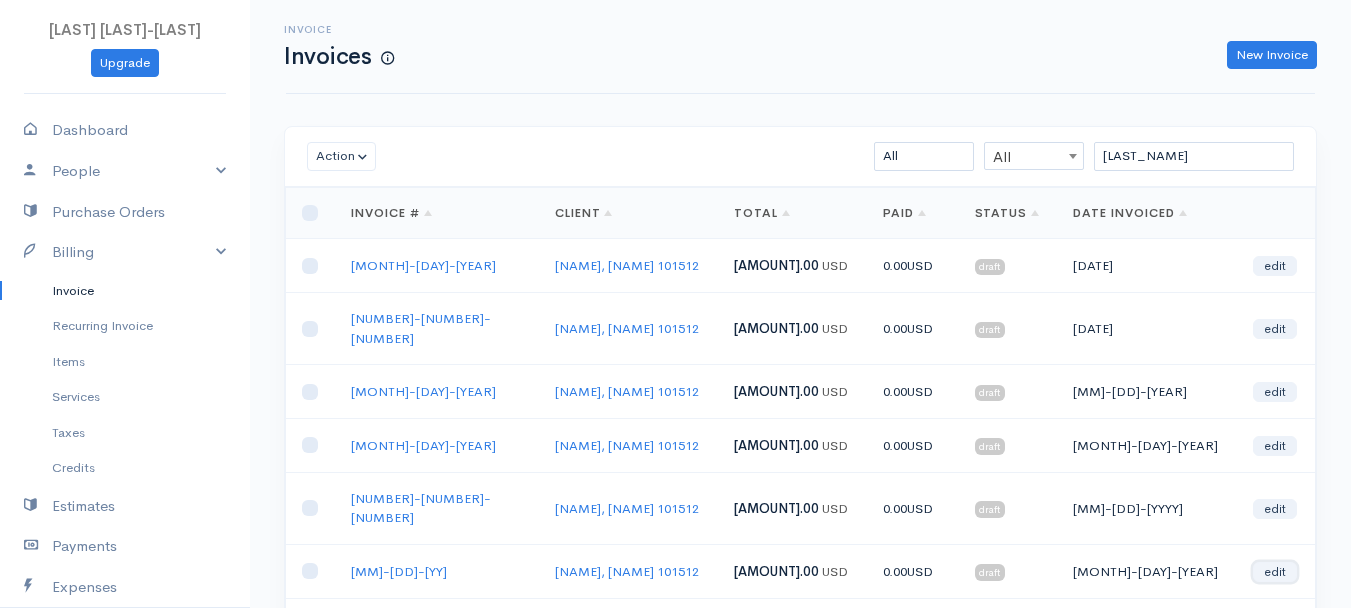 click on "edit" at bounding box center [1275, 572] 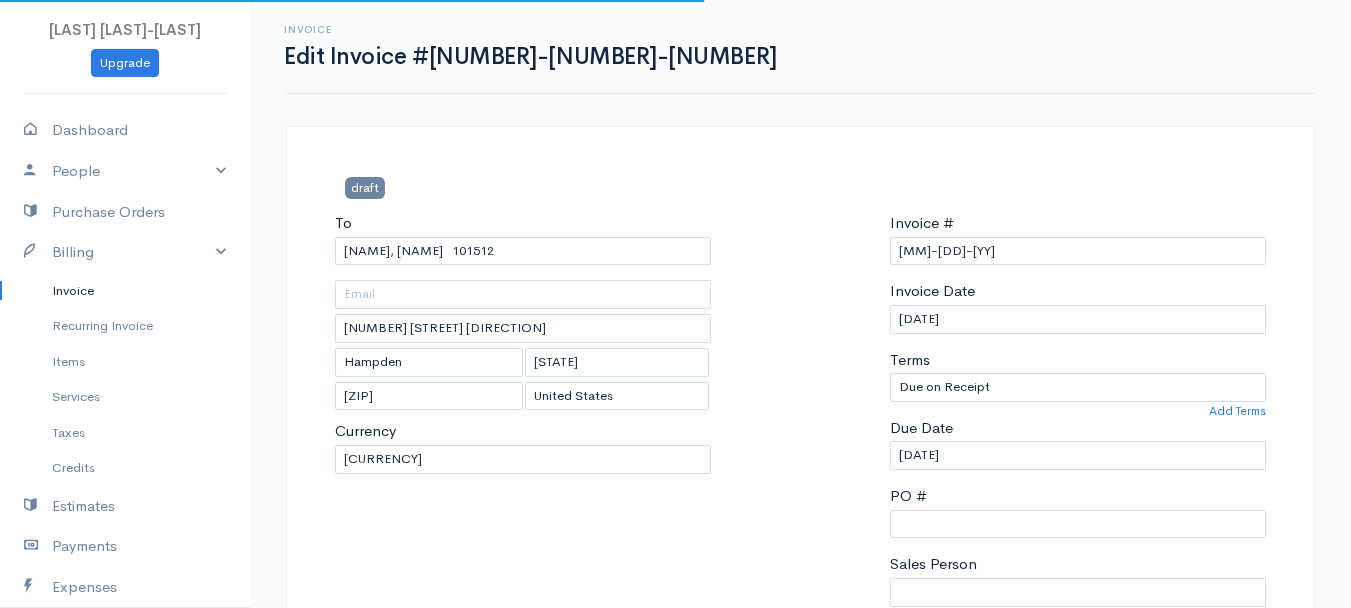 scroll, scrollTop: 400, scrollLeft: 0, axis: vertical 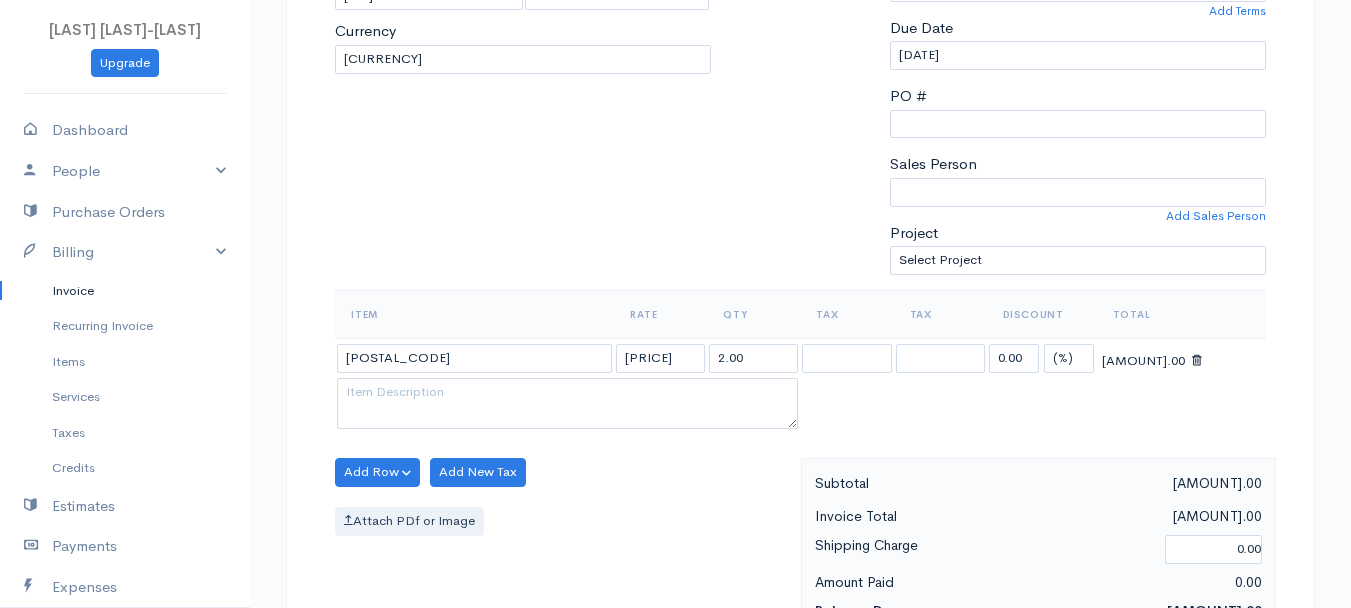 click on "0.00 (%) Flat" at bounding box center (1042, 357) 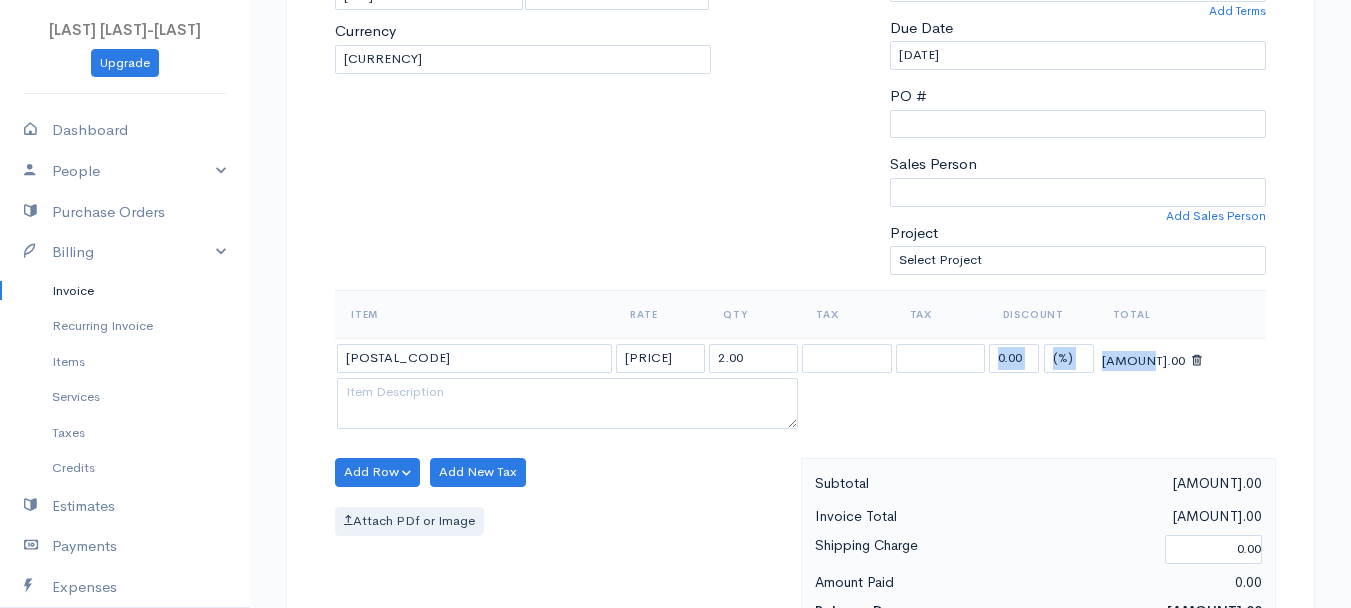 click on "0.00 (%) Flat" at bounding box center (1042, 357) 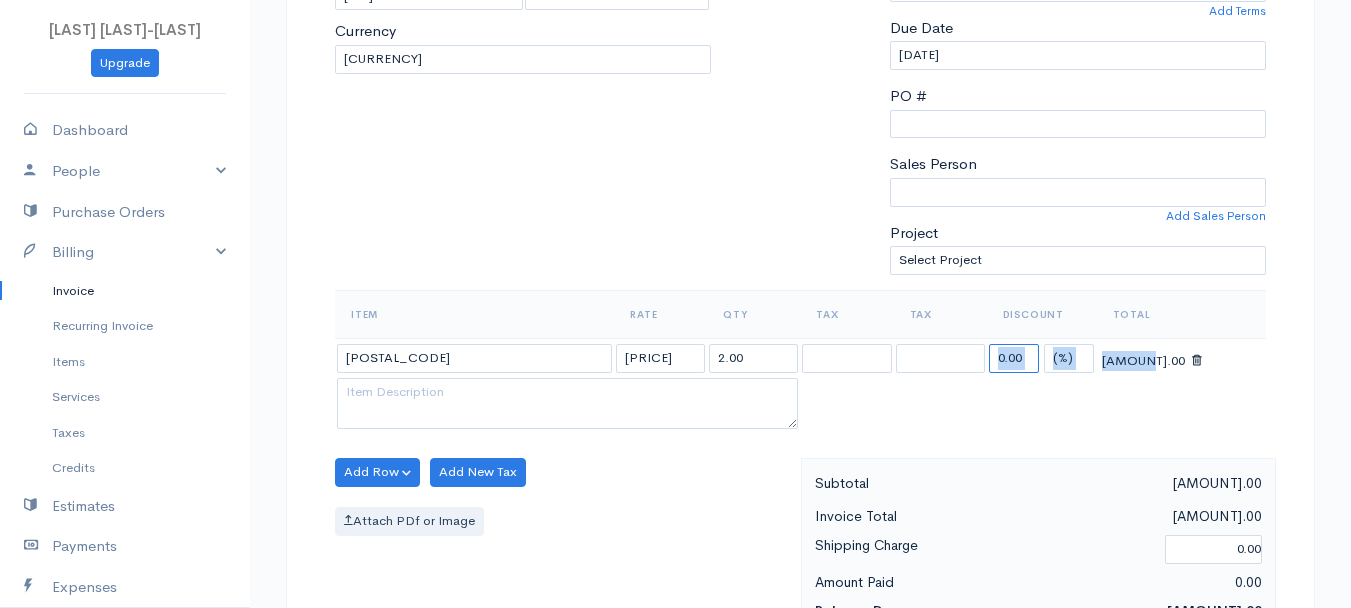 click on "0.00" at bounding box center (1014, 358) 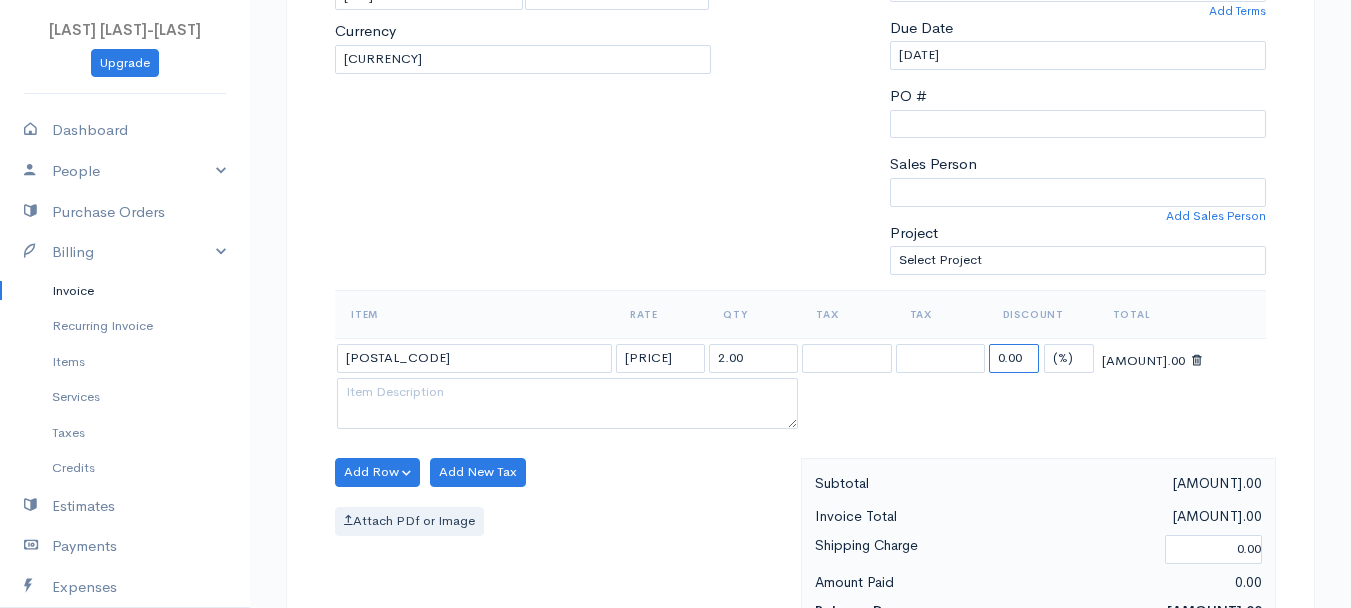 click on "0.00" at bounding box center [1014, 358] 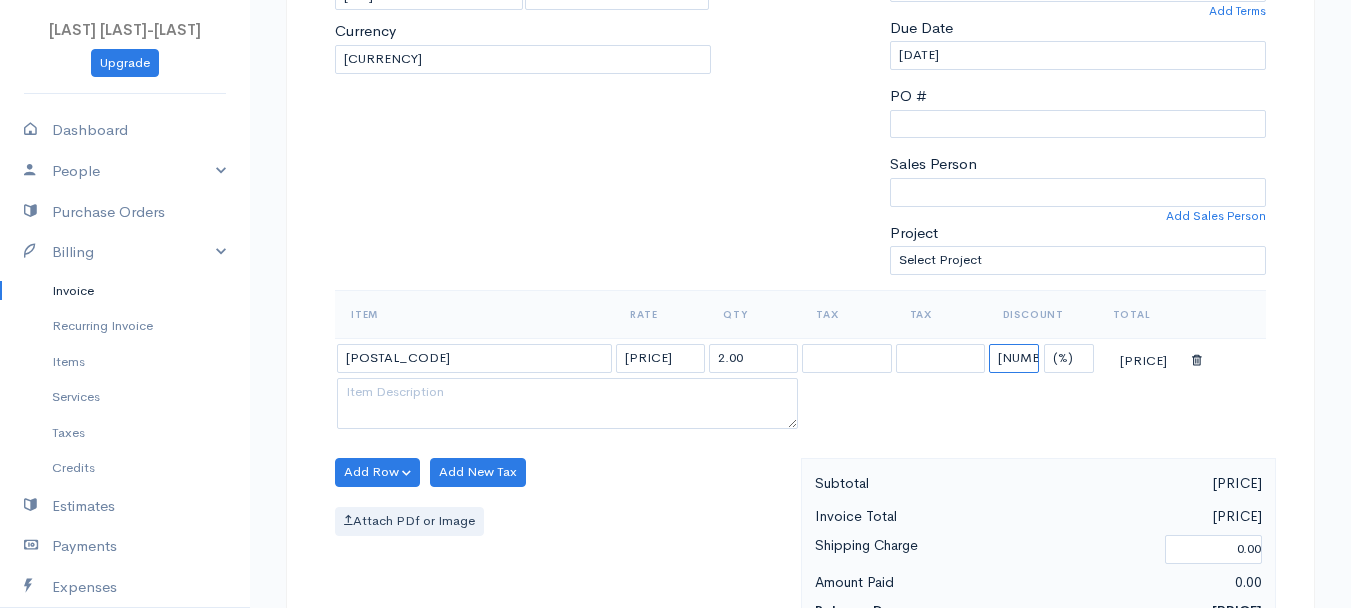 type on "[NUM].[NUM]" 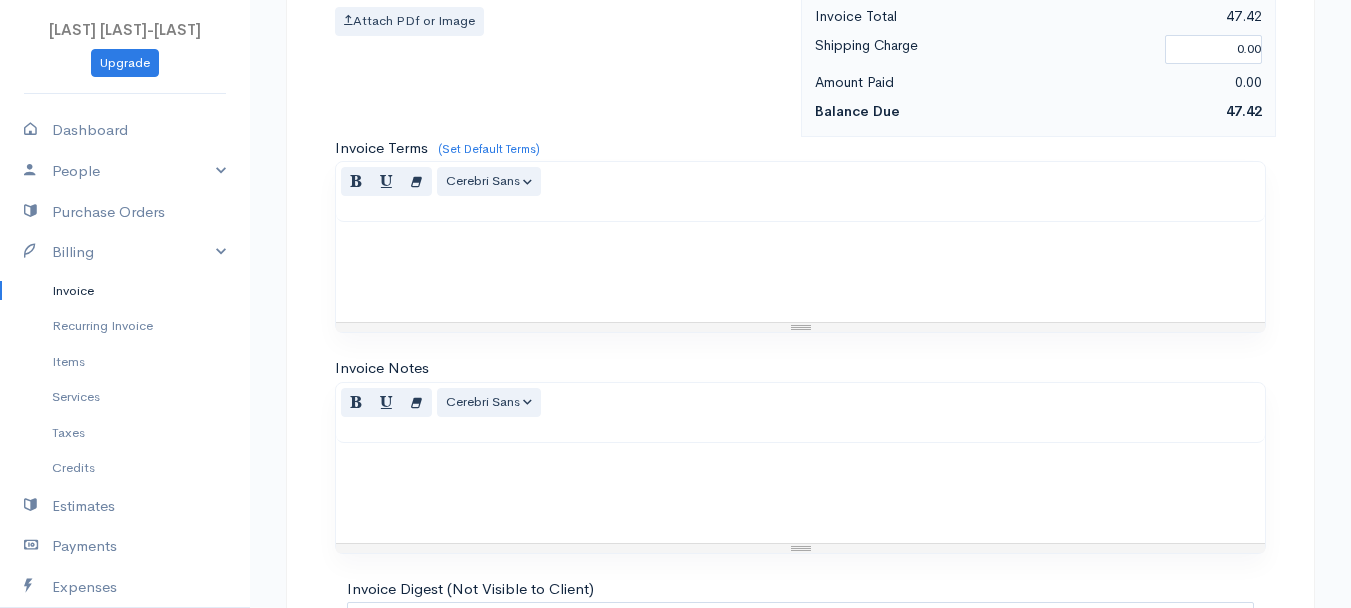 scroll, scrollTop: 1121, scrollLeft: 0, axis: vertical 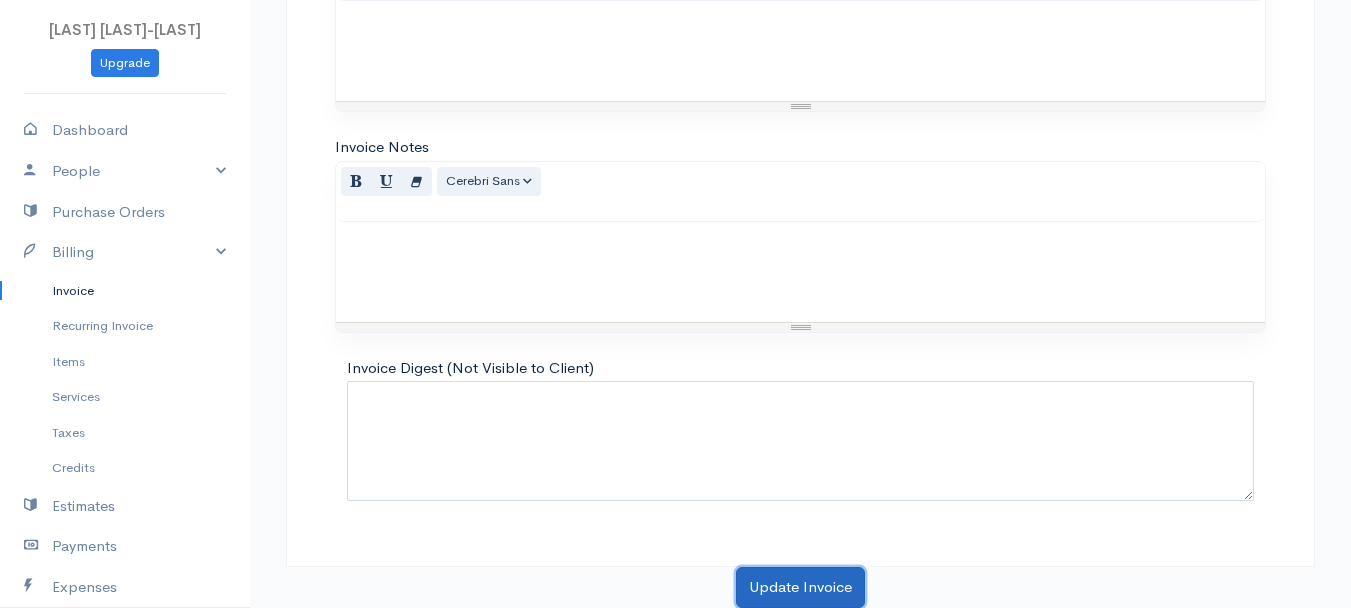 click on "Update Invoice" at bounding box center (800, 587) 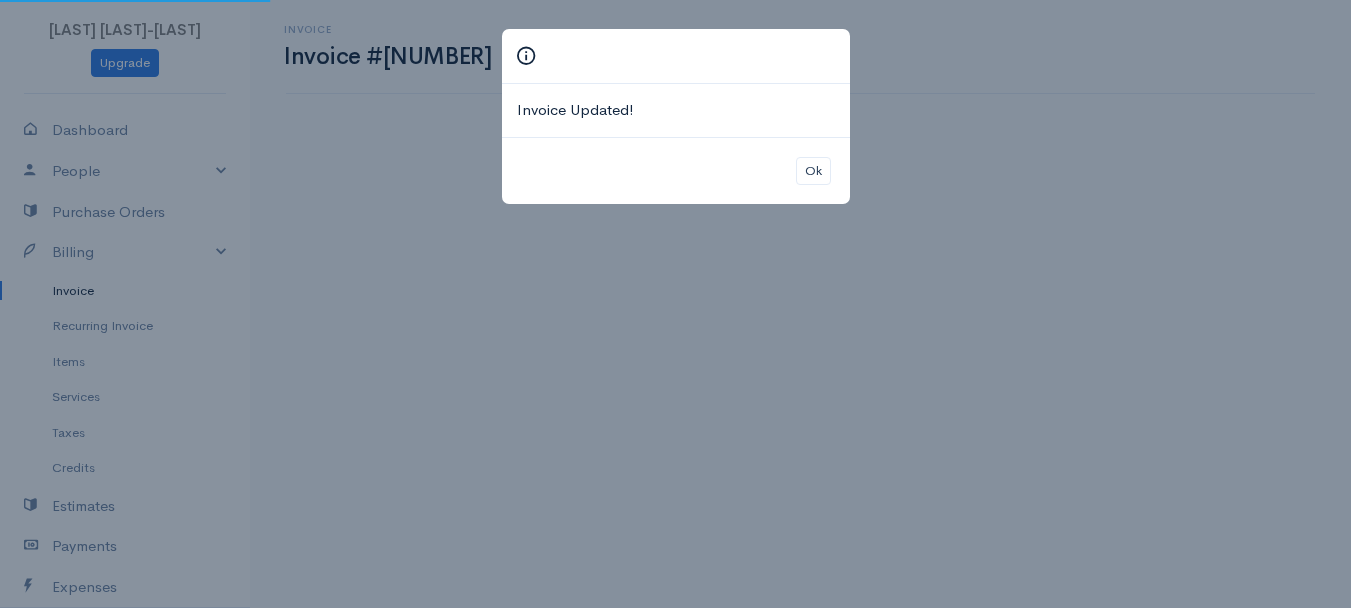 scroll, scrollTop: 0, scrollLeft: 0, axis: both 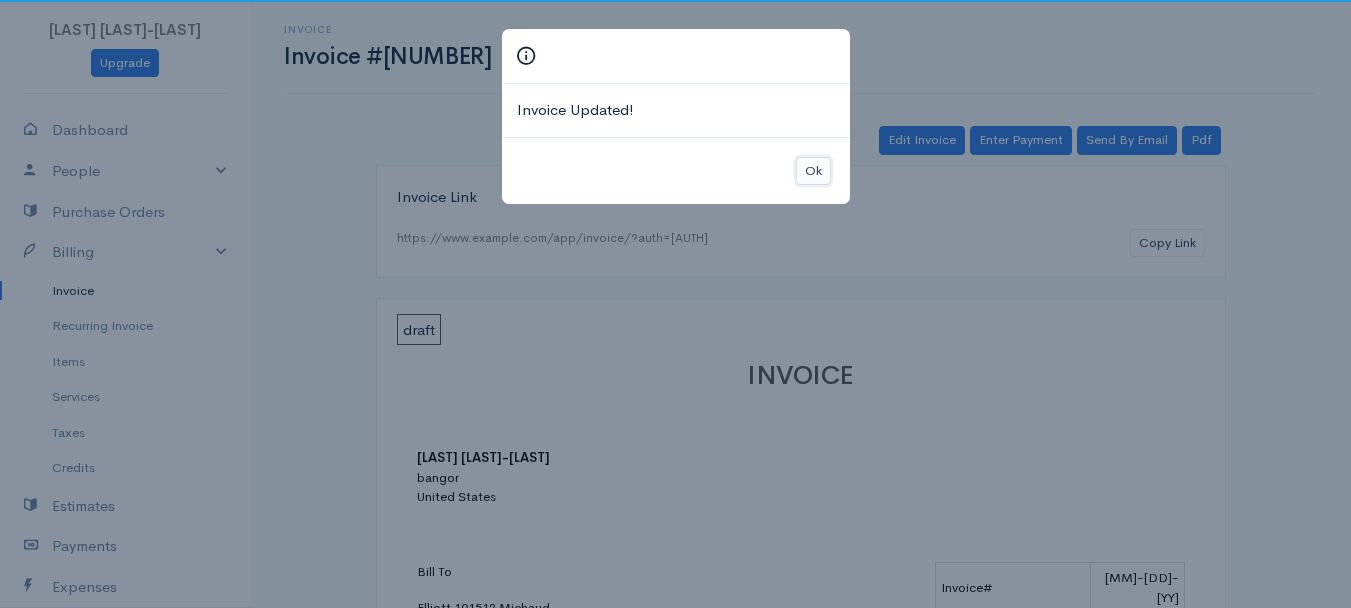 click on "Ok" at bounding box center [813, 171] 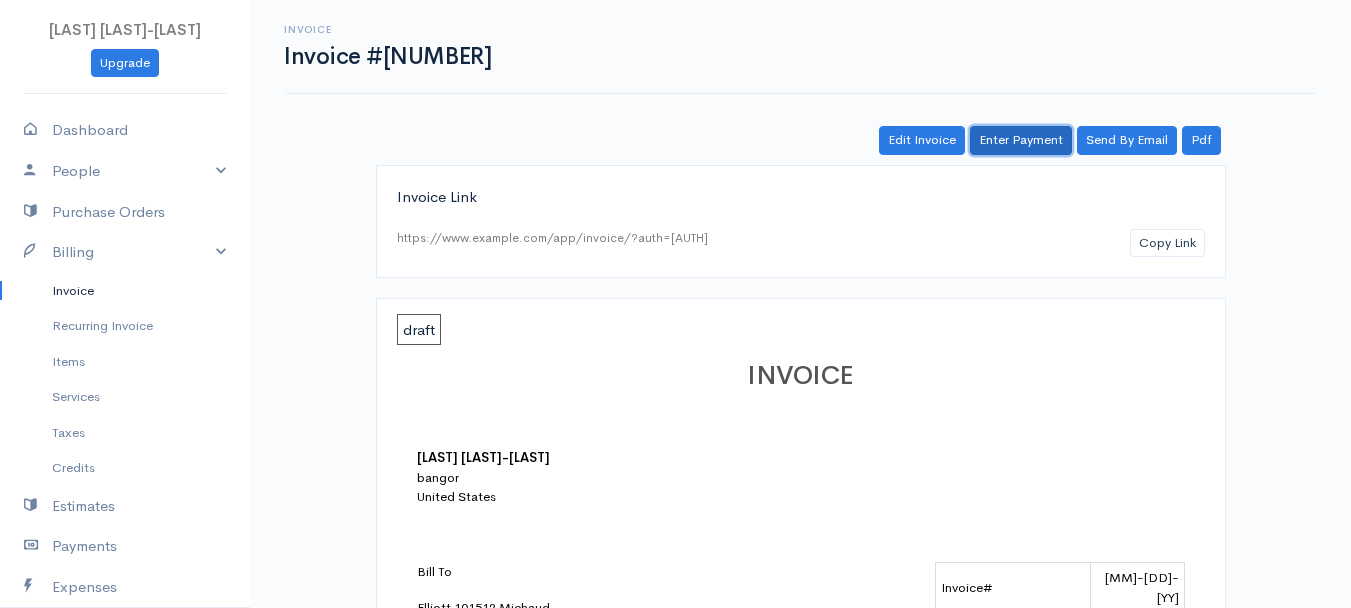 click on "Enter Payment" at bounding box center [1021, 140] 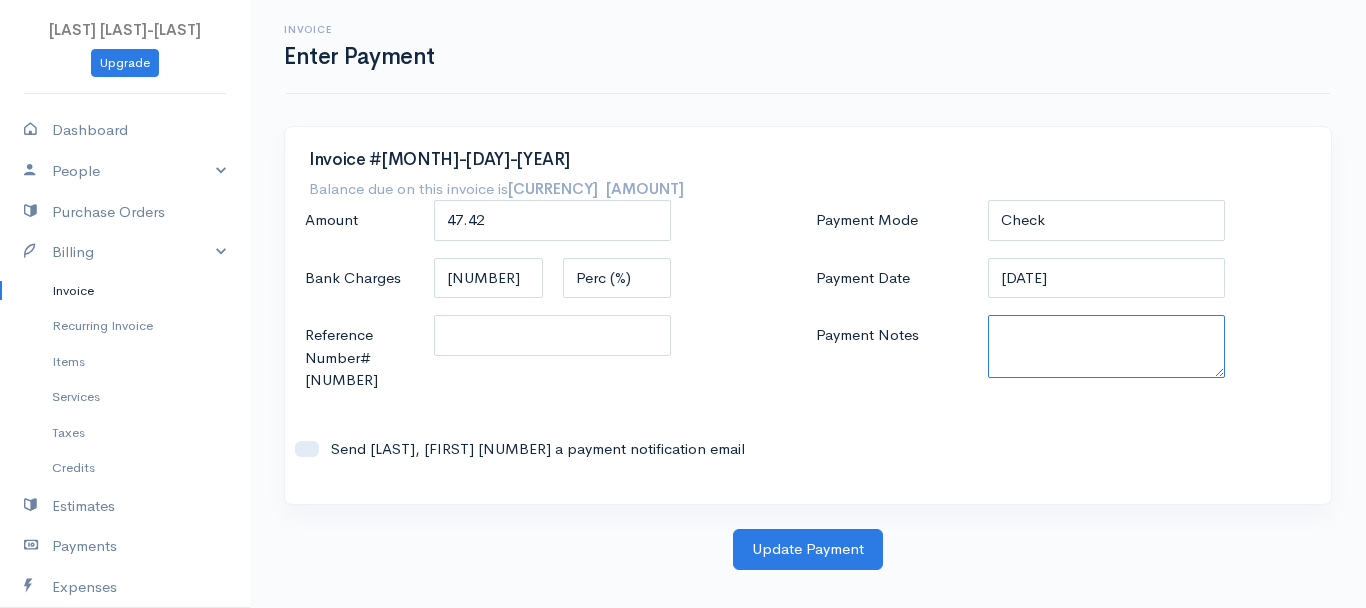 paste on "[PHONE_NUMBER]" 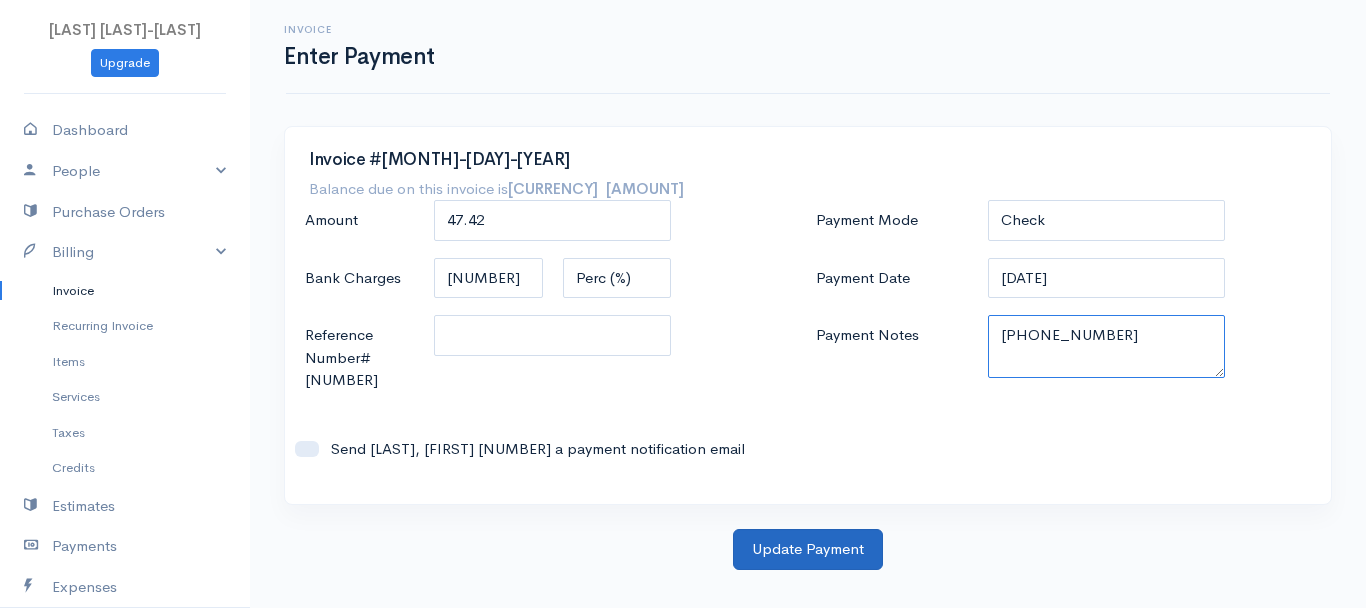 type on "[PHONE_NUMBER]" 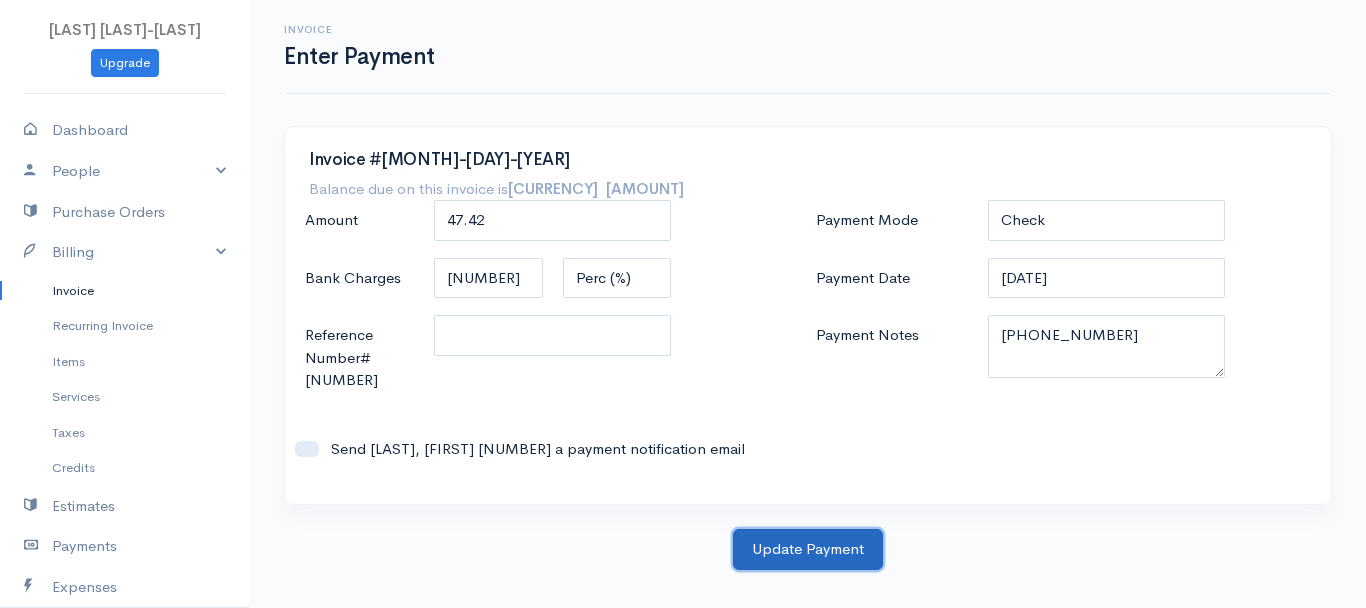 click on "Update Payment" at bounding box center (808, 549) 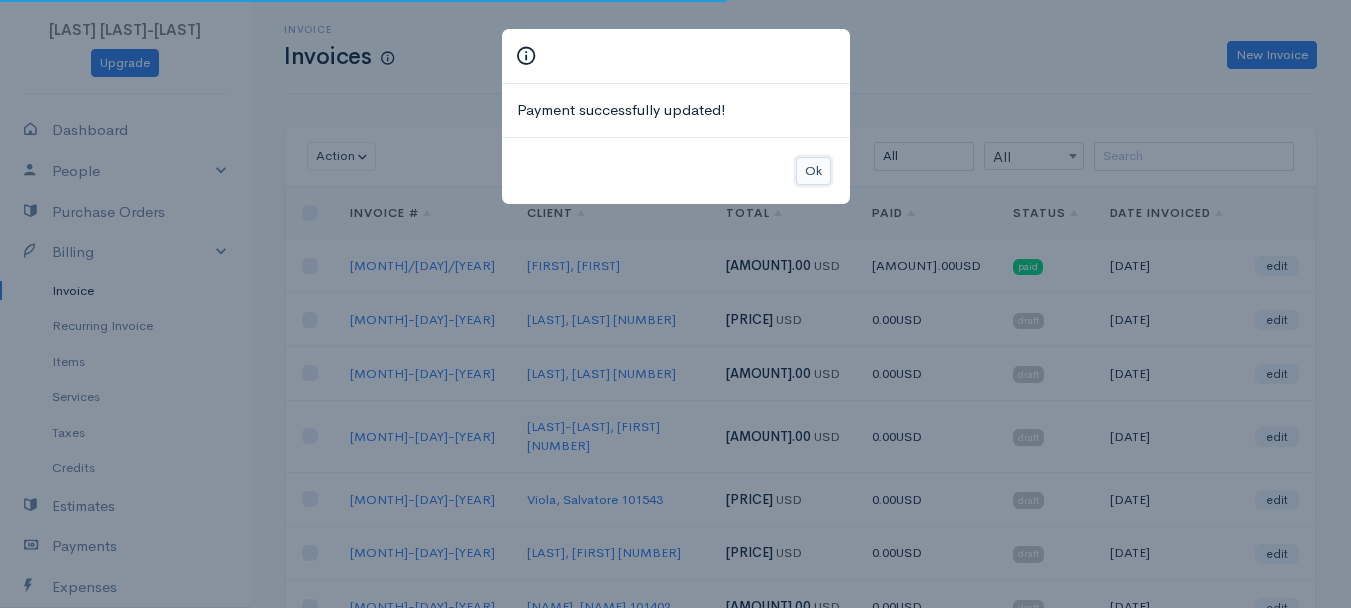 click on "Ok" at bounding box center [813, 171] 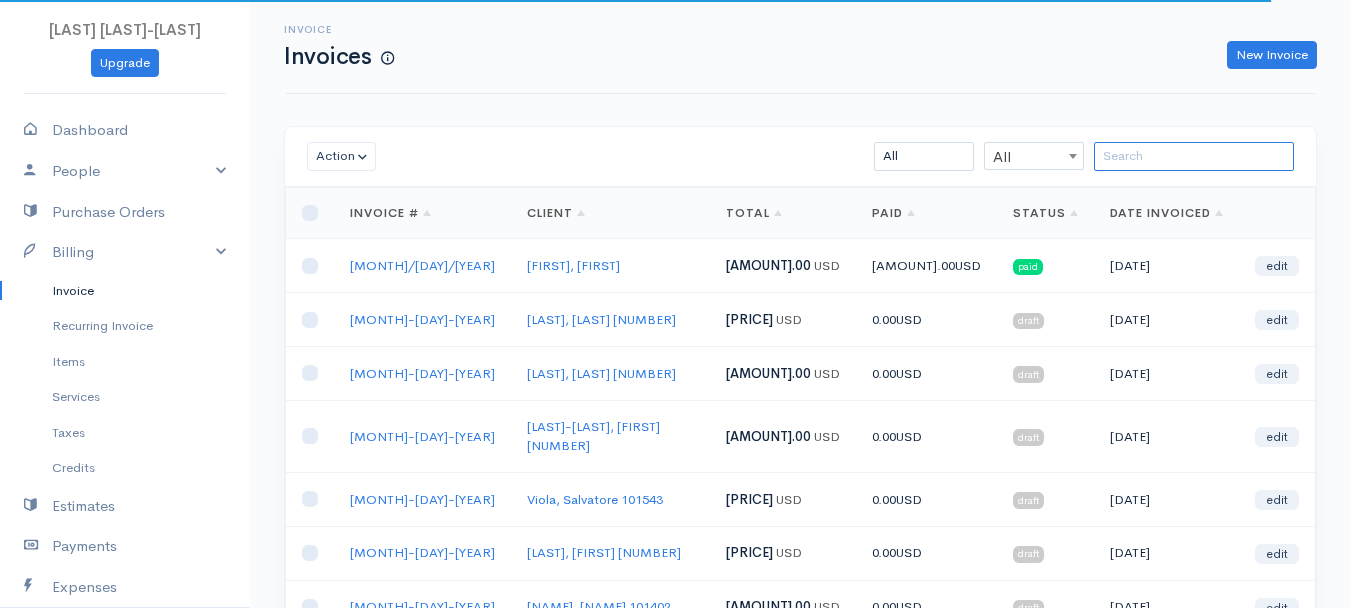 click at bounding box center [1194, 156] 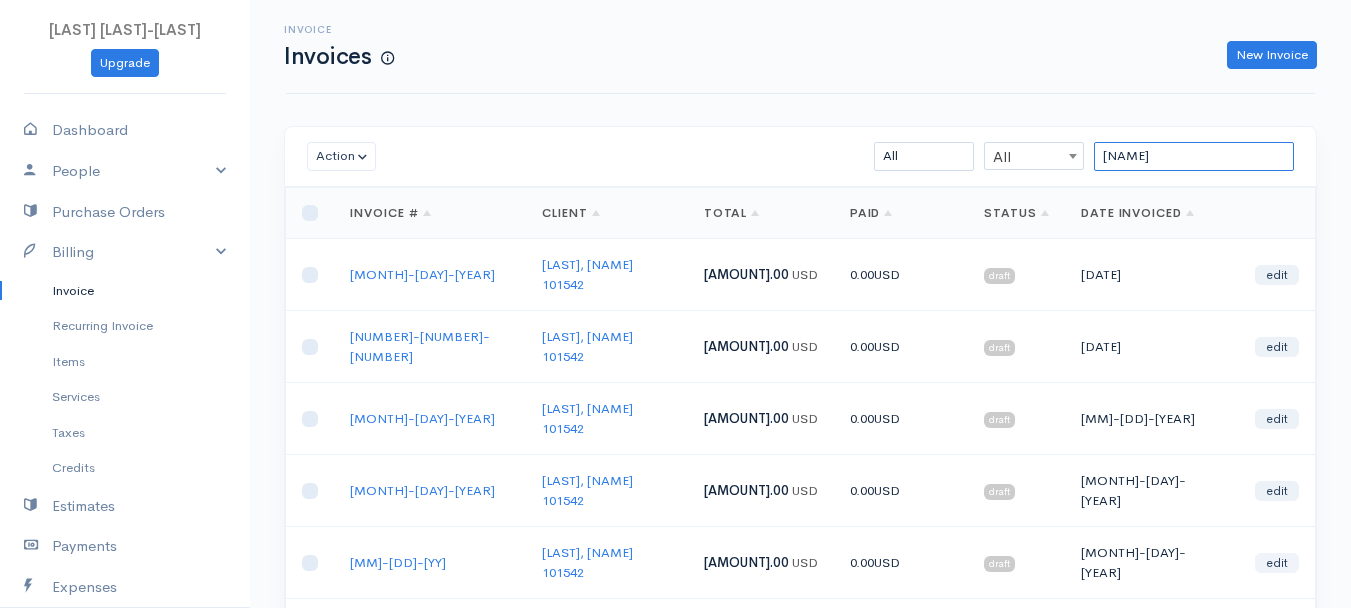 type on "[NAME]" 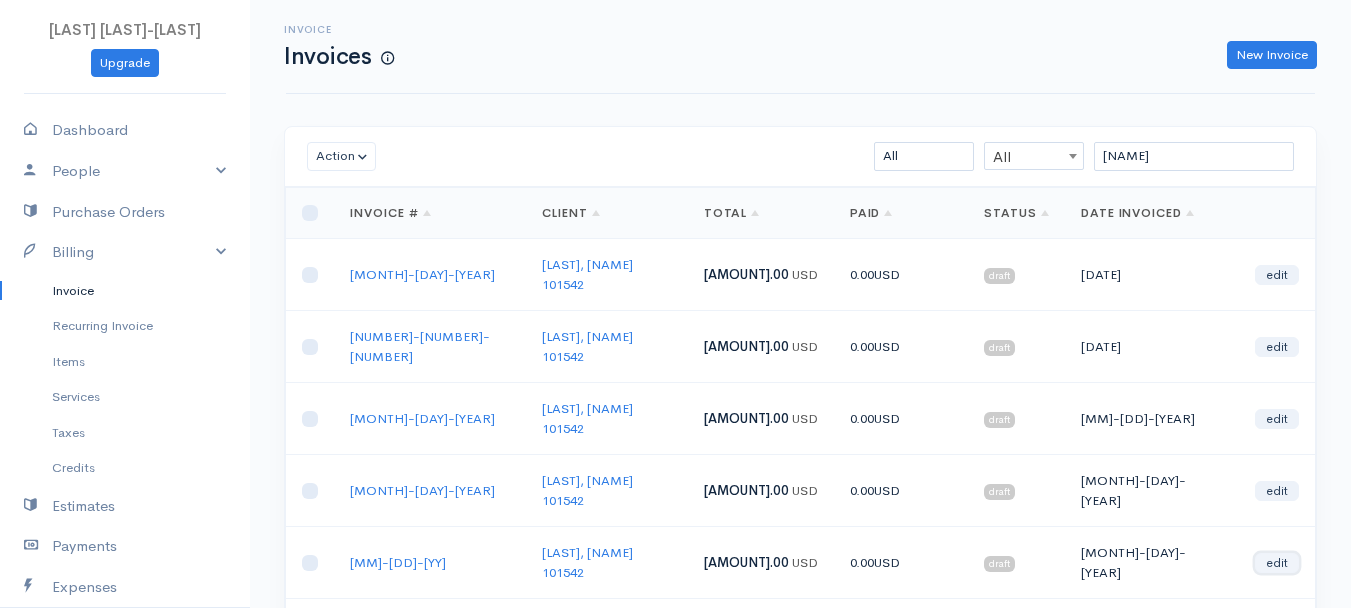 click on "edit" at bounding box center [1277, 563] 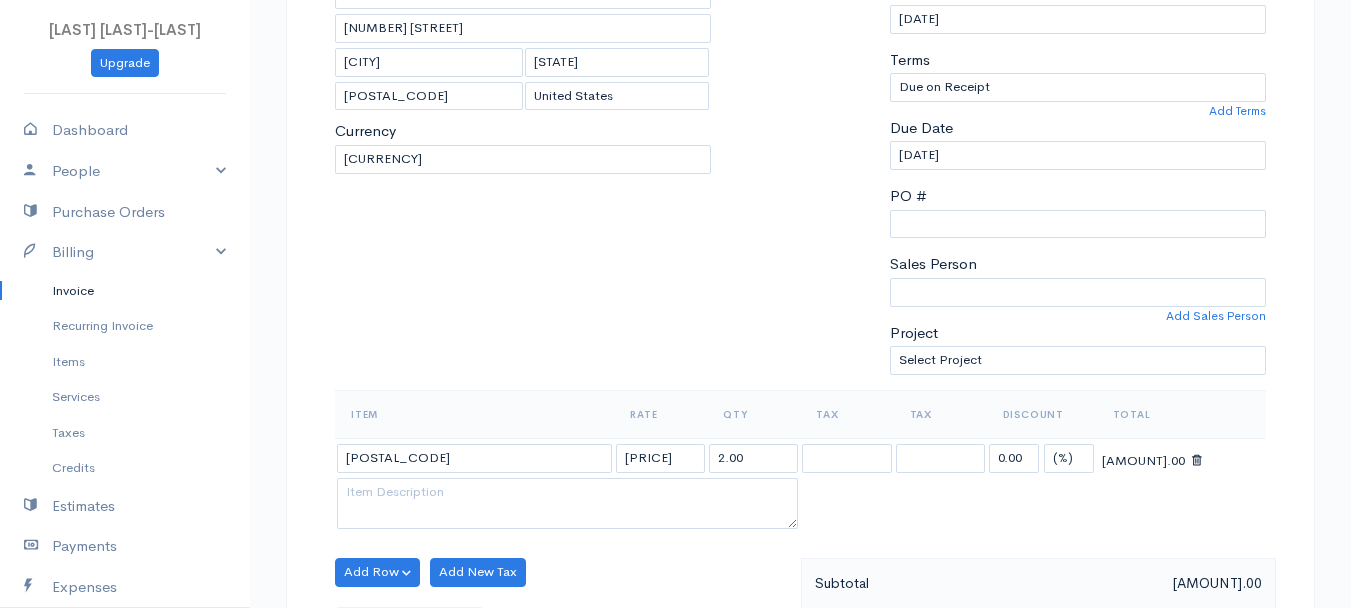 scroll, scrollTop: 400, scrollLeft: 0, axis: vertical 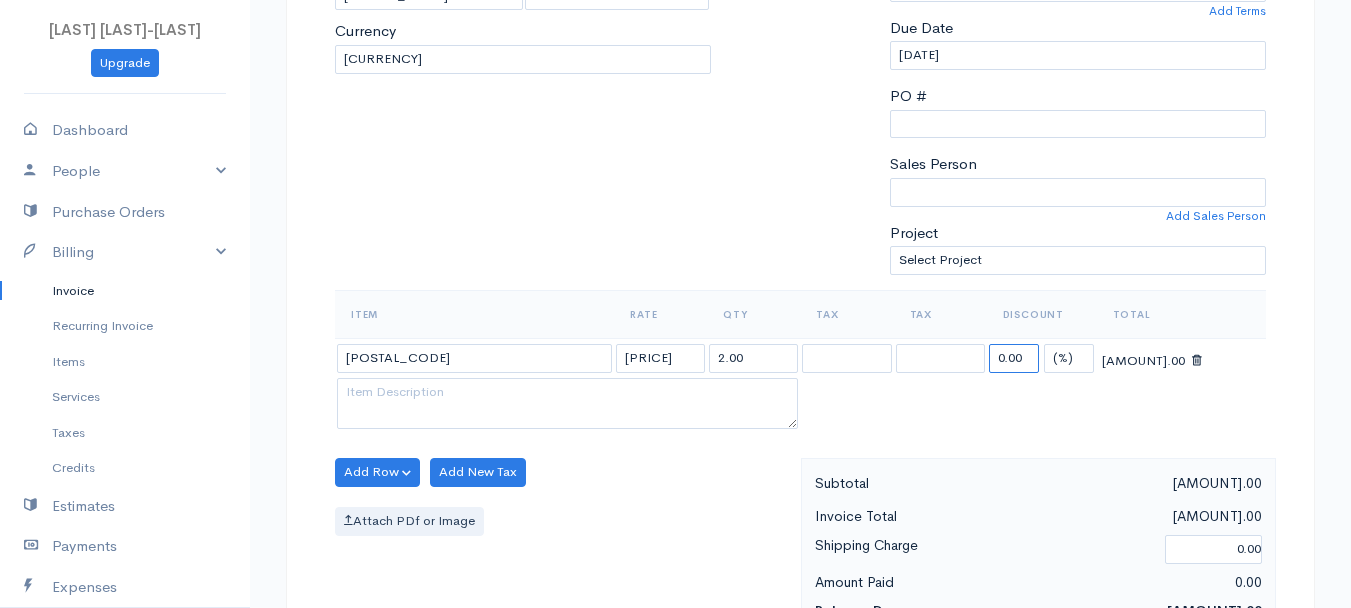 click on "0.00" at bounding box center (1014, 358) 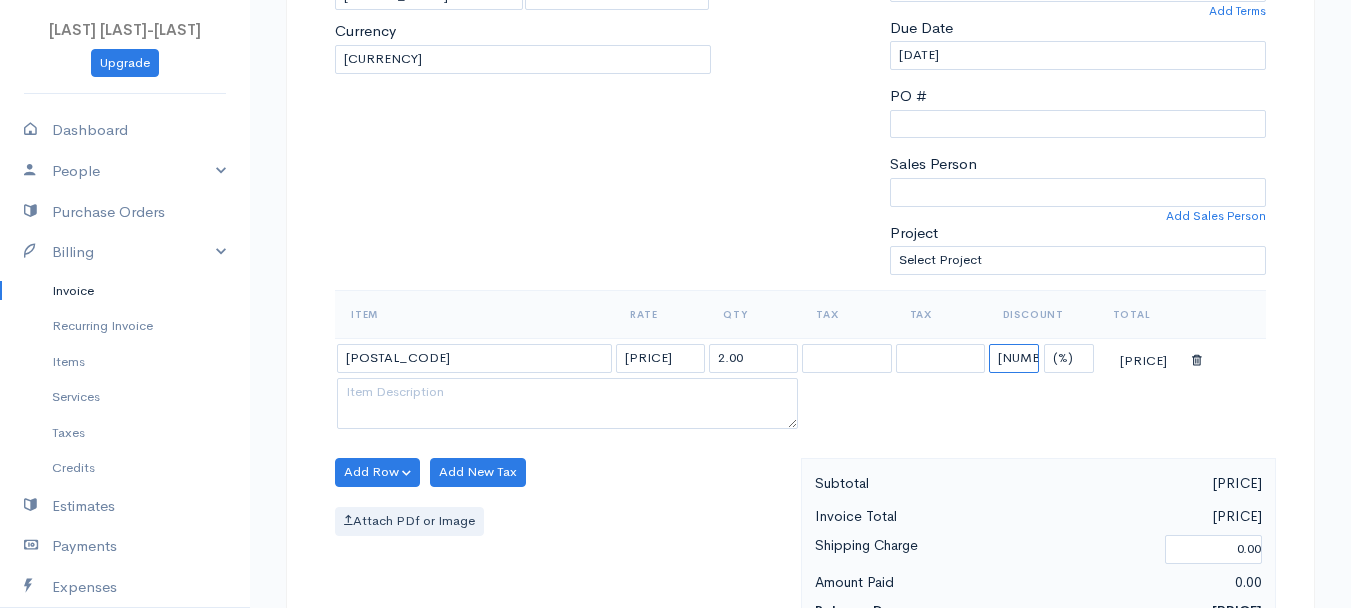 type on "[NUM].[NUM]" 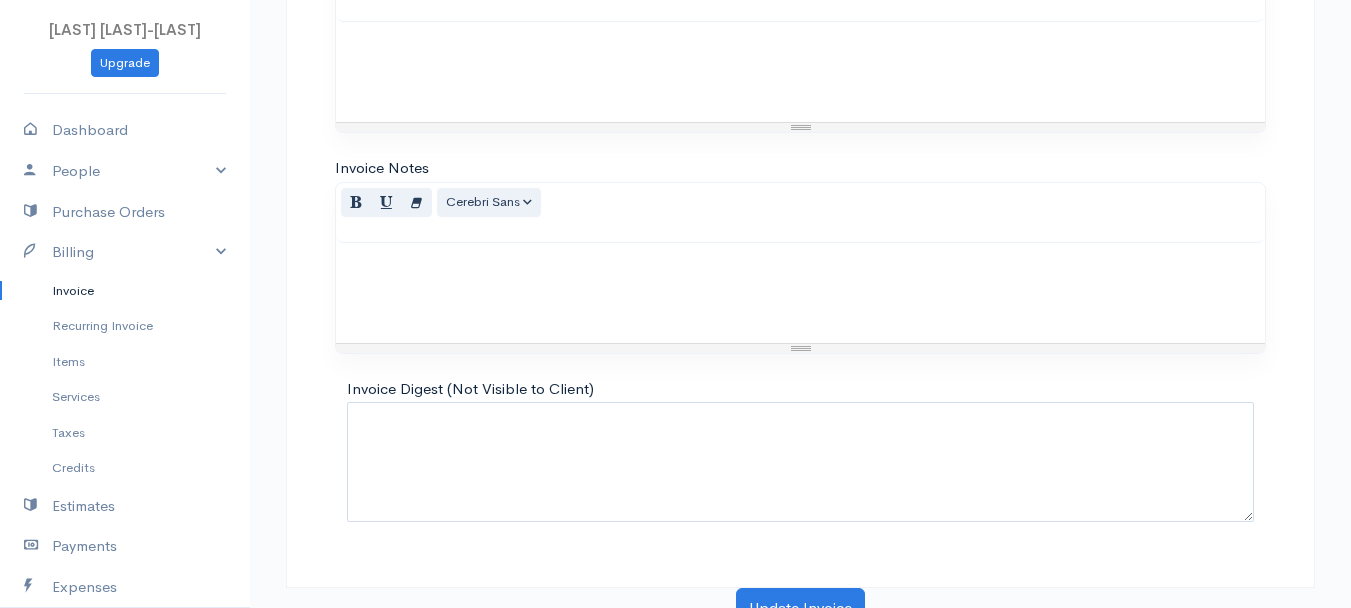 scroll, scrollTop: 1121, scrollLeft: 0, axis: vertical 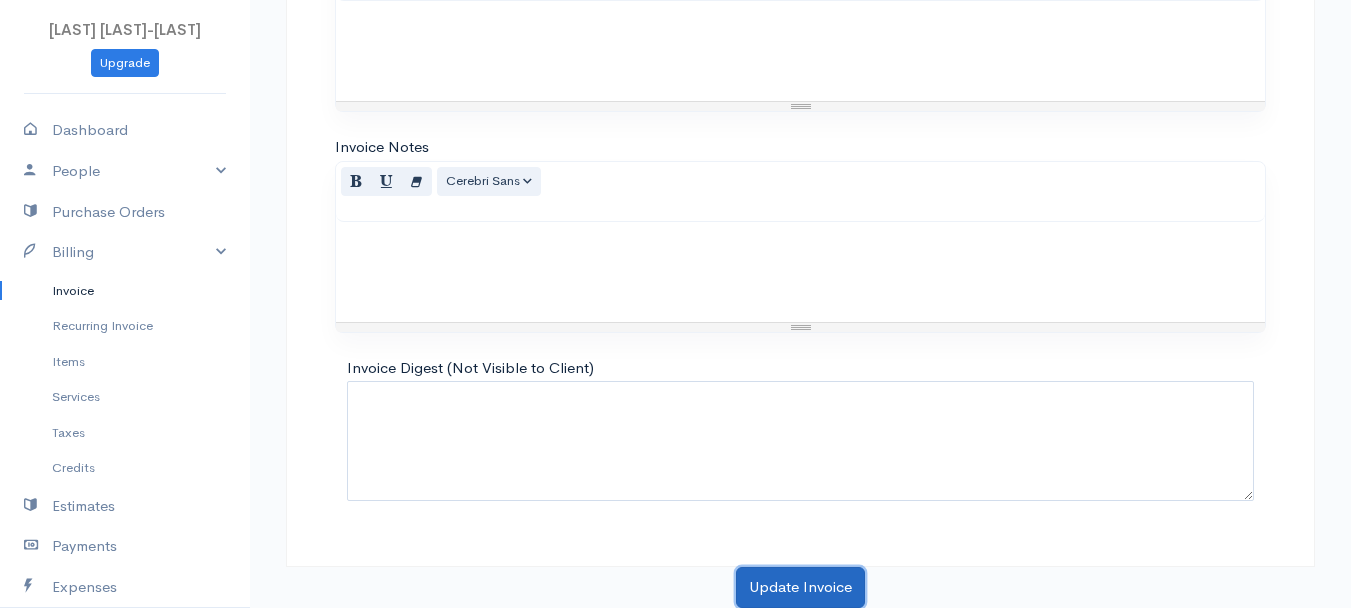 click on "Update Invoice" at bounding box center [800, 587] 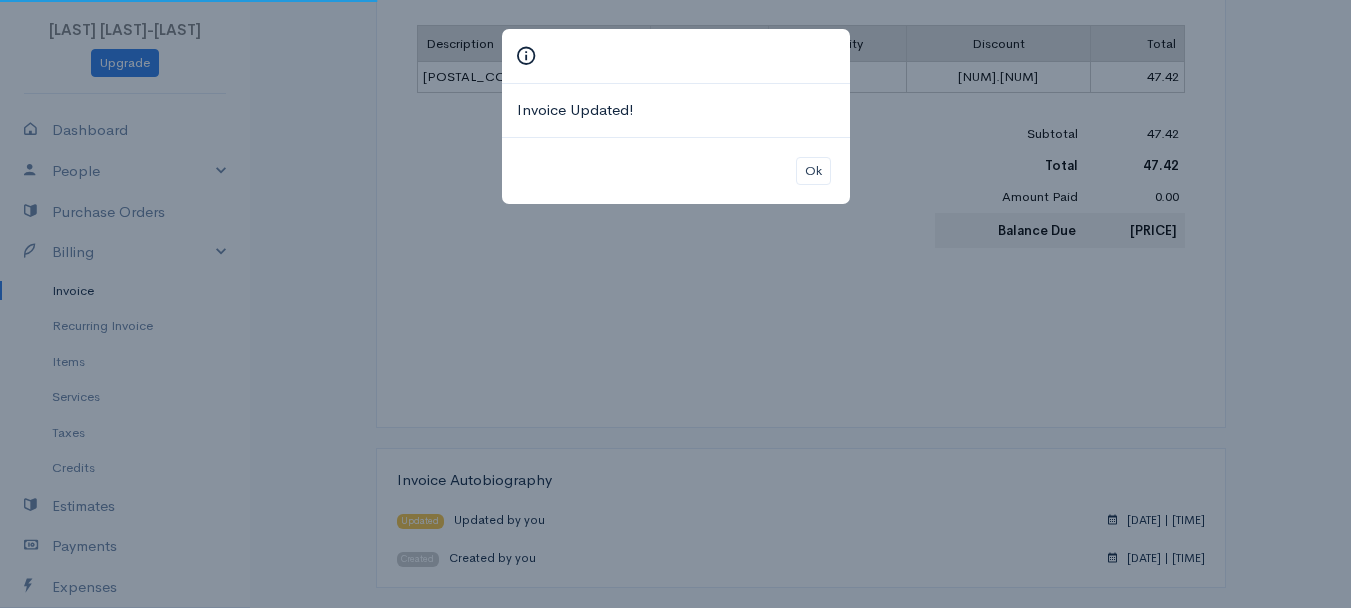 scroll, scrollTop: 0, scrollLeft: 0, axis: both 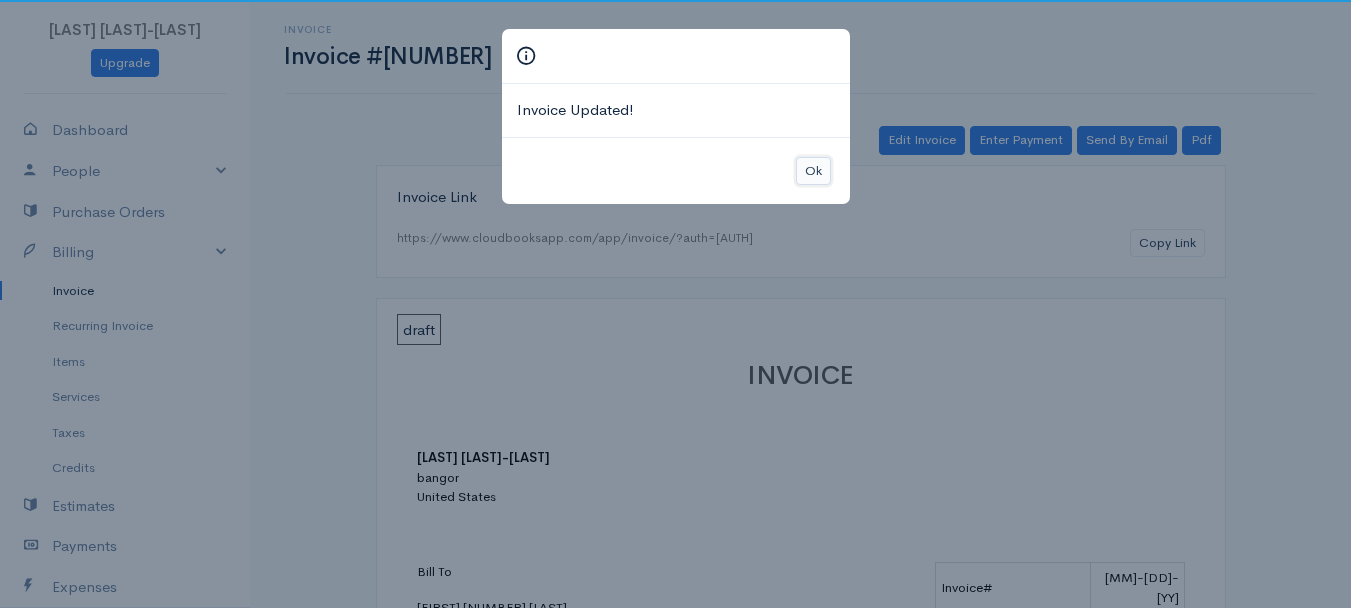 click on "Ok" at bounding box center [813, 171] 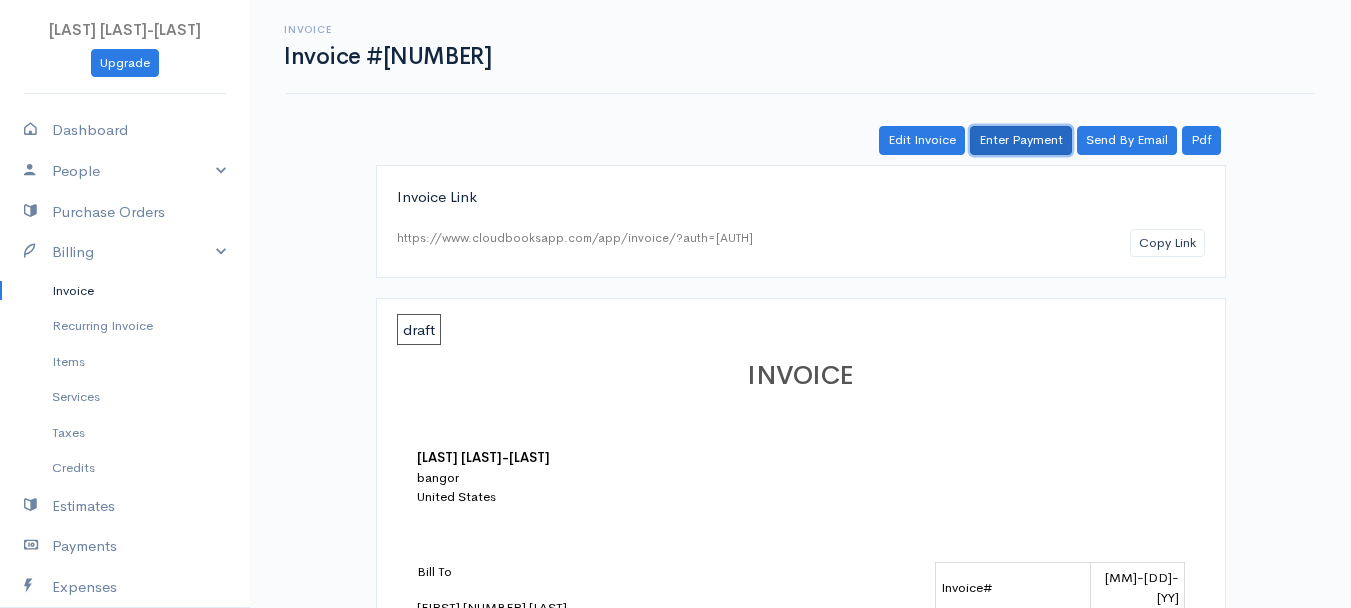 click on "Enter Payment" at bounding box center [1021, 140] 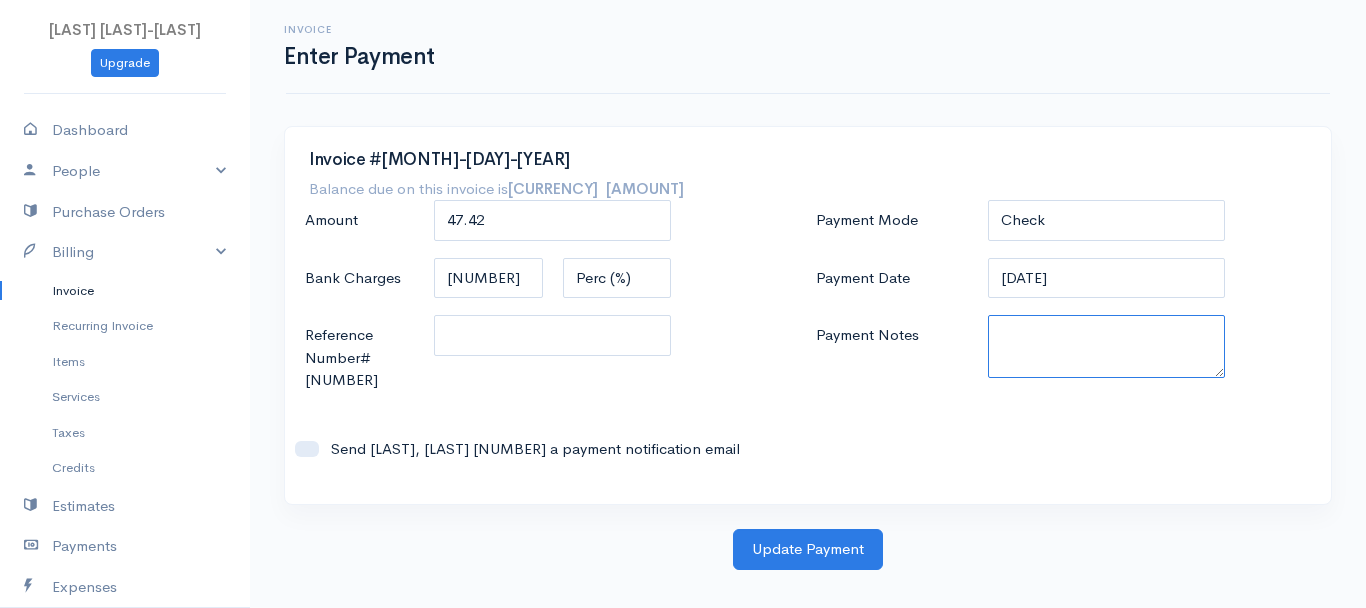paste on "[PHONE_NUMBER]" 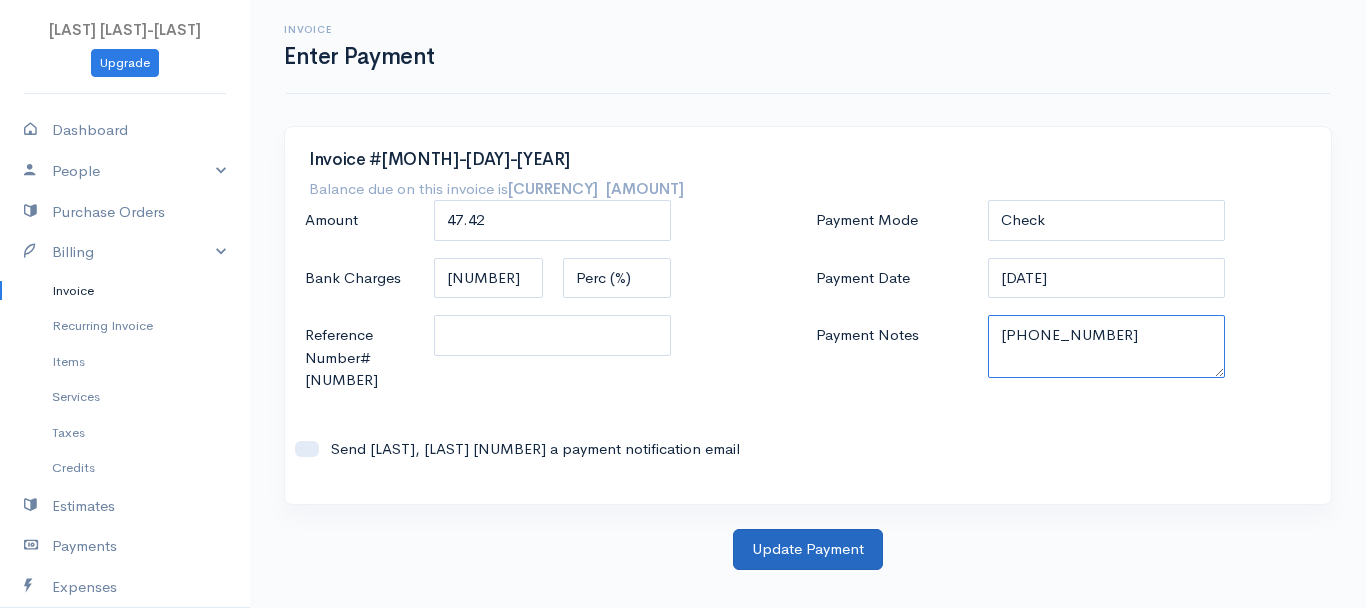 type on "[PHONE_NUMBER]" 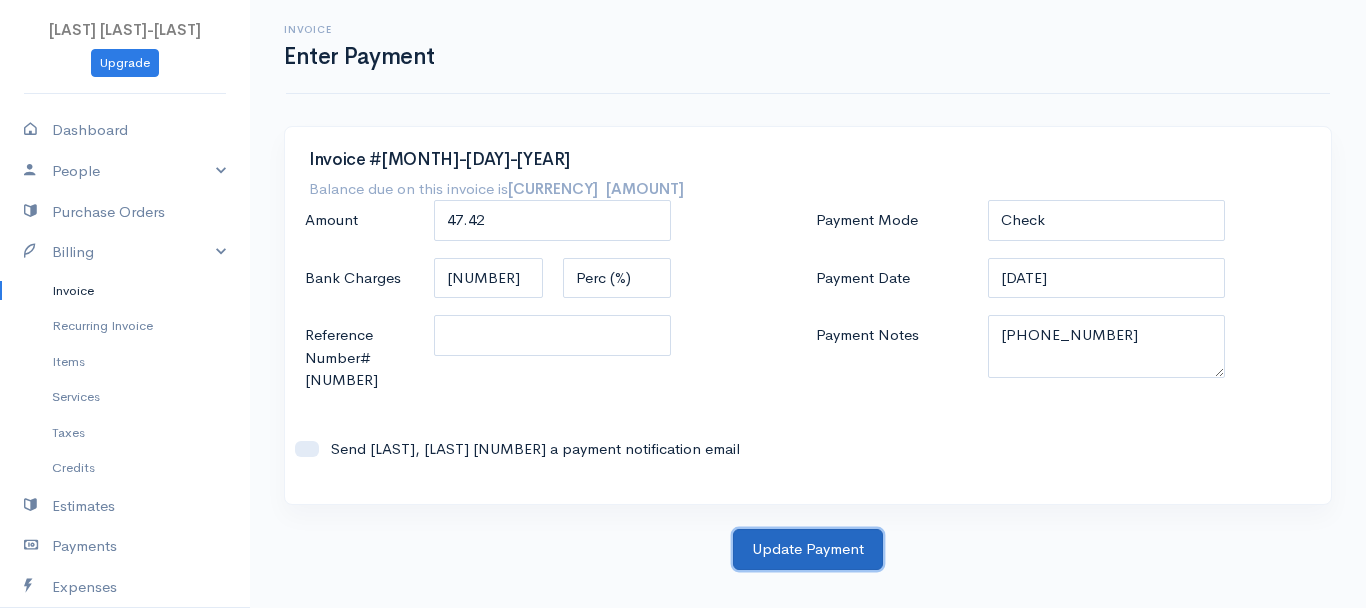 click on "Update Payment" at bounding box center [808, 549] 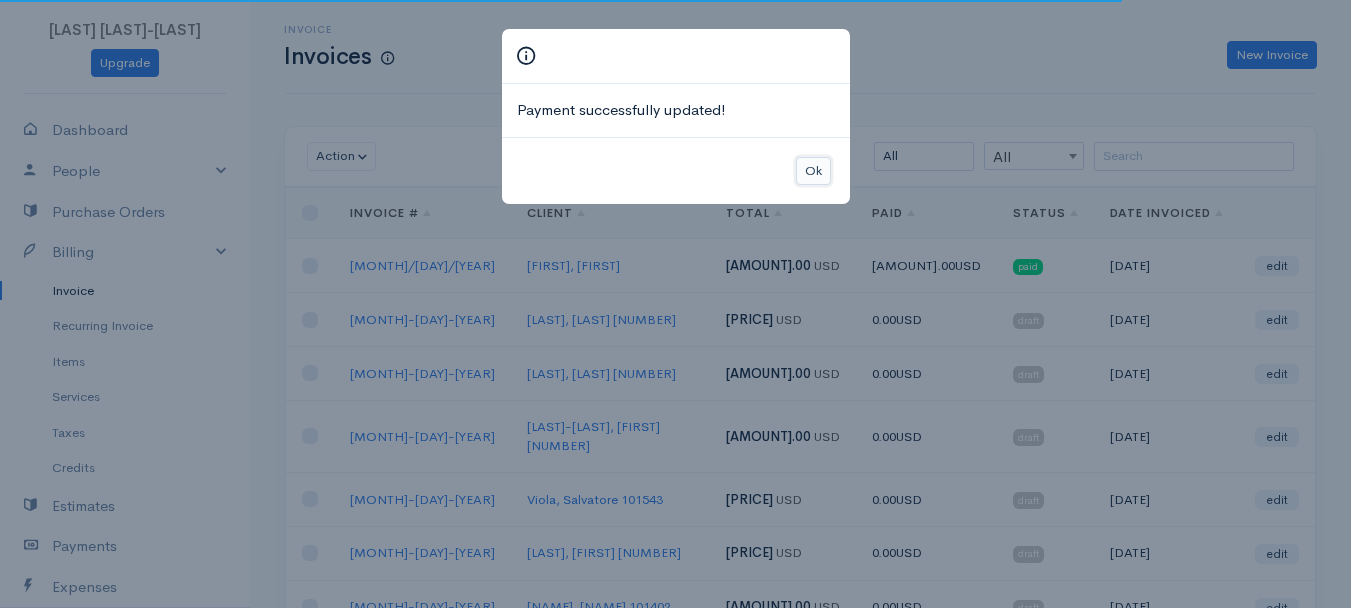click on "Ok" at bounding box center (813, 171) 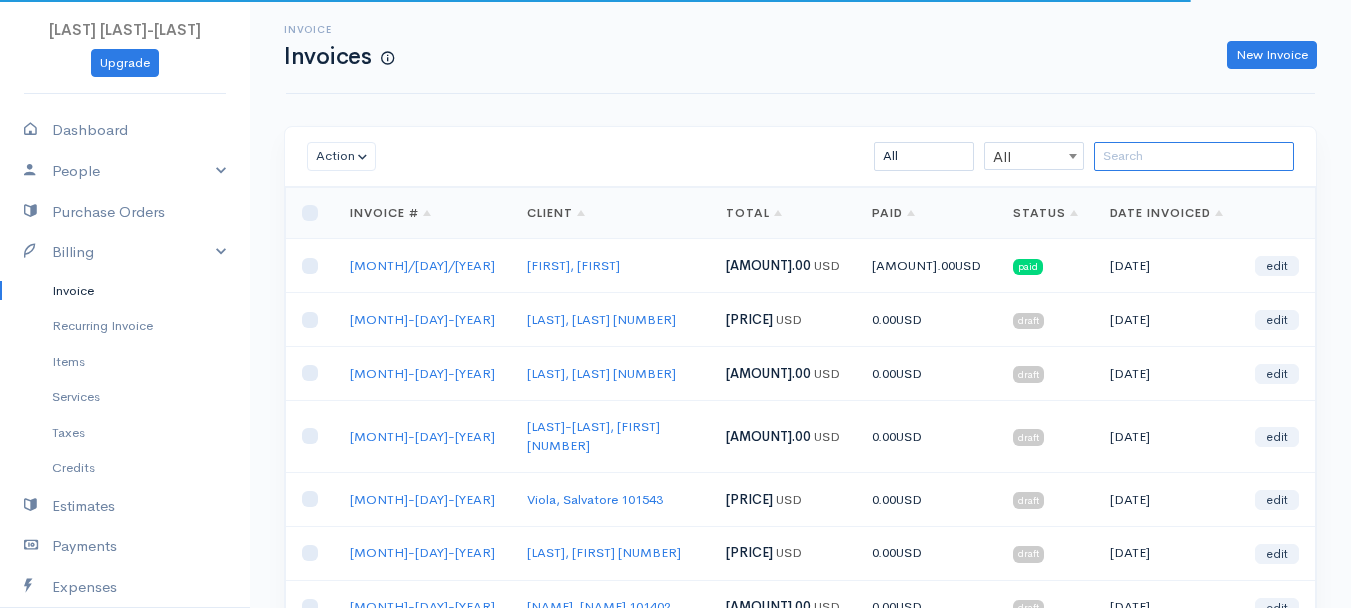 click at bounding box center (1194, 156) 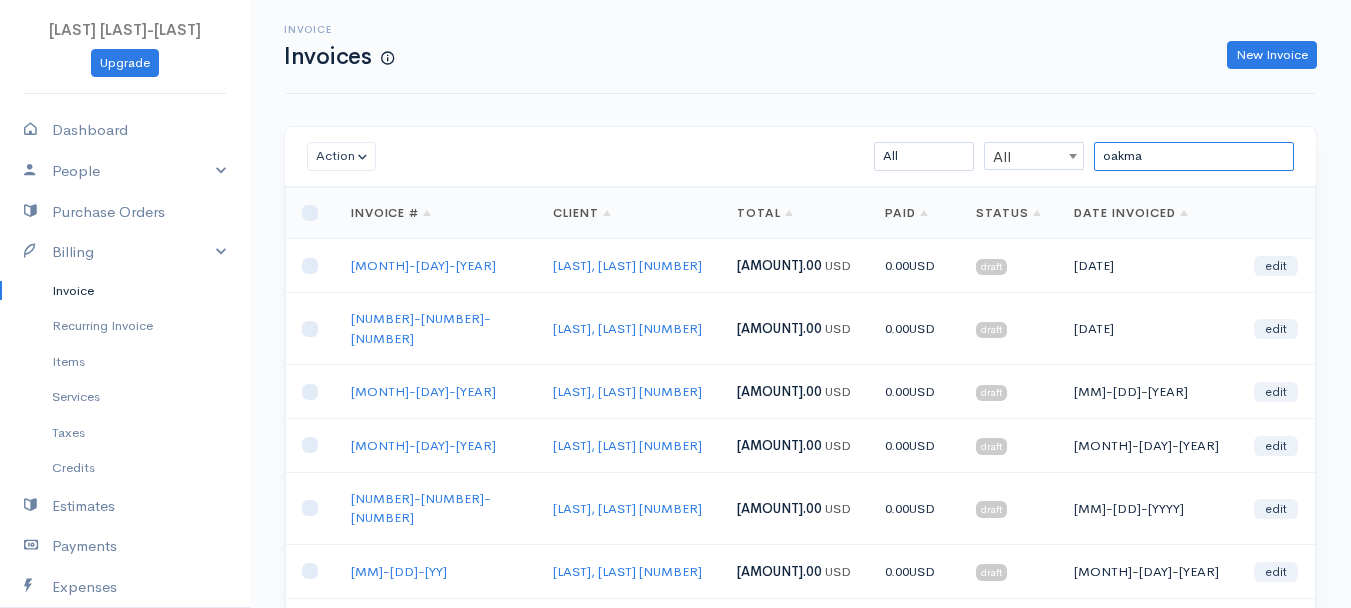 scroll, scrollTop: 200, scrollLeft: 0, axis: vertical 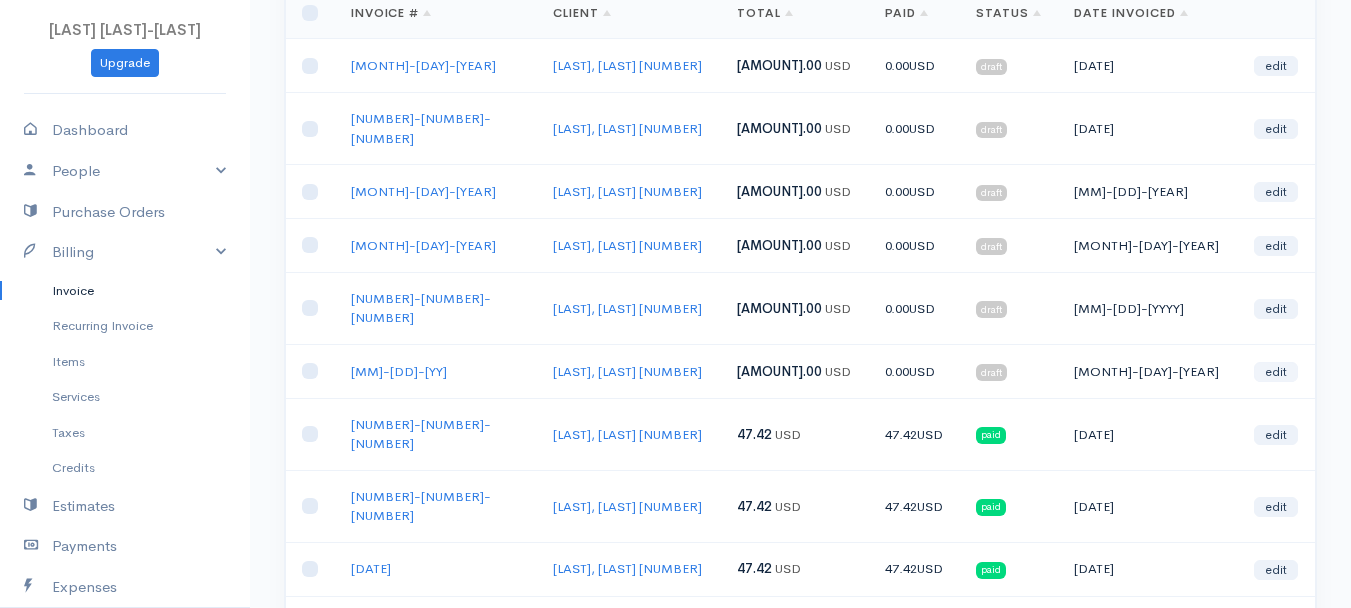 type on "oakma" 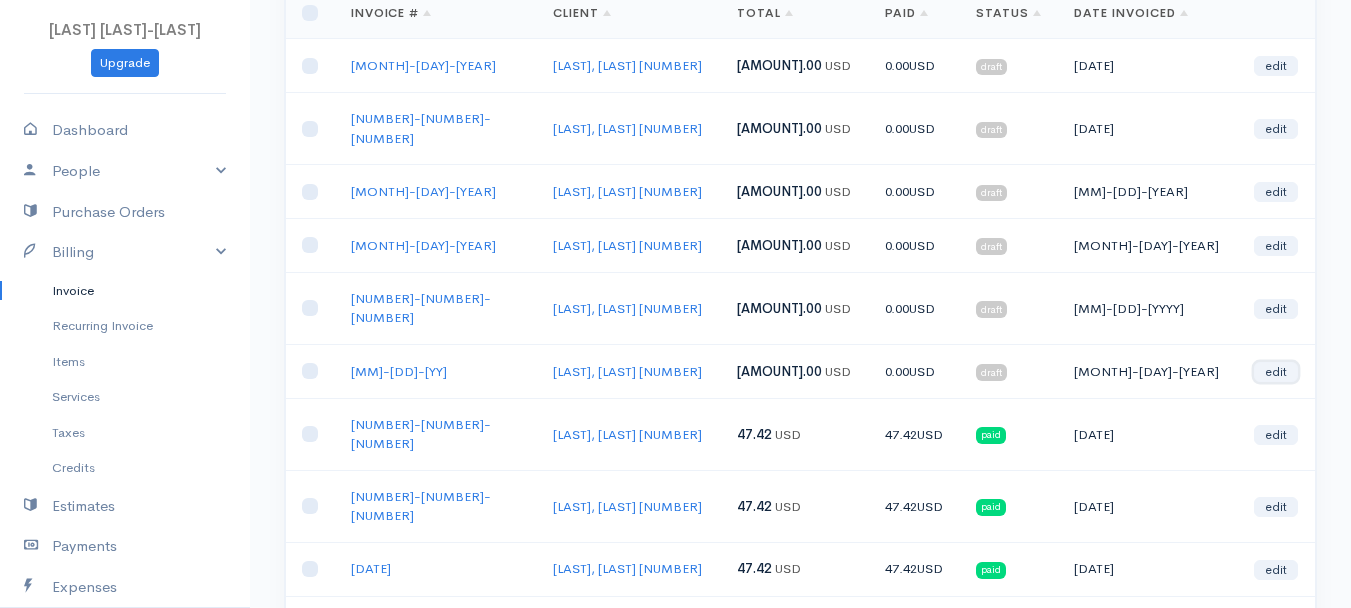 click on "edit" at bounding box center (1276, 372) 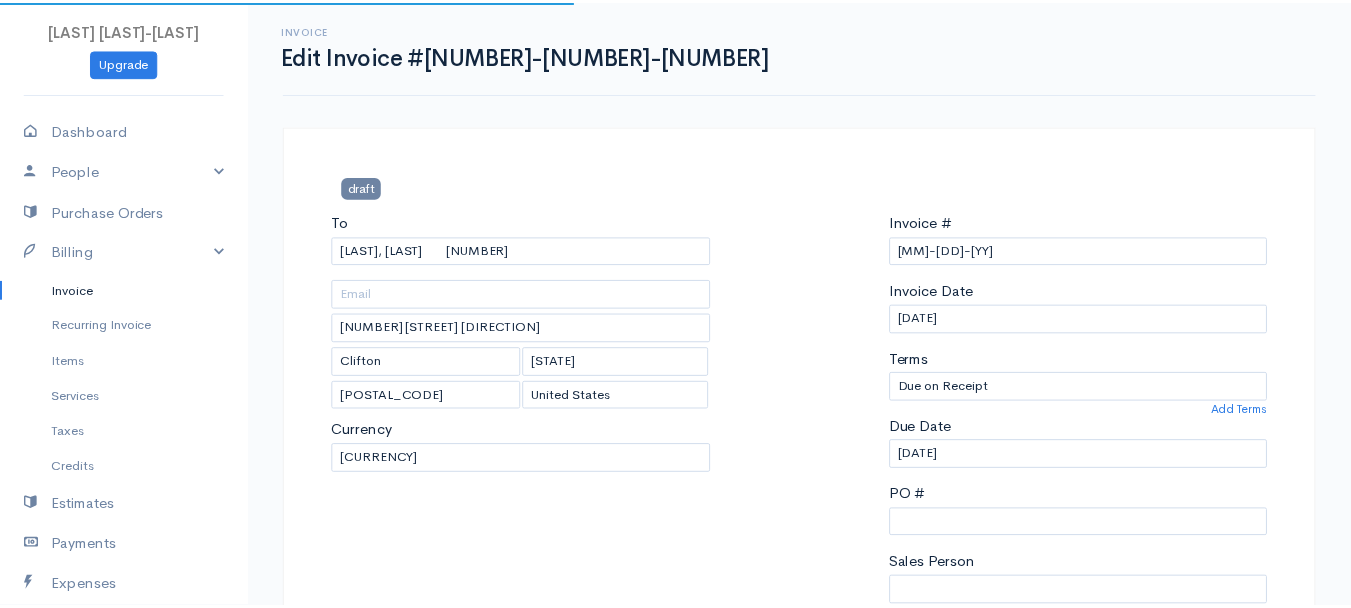 scroll, scrollTop: 500, scrollLeft: 0, axis: vertical 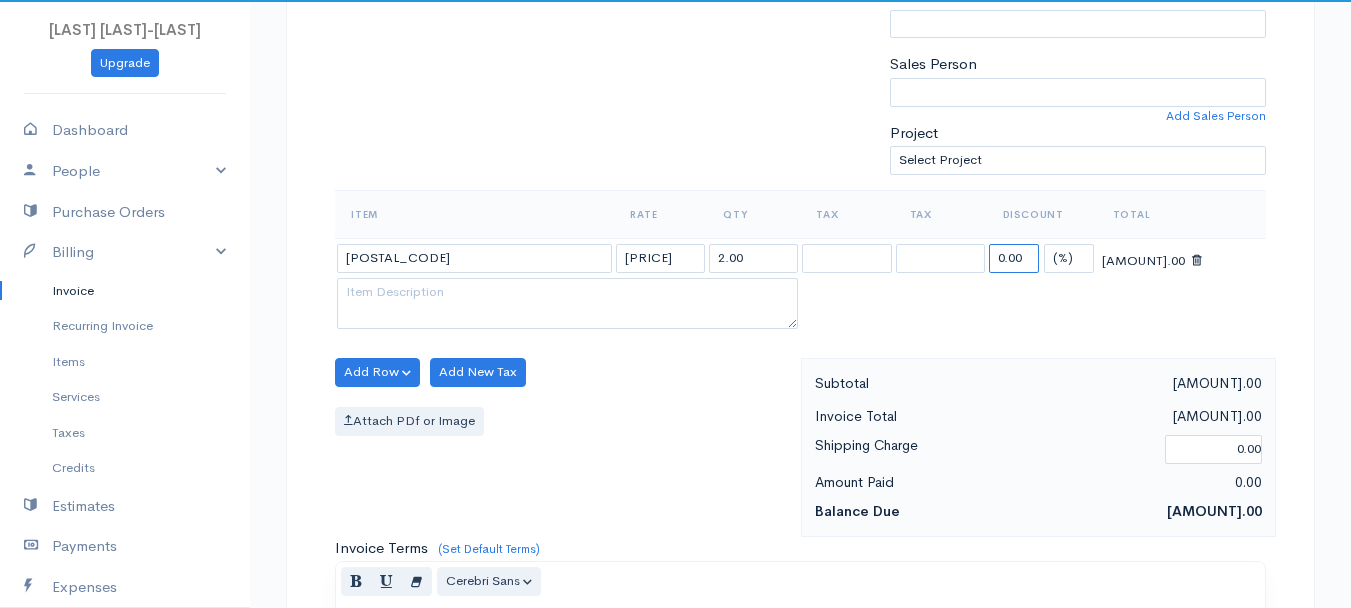 click on "0.00" at bounding box center [1014, 258] 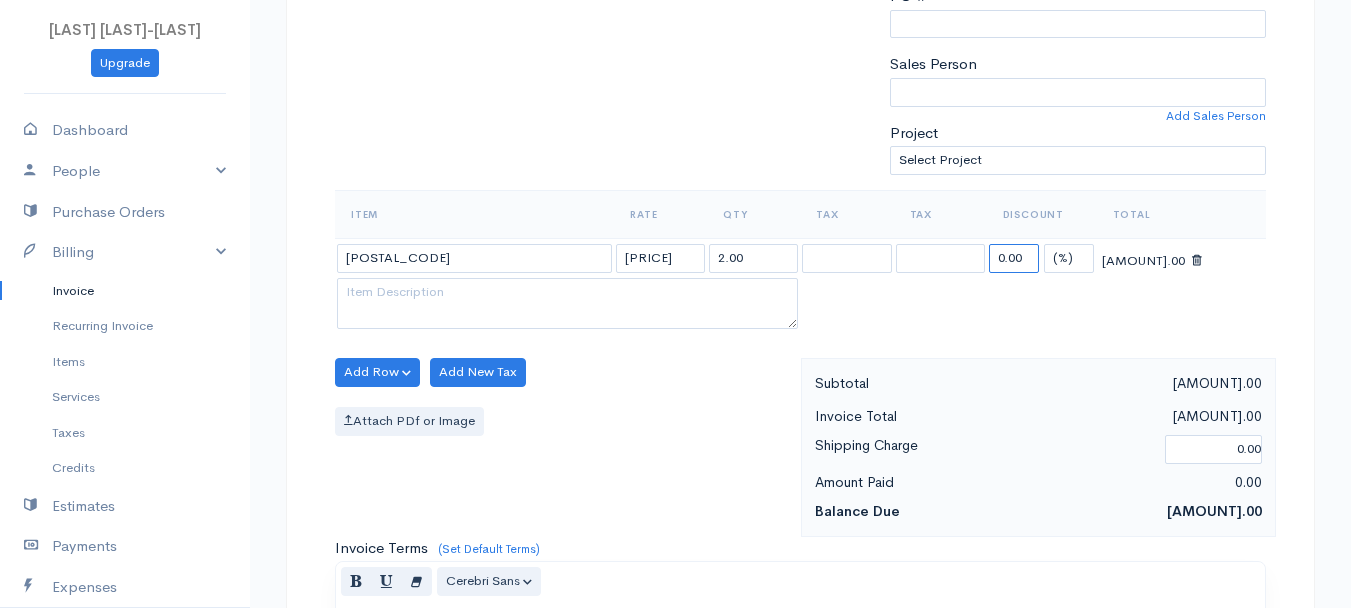 click on "0.00" at bounding box center (1014, 258) 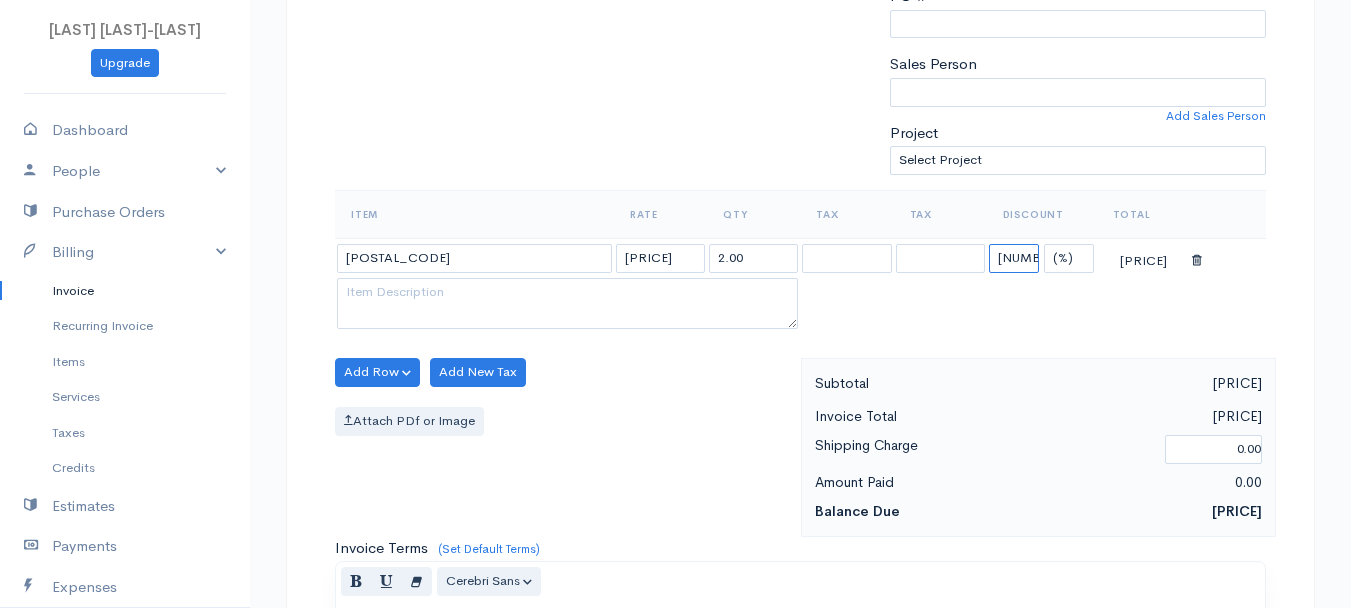type on "[NUM].[NUM]" 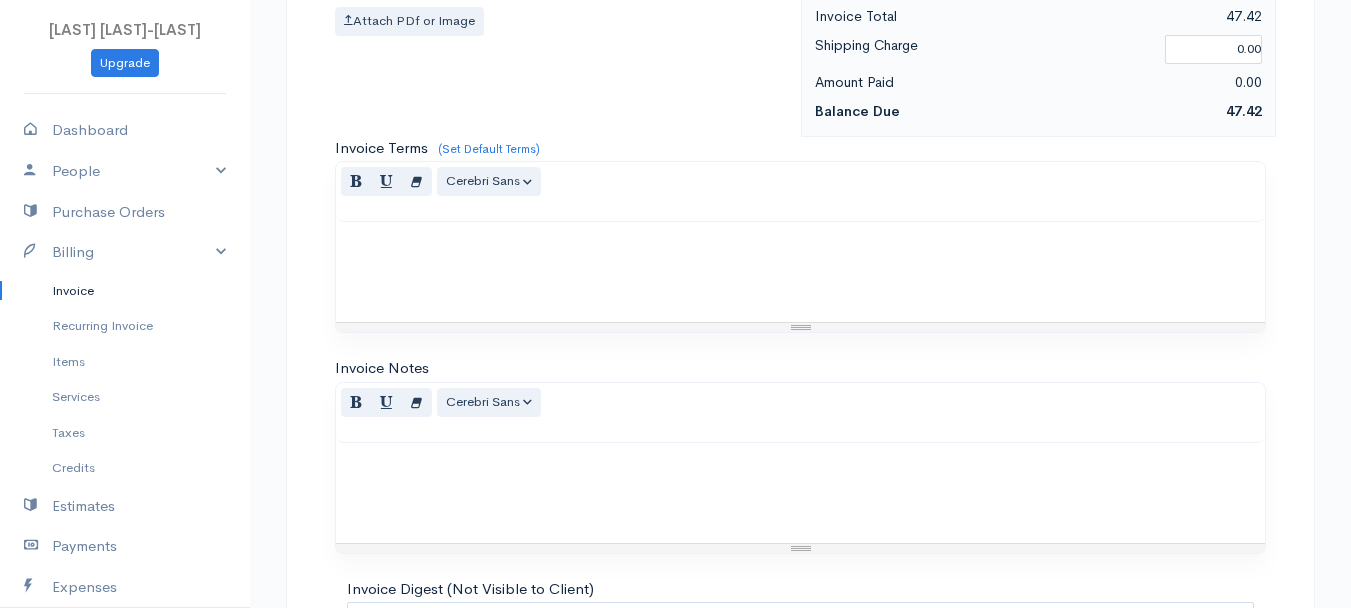 scroll, scrollTop: 1121, scrollLeft: 0, axis: vertical 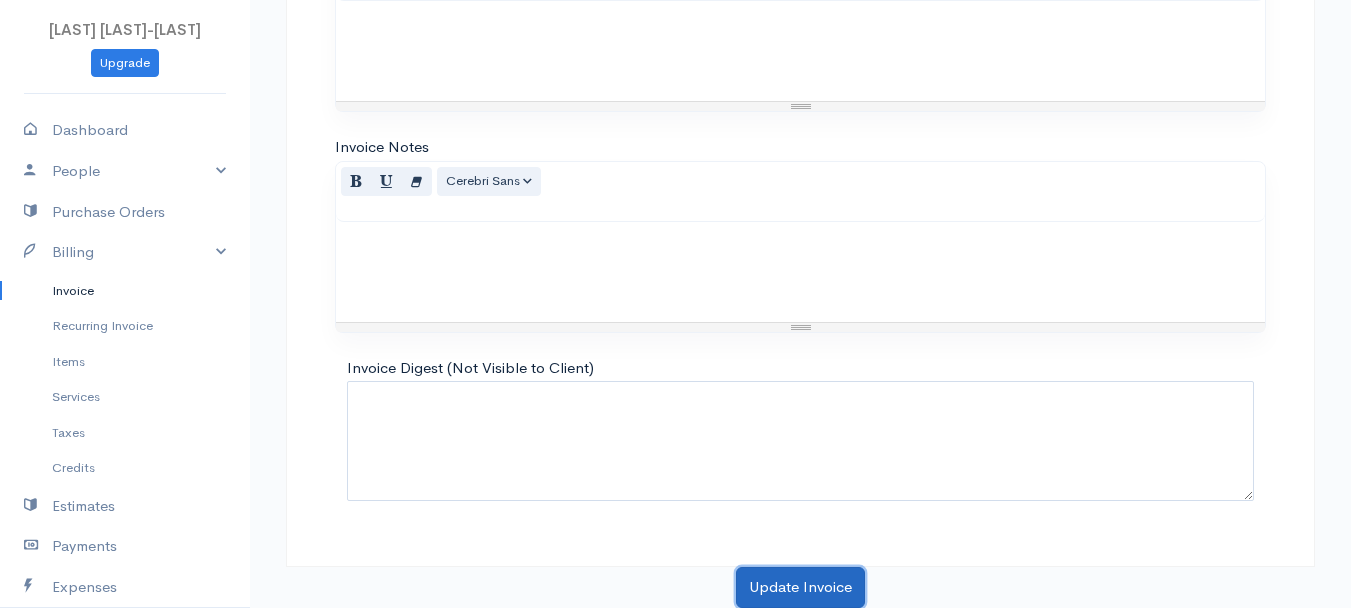 click on "Update Invoice" at bounding box center [800, 587] 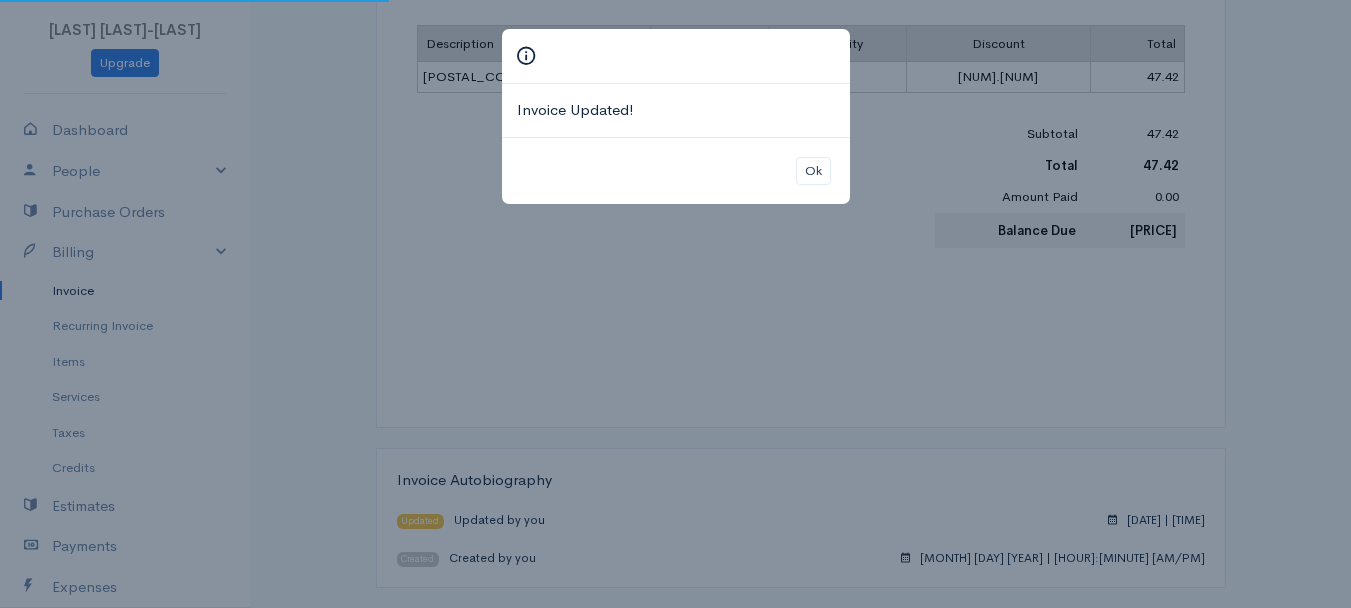 scroll, scrollTop: 0, scrollLeft: 0, axis: both 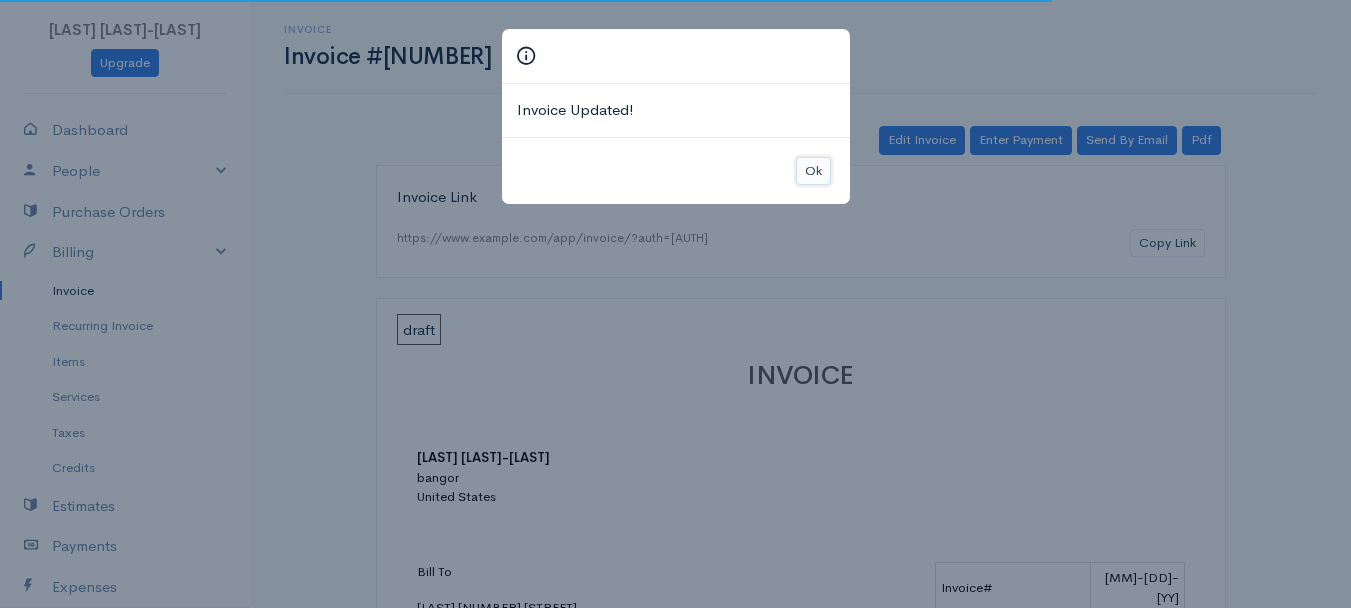 click on "Ok" at bounding box center (813, 171) 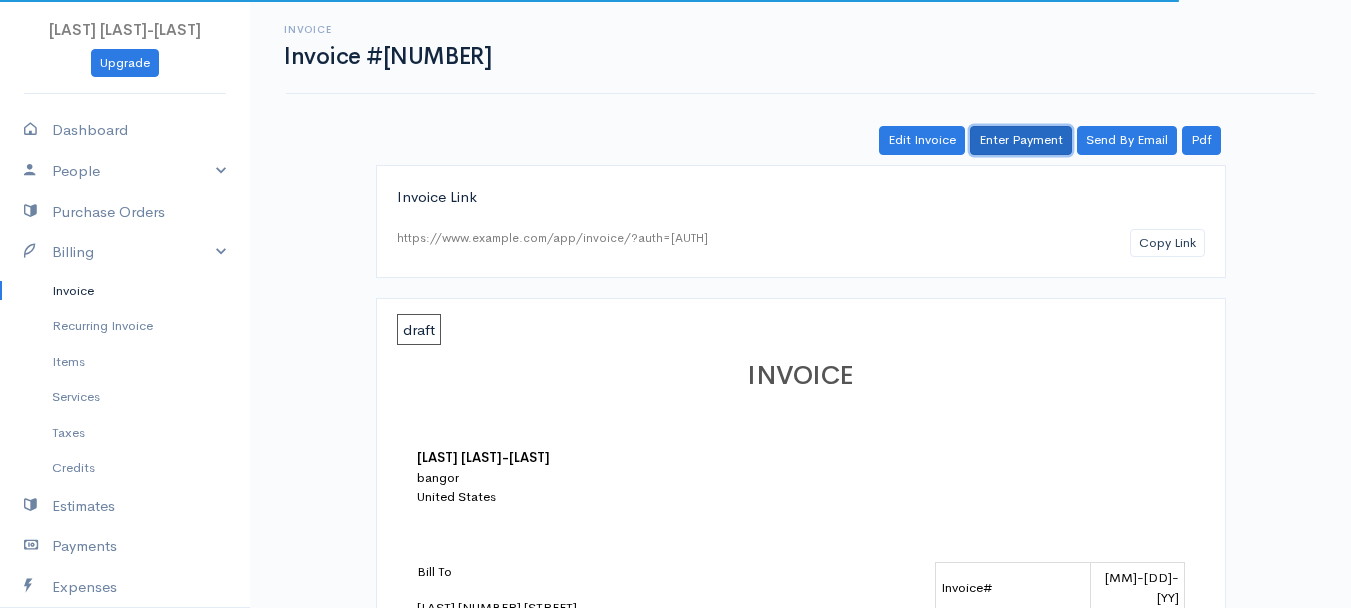 click on "Enter Payment" at bounding box center (1021, 140) 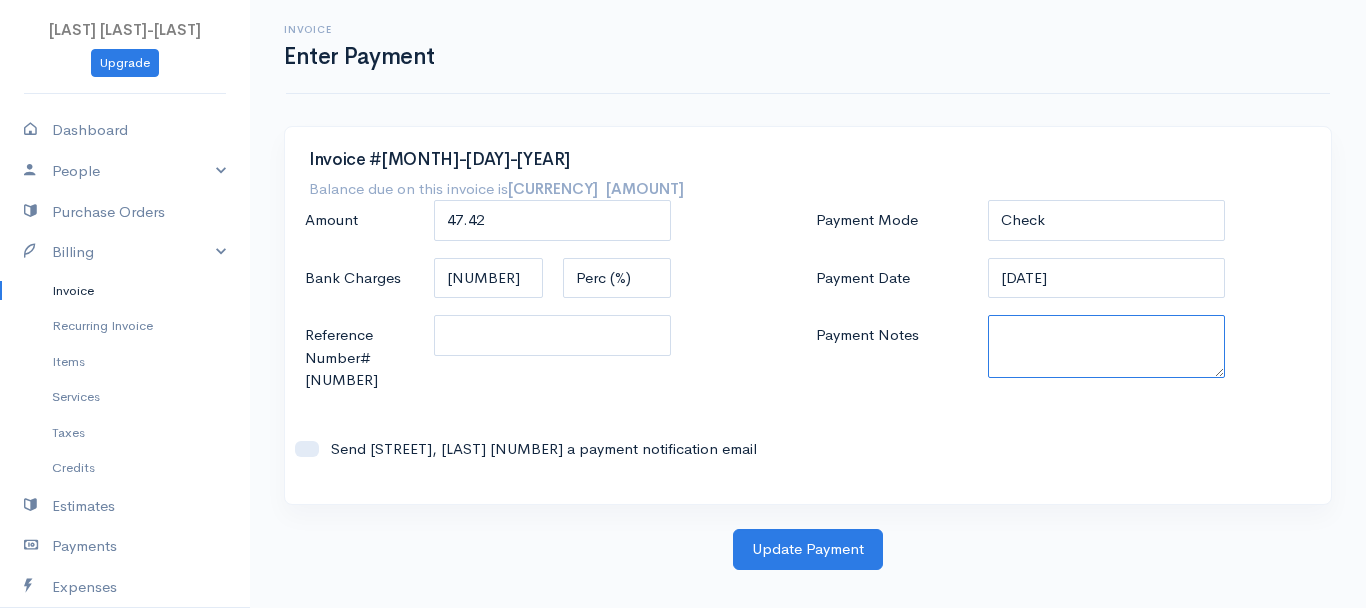paste on "[PHONE_NUMBER]" 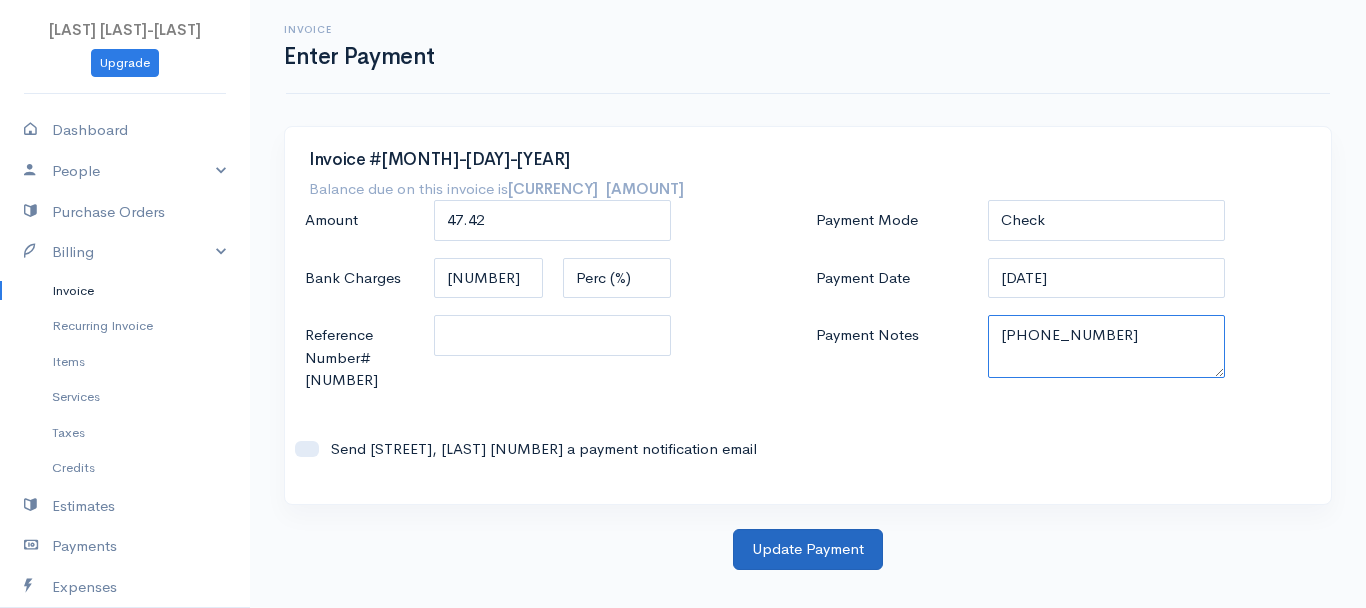 type on "[PHONE_NUMBER]" 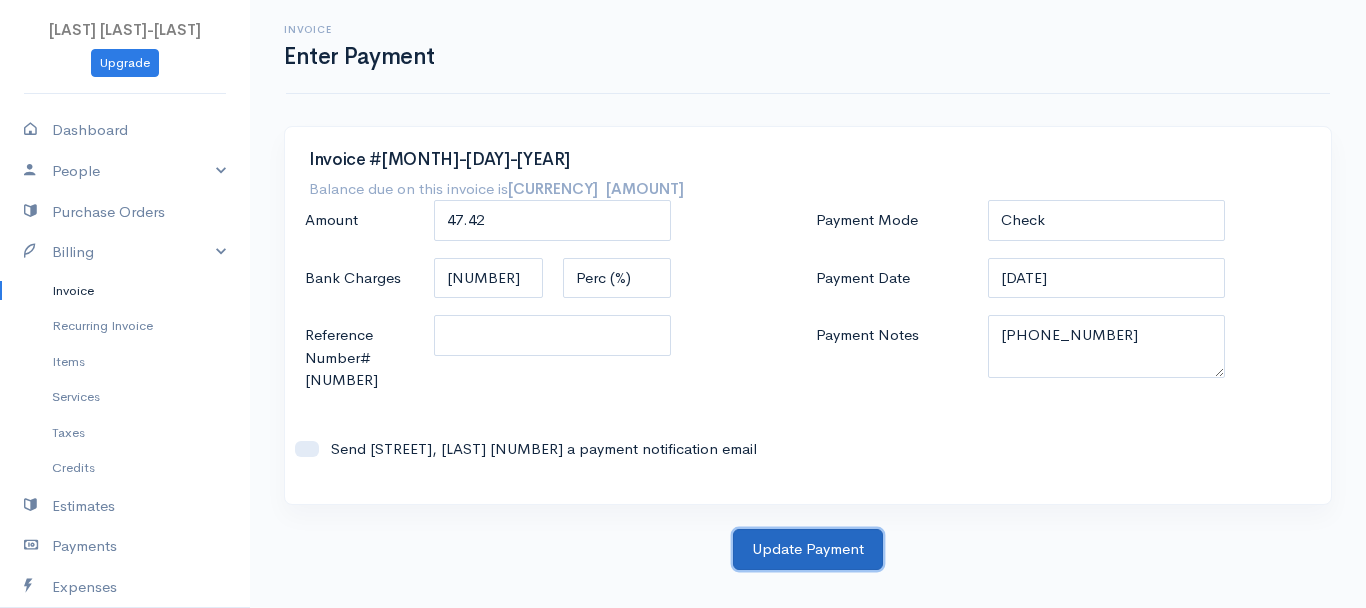 click on "Update Payment" at bounding box center (808, 549) 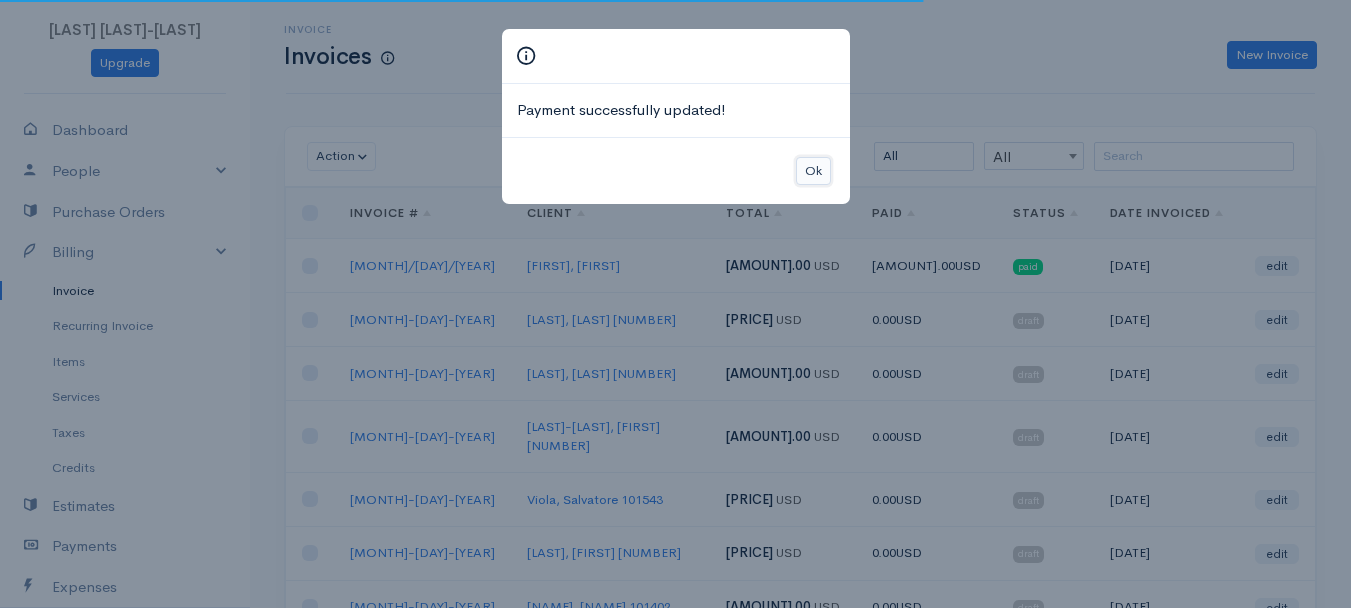 click on "Ok" at bounding box center [813, 171] 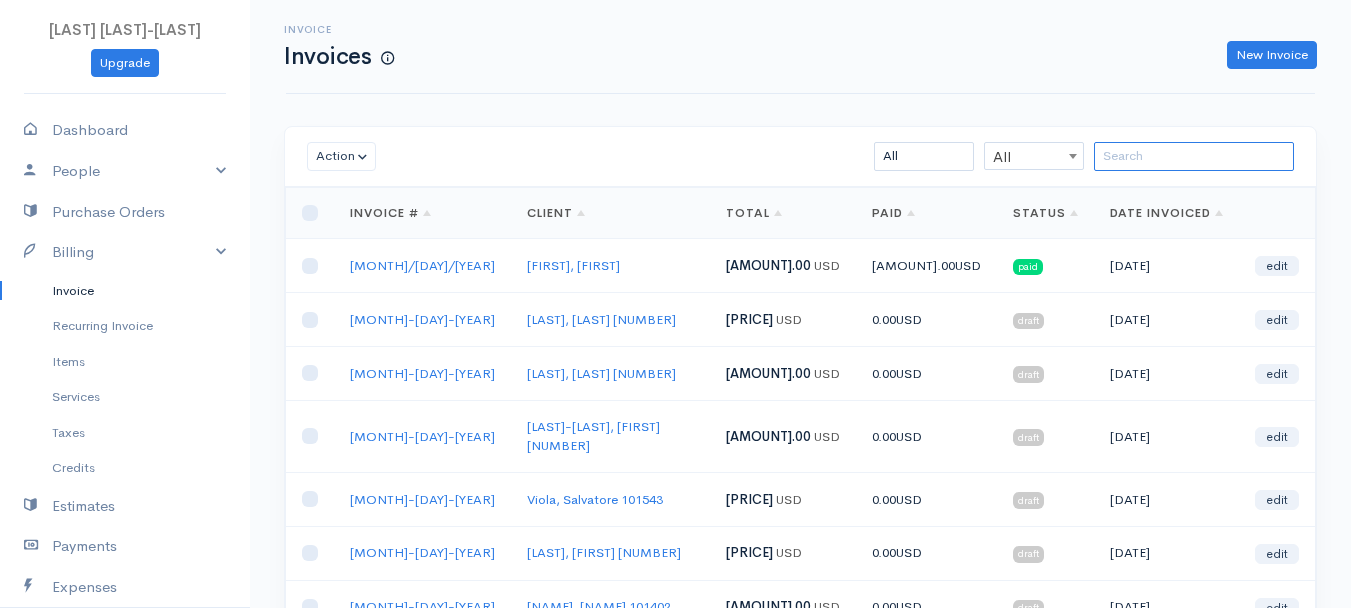 click at bounding box center (1194, 156) 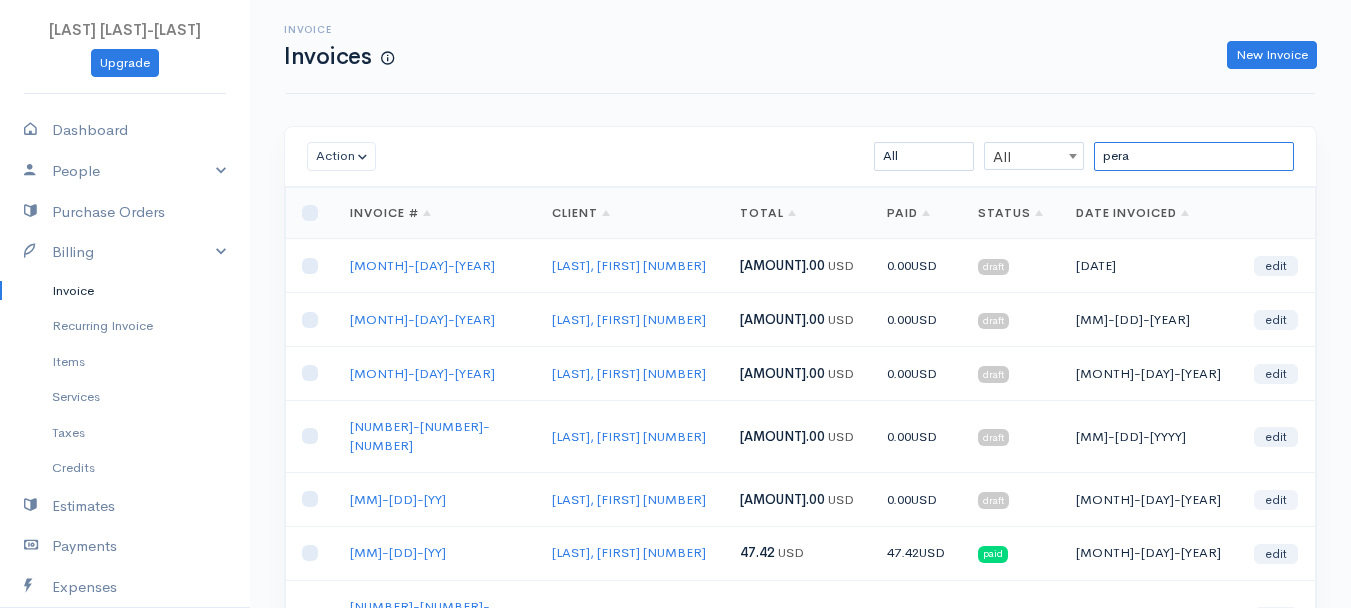 type on "pera" 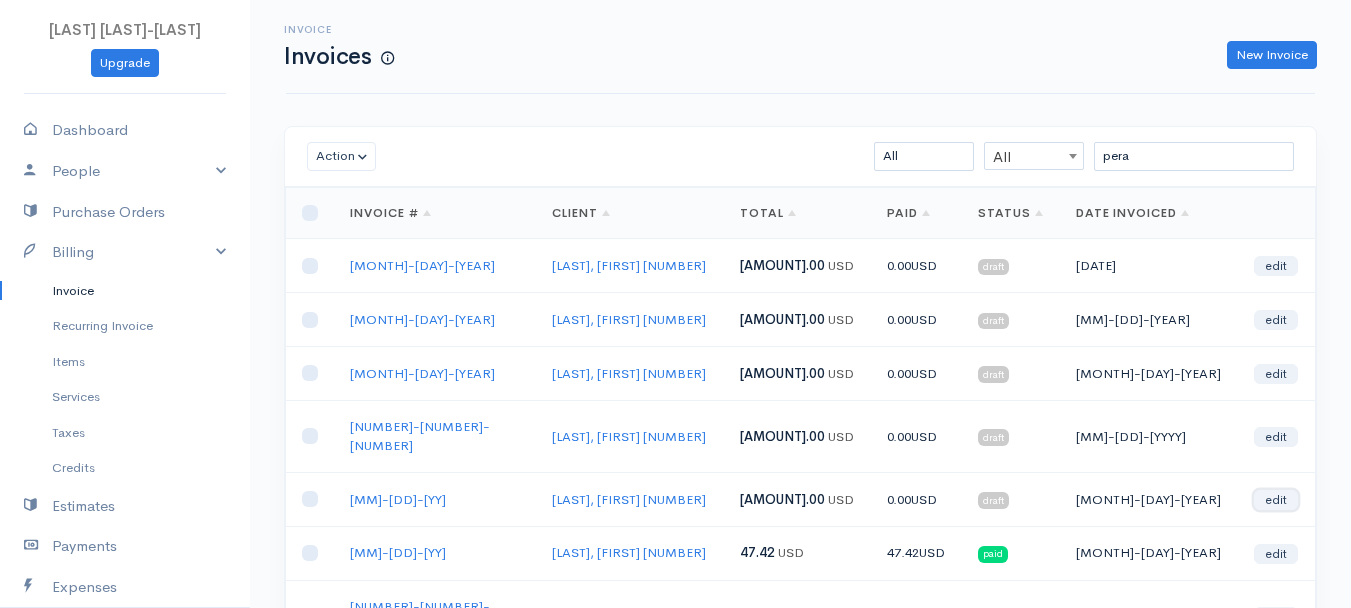 click on "edit" at bounding box center (1276, 500) 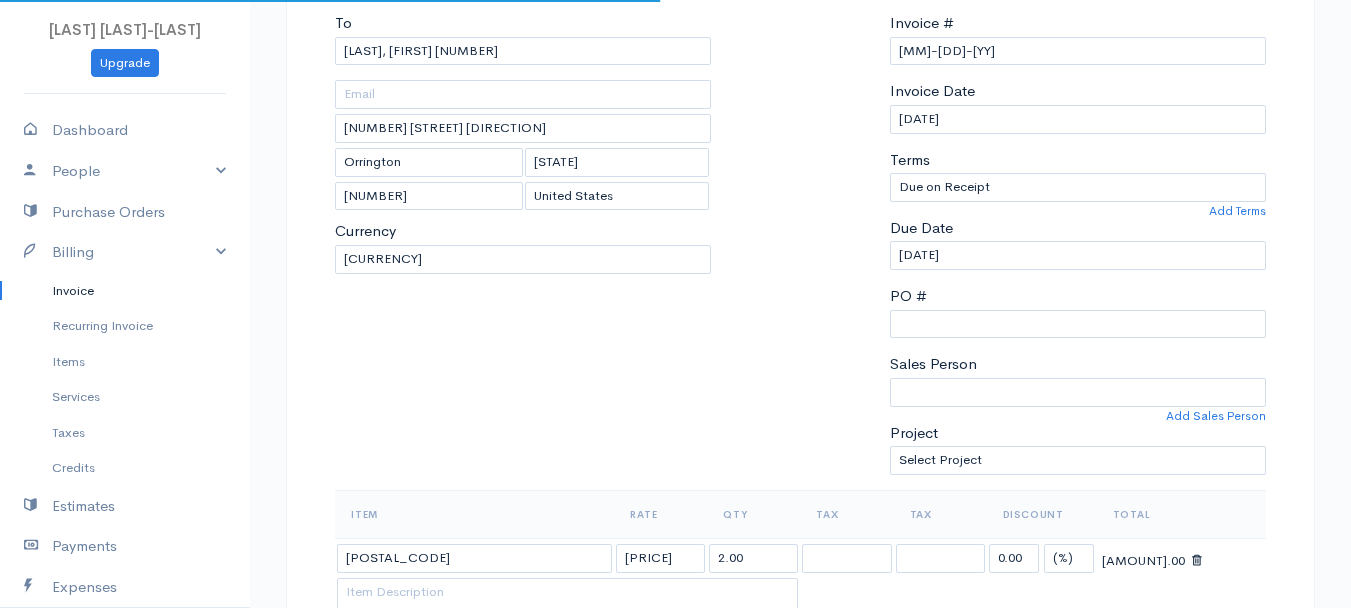 scroll, scrollTop: 300, scrollLeft: 0, axis: vertical 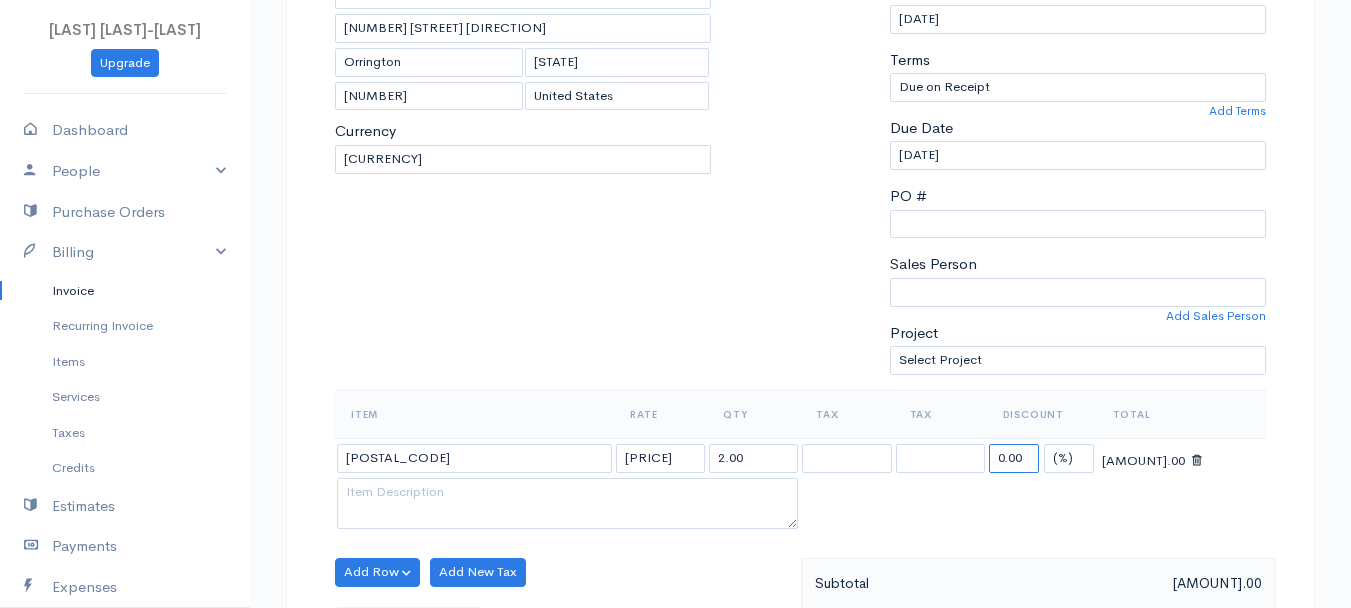 click on "0.00" at bounding box center [1014, 458] 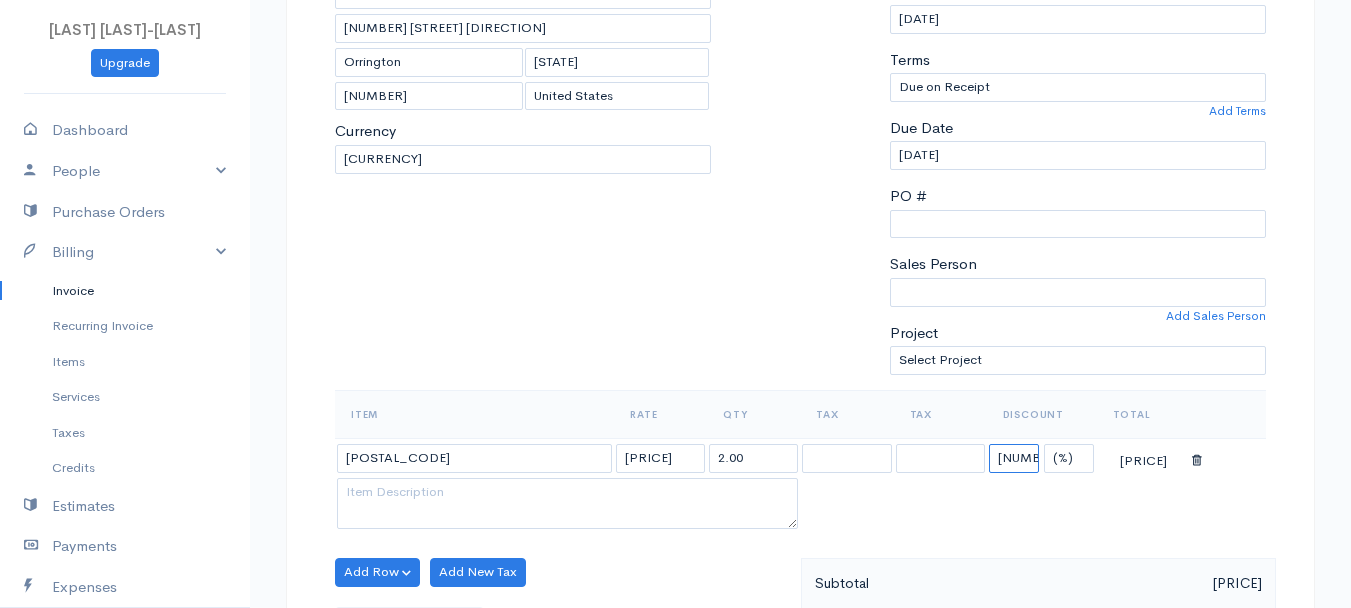 type on "[NUM].[NUM]" 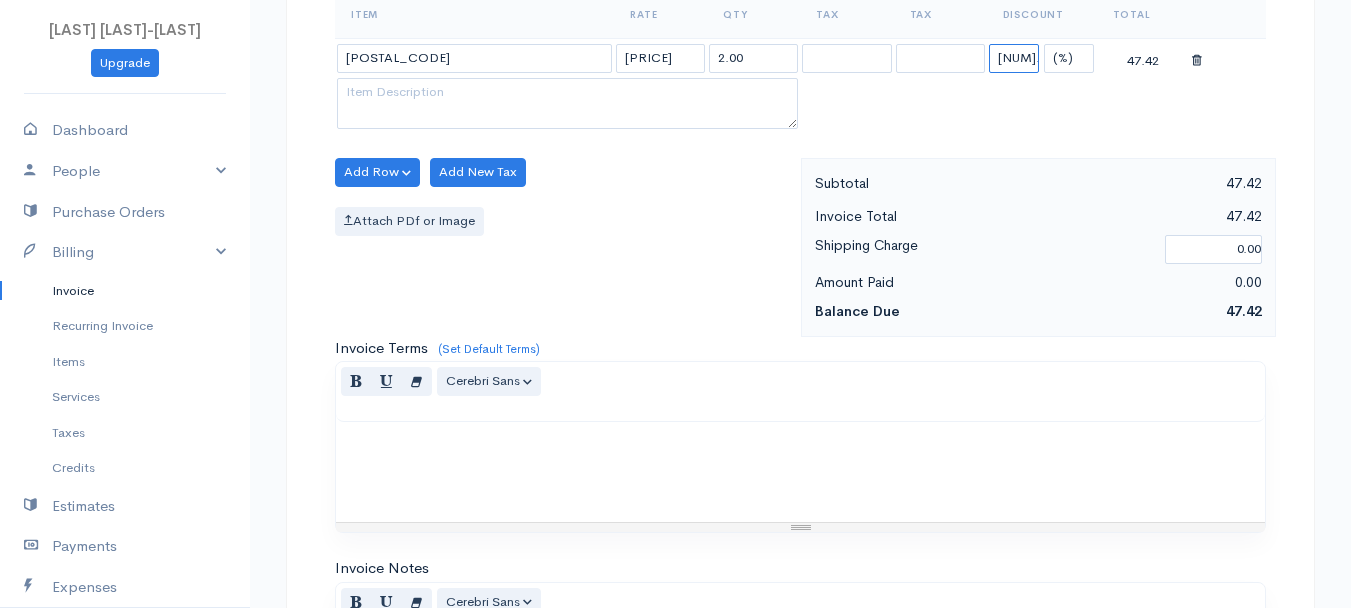 scroll, scrollTop: 1121, scrollLeft: 0, axis: vertical 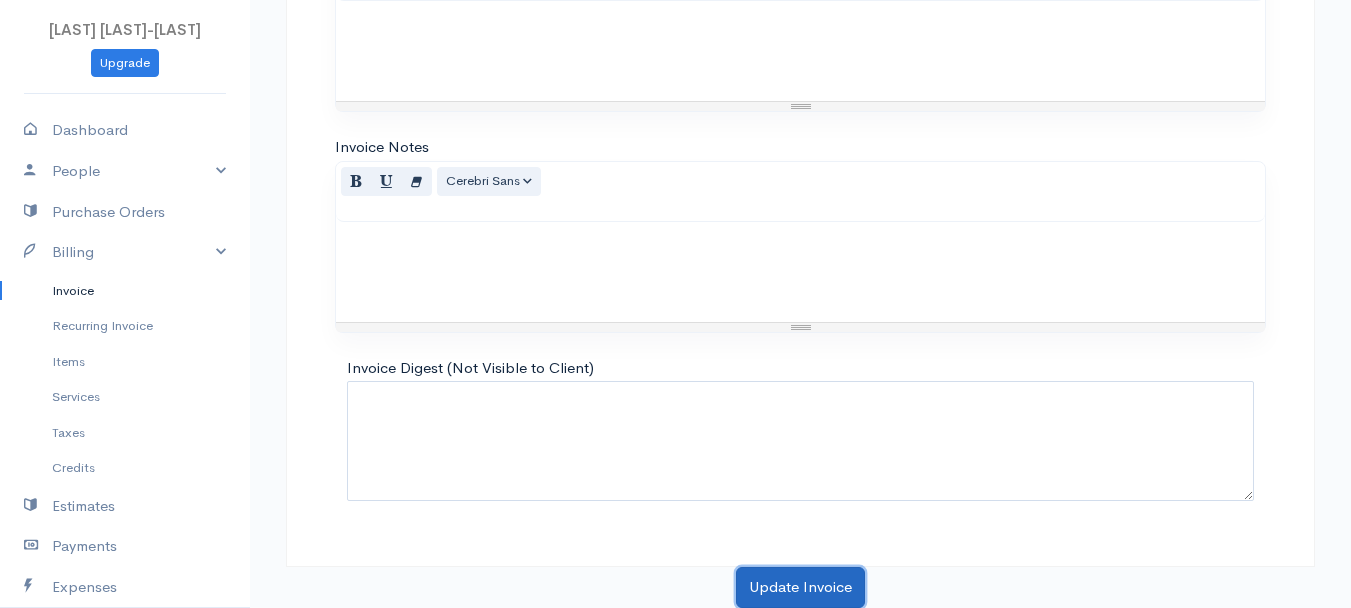click on "Update Invoice" at bounding box center (800, 587) 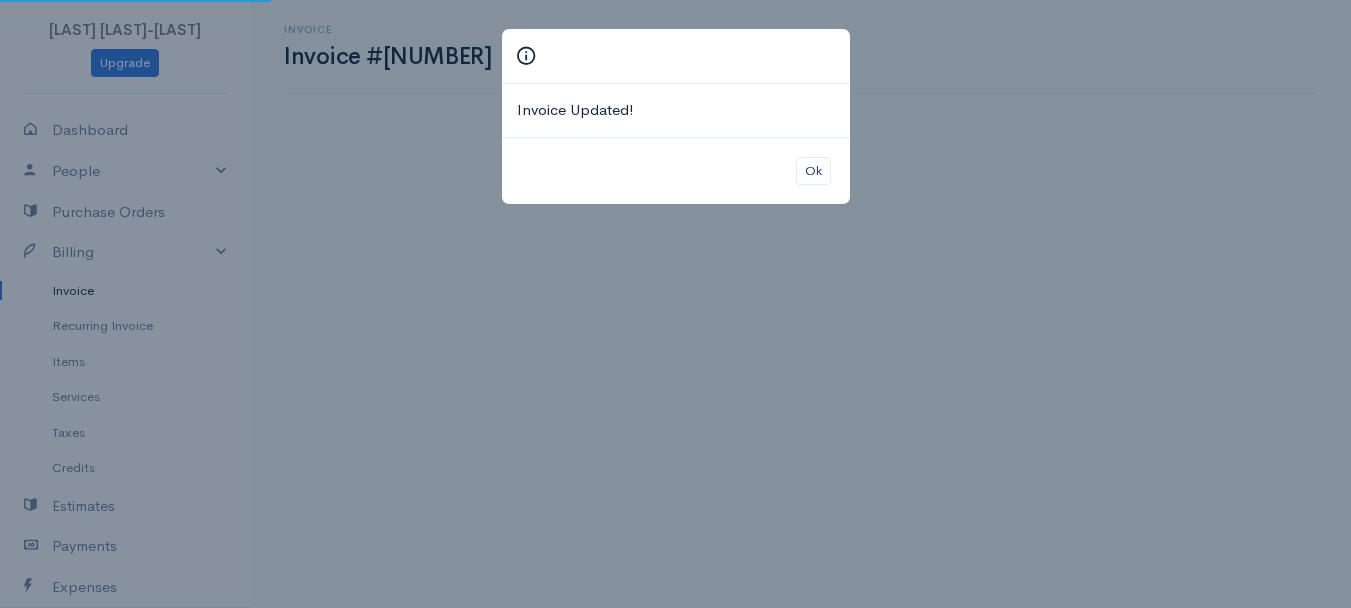 scroll, scrollTop: 0, scrollLeft: 0, axis: both 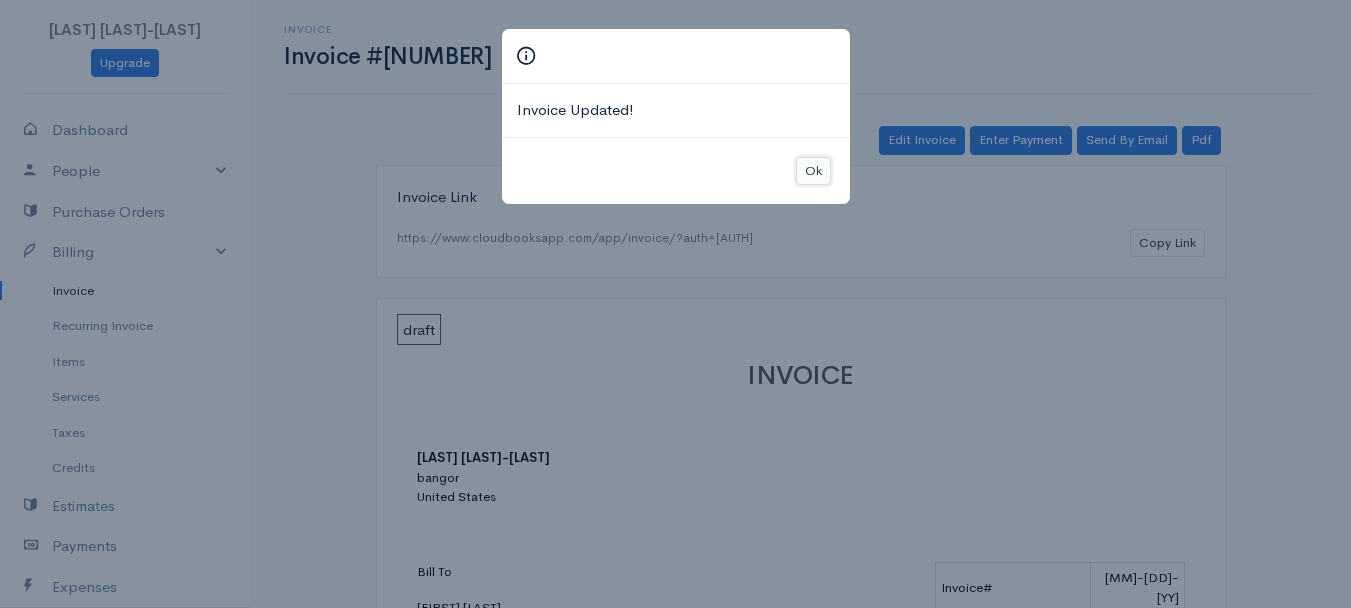 click on "Ok" at bounding box center [813, 171] 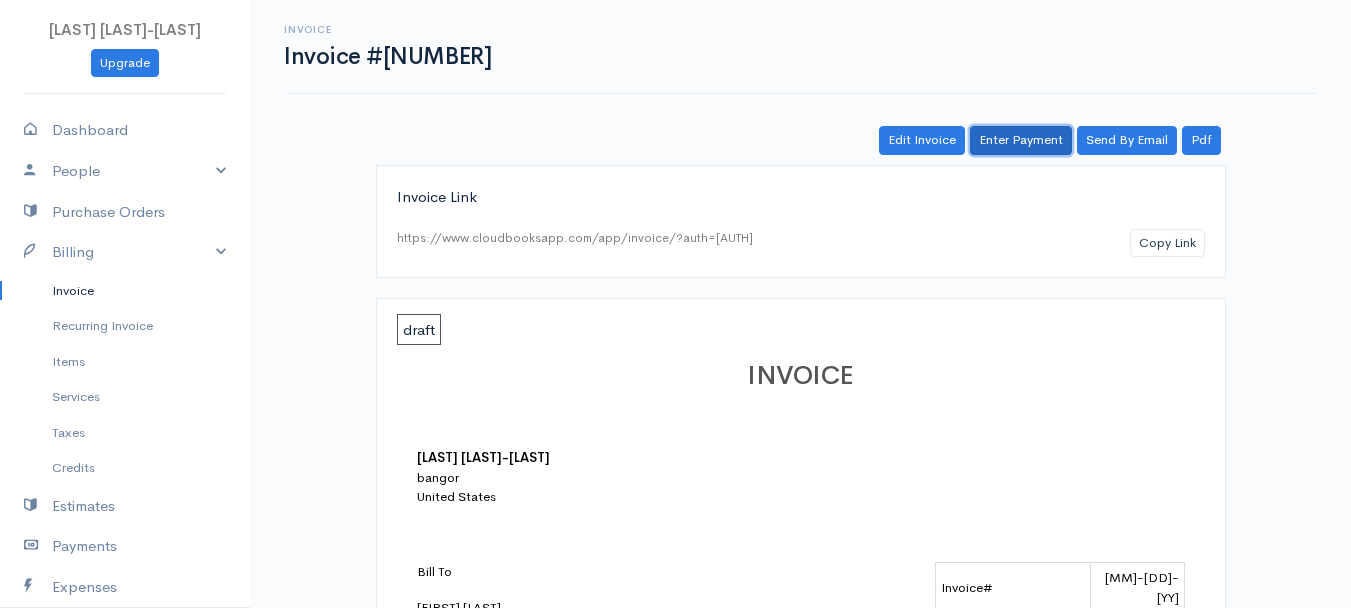 click on "Enter Payment" at bounding box center [1021, 140] 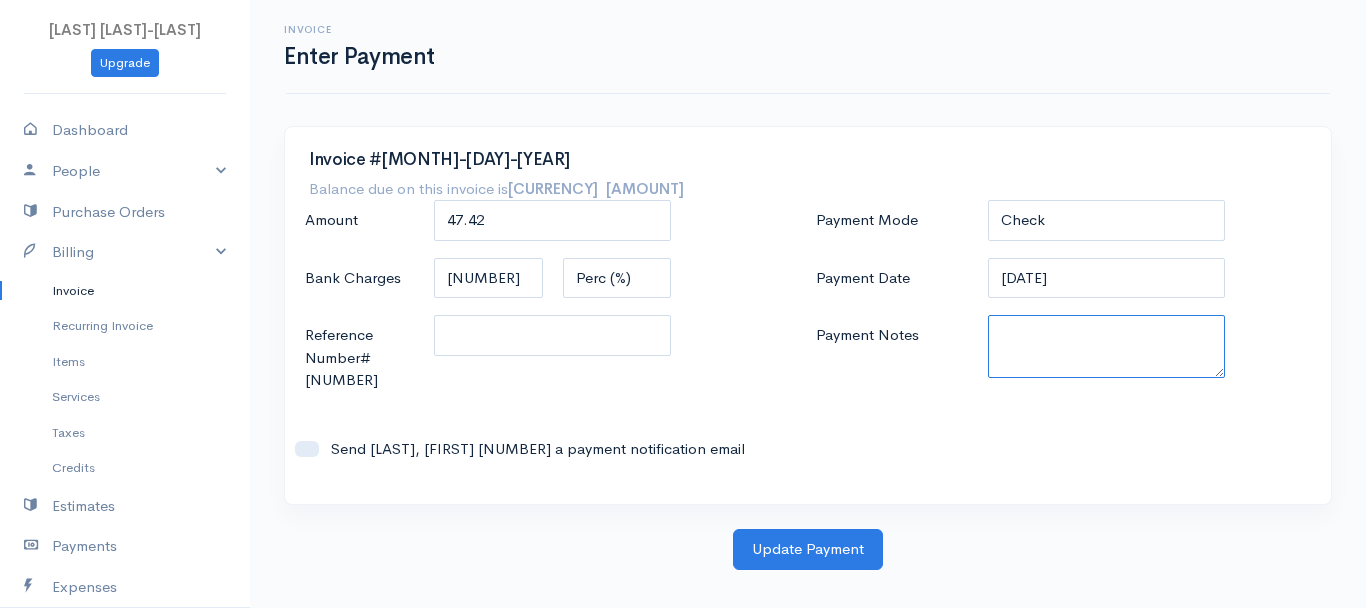 paste on "[PHONE_NUMBER]" 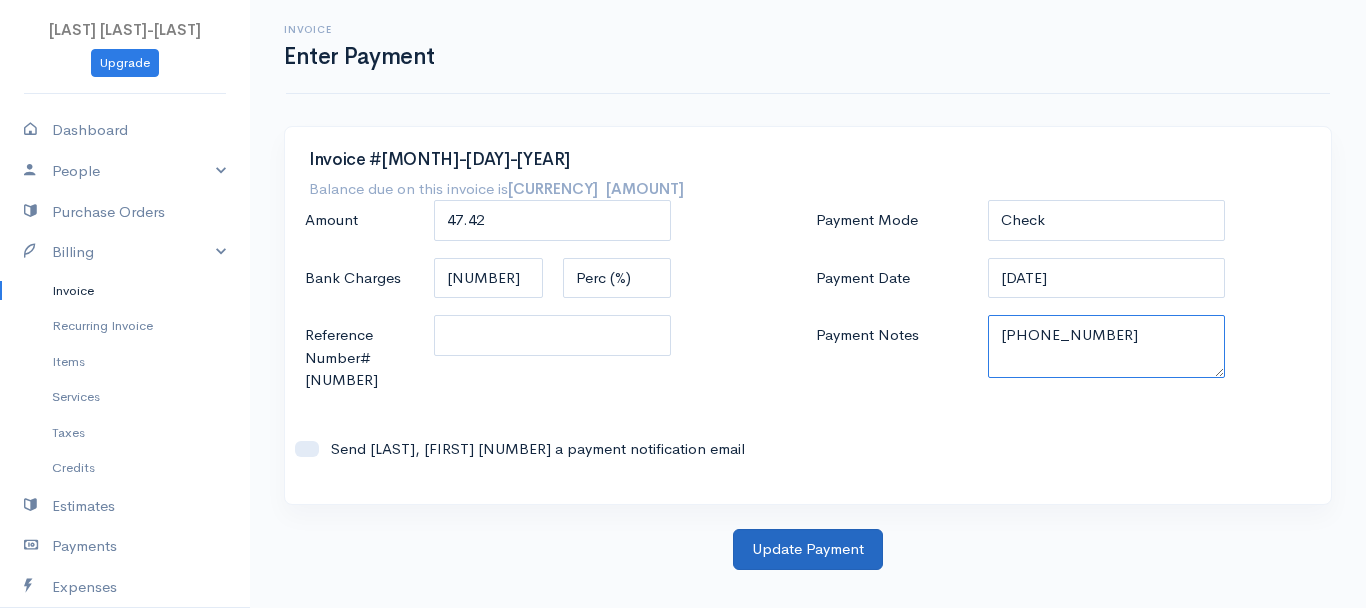 type on "[PHONE_NUMBER]" 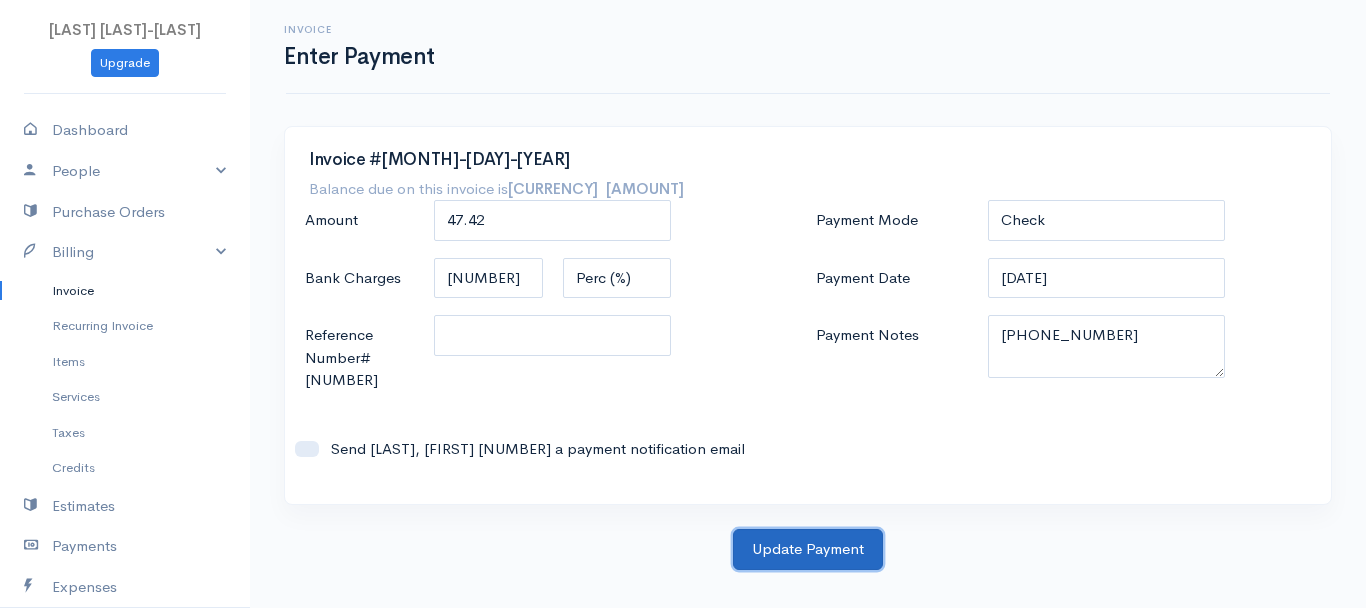 click on "Update Payment" at bounding box center [808, 549] 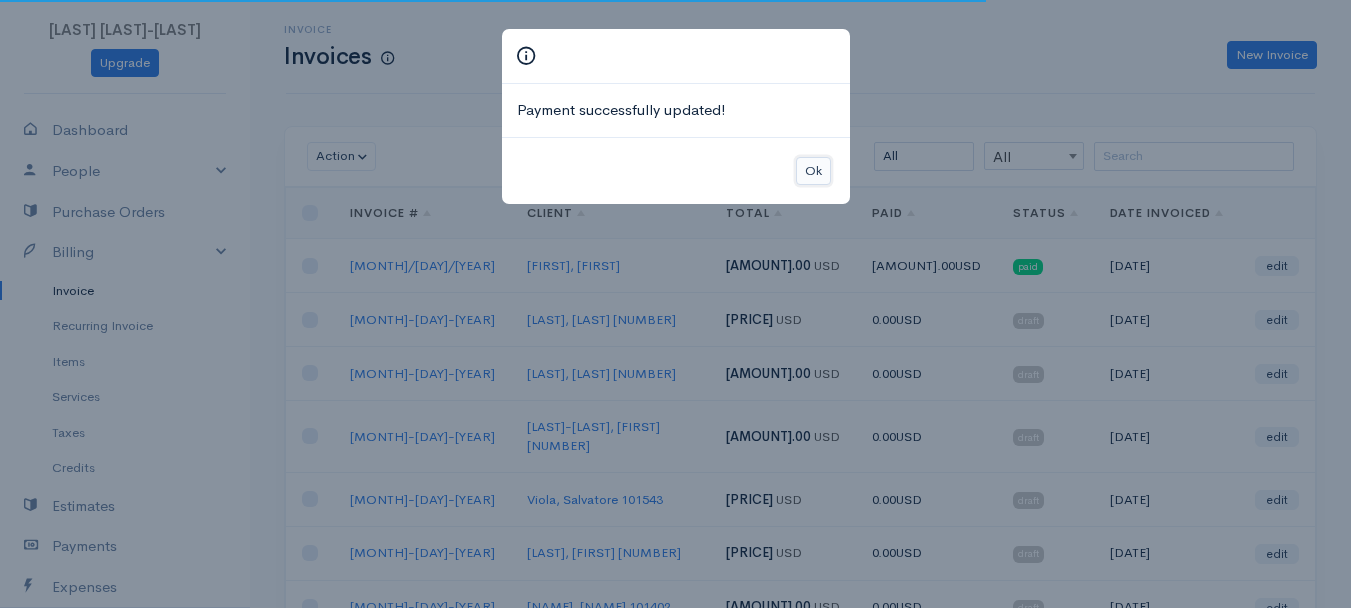 drag, startPoint x: 806, startPoint y: 169, endPoint x: 1028, endPoint y: 162, distance: 222.11034 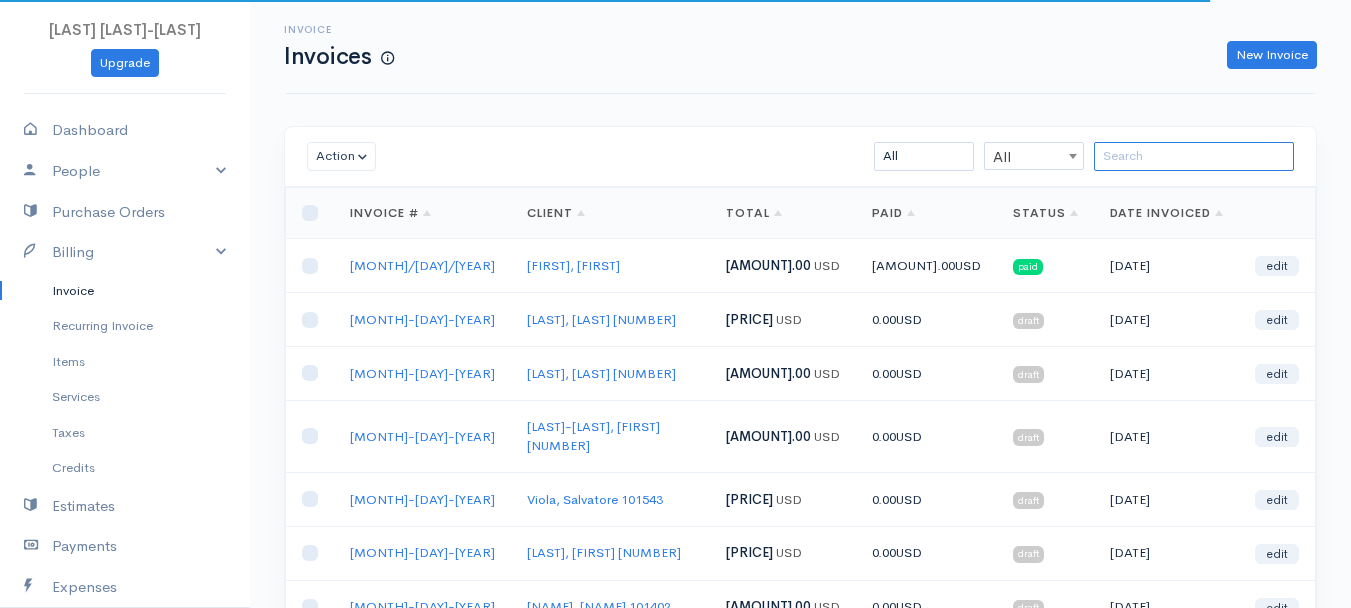 click at bounding box center (1194, 156) 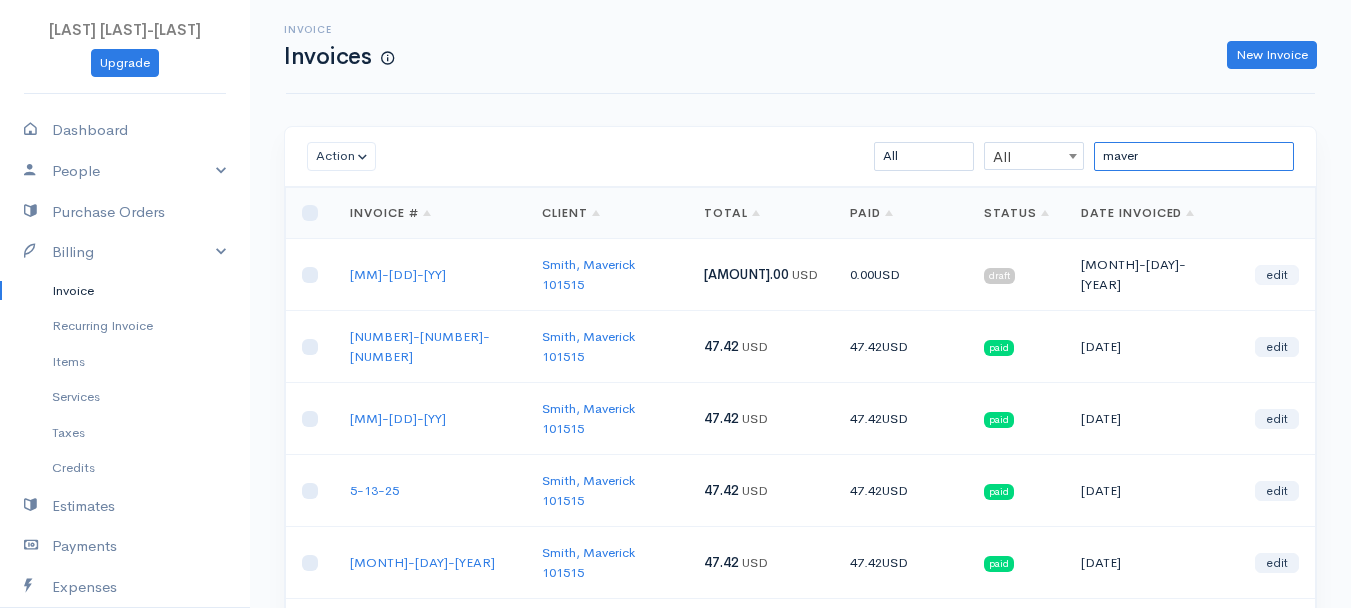 type on "maver" 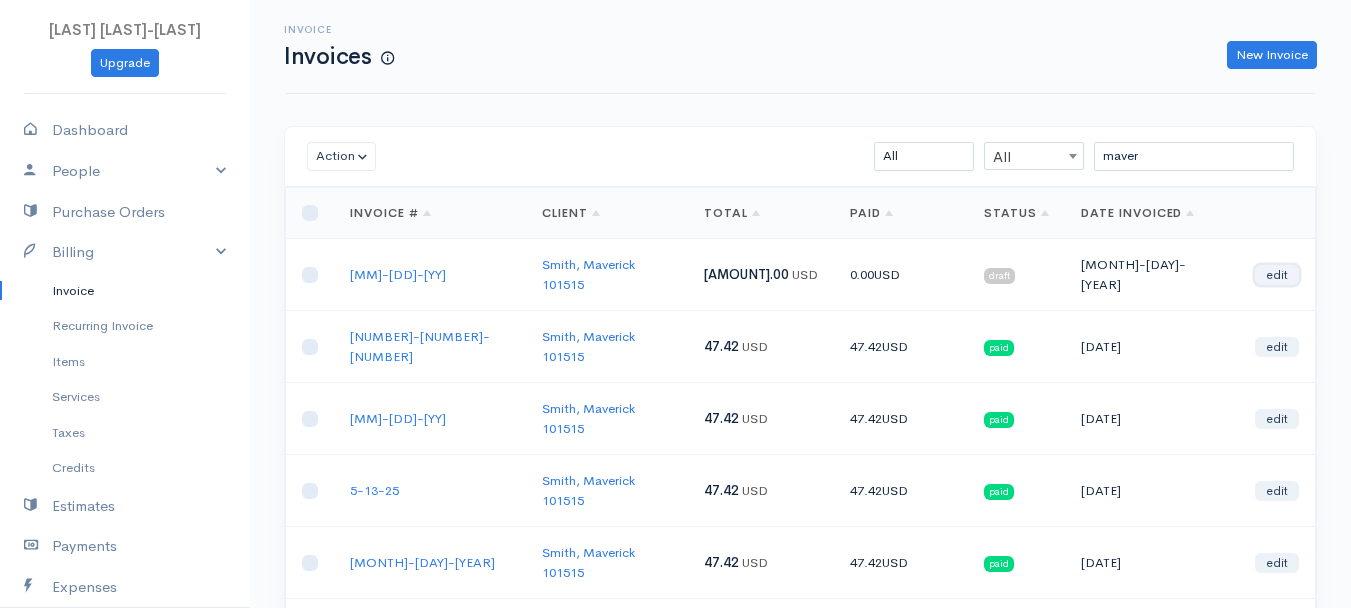click on "edit" at bounding box center [1277, 275] 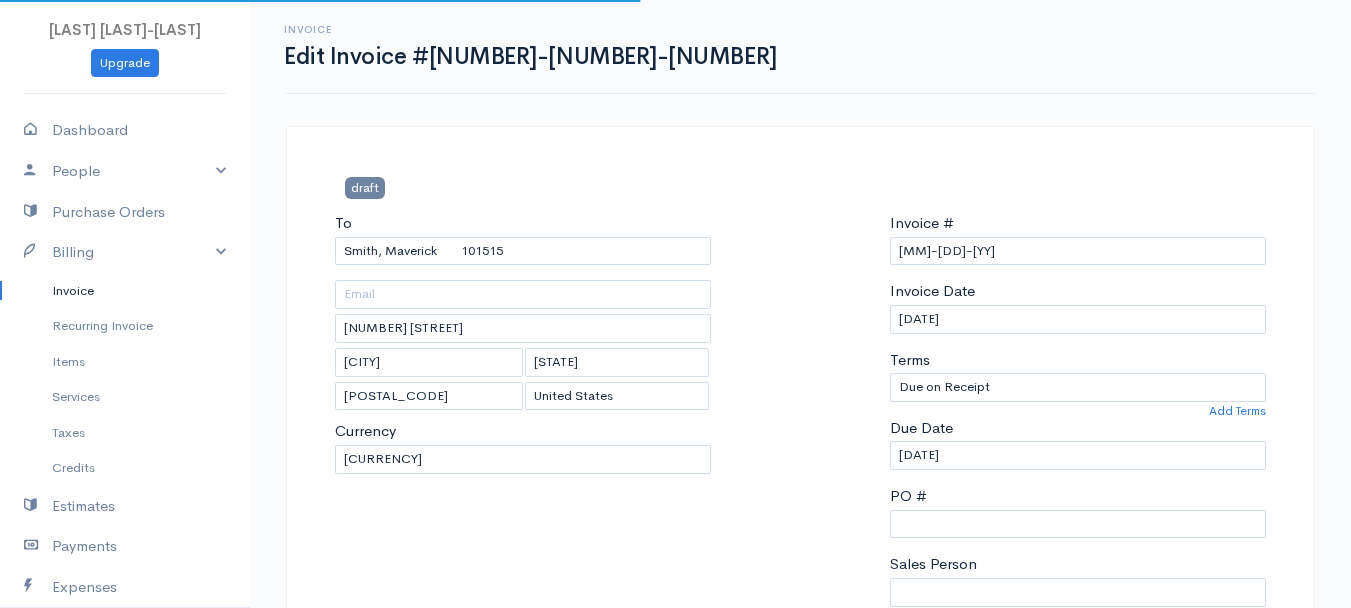 scroll, scrollTop: 300, scrollLeft: 0, axis: vertical 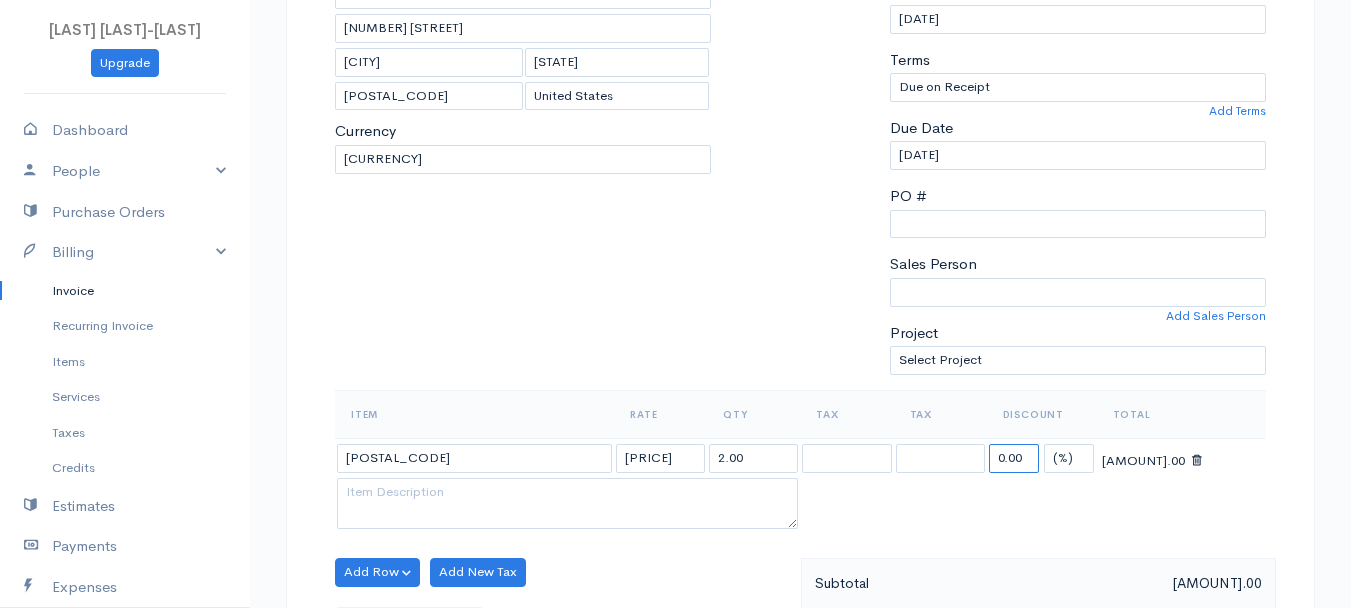 click on "0.00" at bounding box center [1014, 458] 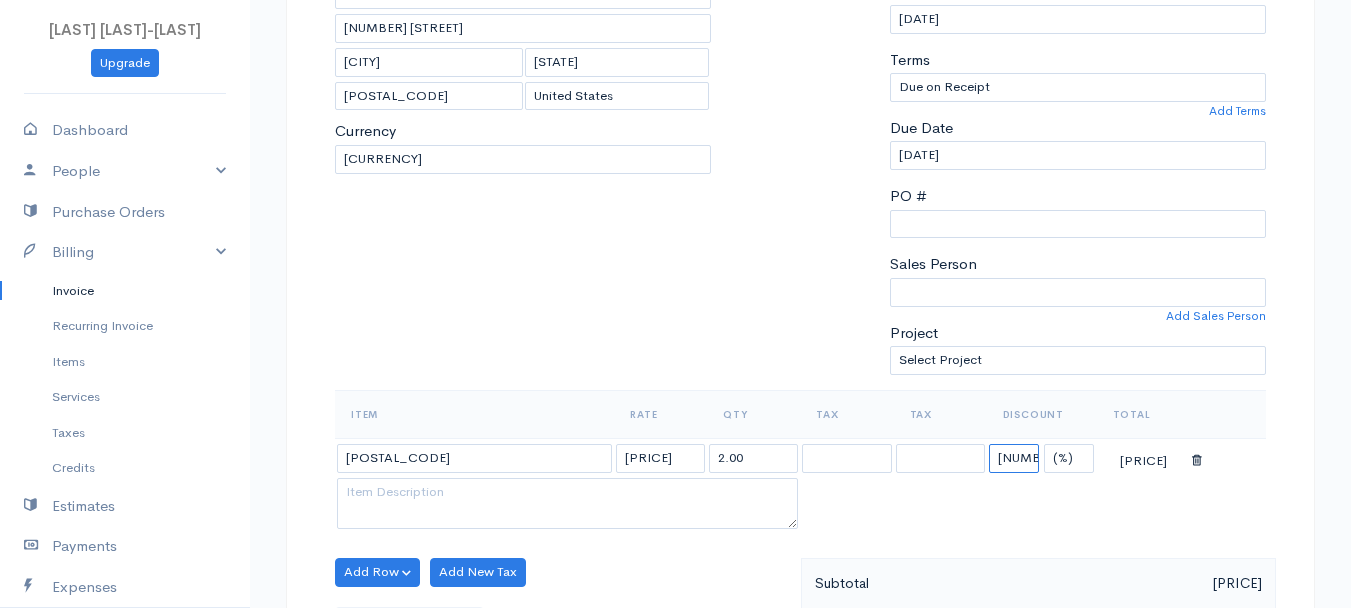 type on "[NUM].[NUM]" 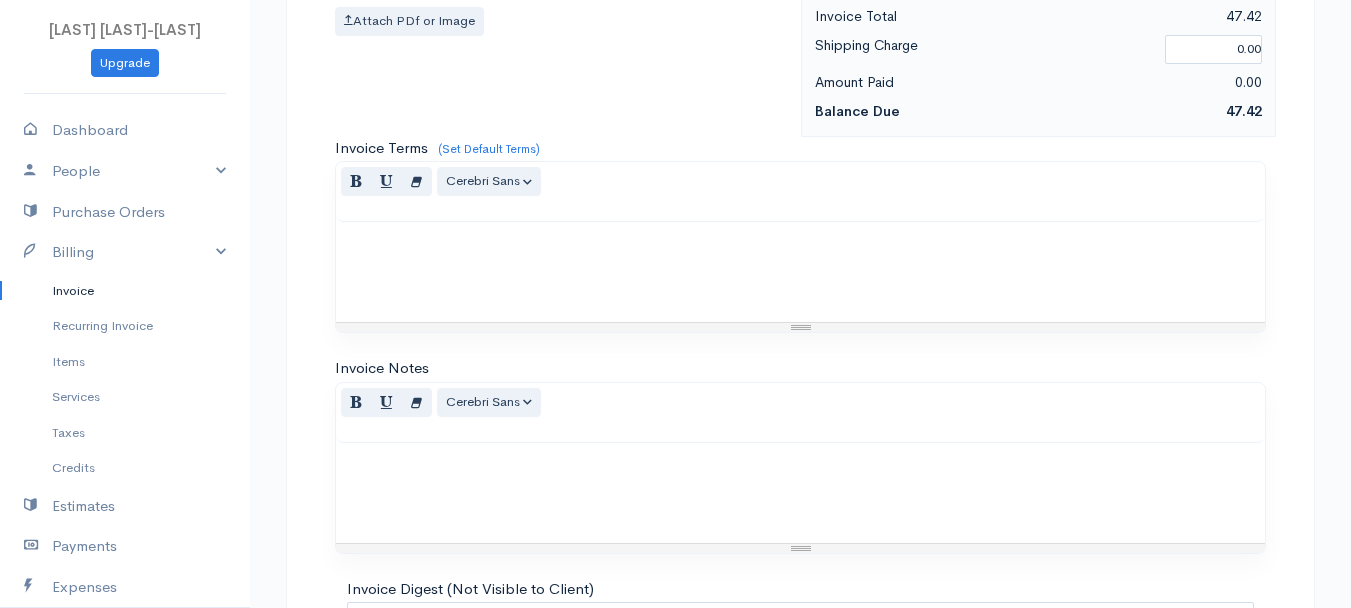 scroll, scrollTop: 1121, scrollLeft: 0, axis: vertical 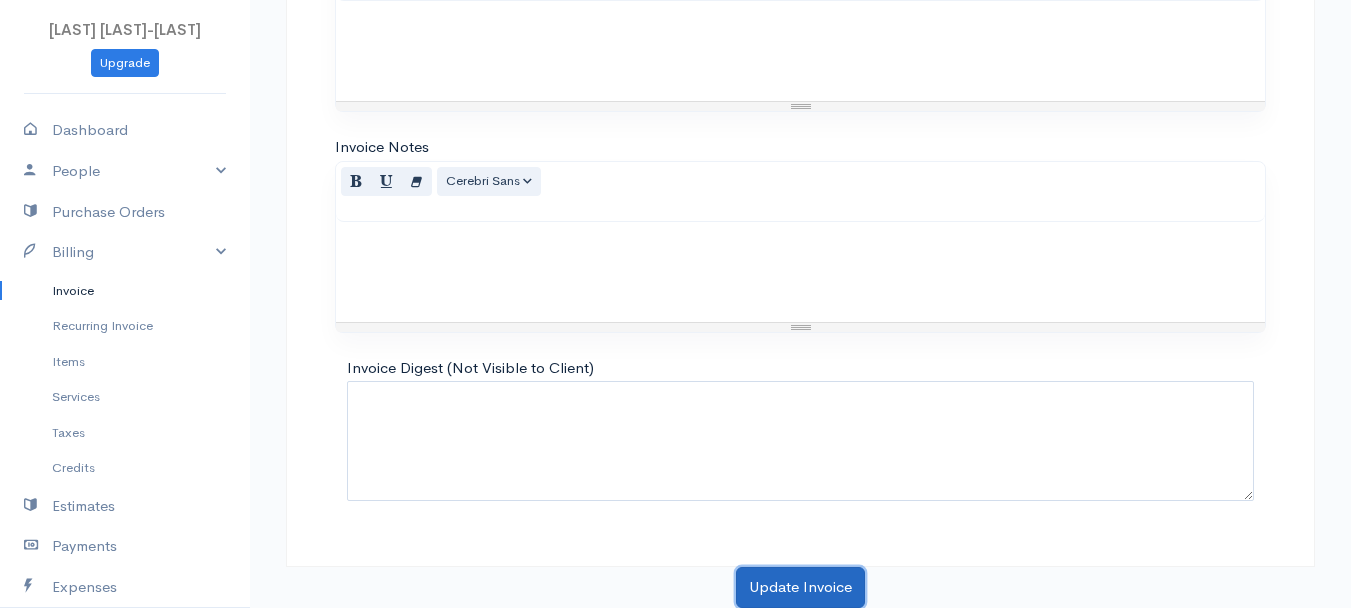 click on "Update Invoice" at bounding box center [800, 587] 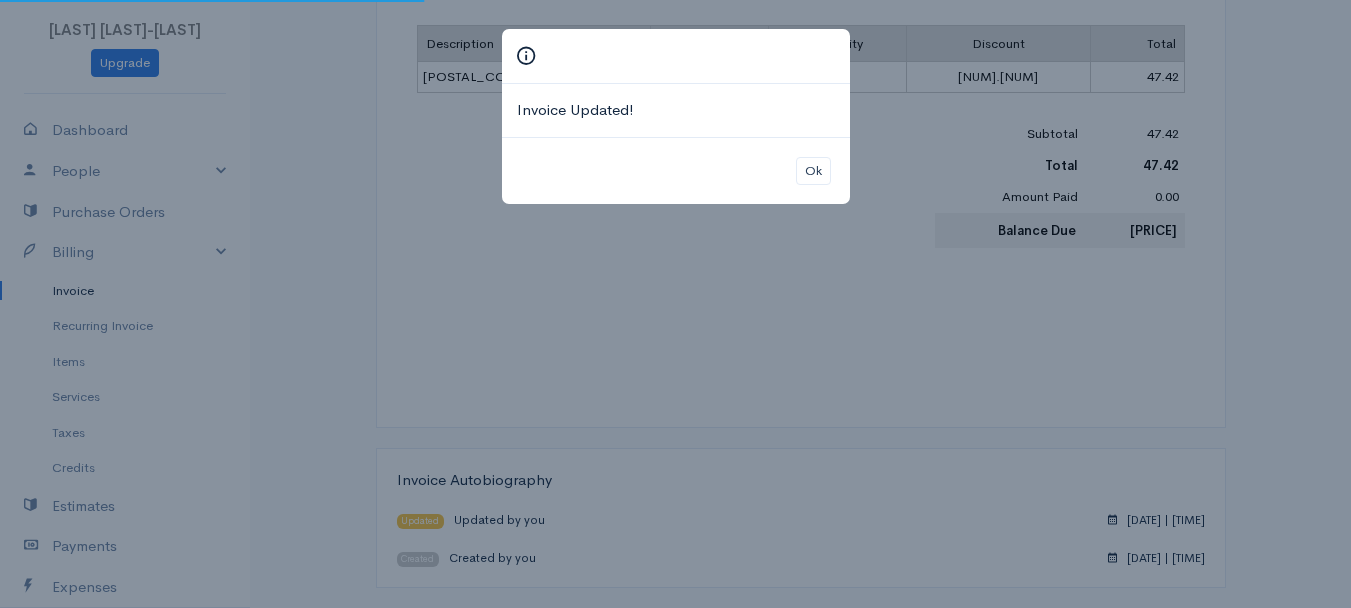 scroll, scrollTop: 0, scrollLeft: 0, axis: both 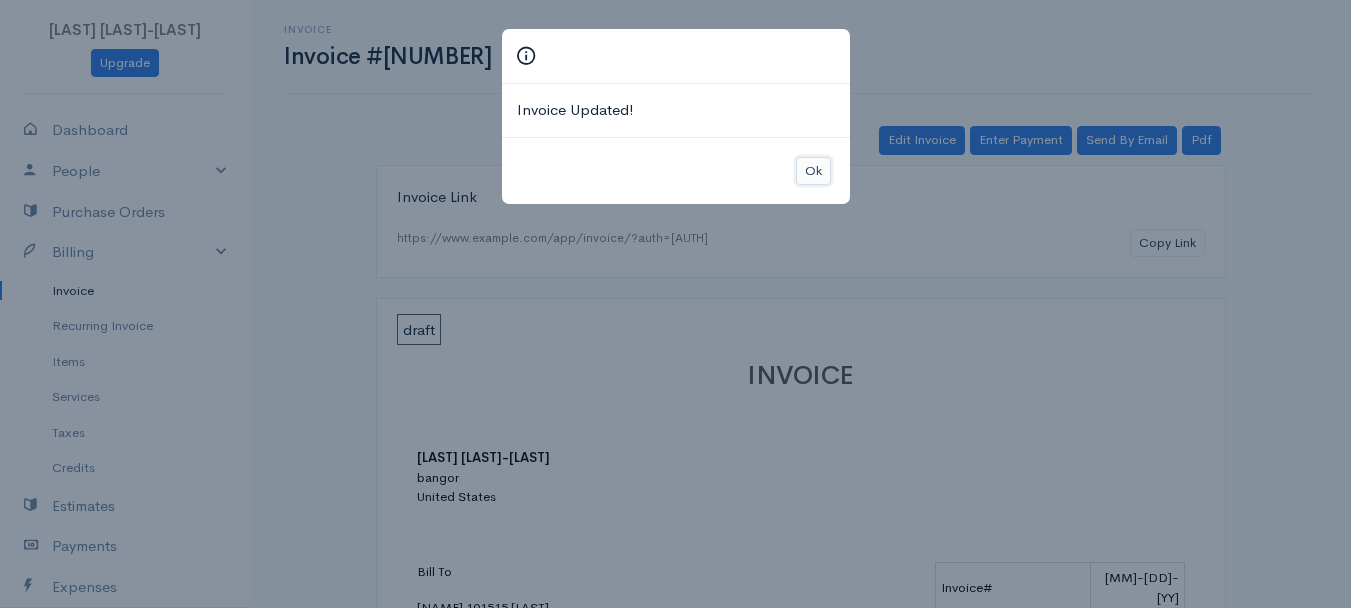 click on "Ok" at bounding box center [813, 171] 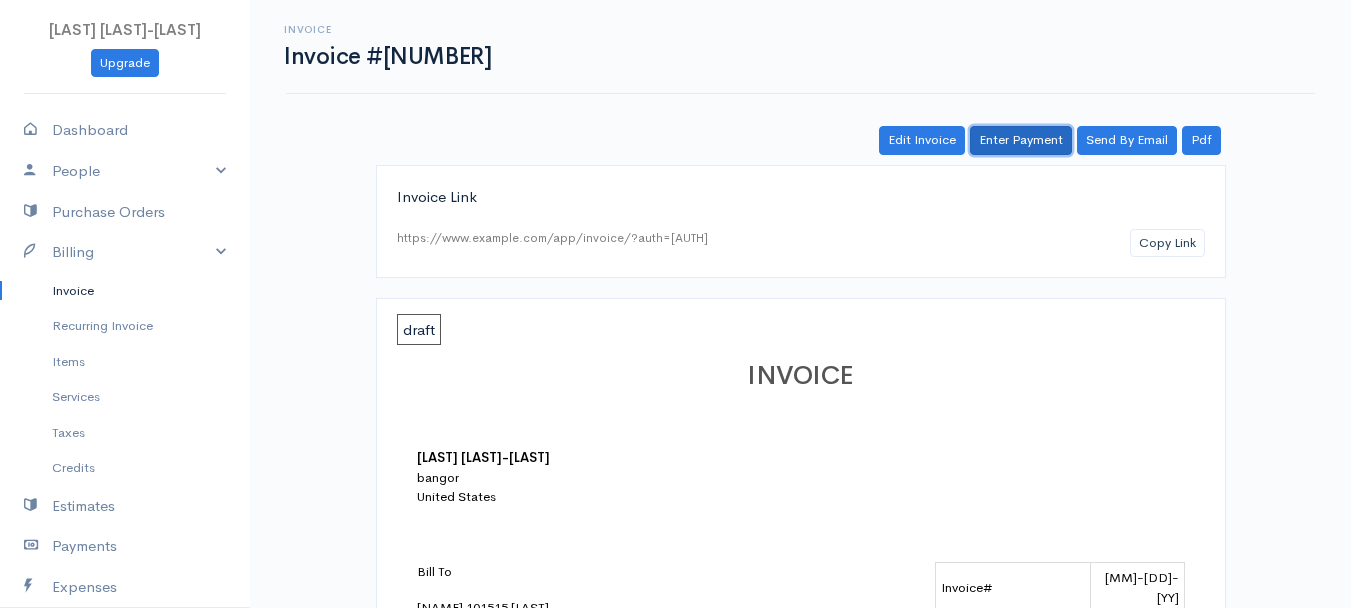 click on "Enter Payment" at bounding box center [1021, 140] 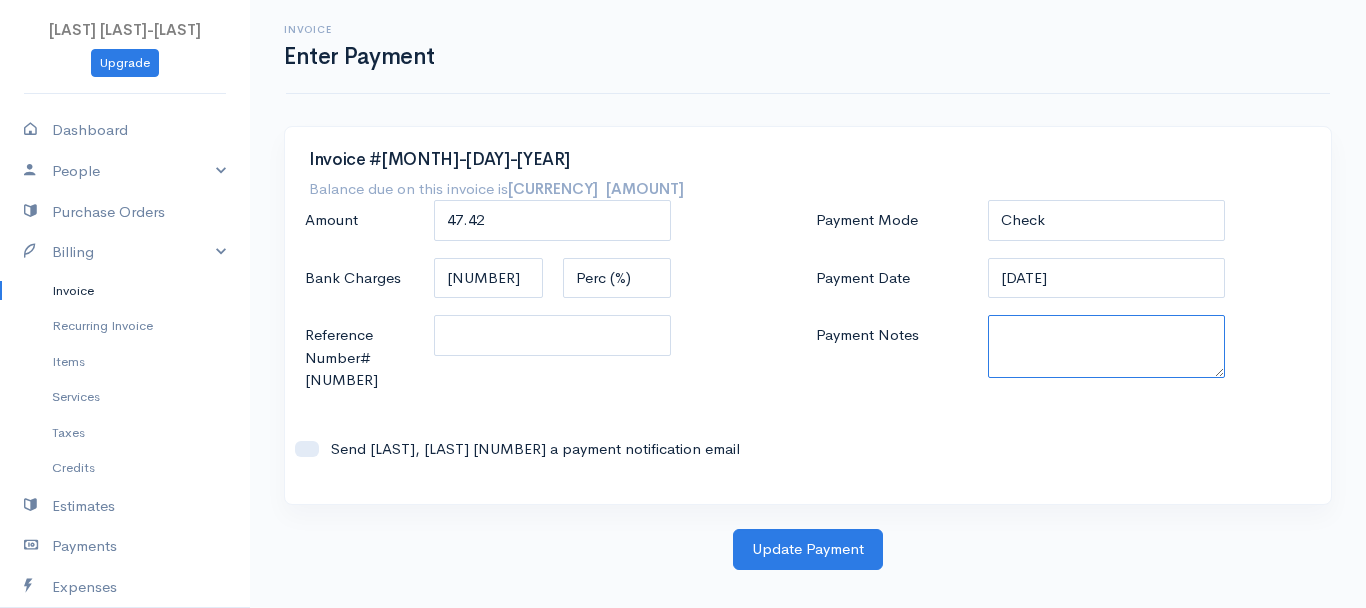 paste on "[PHONE_NUMBER]" 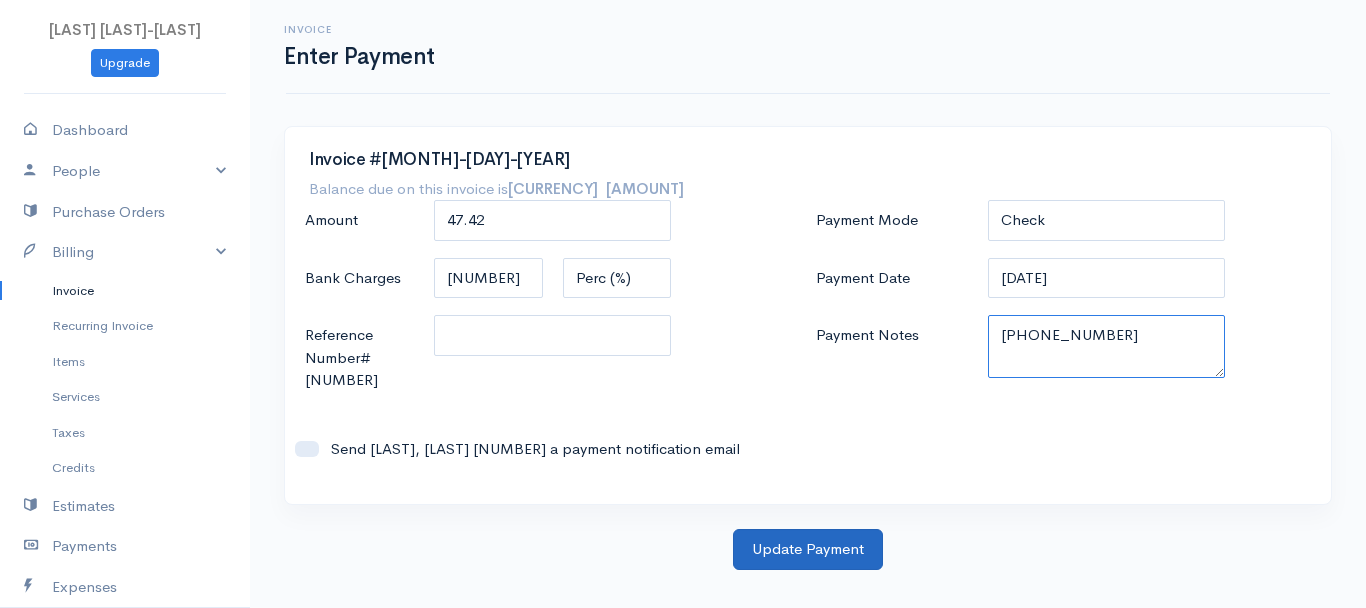 type on "[PHONE_NUMBER]" 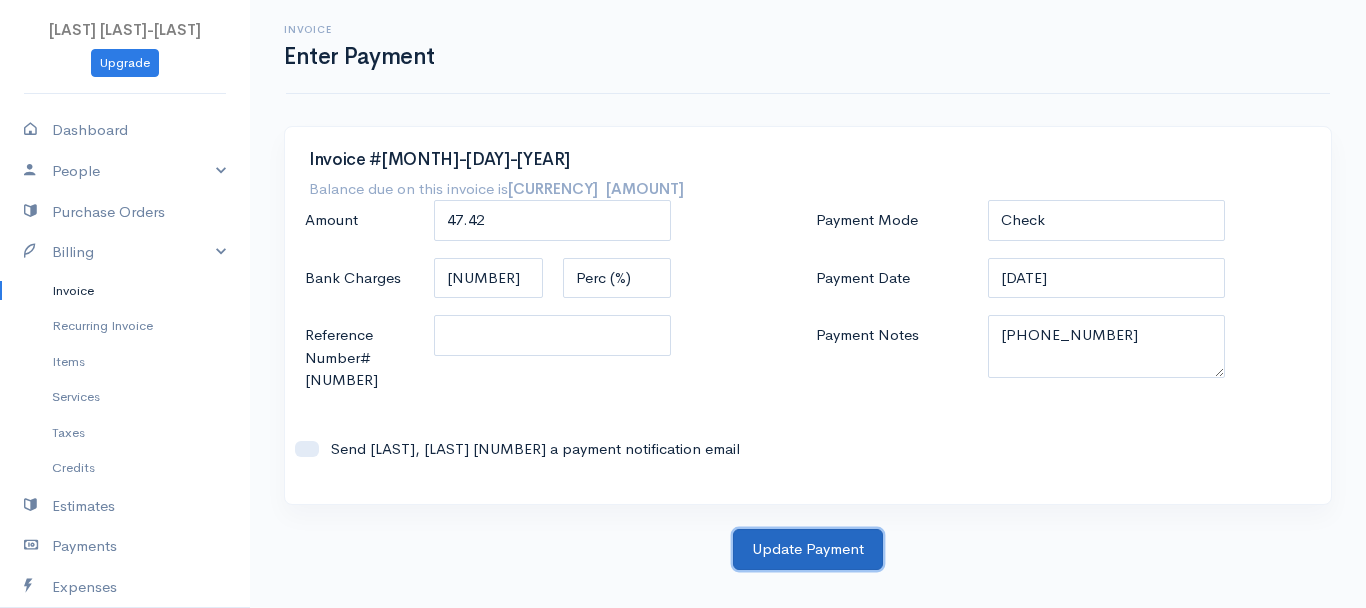 click on "Update Payment" at bounding box center (808, 549) 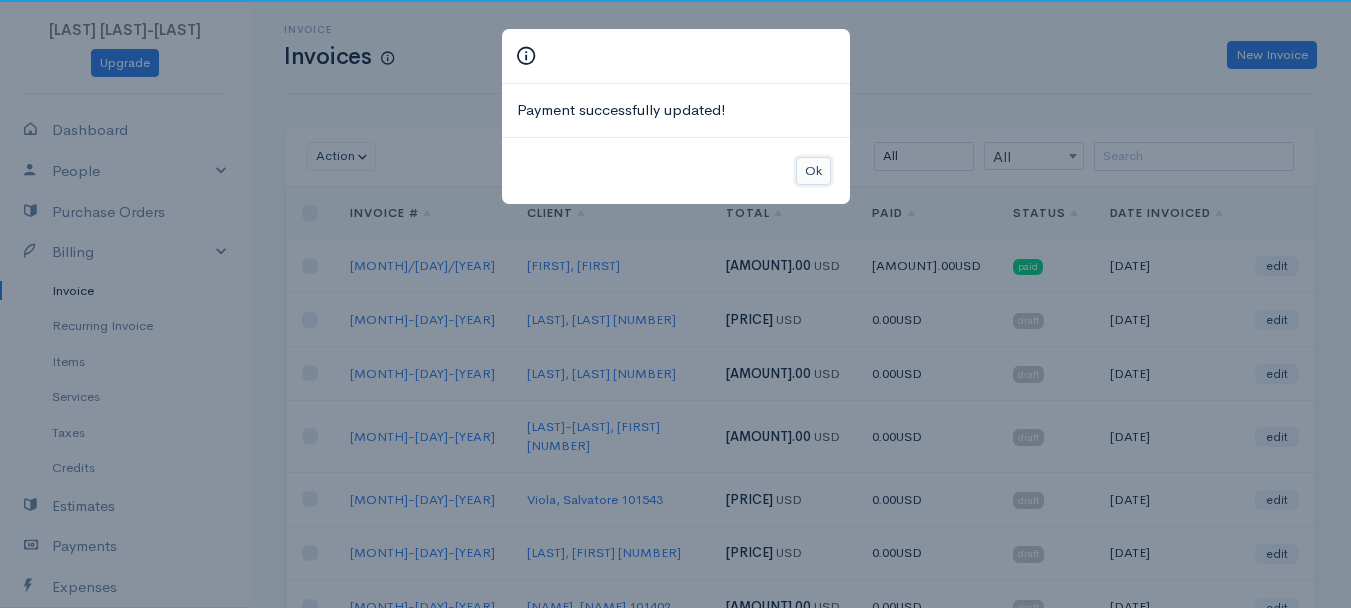 click on "Ok" at bounding box center (813, 171) 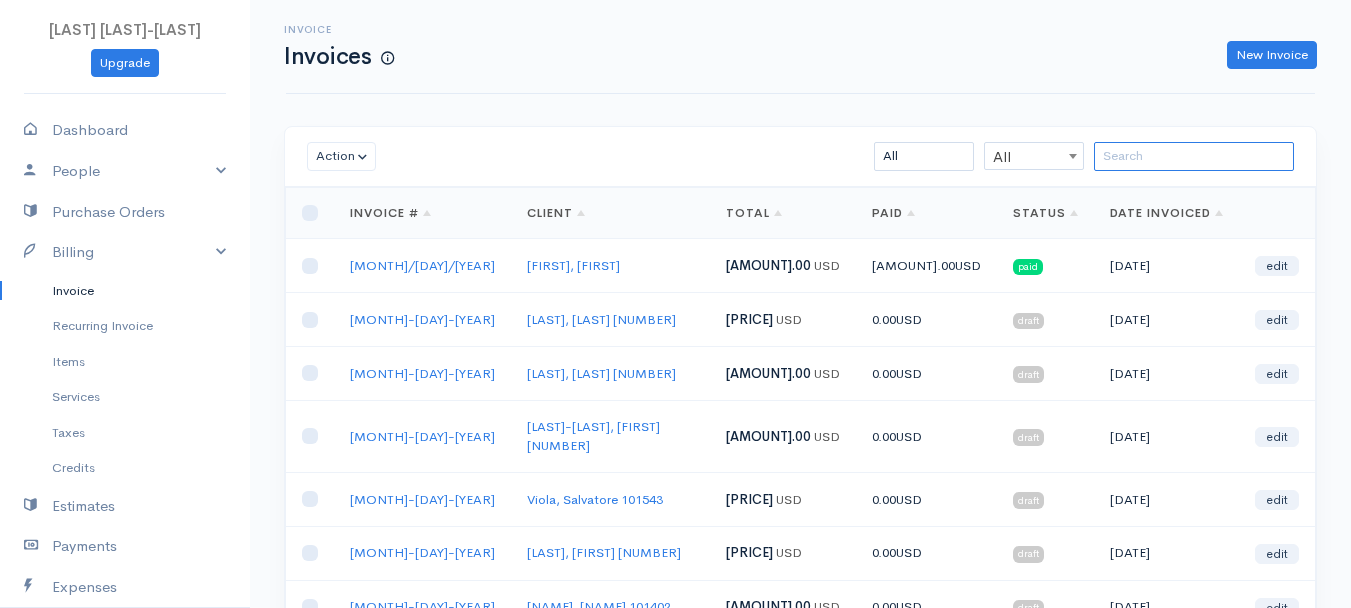 click at bounding box center (1194, 156) 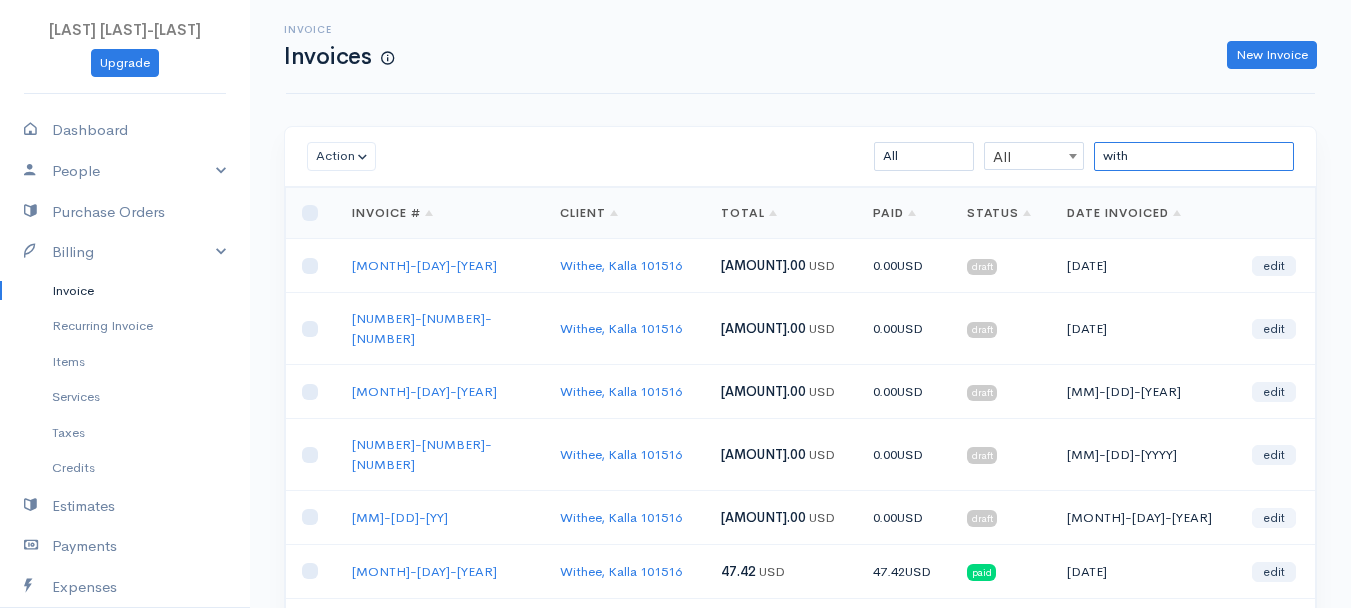 type on "with" 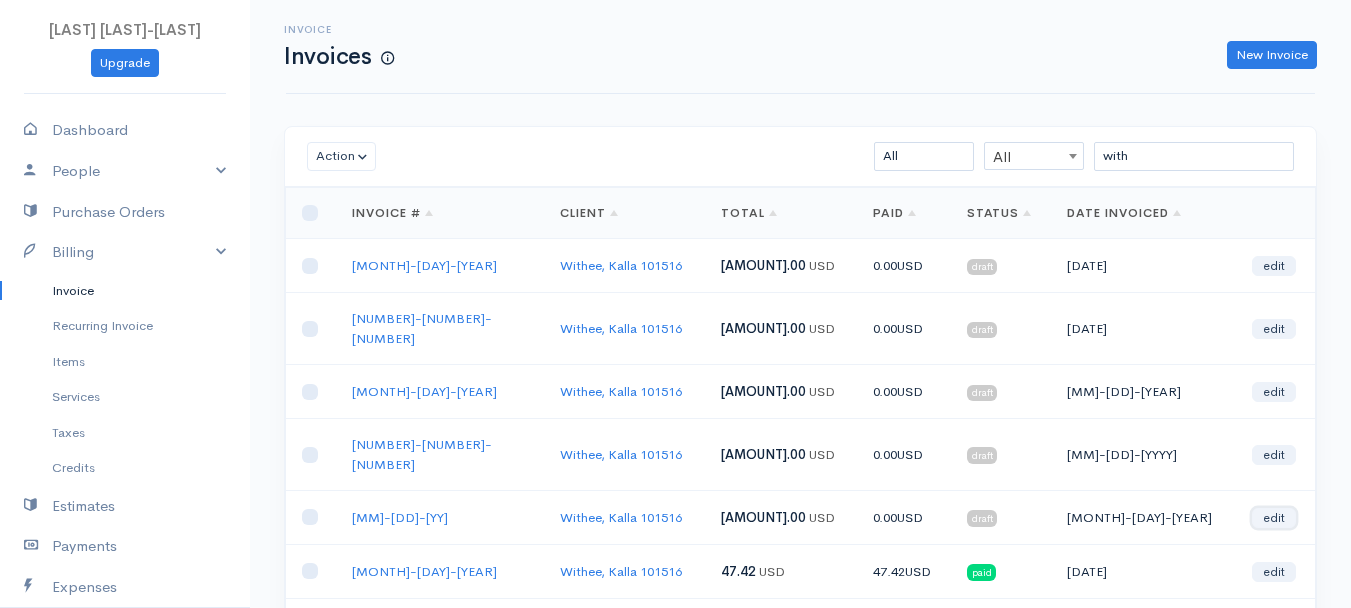 click on "edit" at bounding box center [1274, 518] 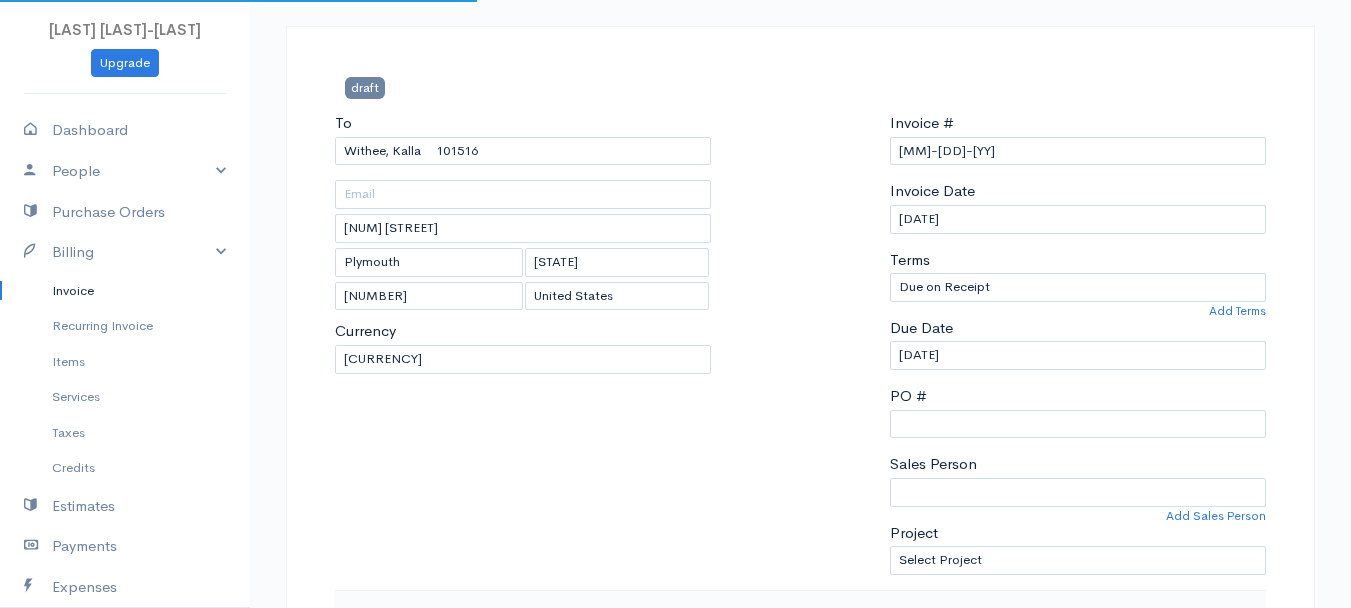 scroll, scrollTop: 400, scrollLeft: 0, axis: vertical 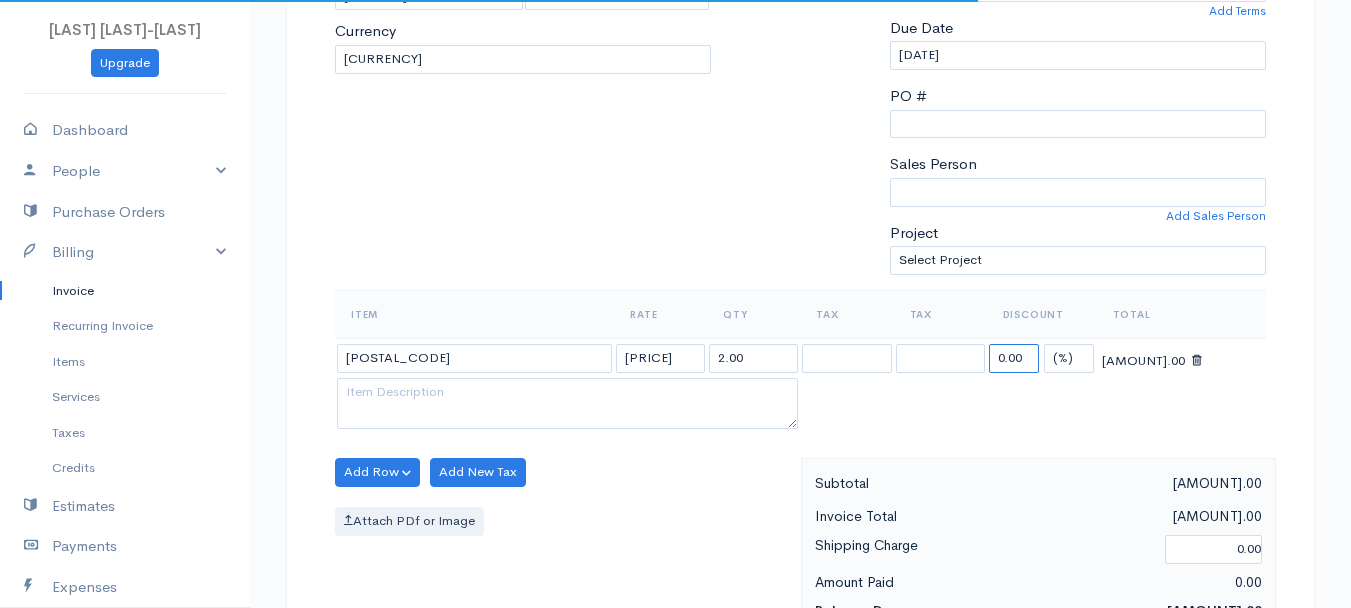 click on "0.00" at bounding box center (1014, 358) 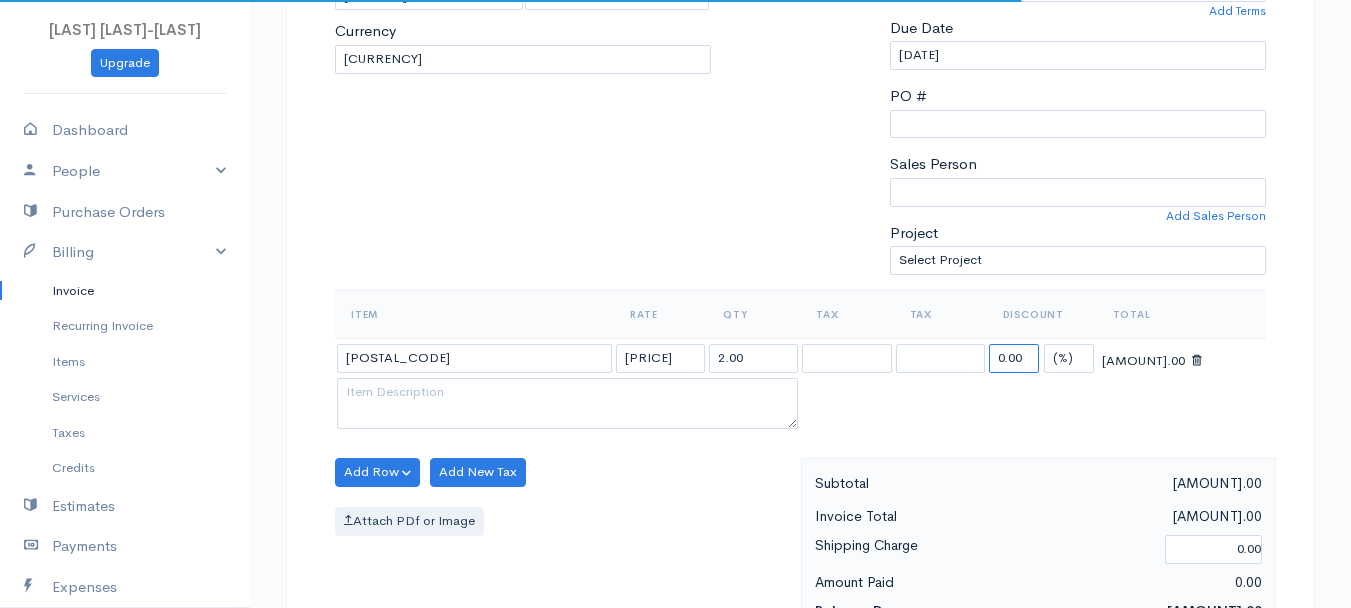 click on "0.00" at bounding box center (1014, 358) 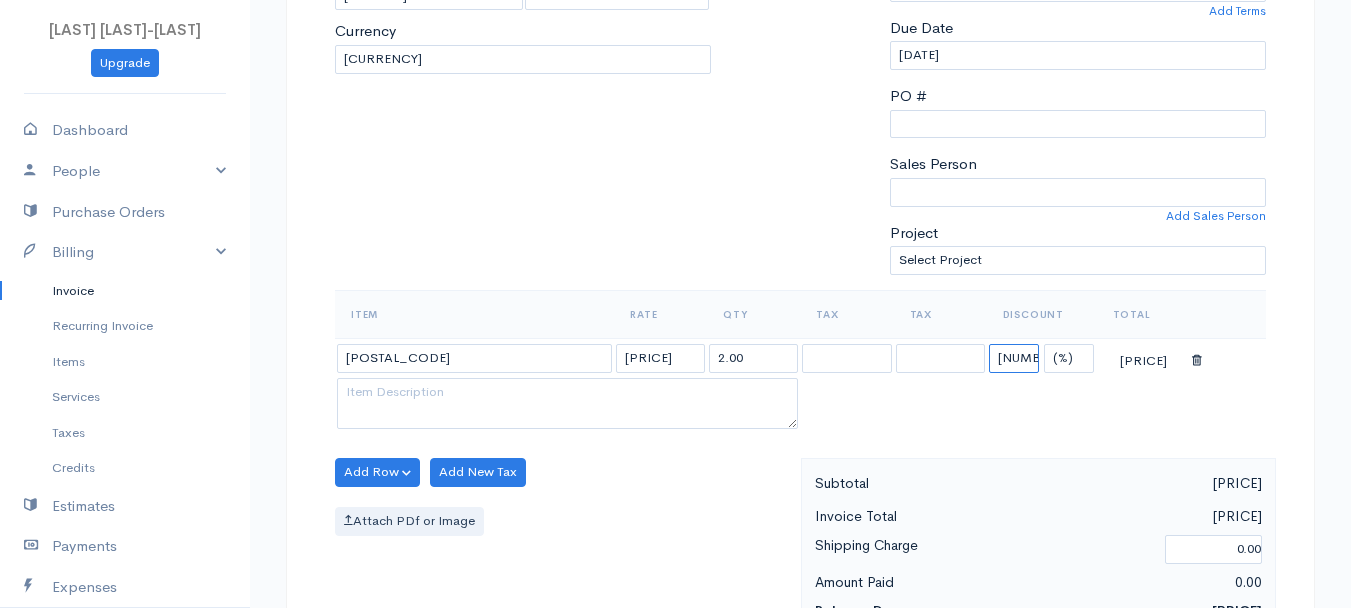 type on "[NUM].[NUM]" 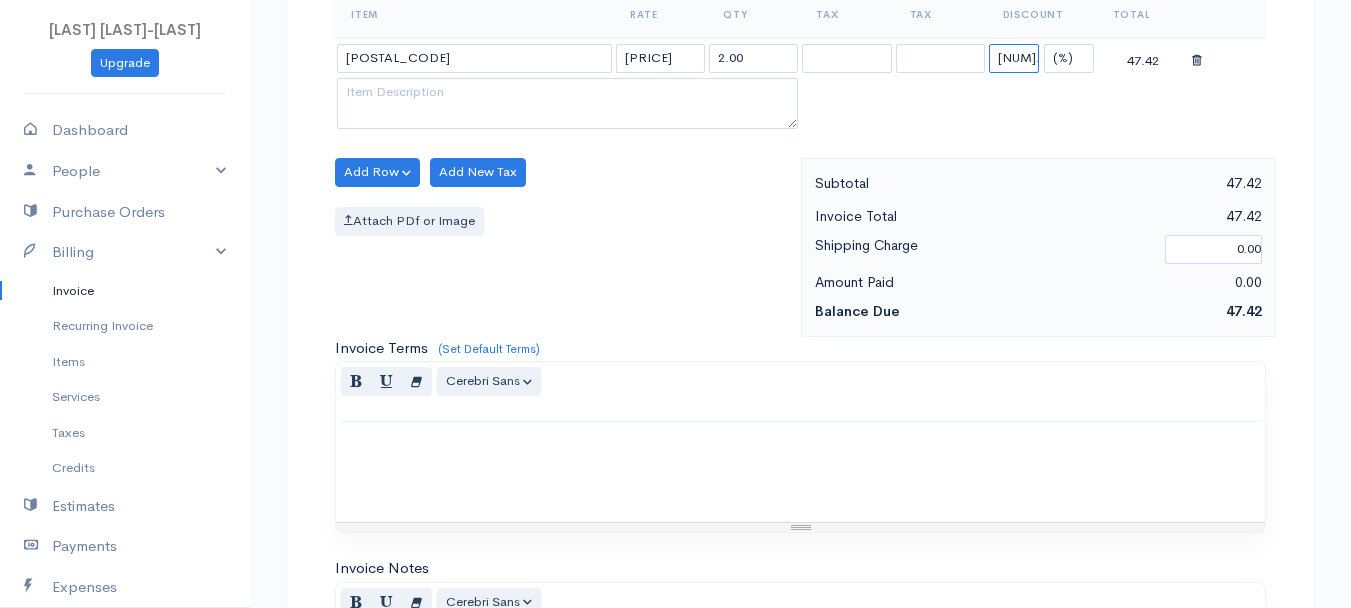 scroll, scrollTop: 1121, scrollLeft: 0, axis: vertical 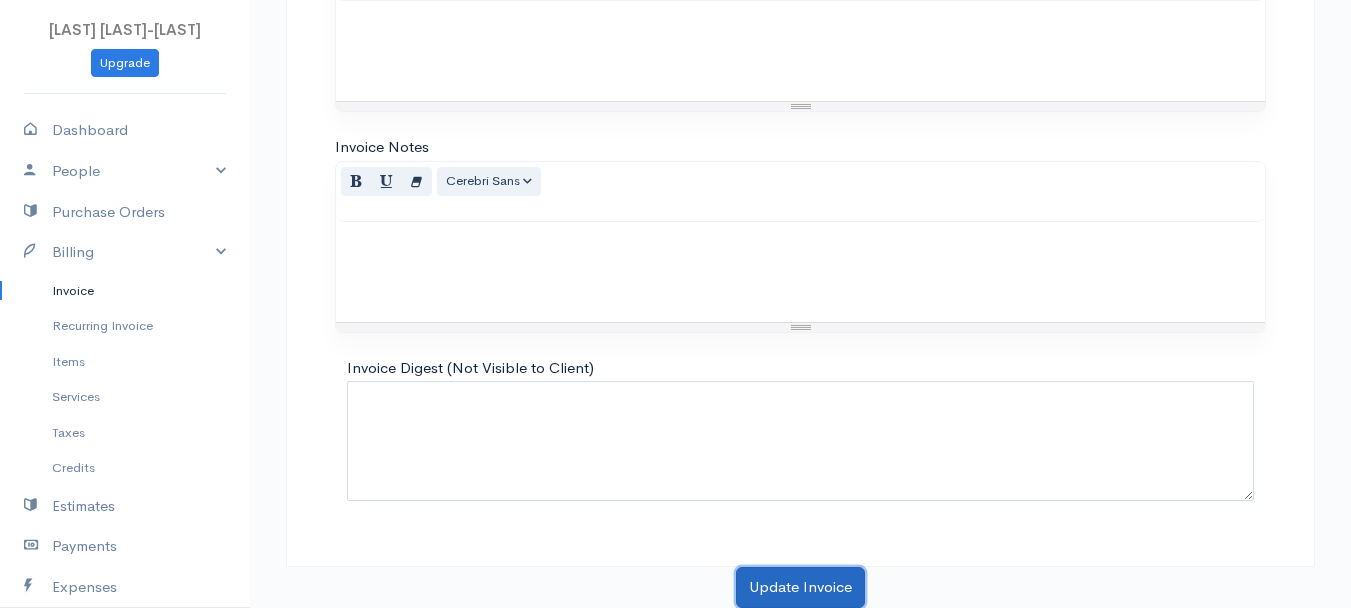 click on "Update Invoice" at bounding box center (800, 587) 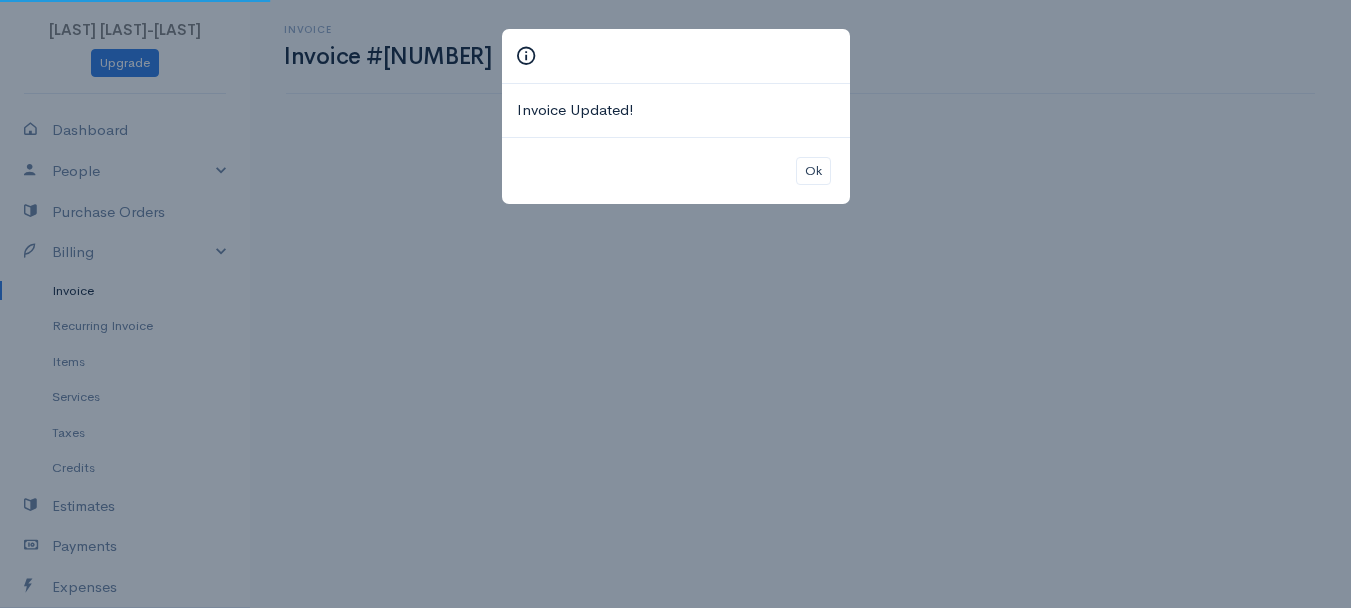 scroll, scrollTop: 0, scrollLeft: 0, axis: both 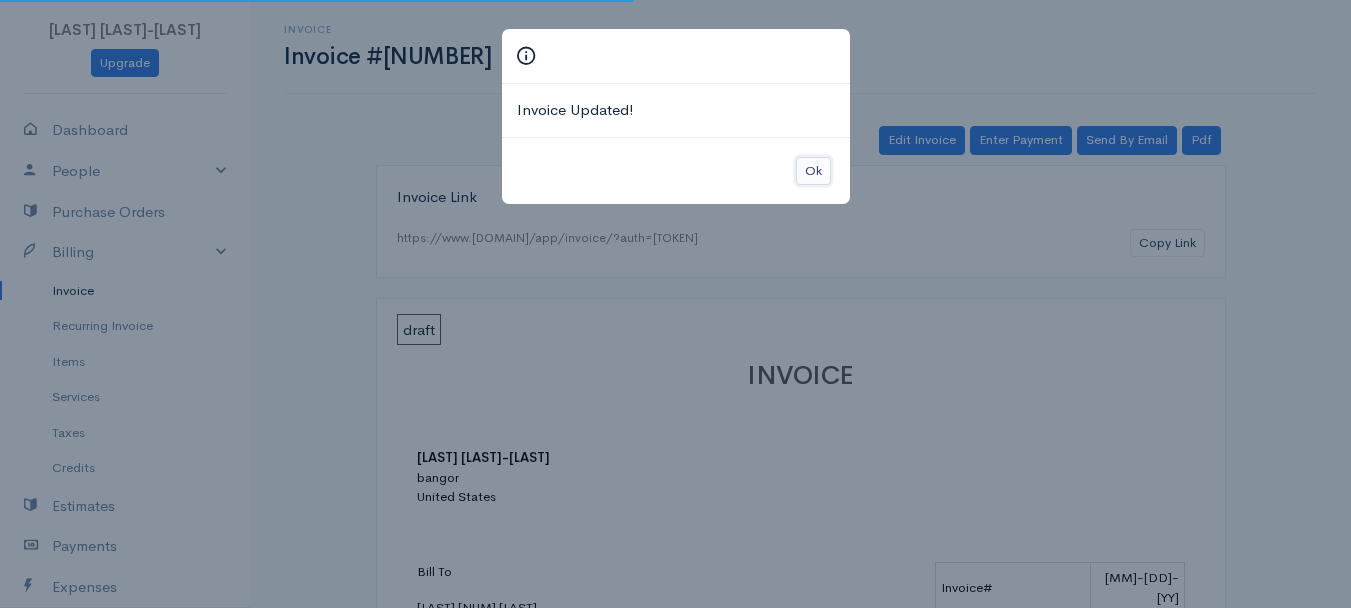 click on "Ok" at bounding box center [813, 171] 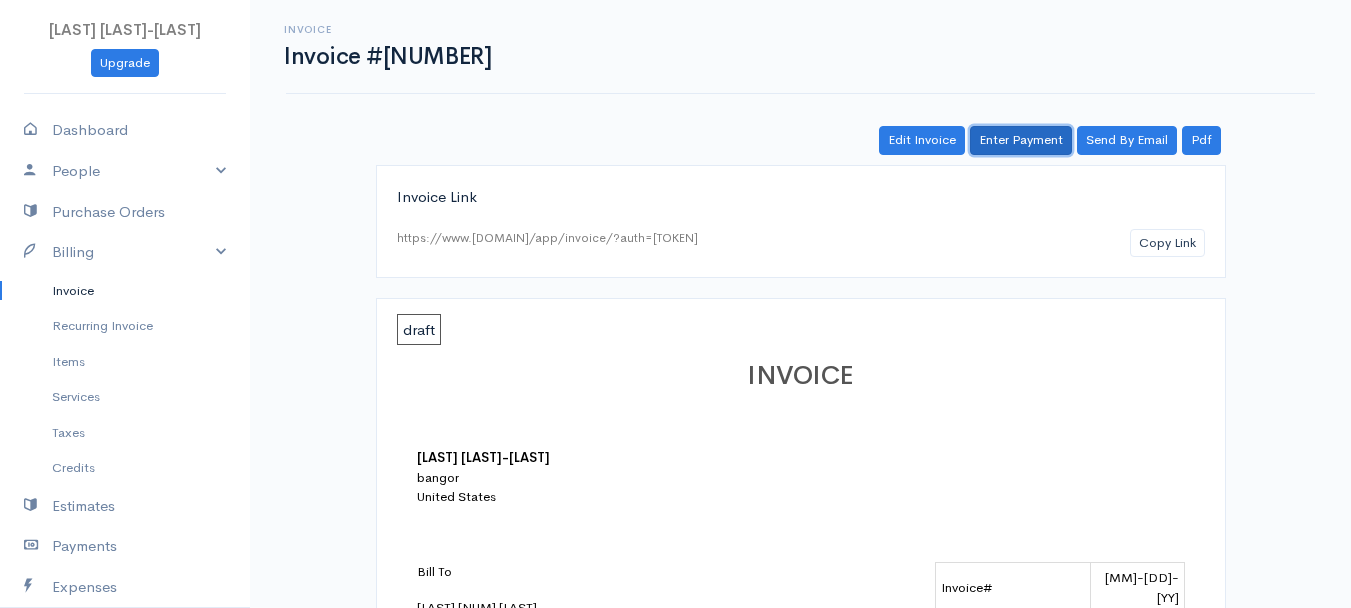 click on "Enter Payment" at bounding box center (1021, 140) 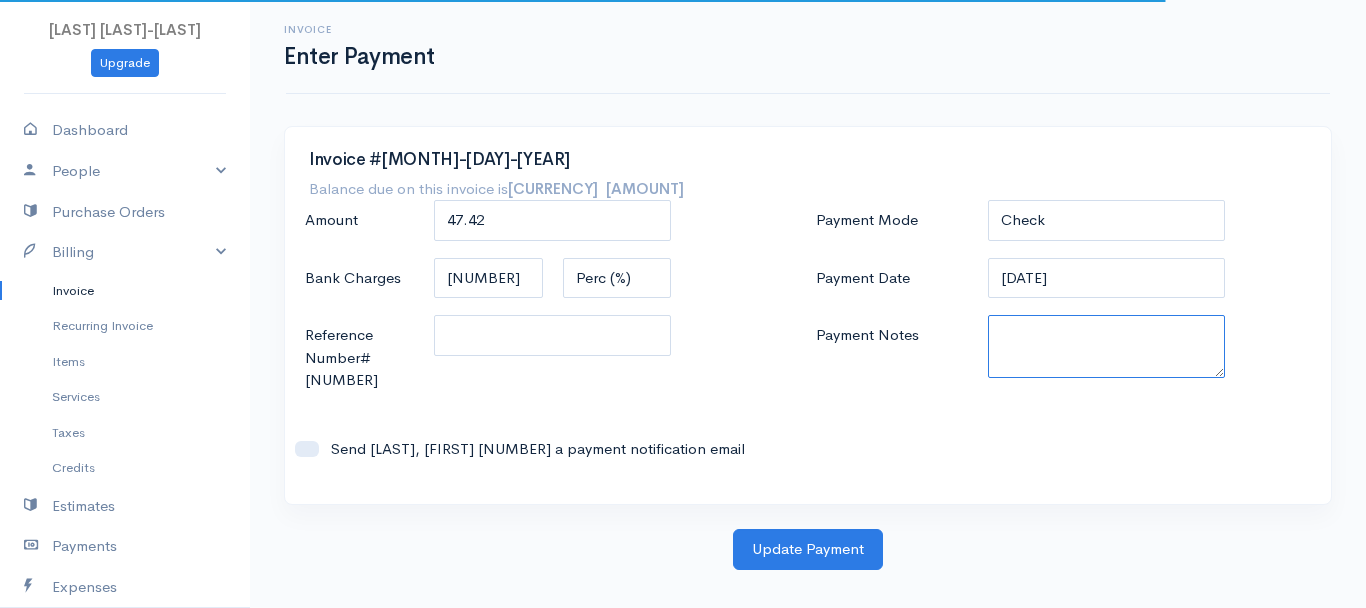 paste on "[PHONE_NUMBER]" 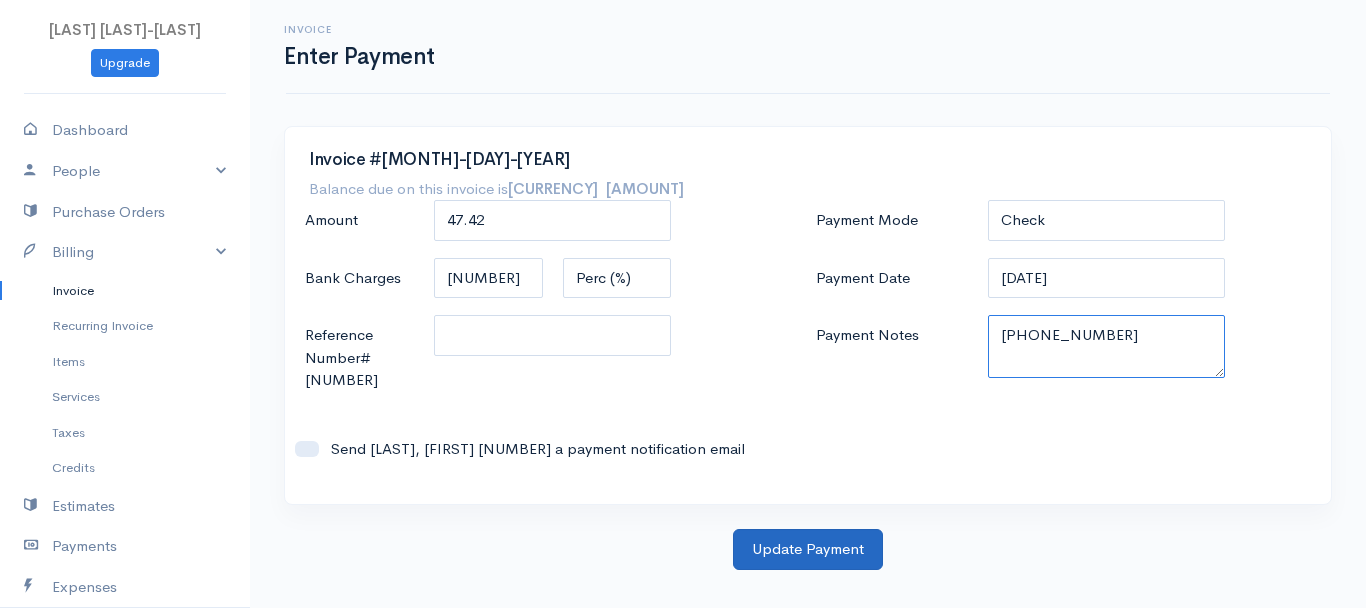 type on "[PHONE_NUMBER]" 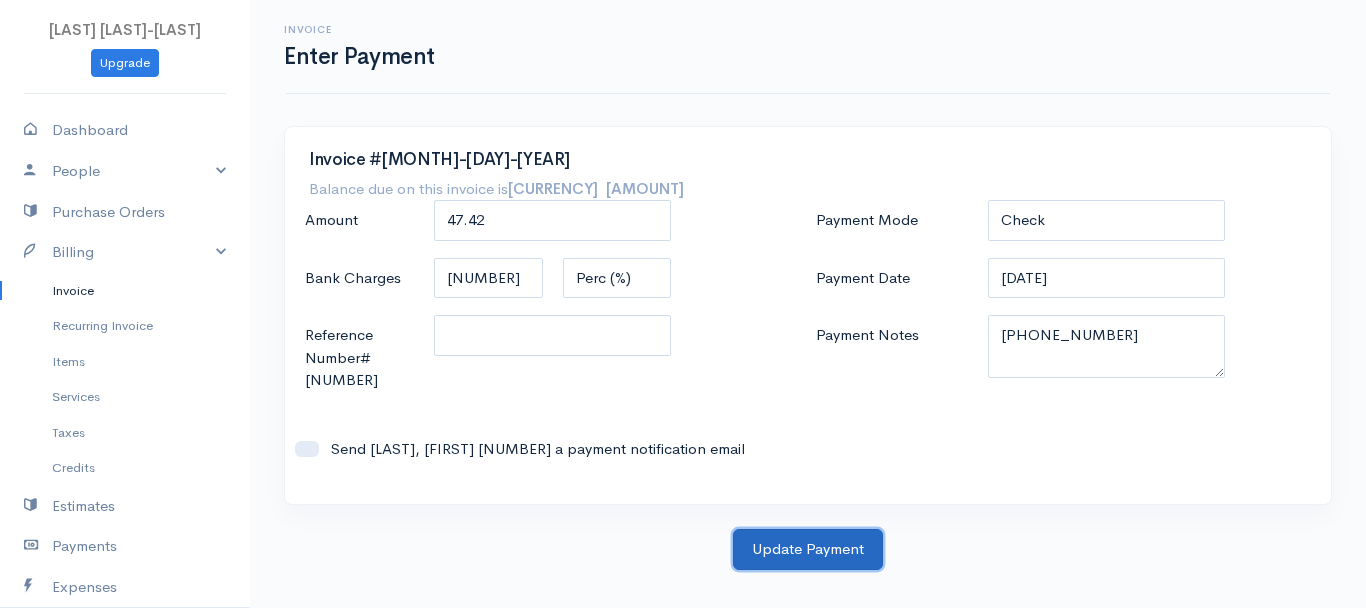 click on "Update Payment" at bounding box center [808, 549] 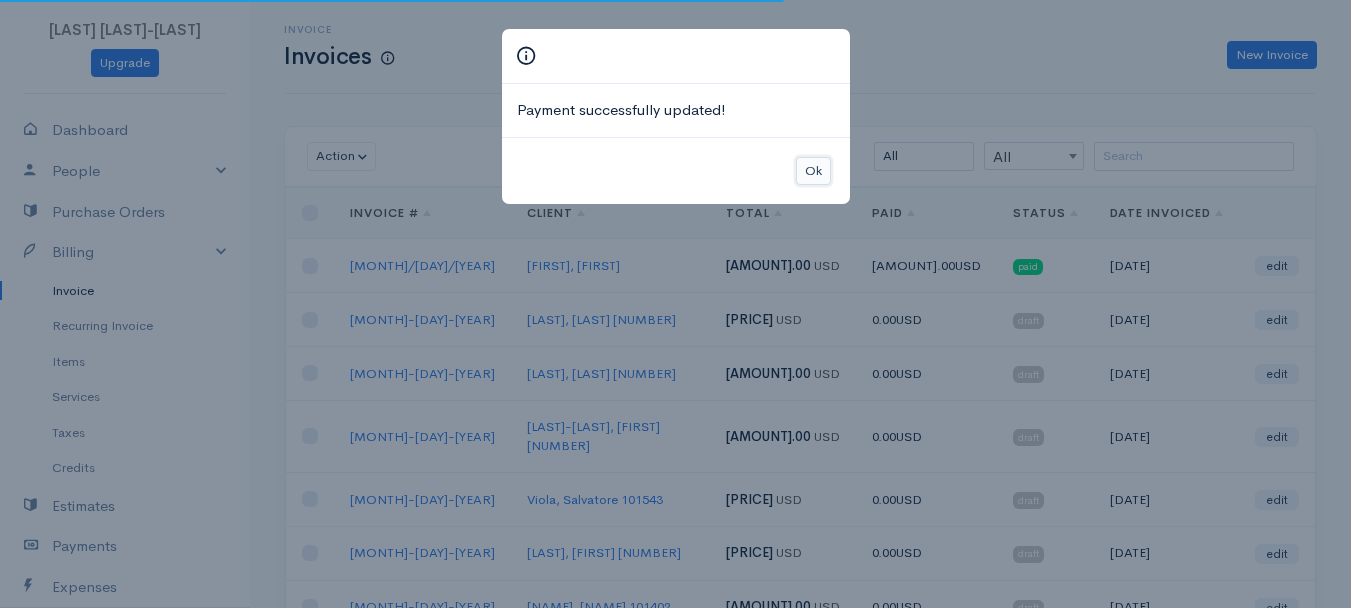 click on "Ok" at bounding box center (813, 171) 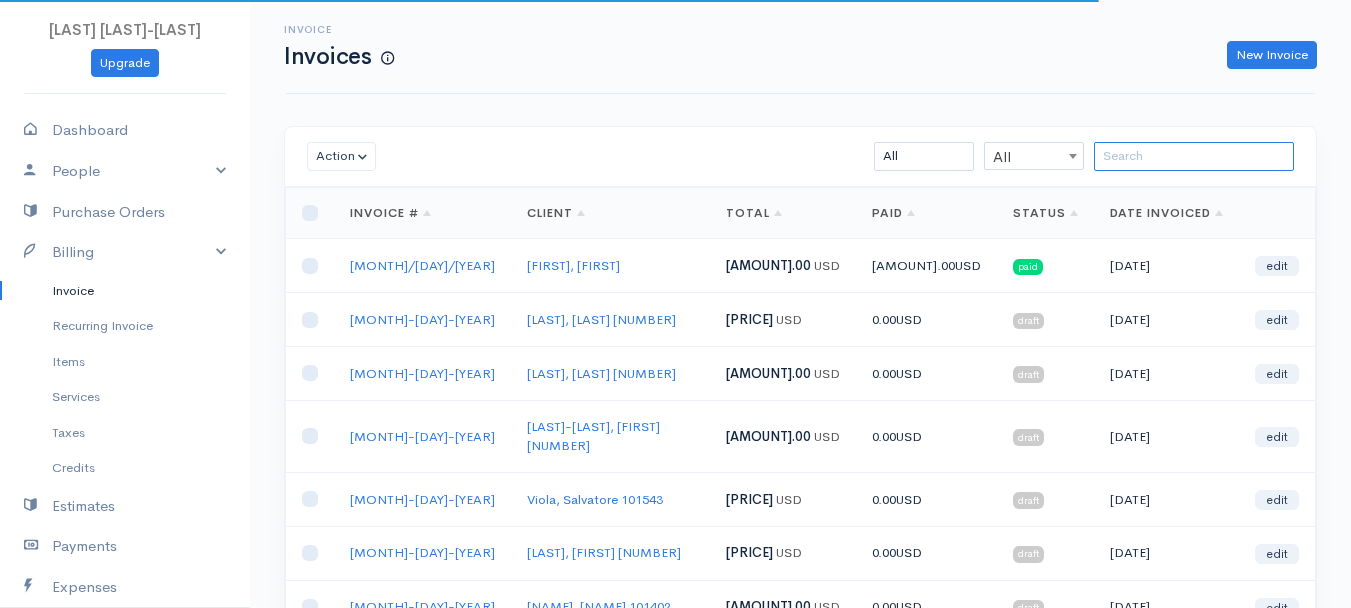 click at bounding box center (1194, 156) 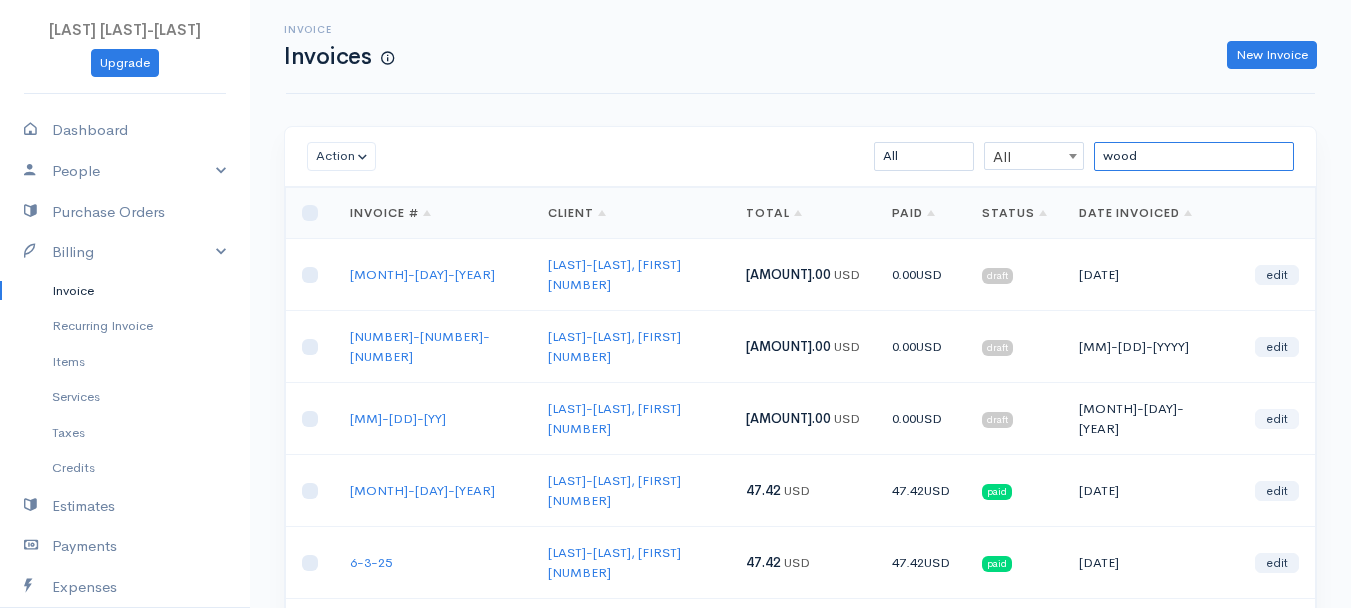 type on "wood" 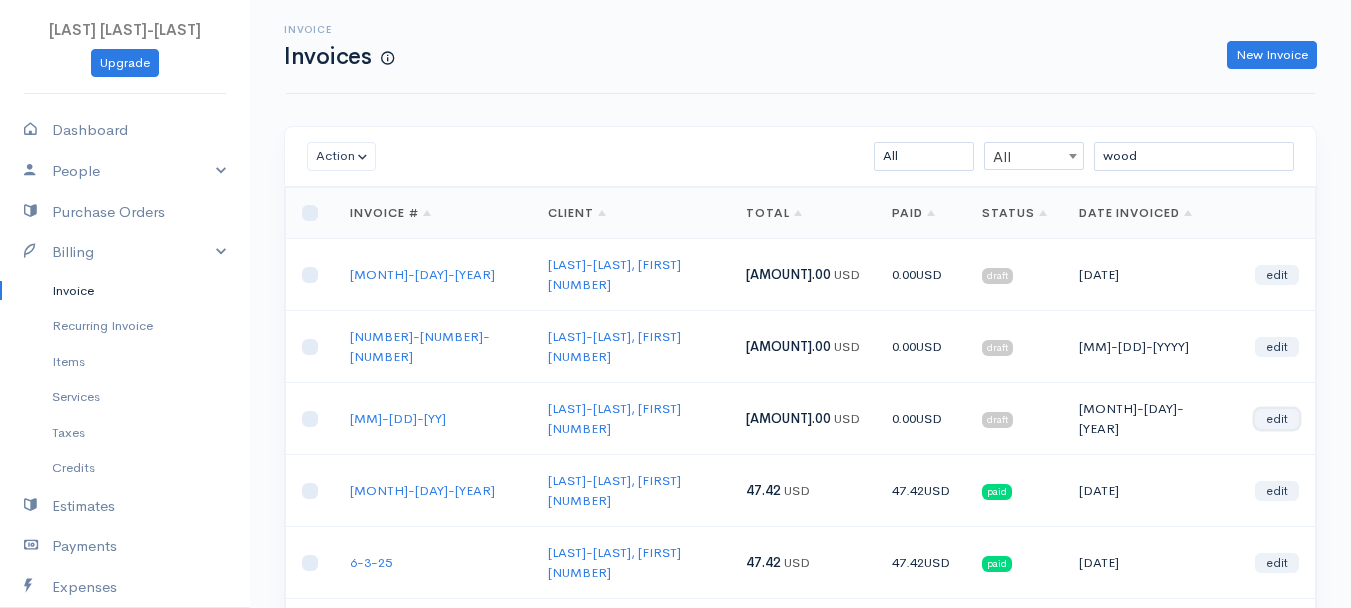 click on "edit" at bounding box center (1277, 419) 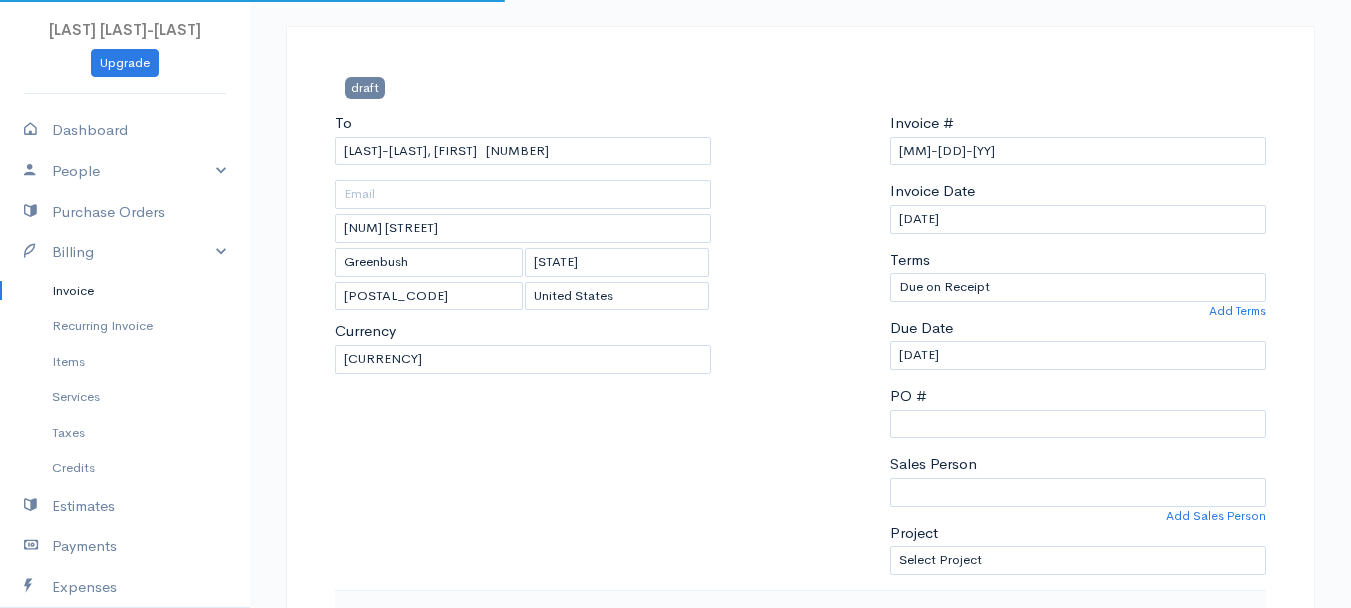 scroll, scrollTop: 400, scrollLeft: 0, axis: vertical 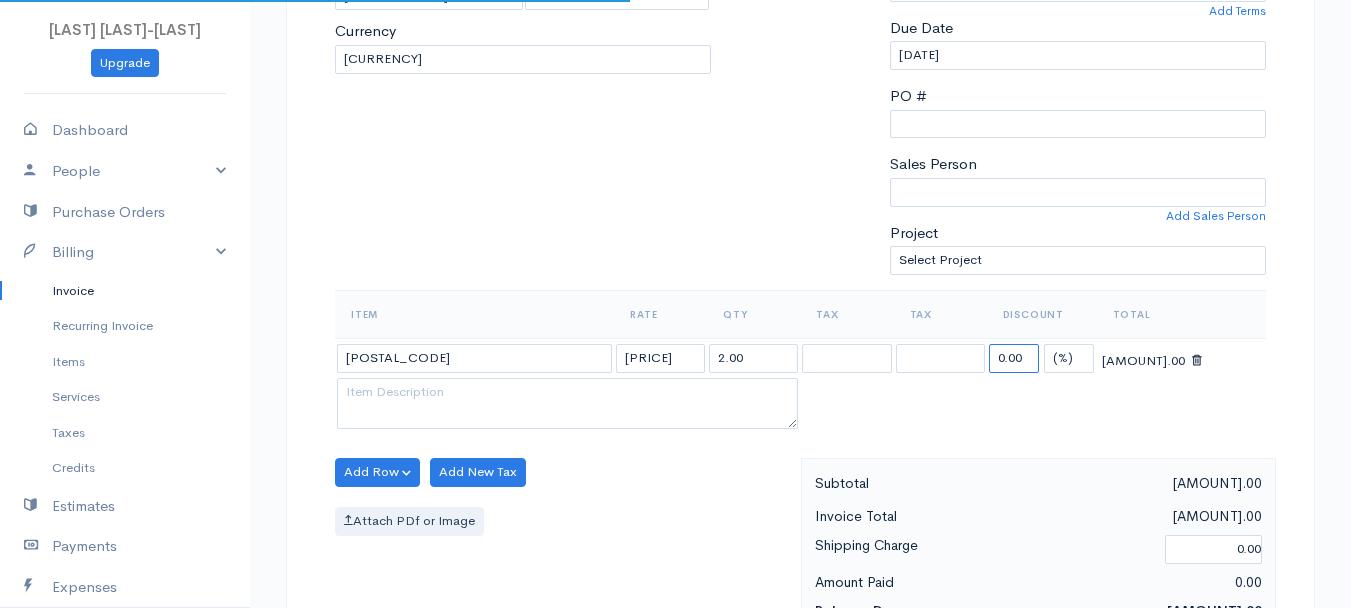 click on "0.00" at bounding box center (1014, 358) 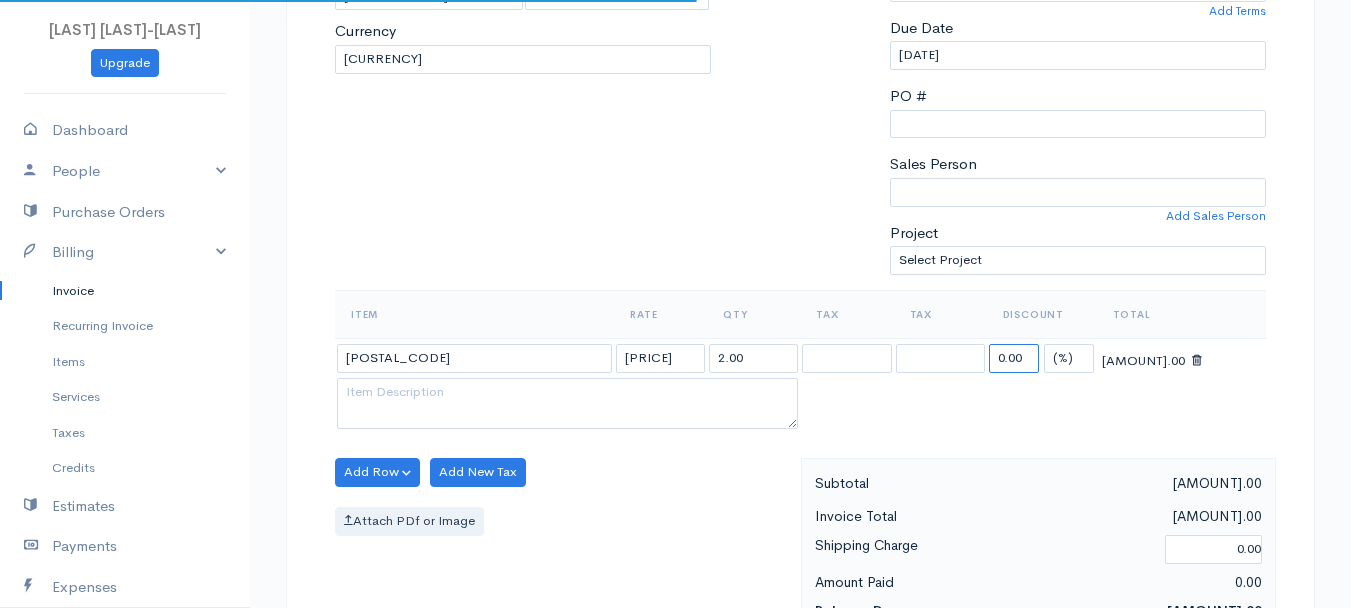 click on "0.00" at bounding box center (1014, 358) 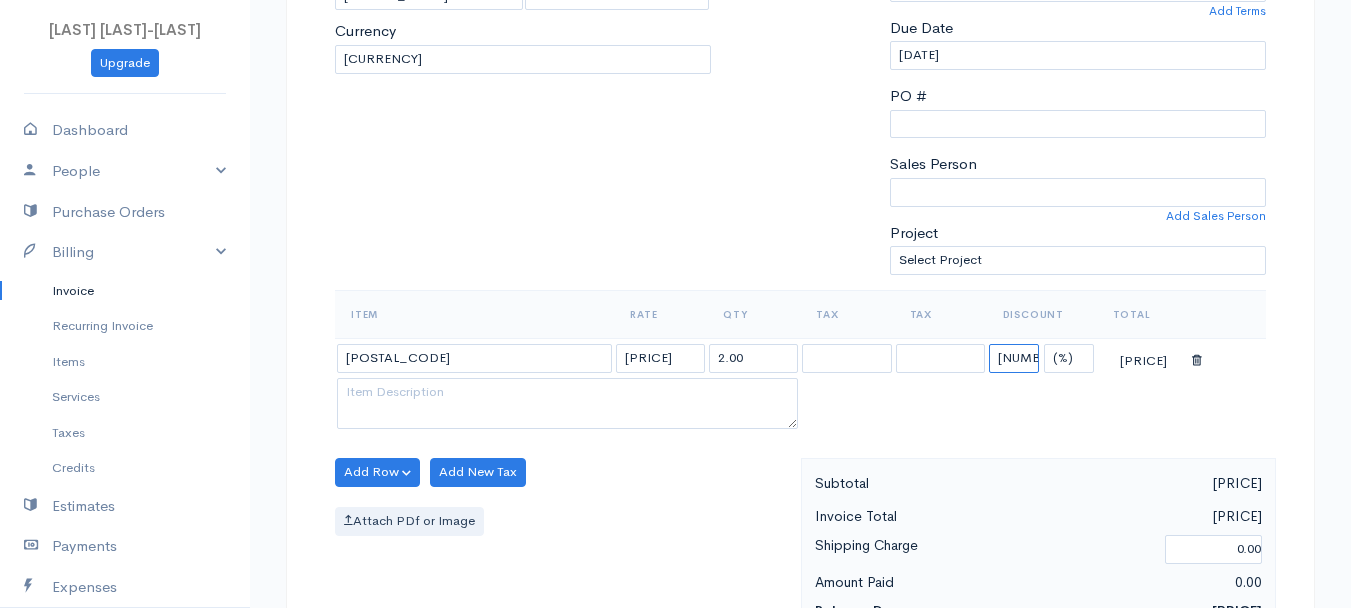 type on "[NUM].[NUM]" 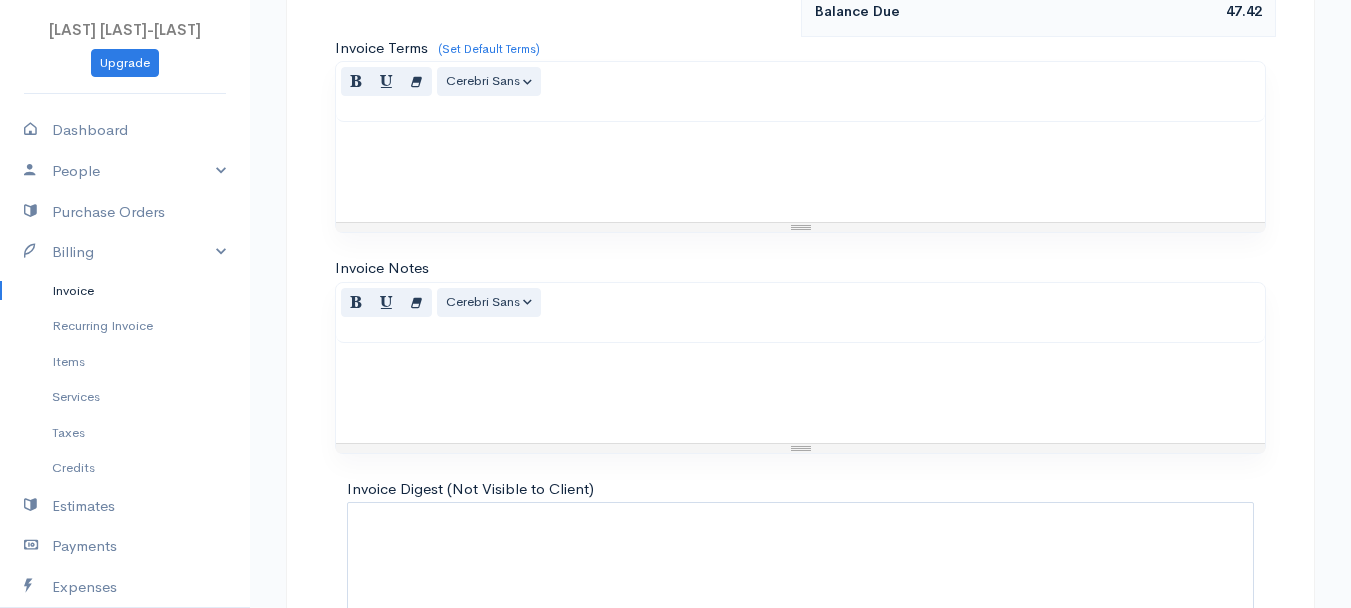 scroll, scrollTop: 1121, scrollLeft: 0, axis: vertical 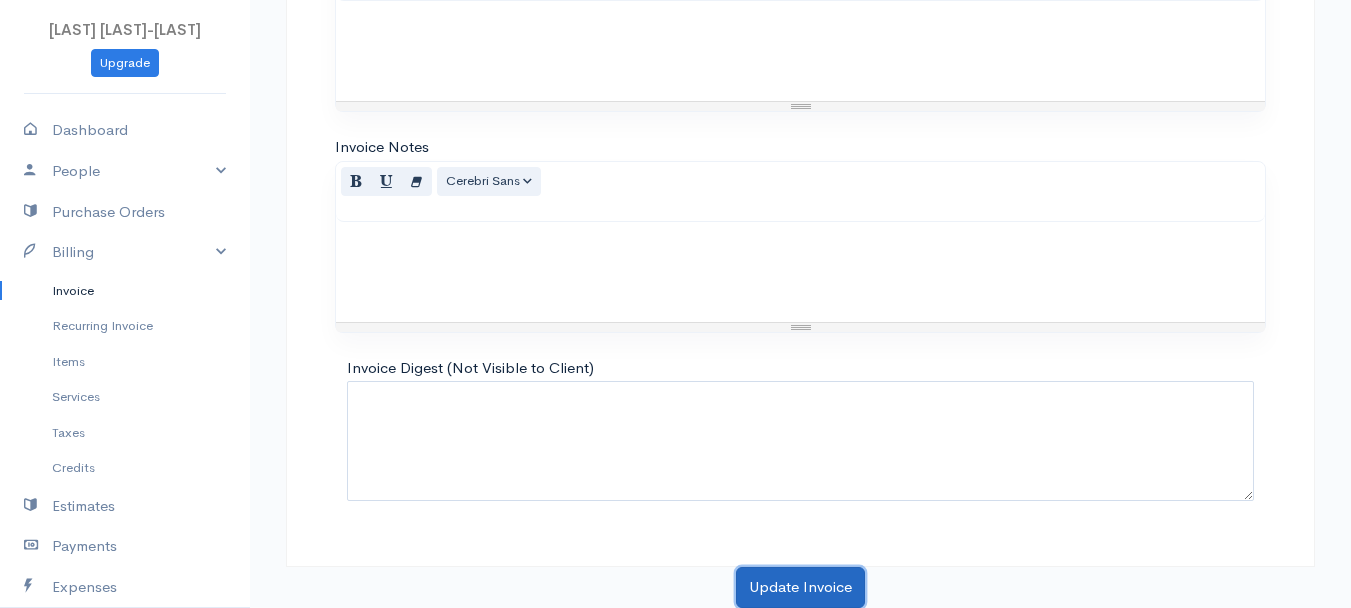 click on "Update Invoice" at bounding box center (800, 587) 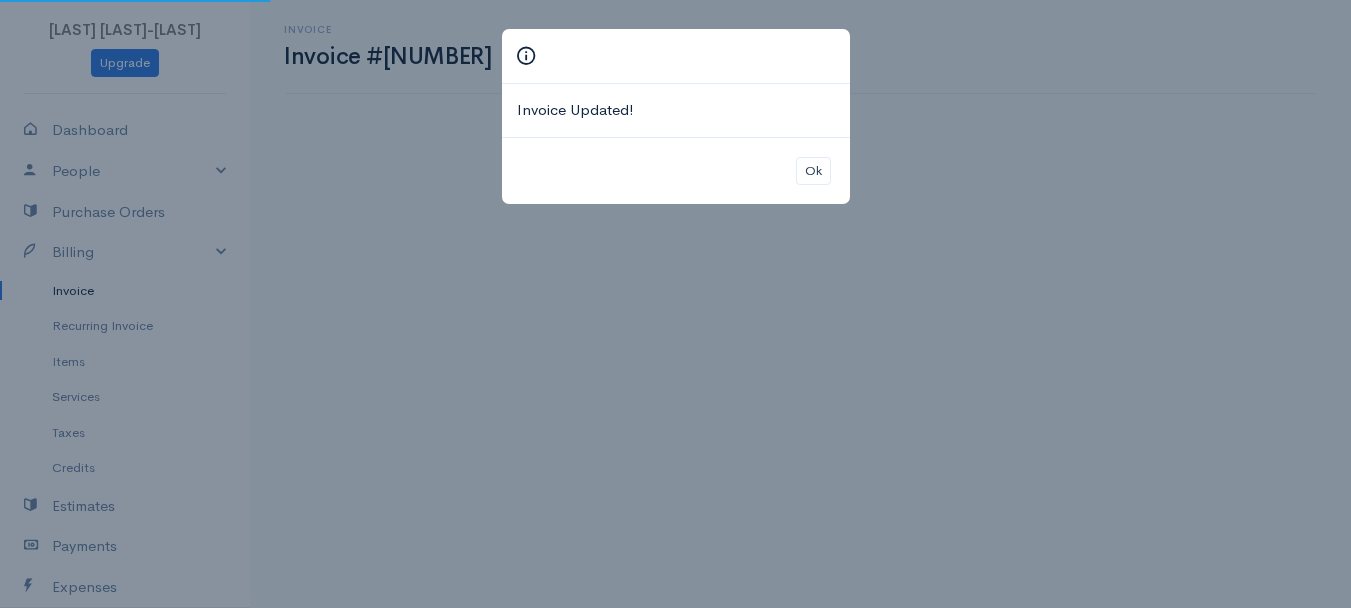 scroll, scrollTop: 0, scrollLeft: 0, axis: both 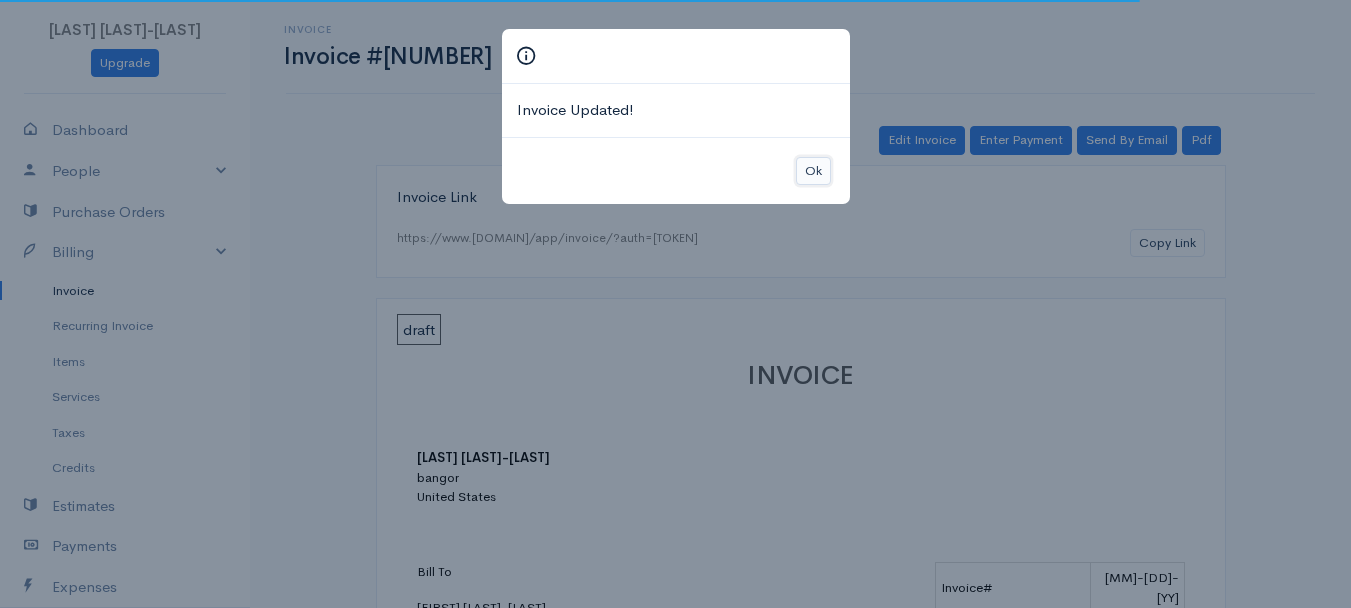 click on "Ok" at bounding box center (813, 171) 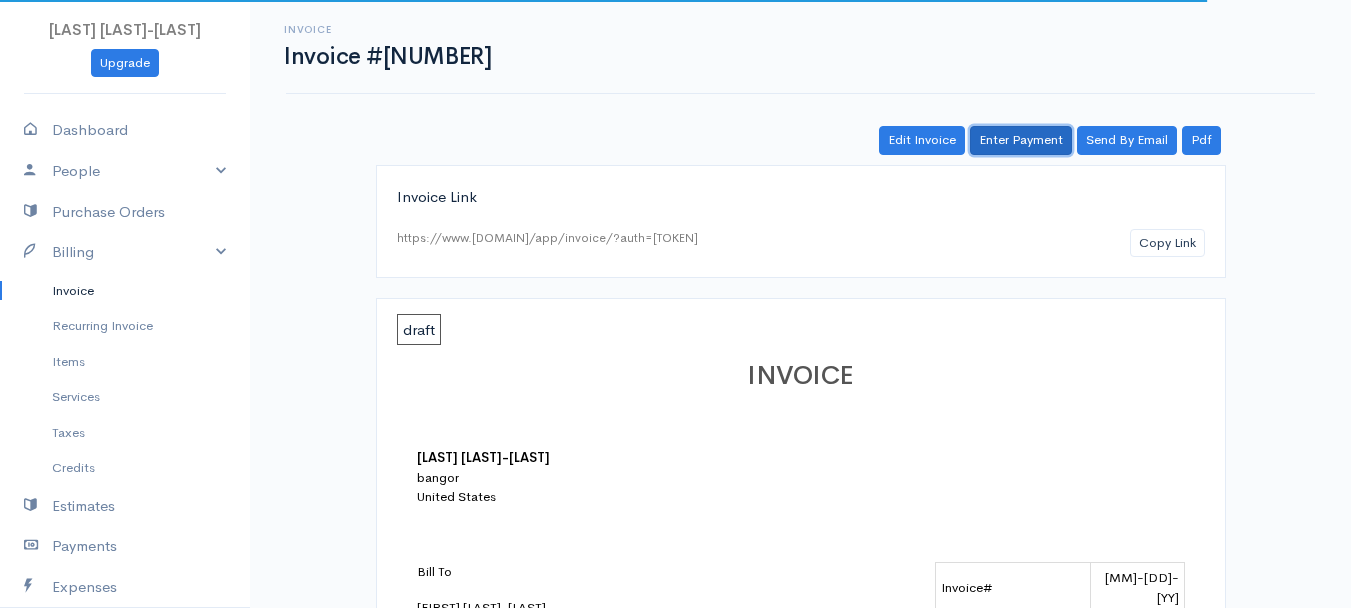 click on "Enter Payment" at bounding box center (1021, 140) 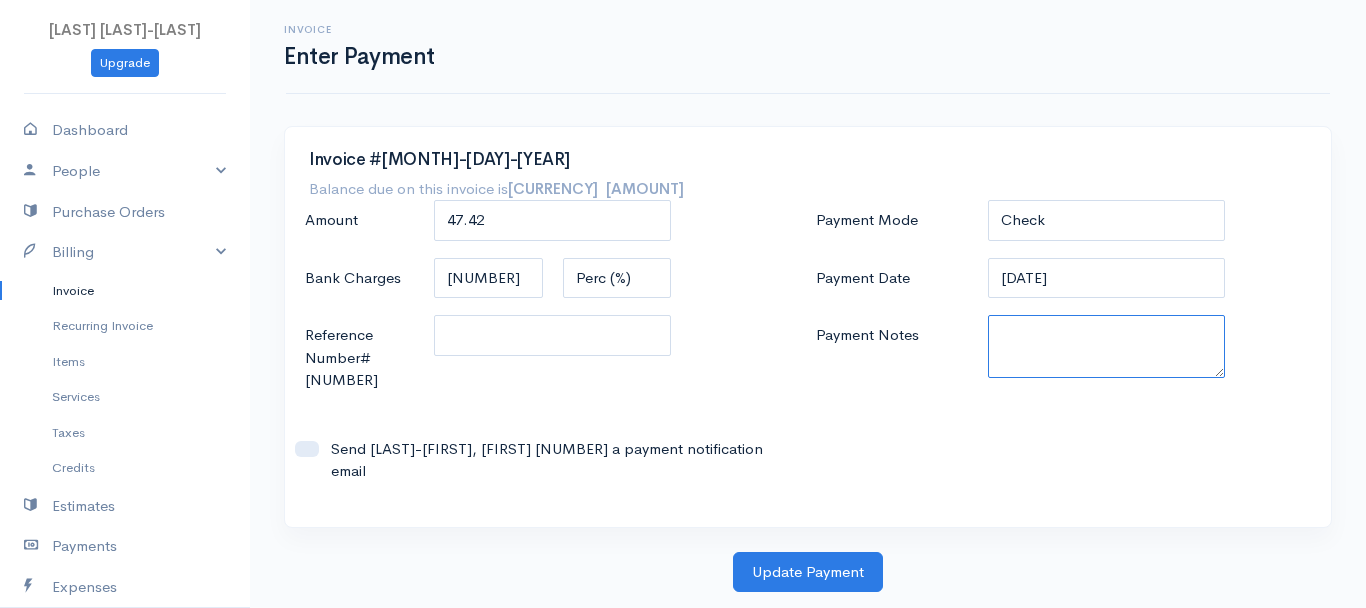 paste on "[PHONE_NUMBER]" 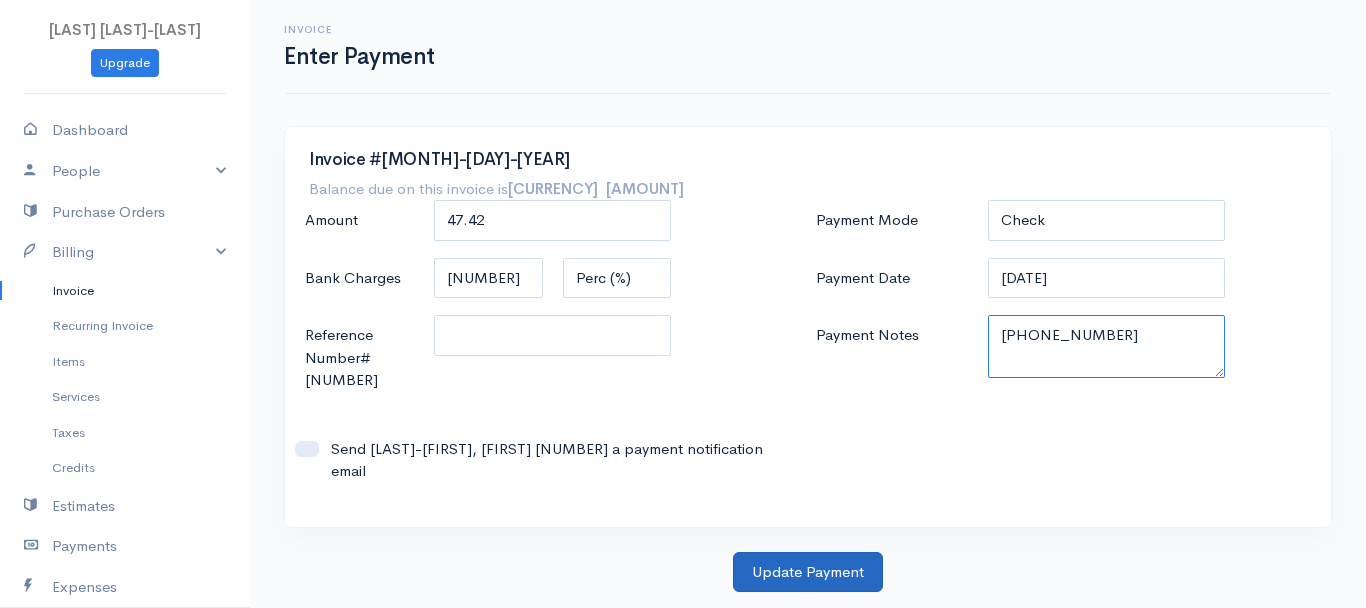 type on "[PHONE_NUMBER]" 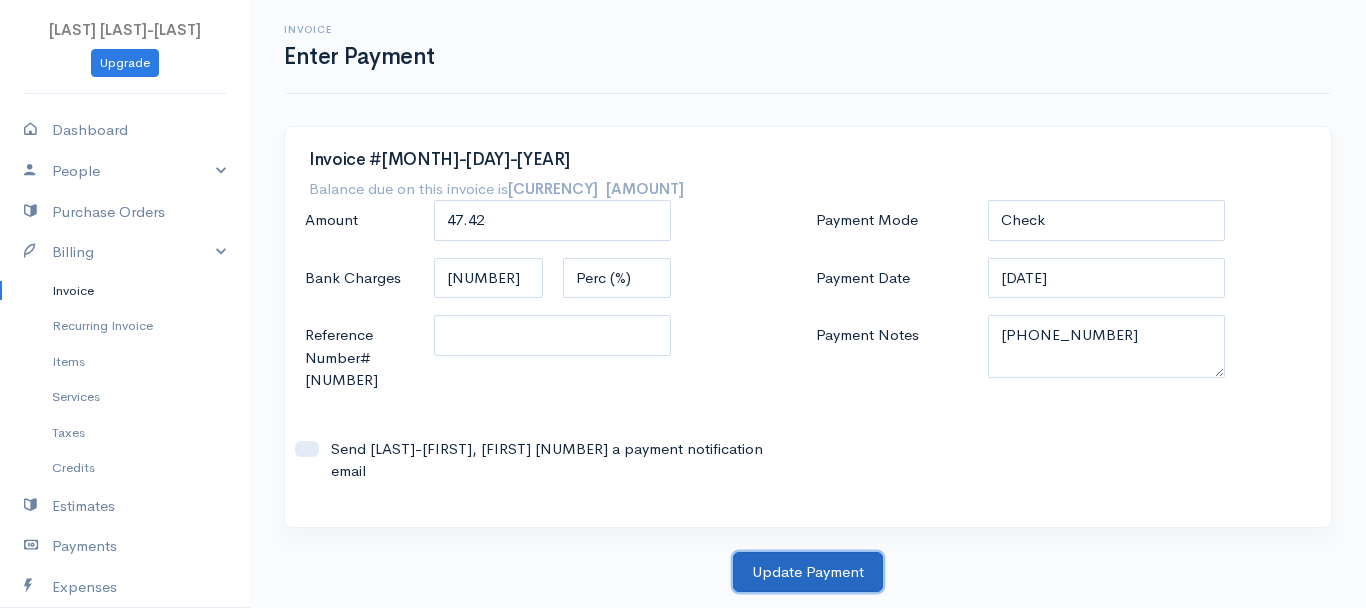 click on "Update Payment" at bounding box center [808, 572] 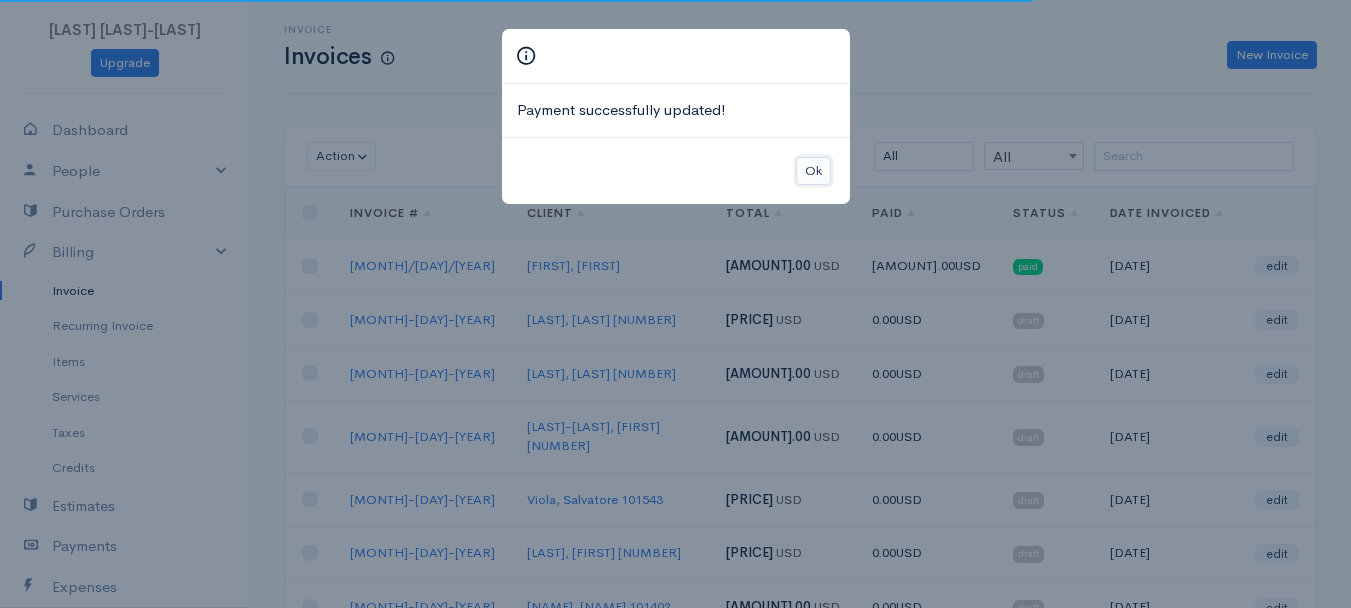 click on "Ok" at bounding box center [813, 171] 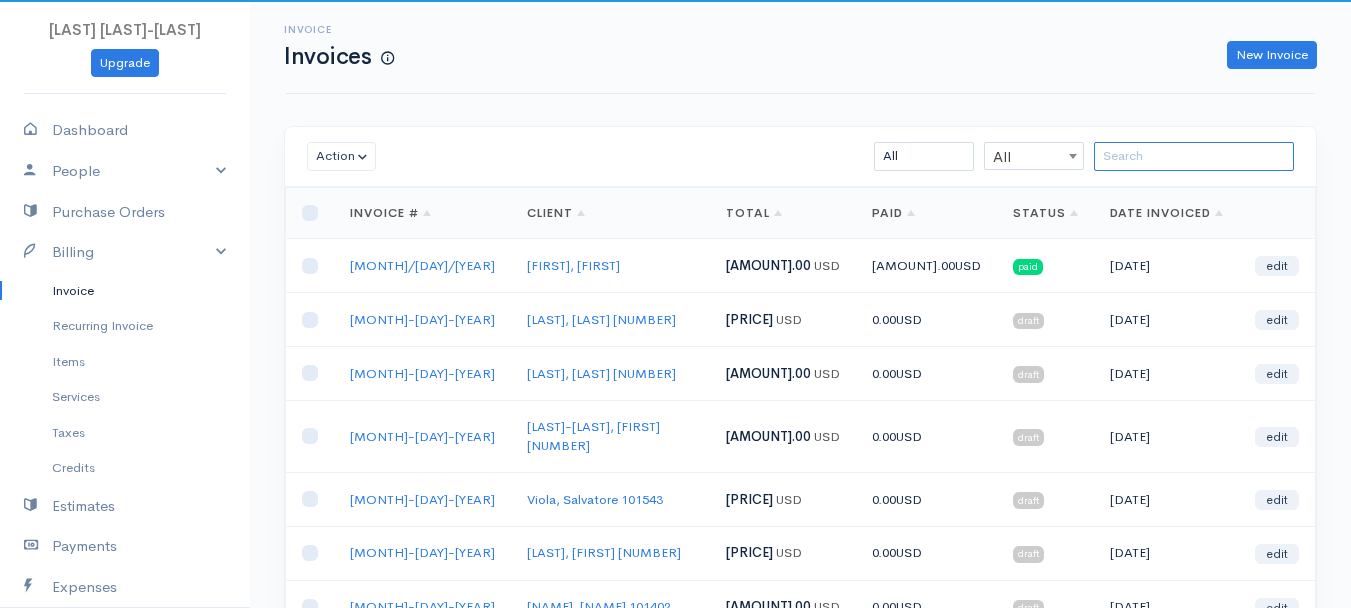 click at bounding box center (1194, 156) 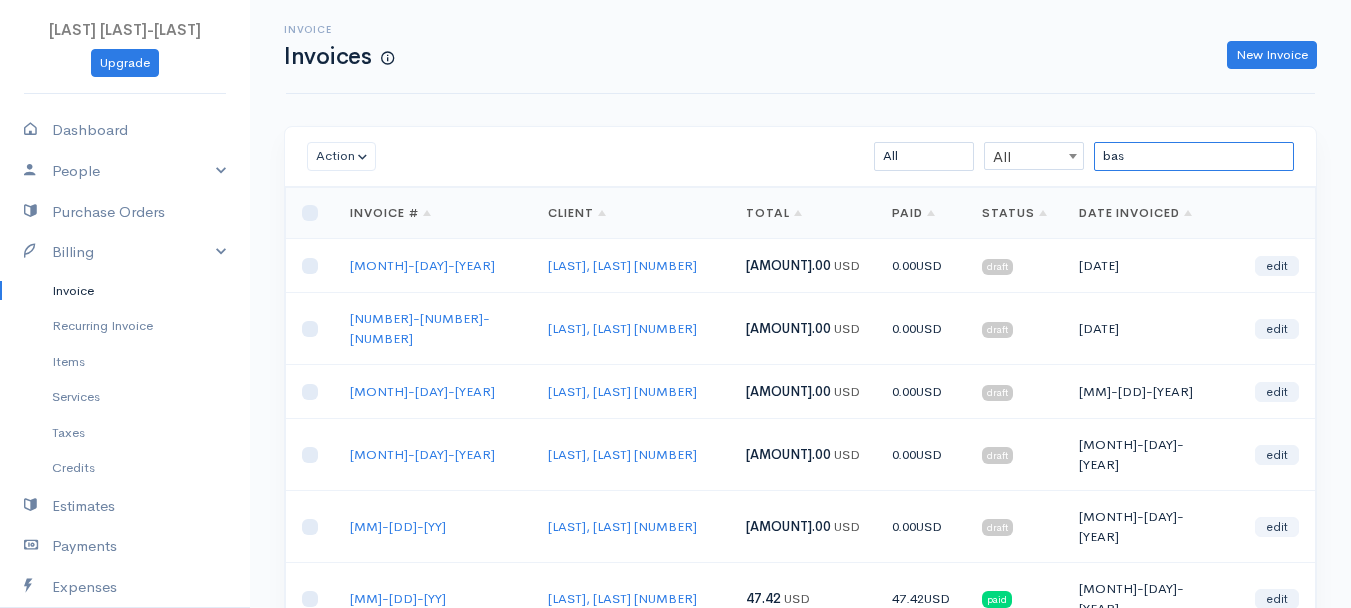 type on "bas" 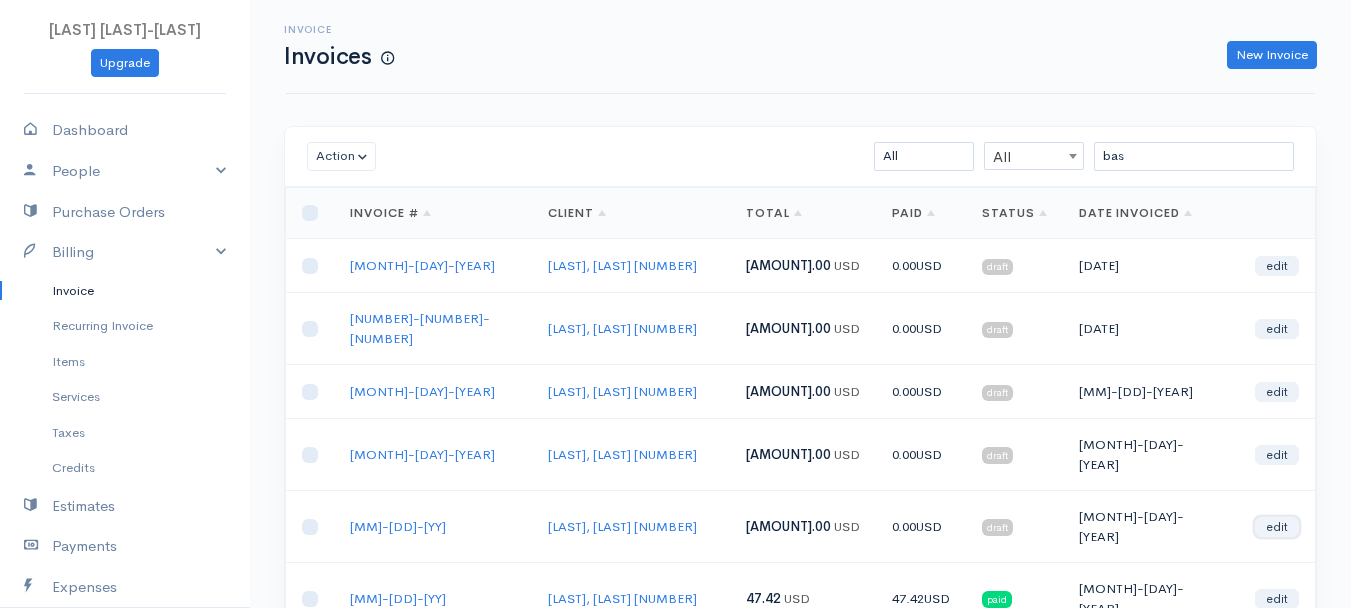 click on "edit" at bounding box center (1277, 527) 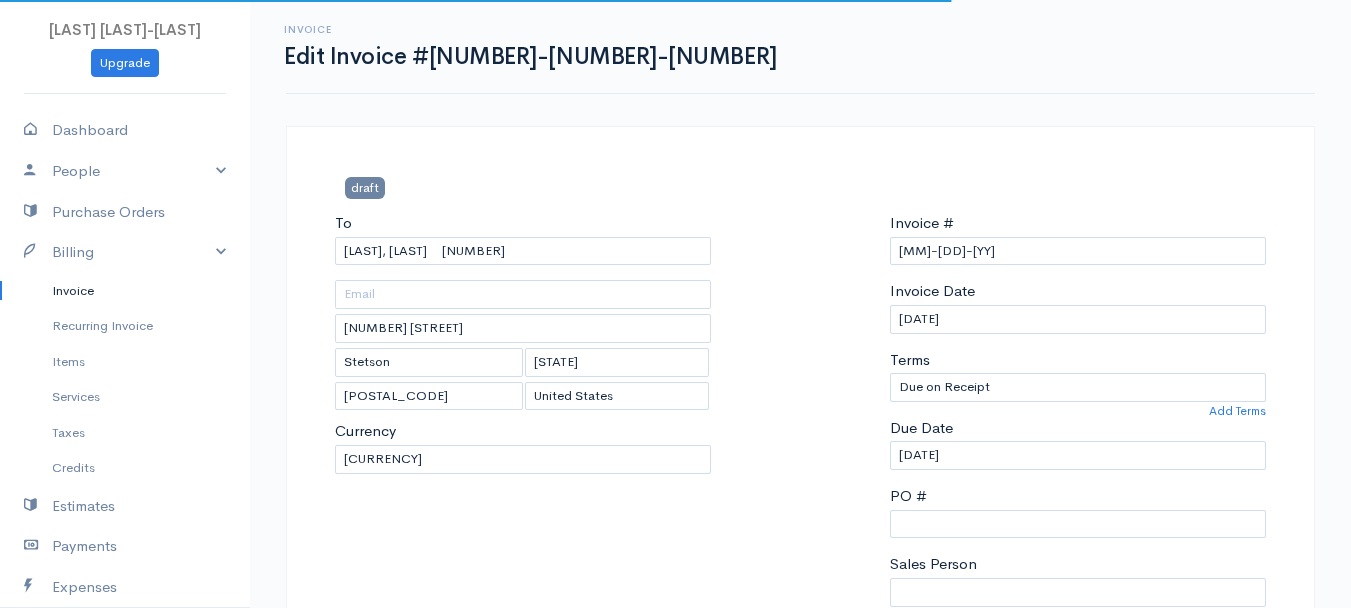 scroll, scrollTop: 400, scrollLeft: 0, axis: vertical 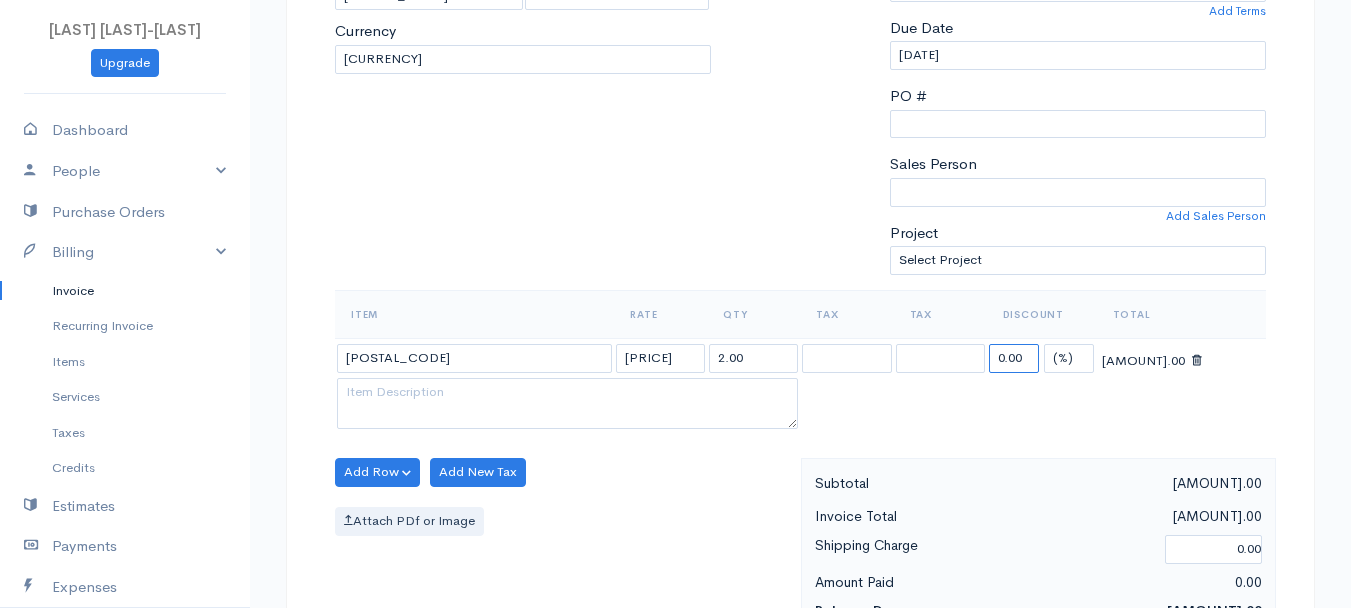 click on "0.00" at bounding box center [1014, 358] 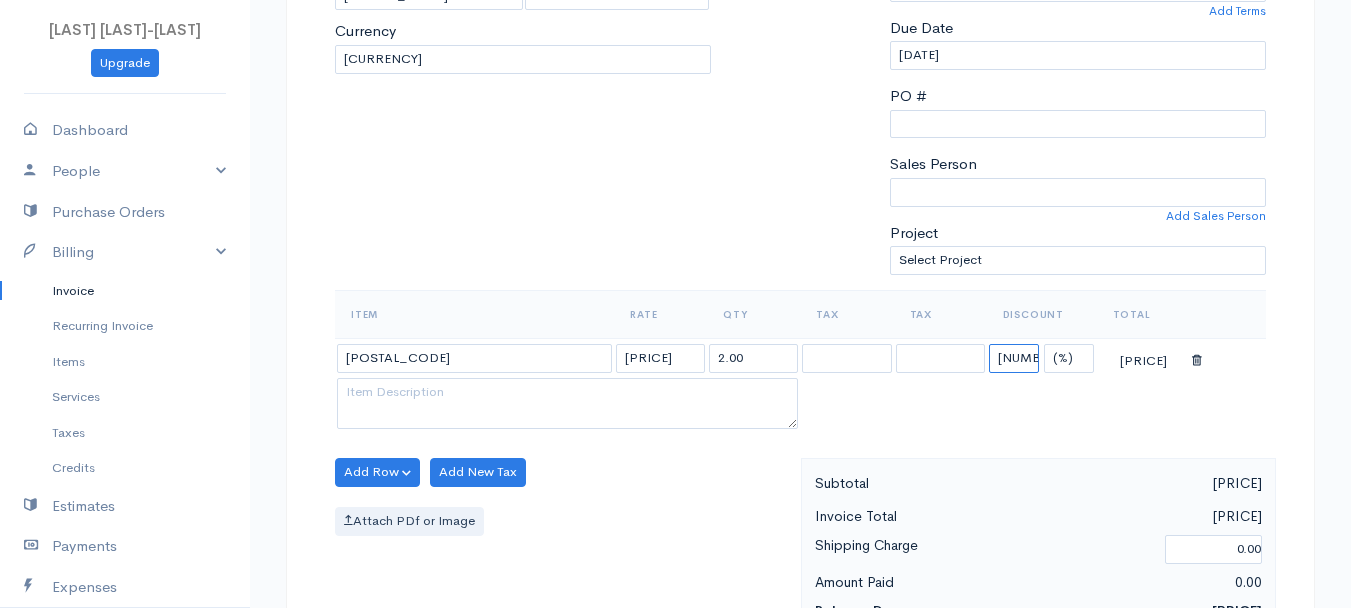 type on "[NUM].[NUM]" 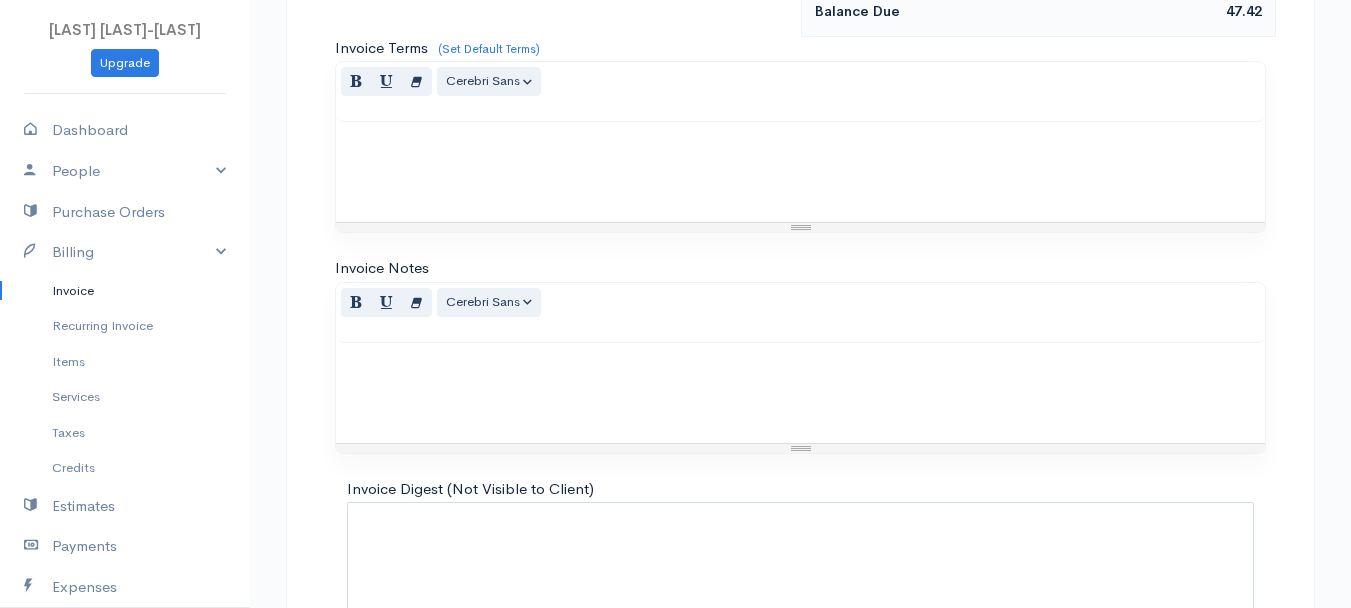 scroll, scrollTop: 1121, scrollLeft: 0, axis: vertical 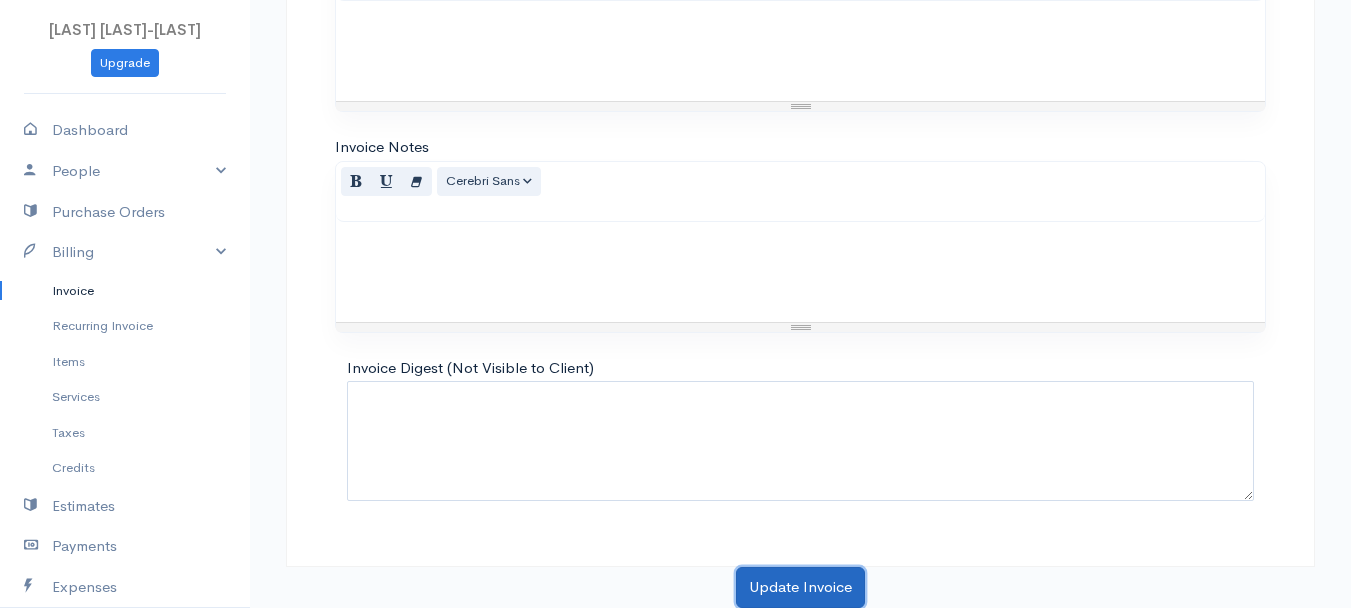 click on "Update Invoice" at bounding box center [800, 587] 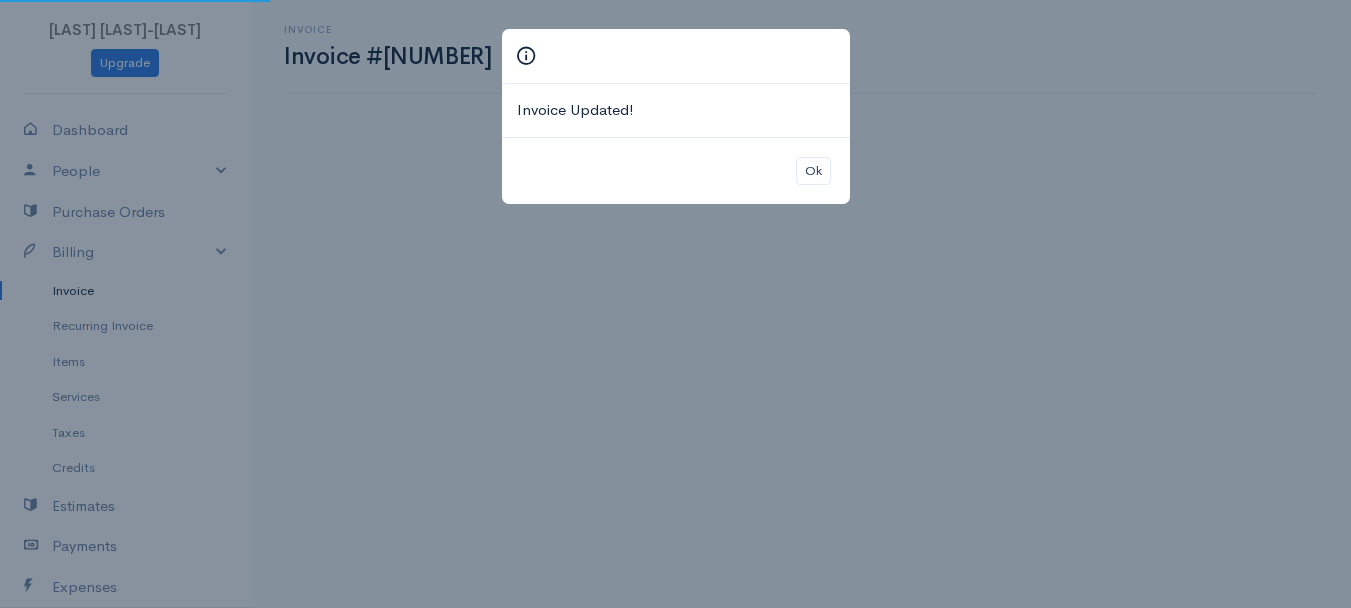 scroll, scrollTop: 0, scrollLeft: 0, axis: both 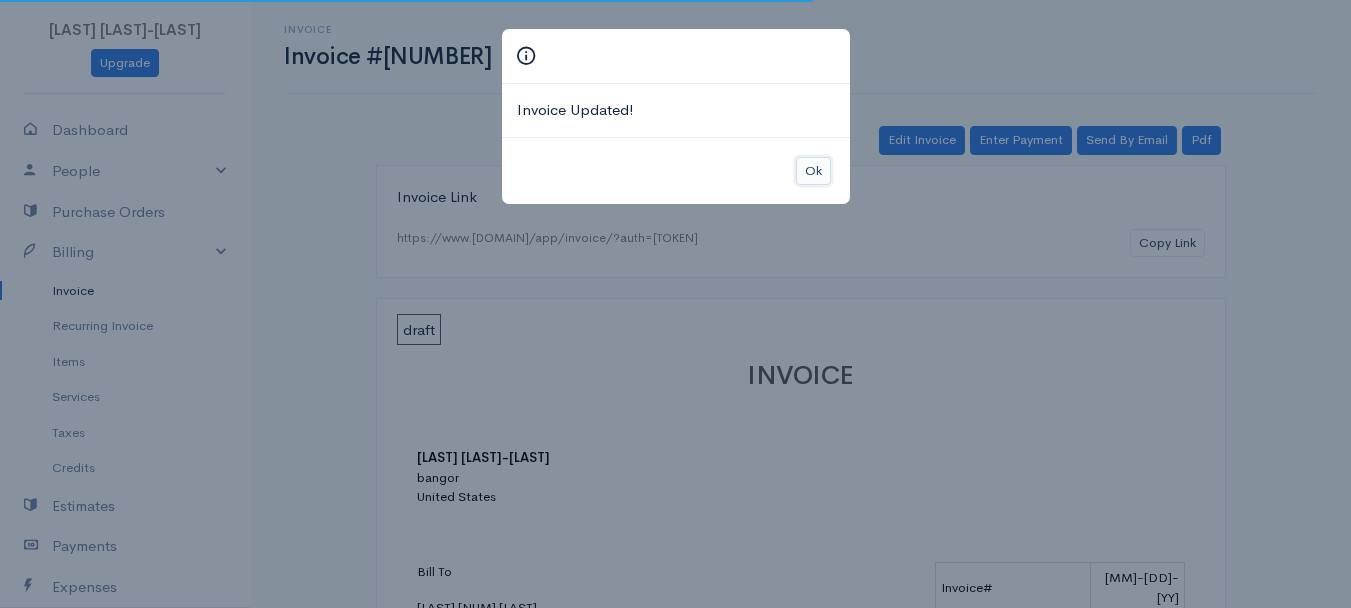 click on "Ok" at bounding box center (813, 171) 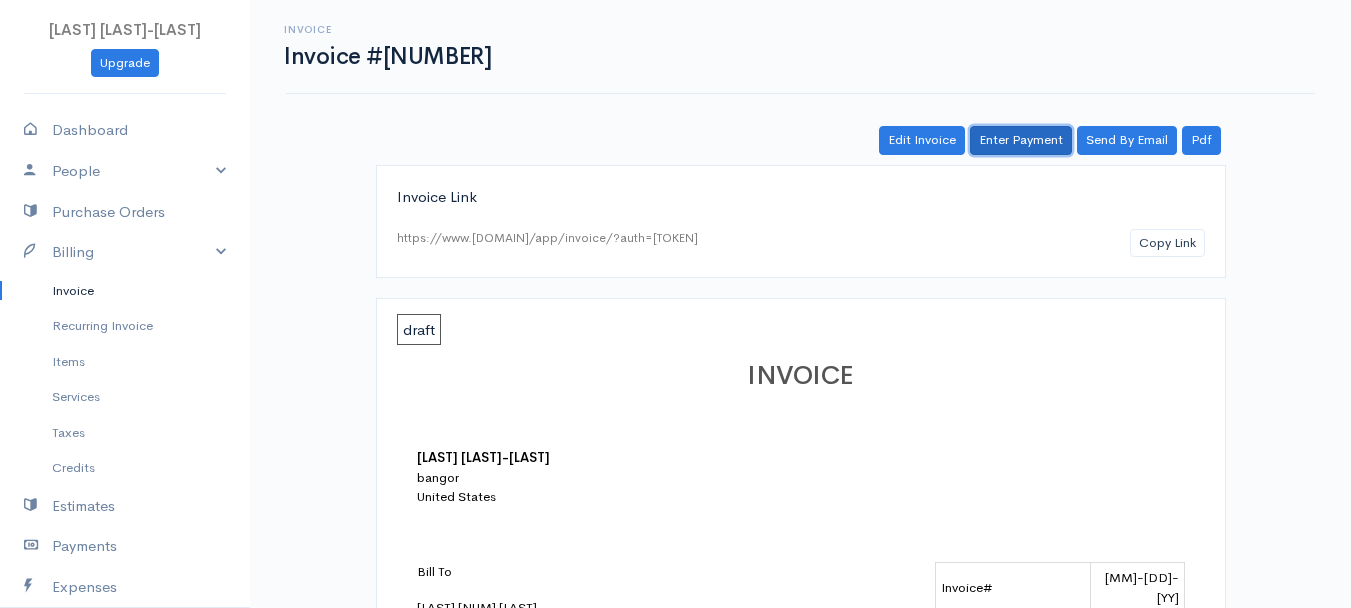 click on "Enter Payment" at bounding box center (1021, 140) 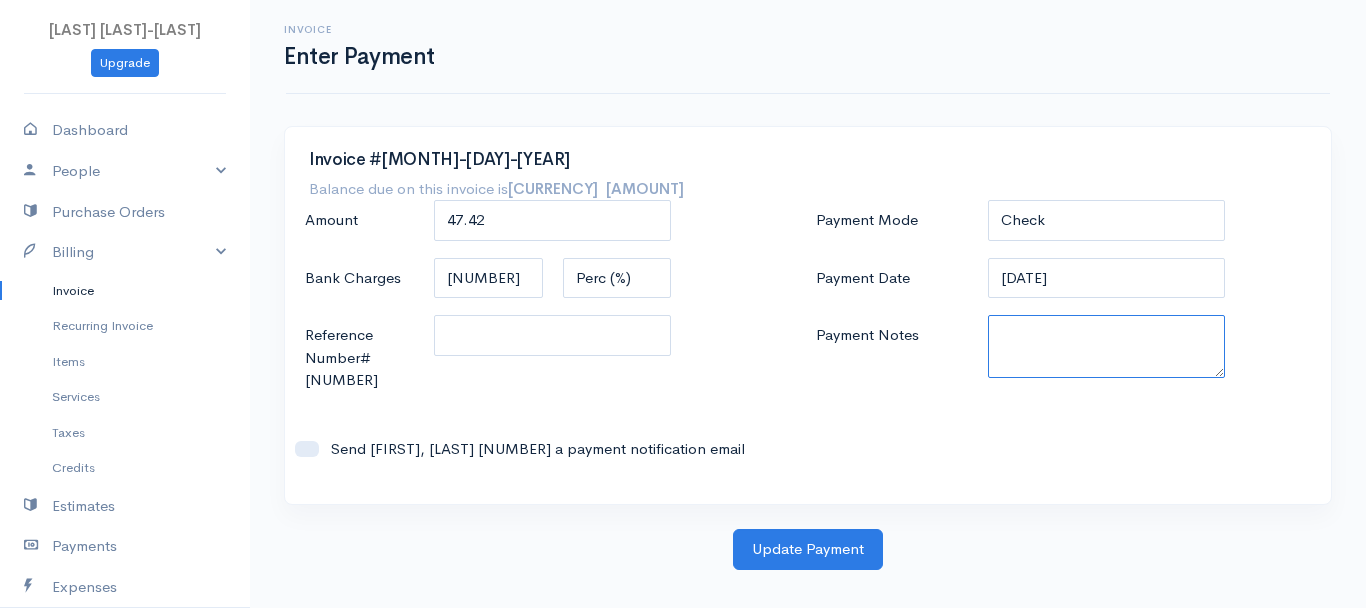 paste on "[PHONE_NUMBER]" 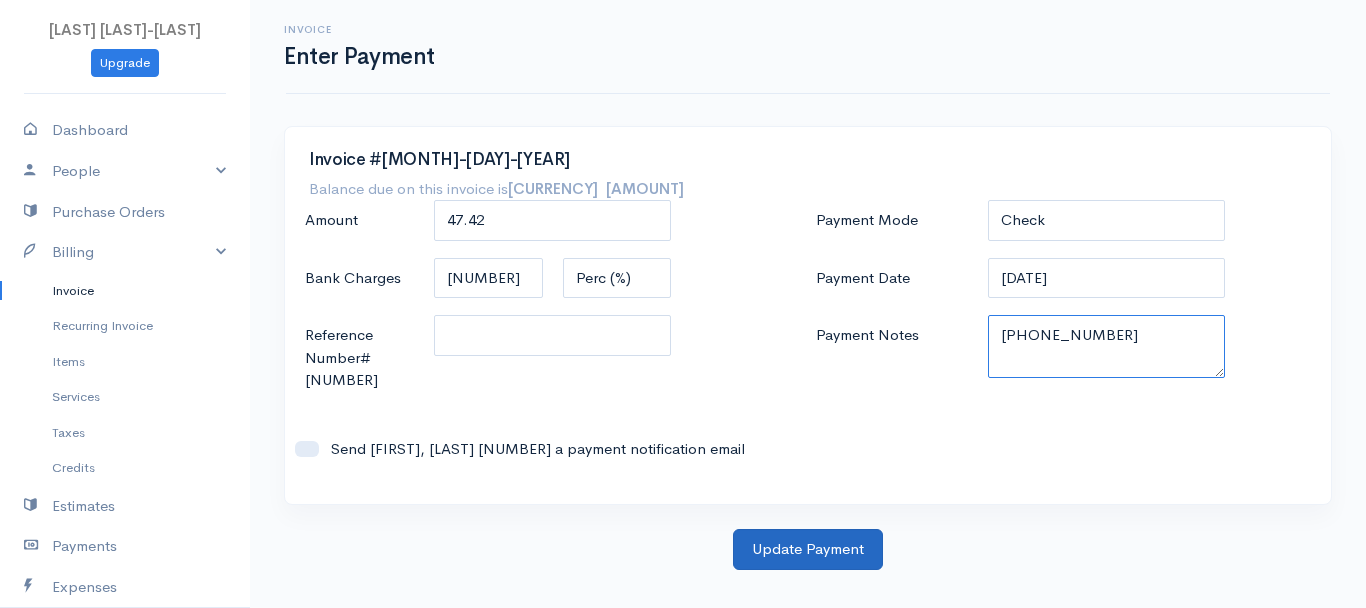 type on "[PHONE_NUMBER]" 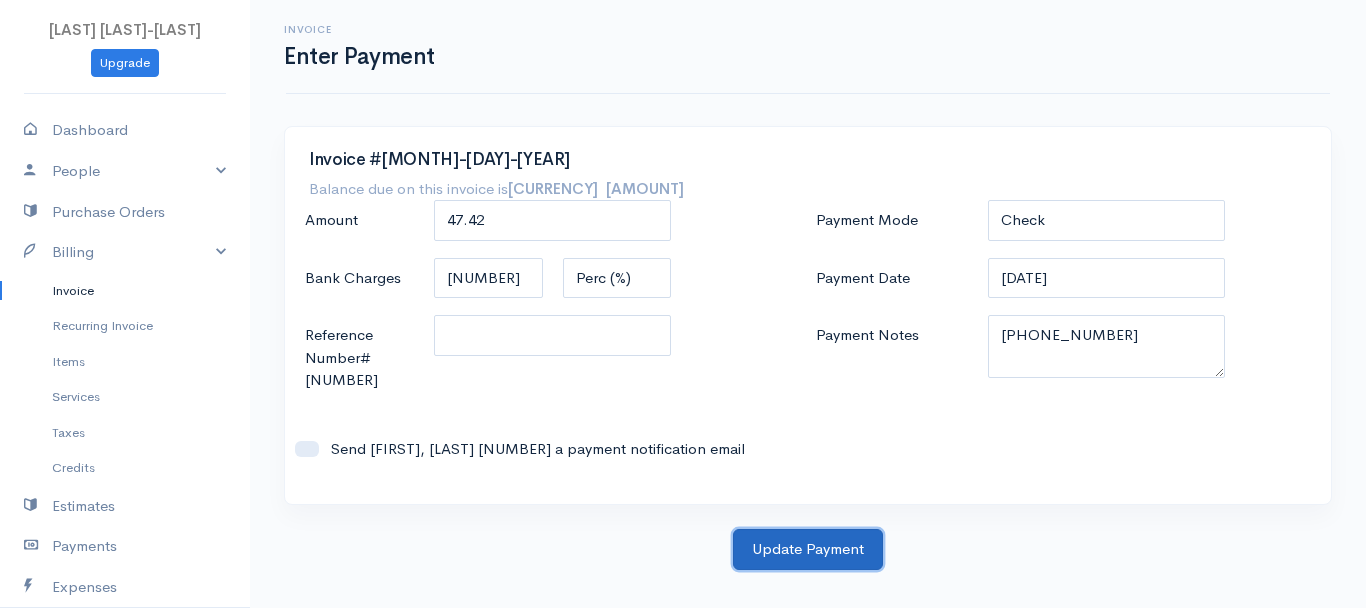 click on "Update Payment" at bounding box center (808, 549) 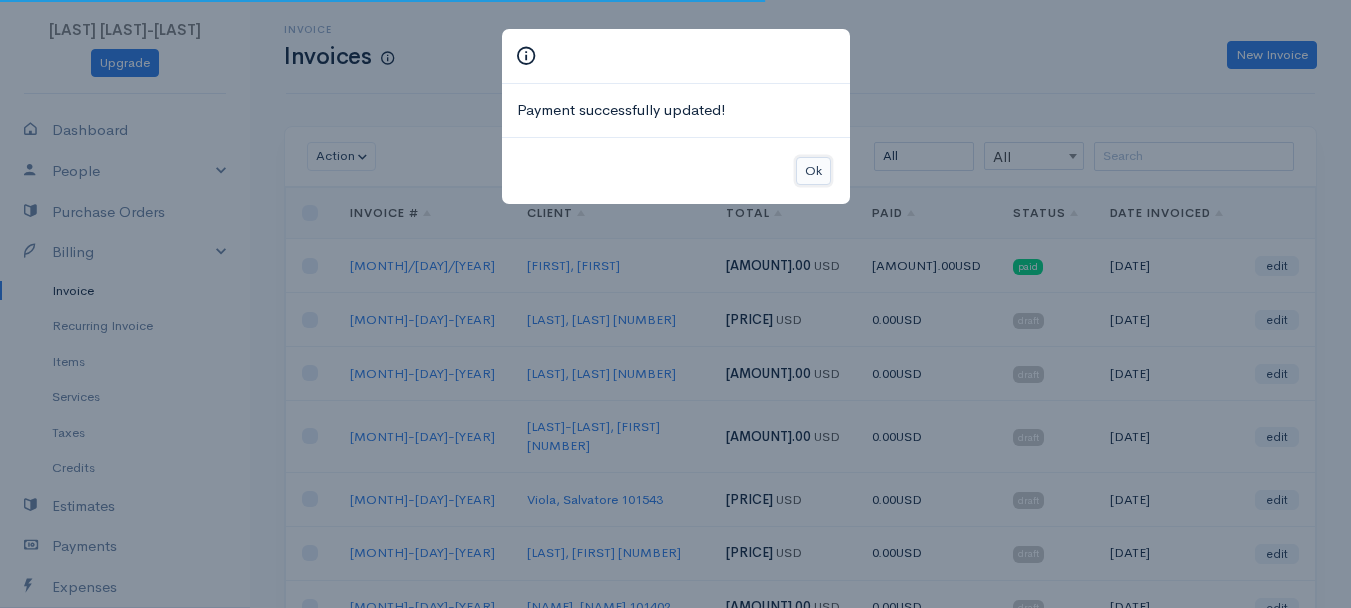click on "Ok" at bounding box center (813, 171) 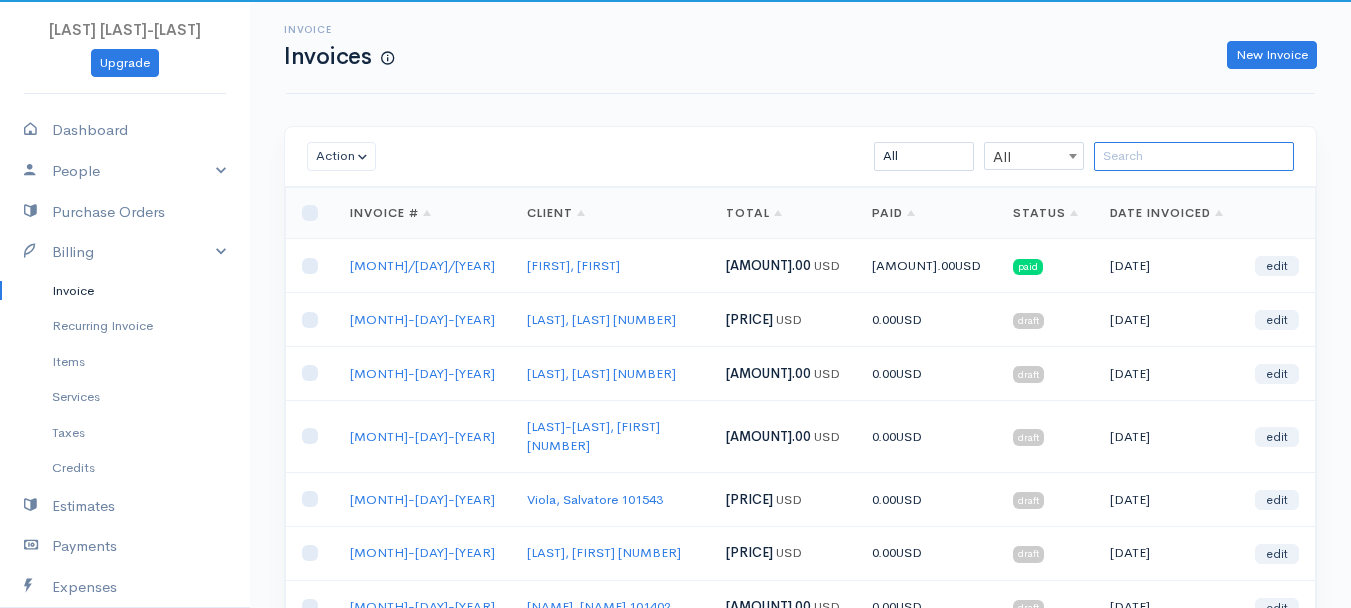 click at bounding box center [1194, 156] 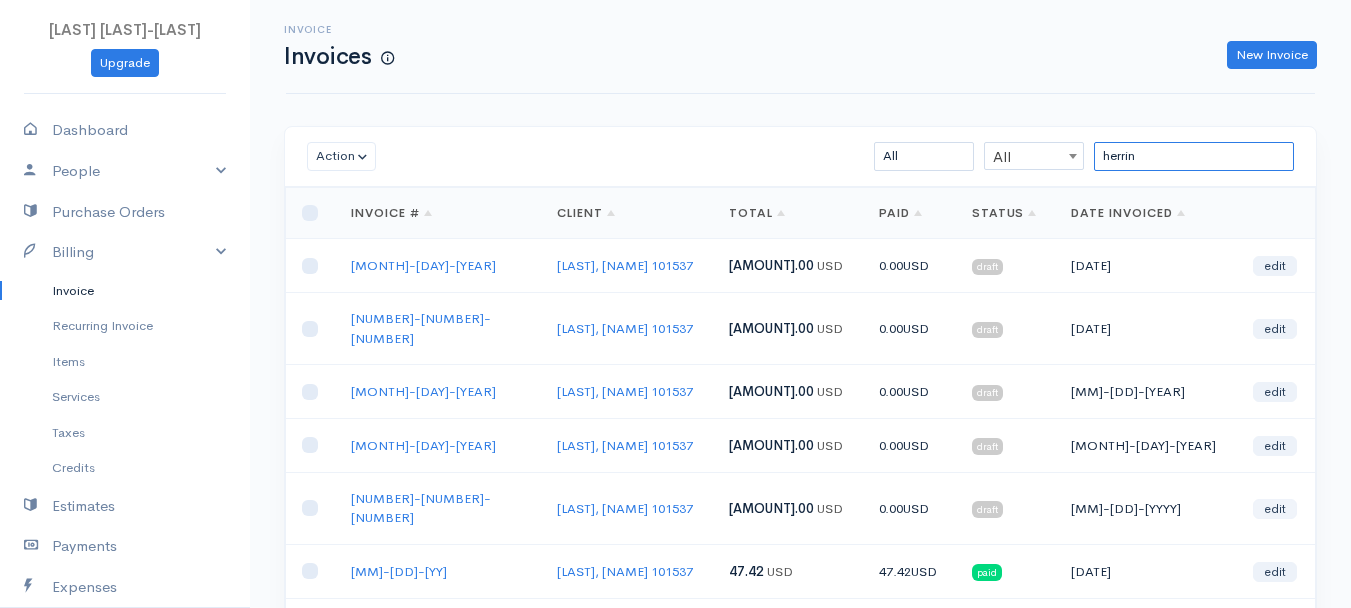 type on "herrin" 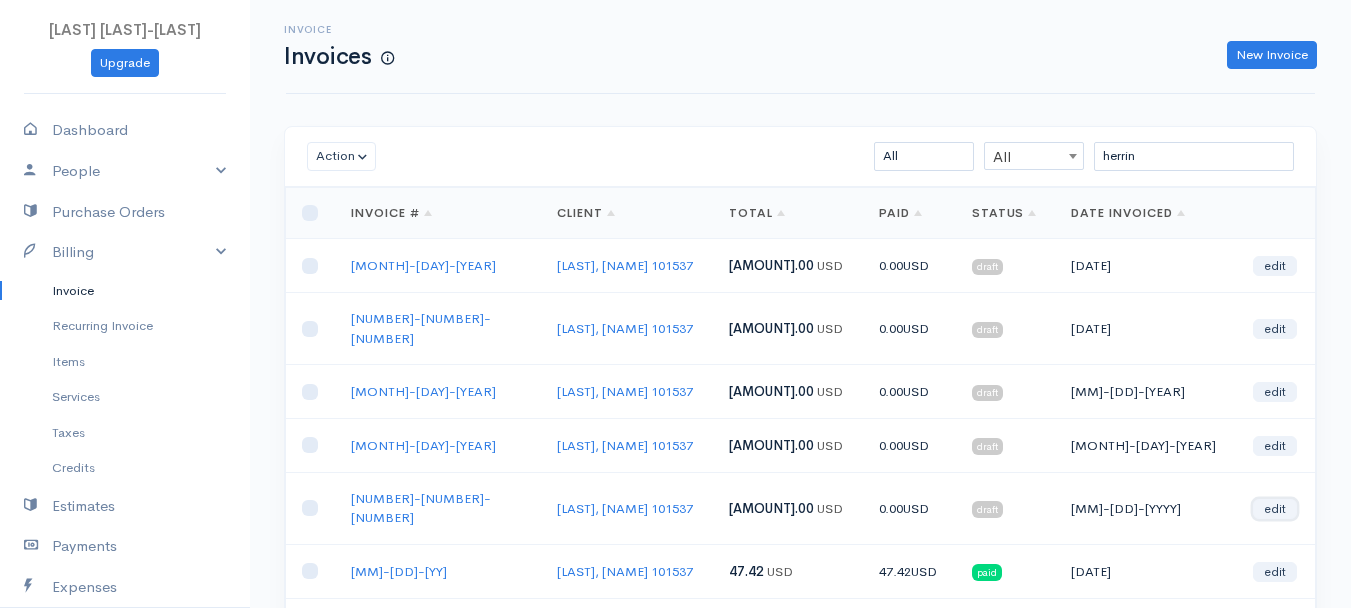 click on "edit" at bounding box center (1275, 509) 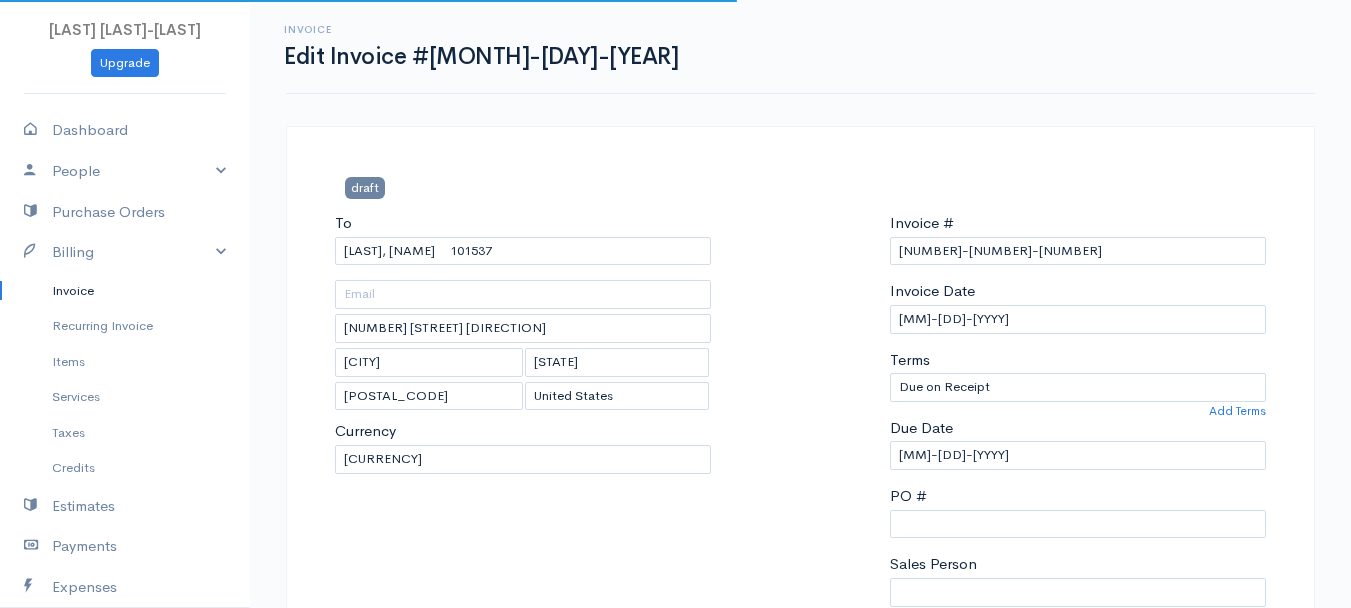scroll, scrollTop: 300, scrollLeft: 0, axis: vertical 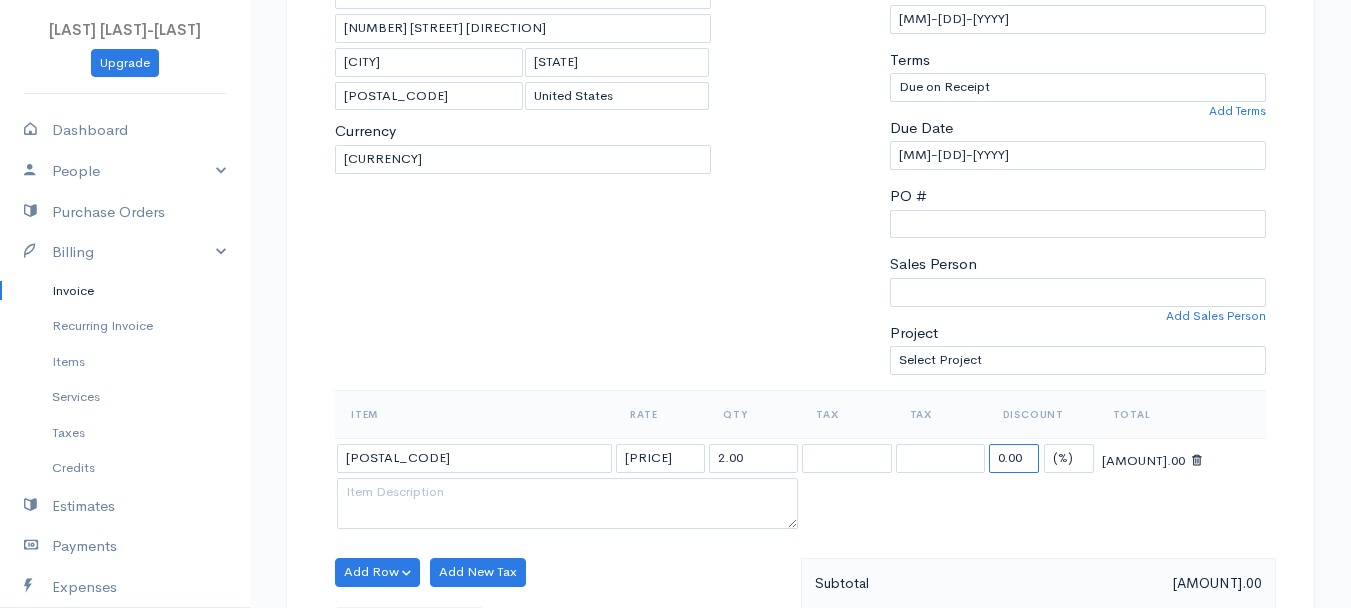 click on "0.00" at bounding box center (1014, 458) 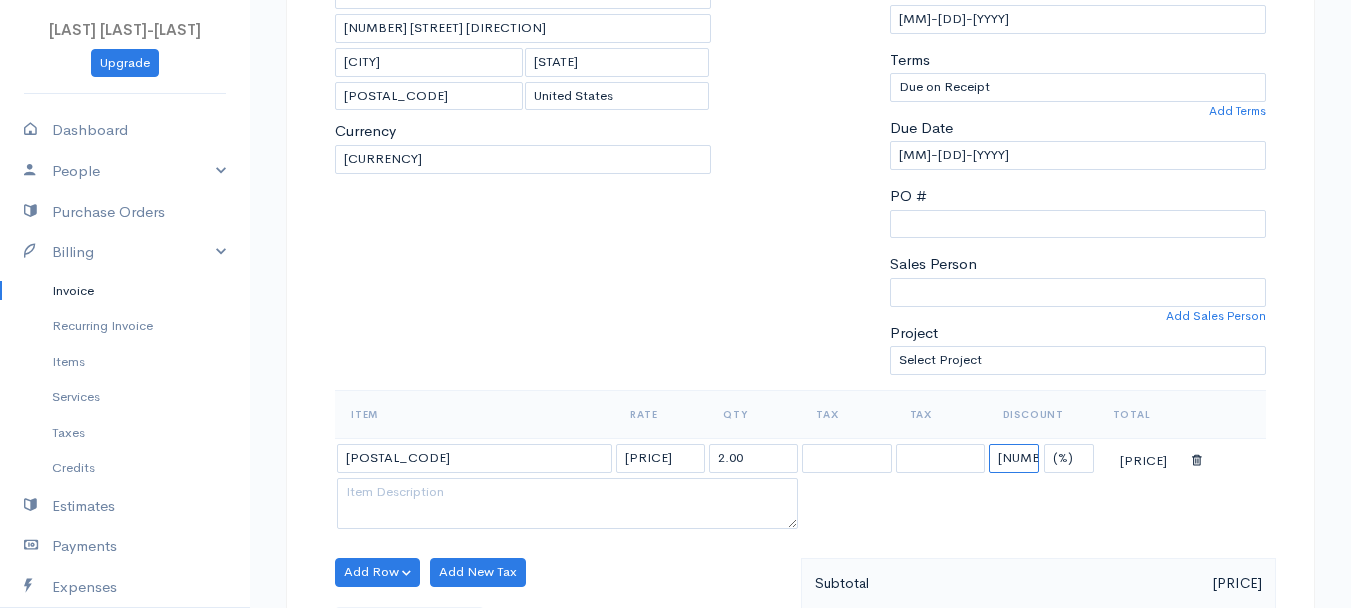 type on "[NUM].[NUM]" 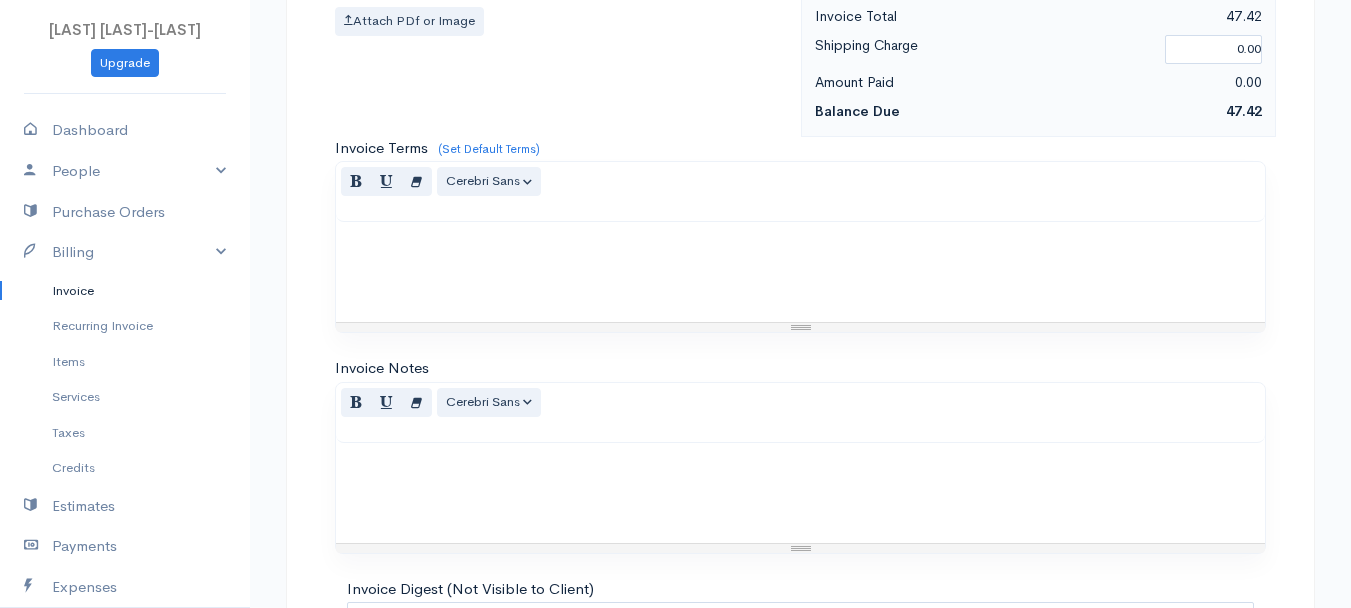 scroll, scrollTop: 1121, scrollLeft: 0, axis: vertical 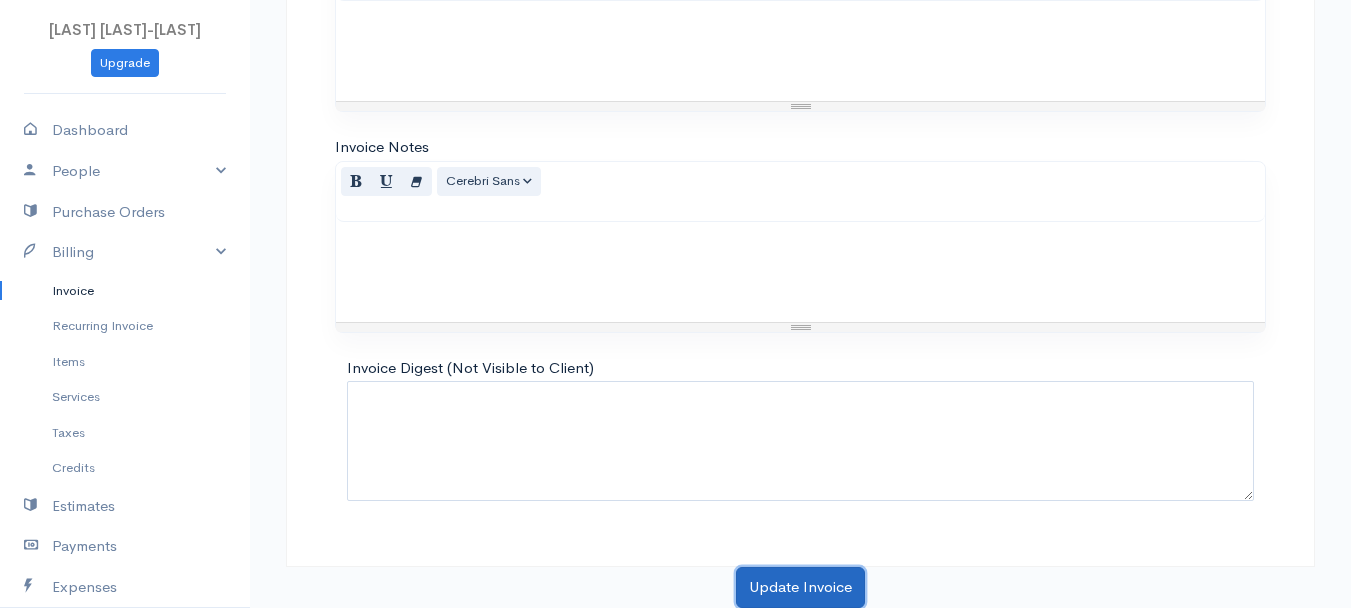 click on "Update Invoice" at bounding box center [800, 587] 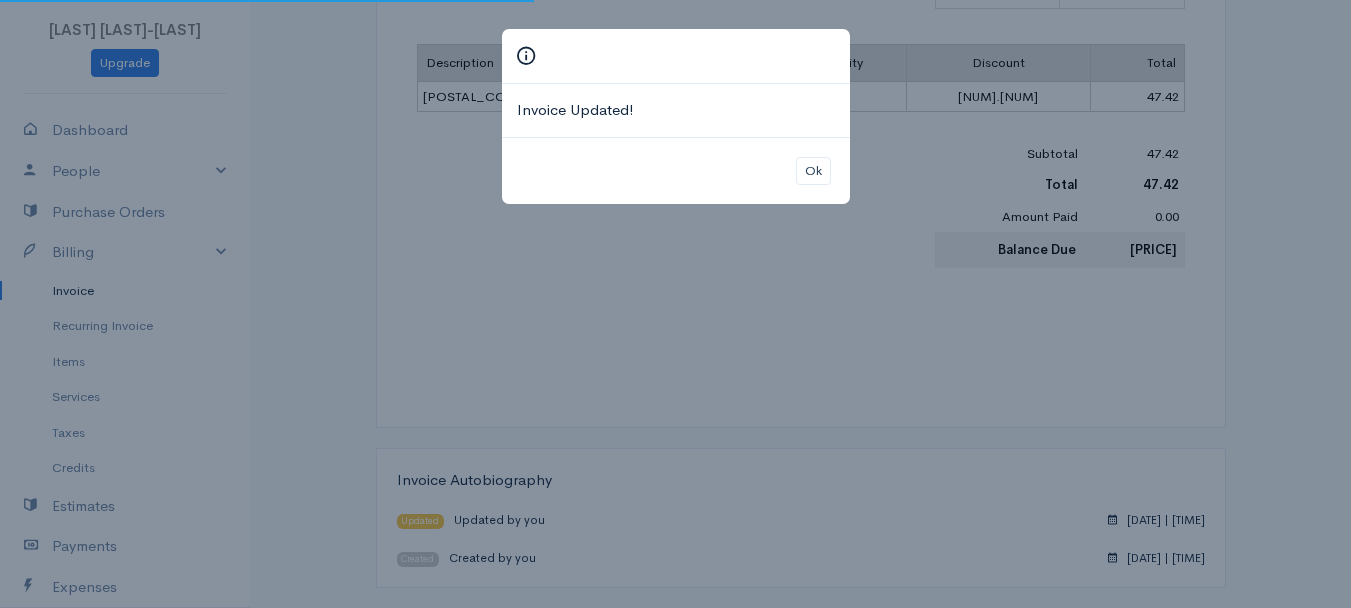 scroll, scrollTop: 0, scrollLeft: 0, axis: both 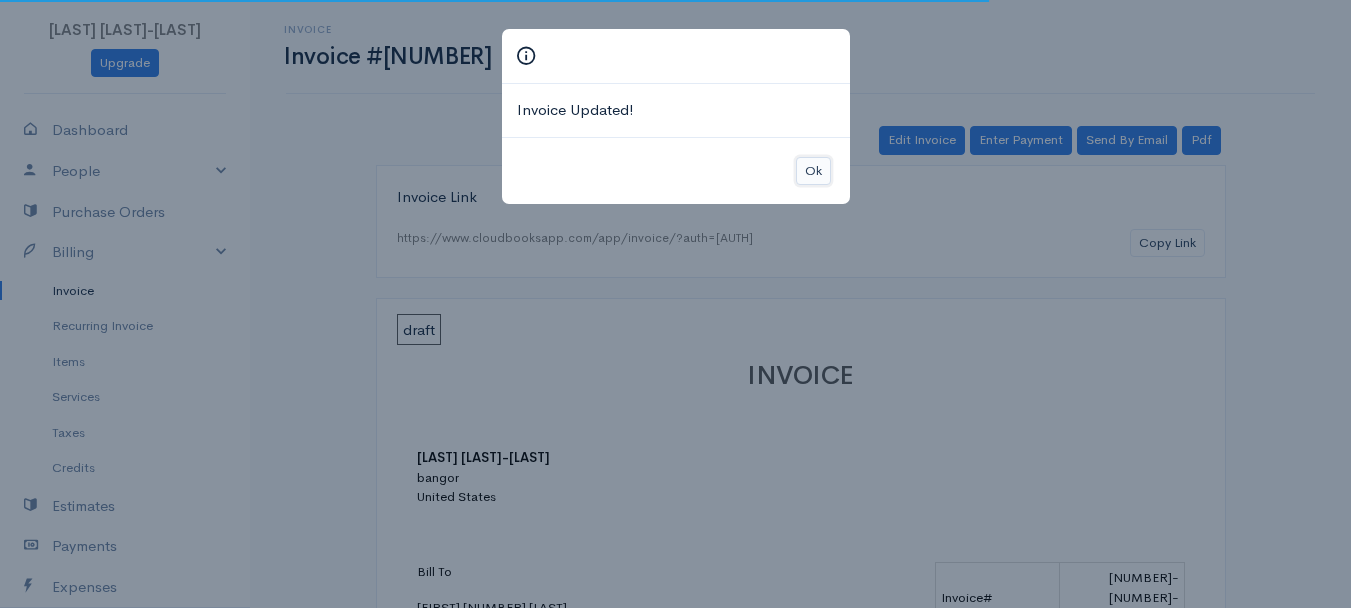 click on "Ok" at bounding box center [813, 171] 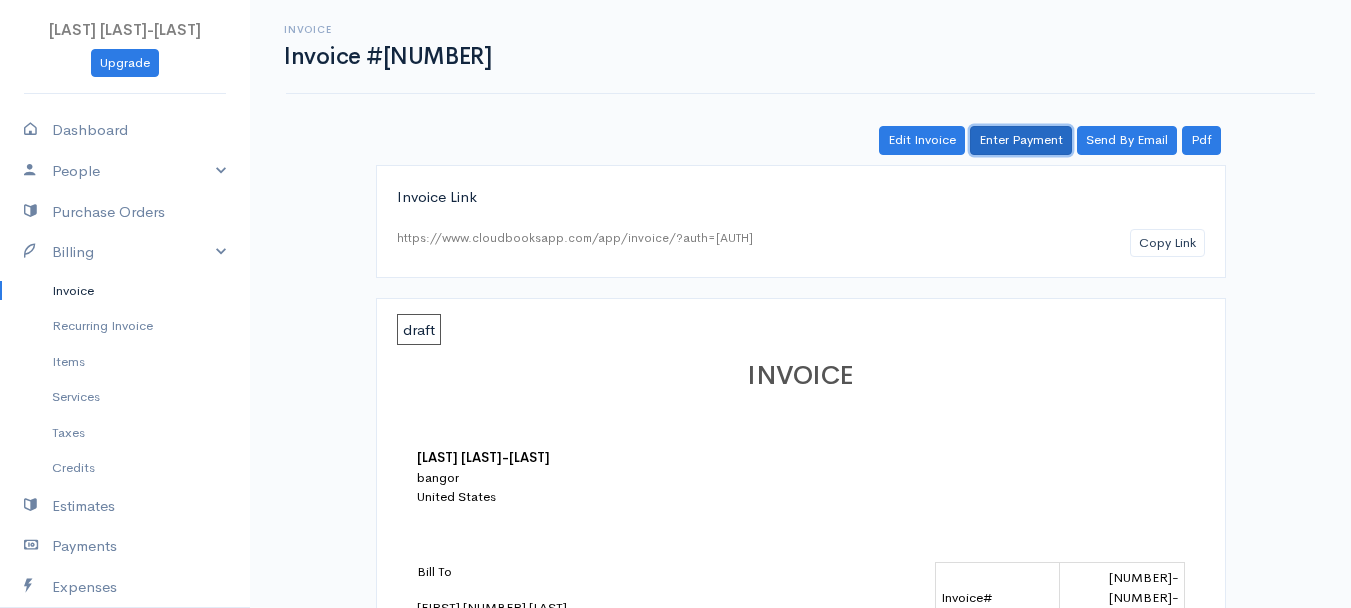 click on "Enter Payment" at bounding box center [1021, 140] 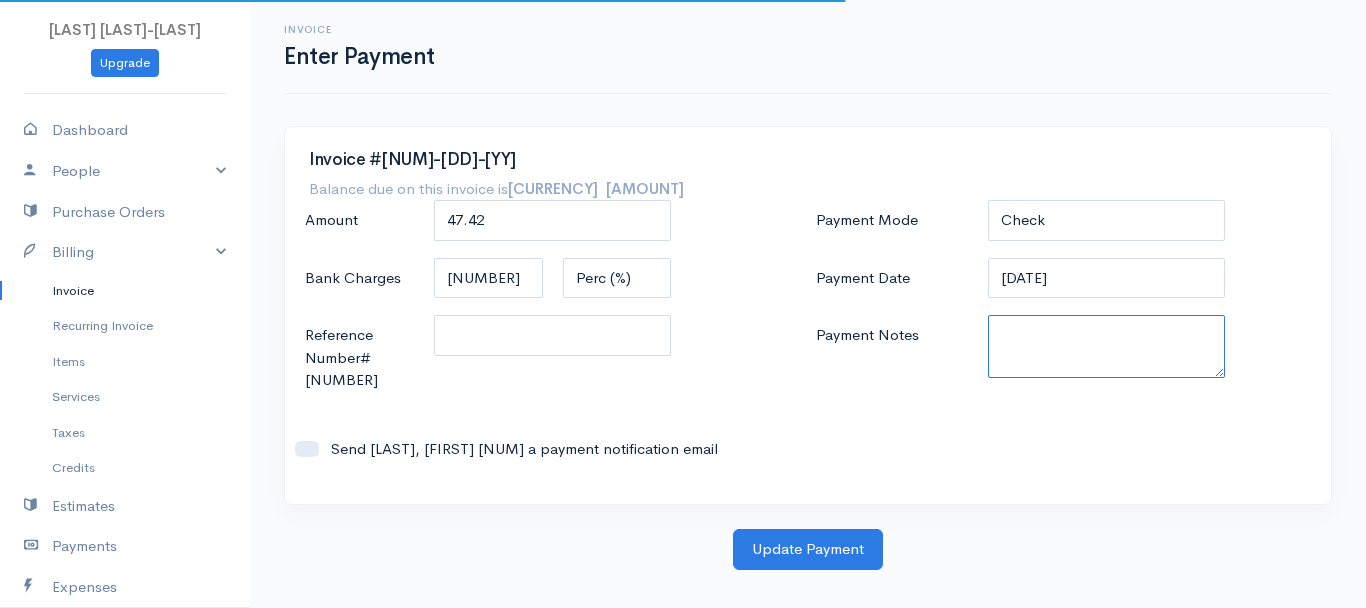 paste on "[PHONE_NUMBER]" 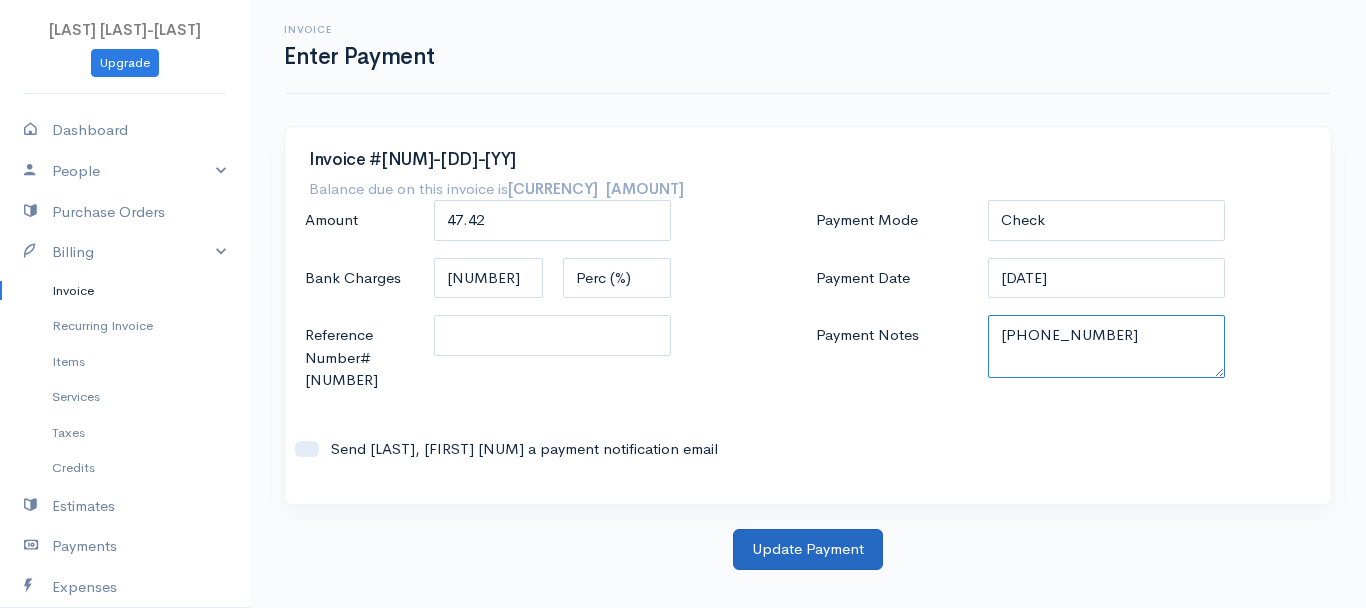 type on "[PHONE_NUMBER]" 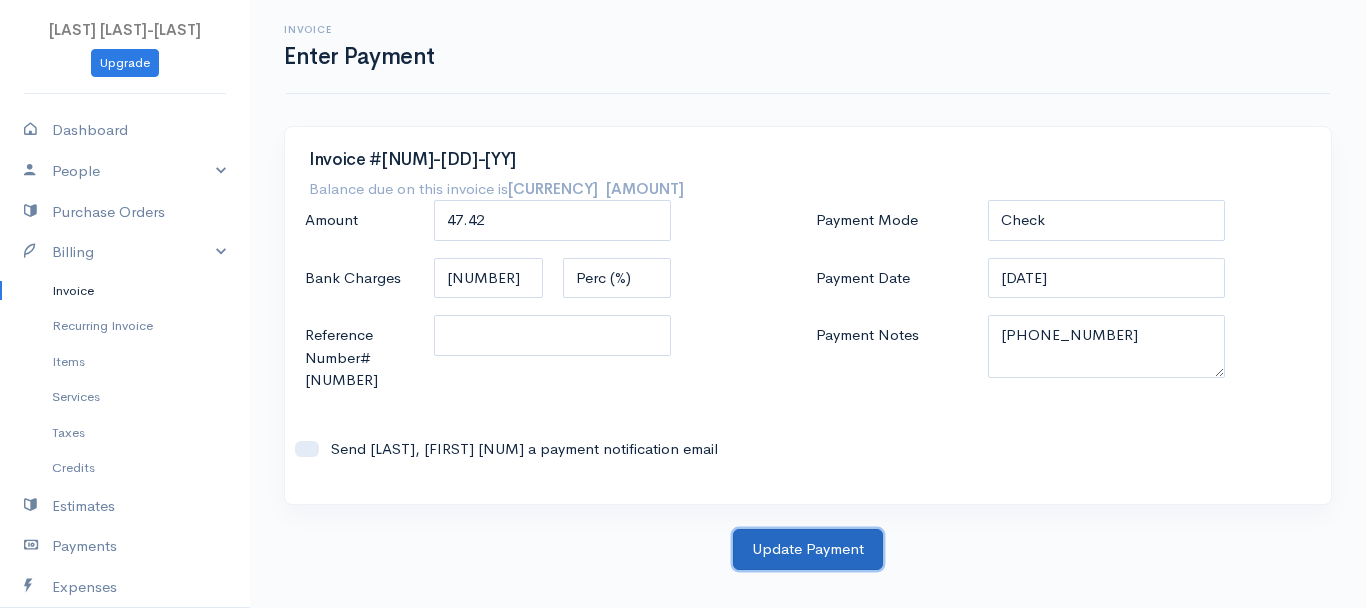 click on "Update Payment" at bounding box center [808, 549] 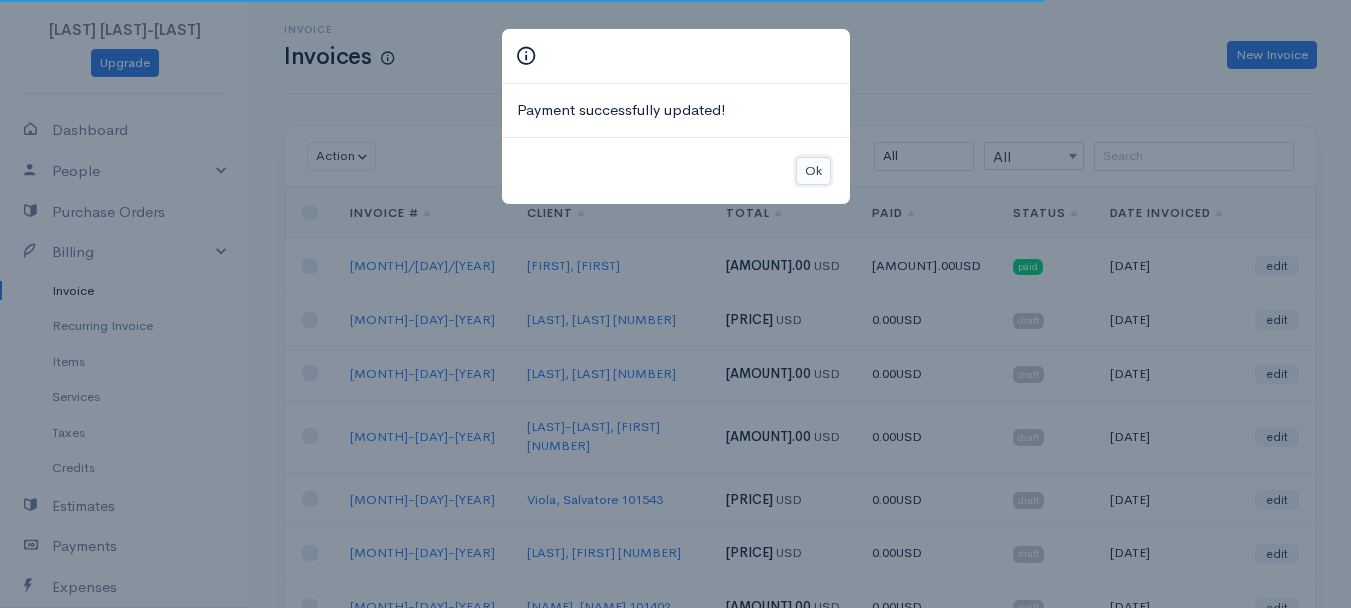 click on "Ok" at bounding box center (813, 171) 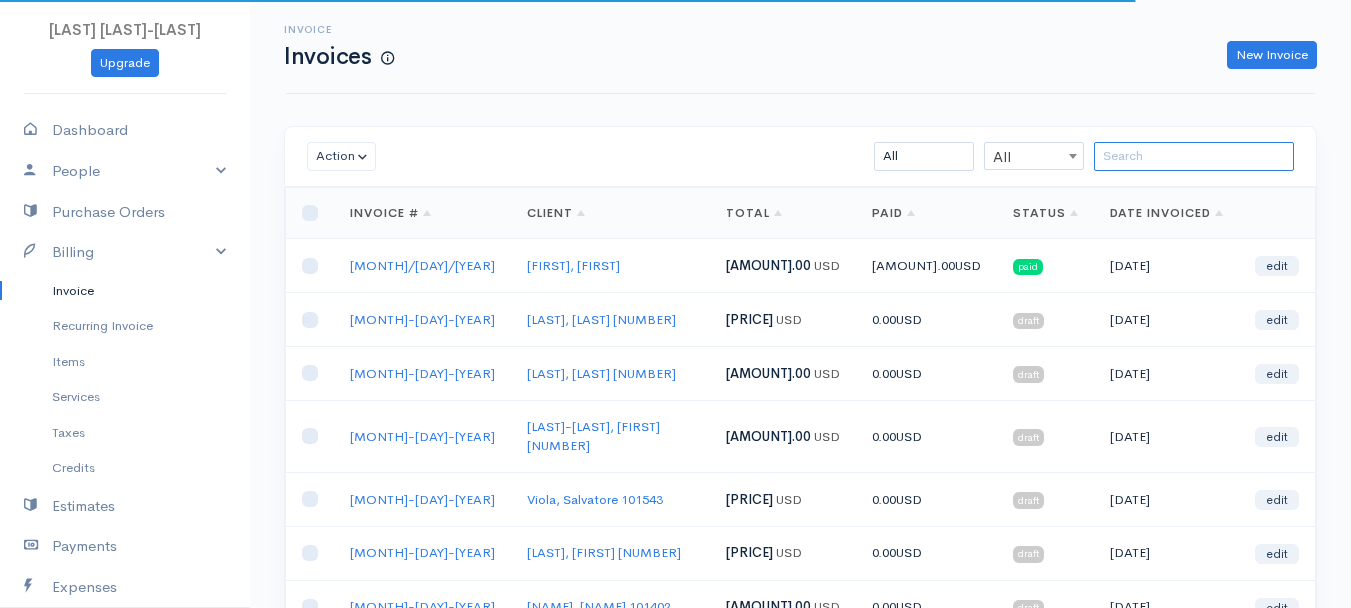 click at bounding box center [1194, 156] 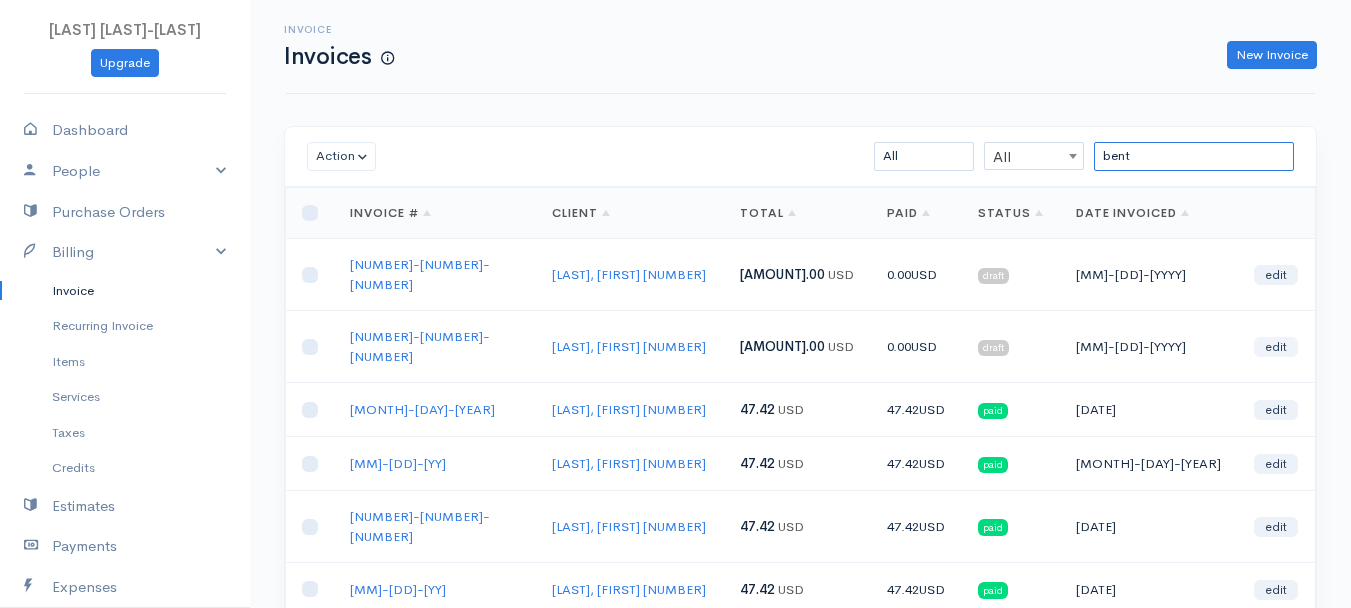type on "bent" 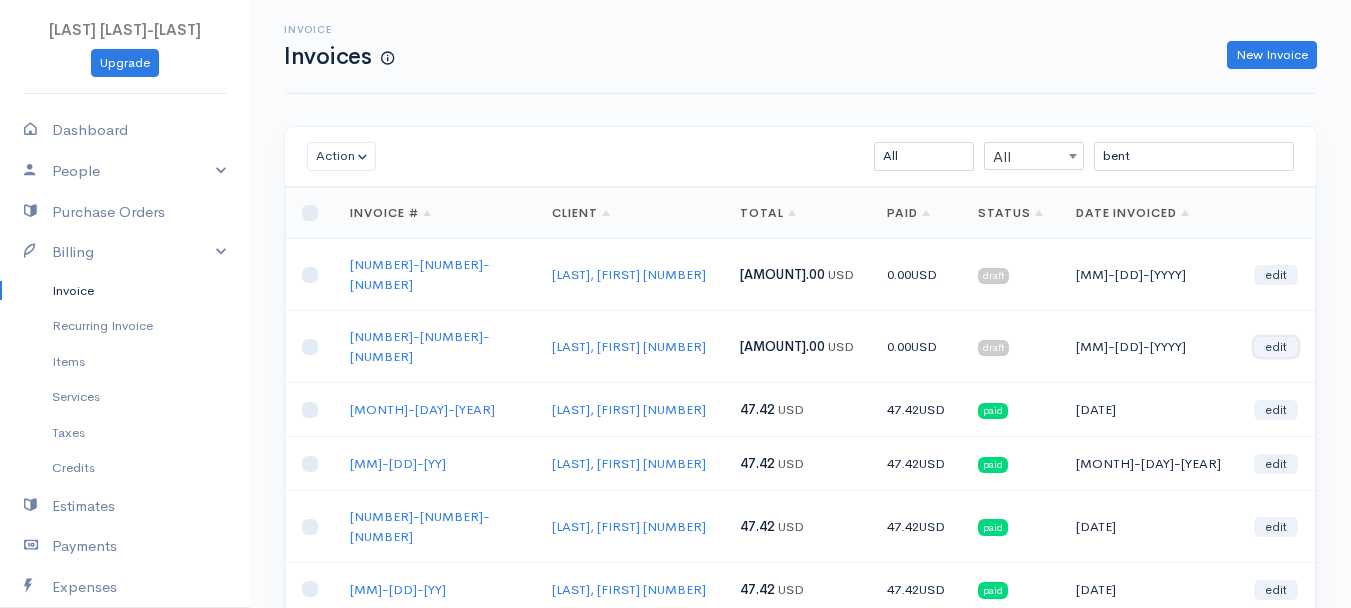 click on "edit" at bounding box center (1276, 347) 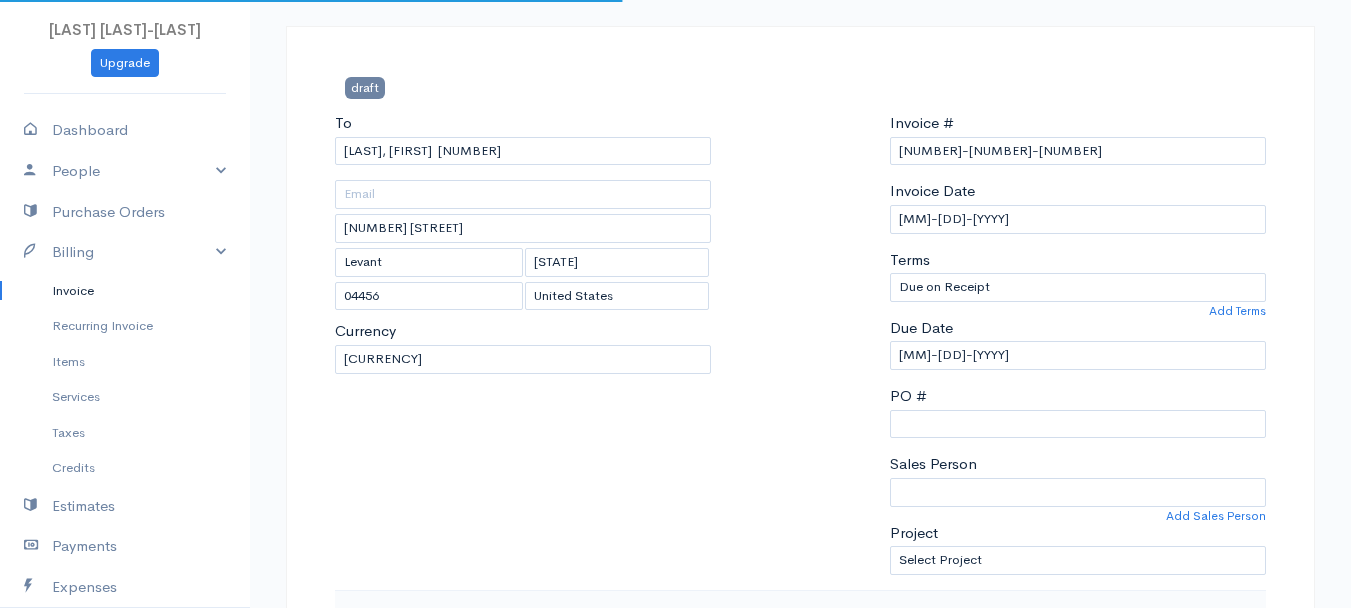 scroll, scrollTop: 500, scrollLeft: 0, axis: vertical 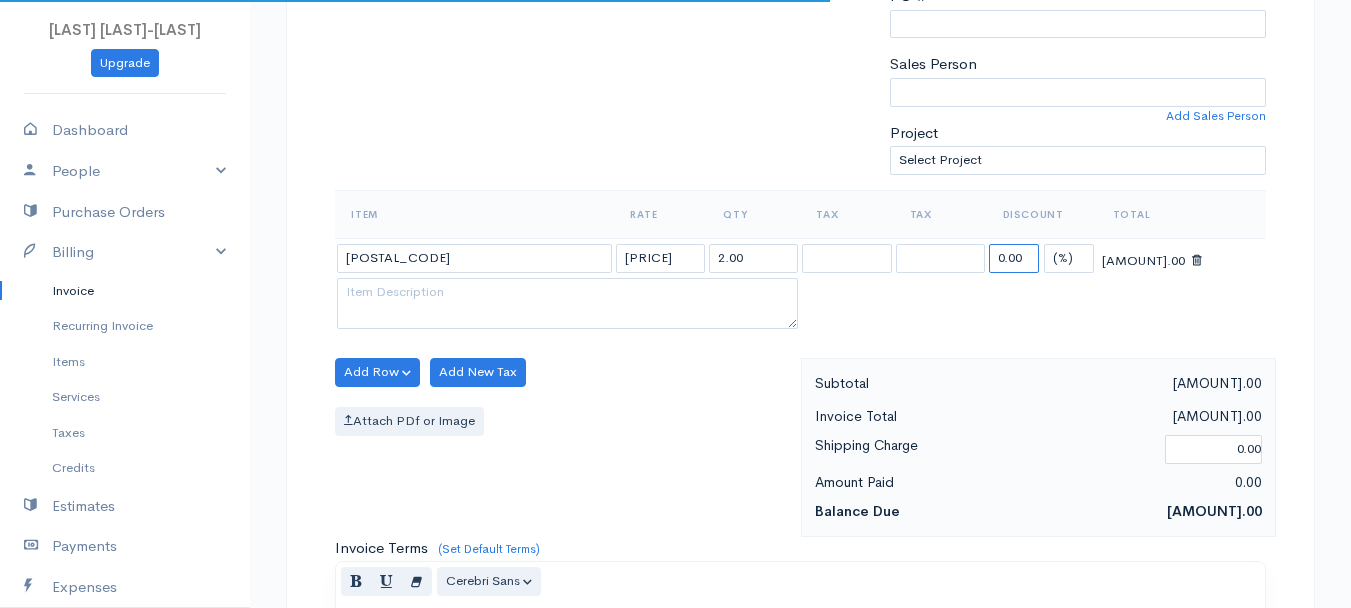 click on "0.00" at bounding box center (1014, 258) 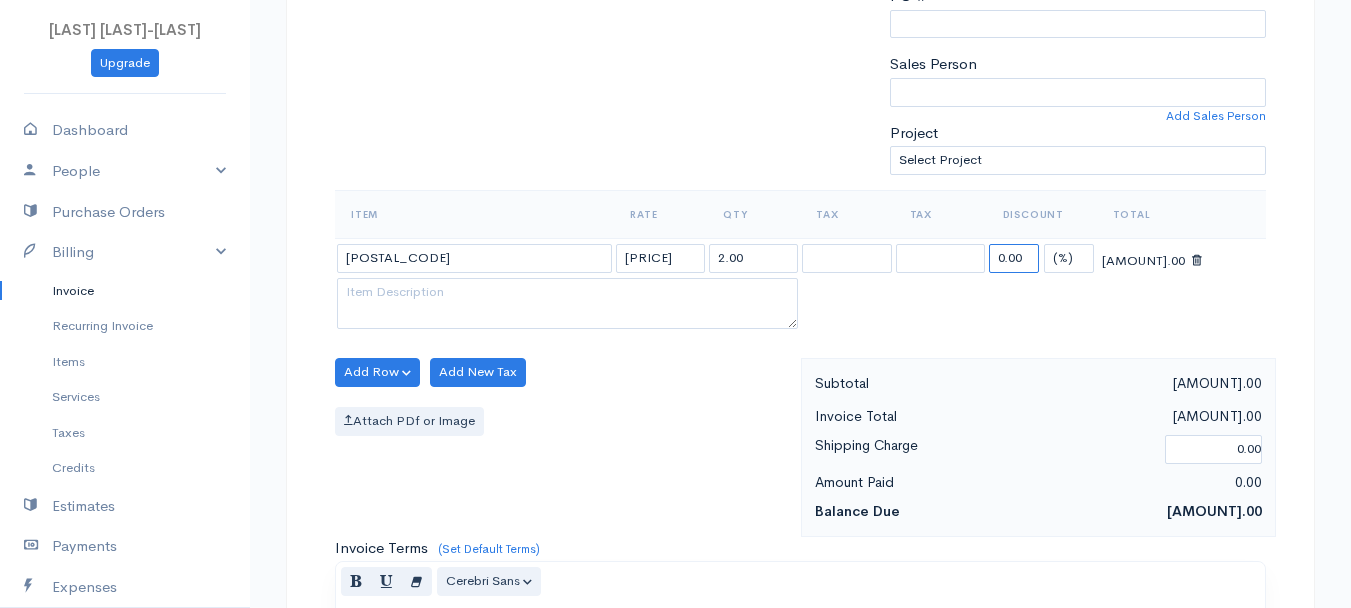 click on "0.00" at bounding box center [1014, 258] 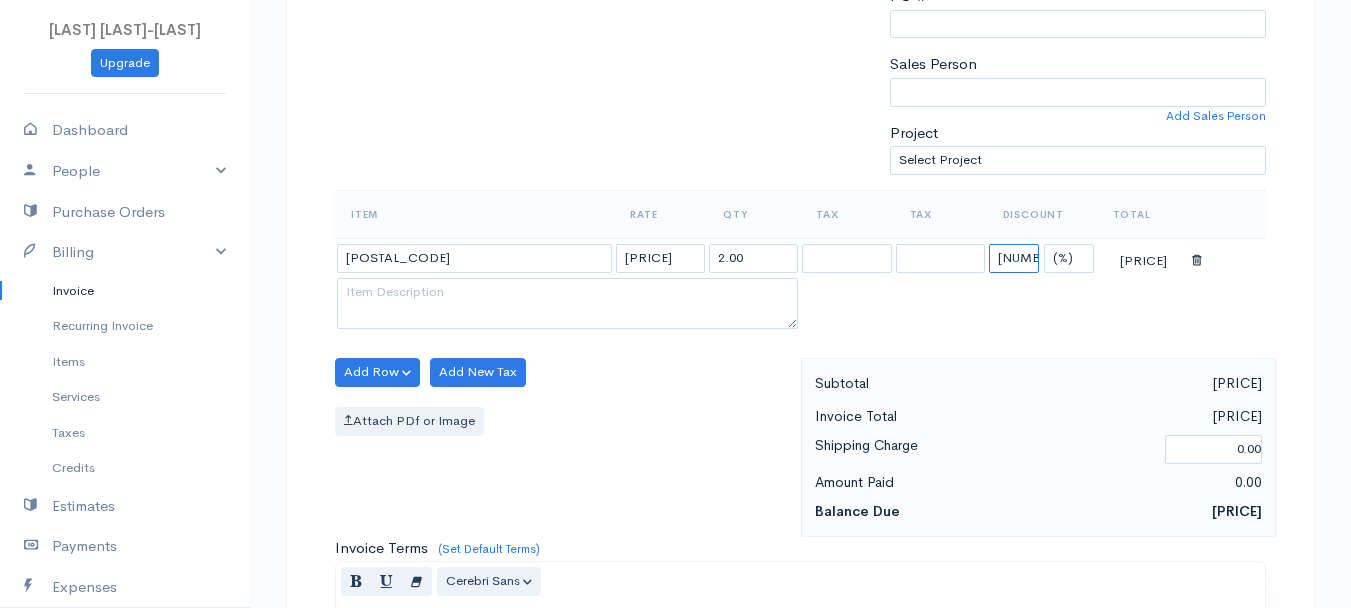 type on "[NUM].[NUM]" 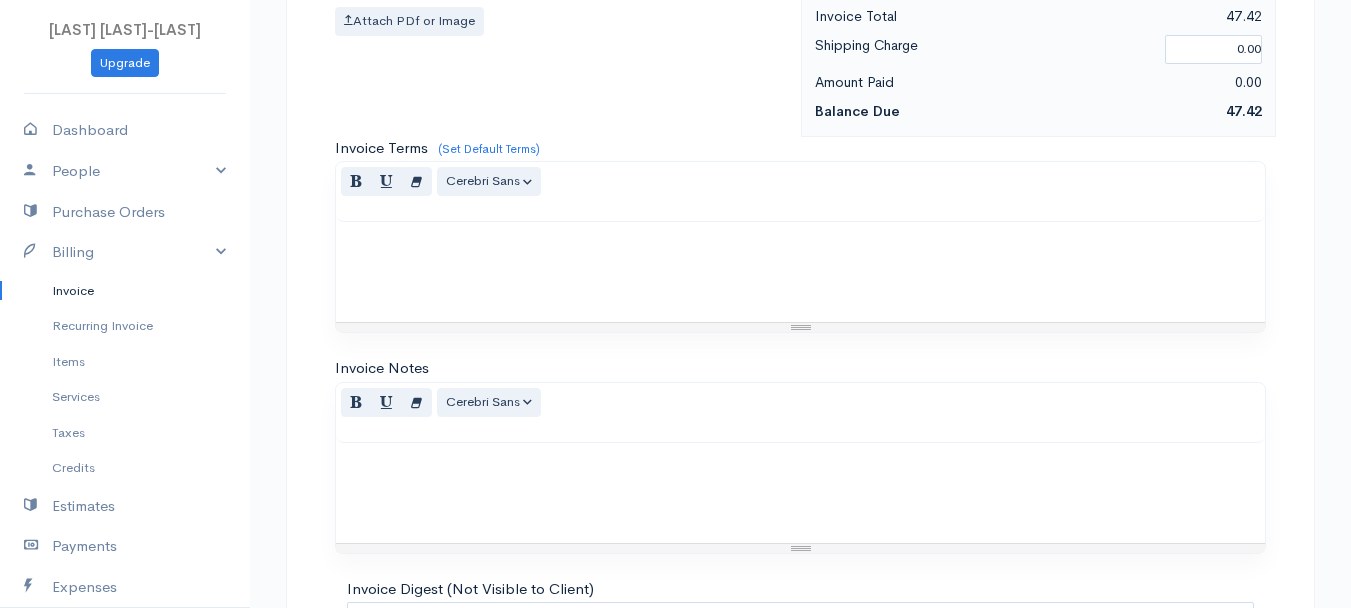 scroll, scrollTop: 1121, scrollLeft: 0, axis: vertical 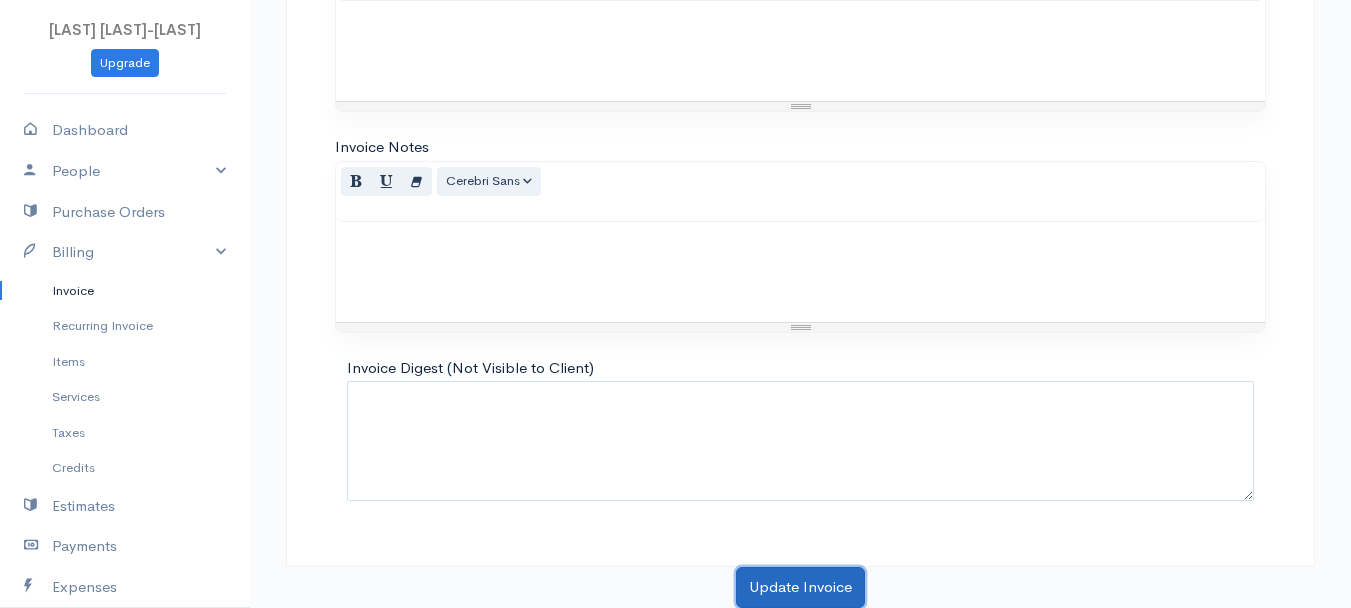 click on "Update Invoice" at bounding box center (800, 587) 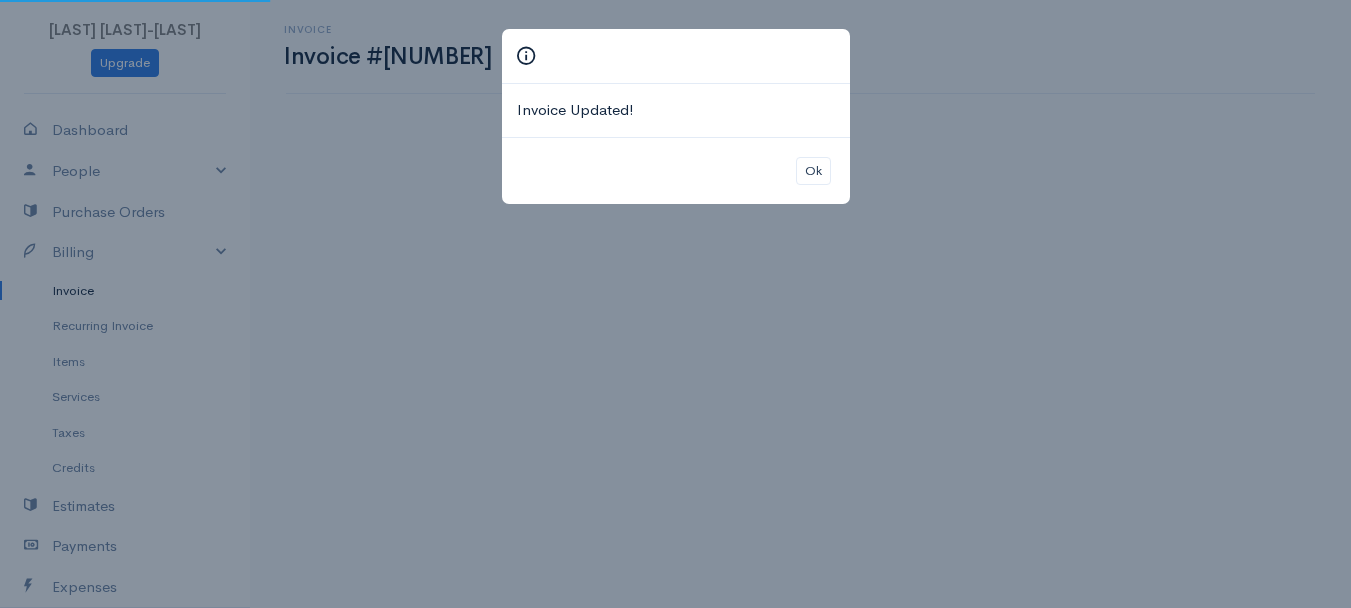 scroll, scrollTop: 0, scrollLeft: 0, axis: both 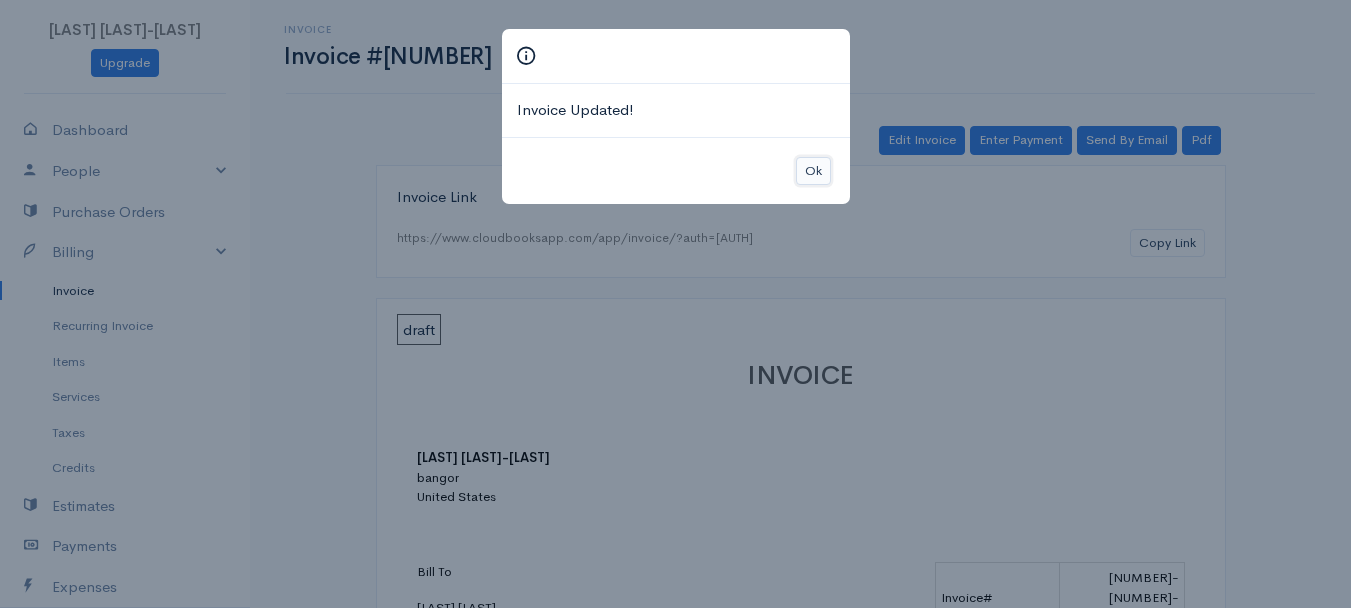 click on "Ok" at bounding box center (813, 171) 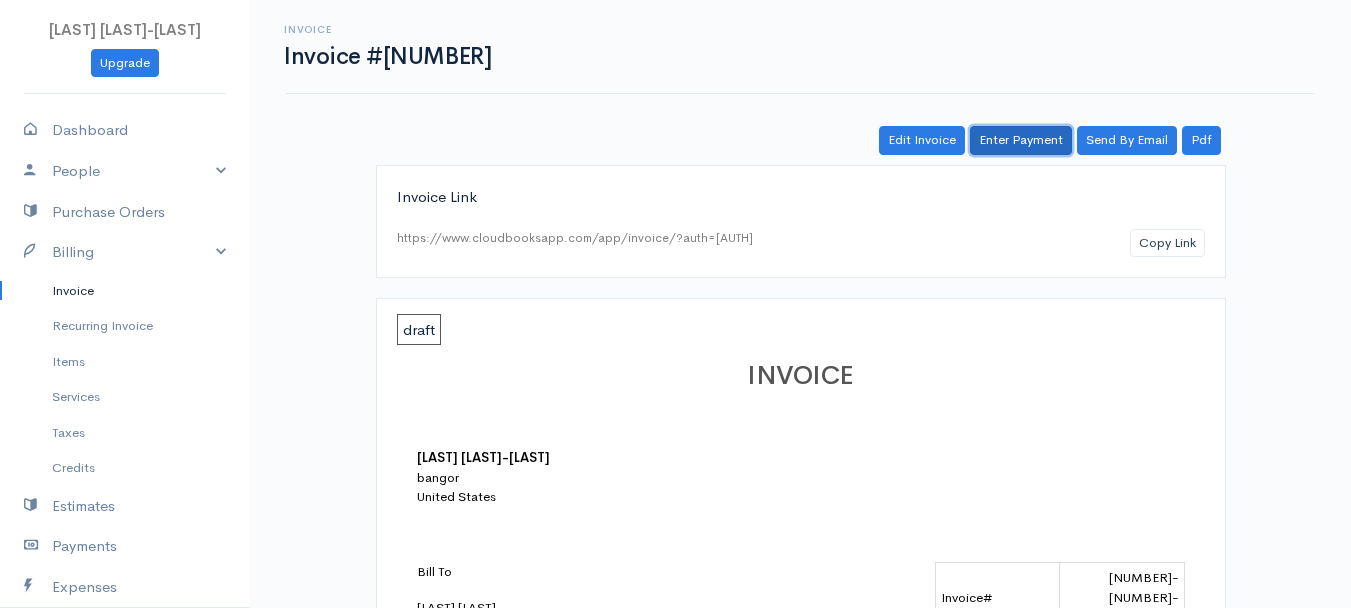 click on "Enter Payment" at bounding box center [1021, 140] 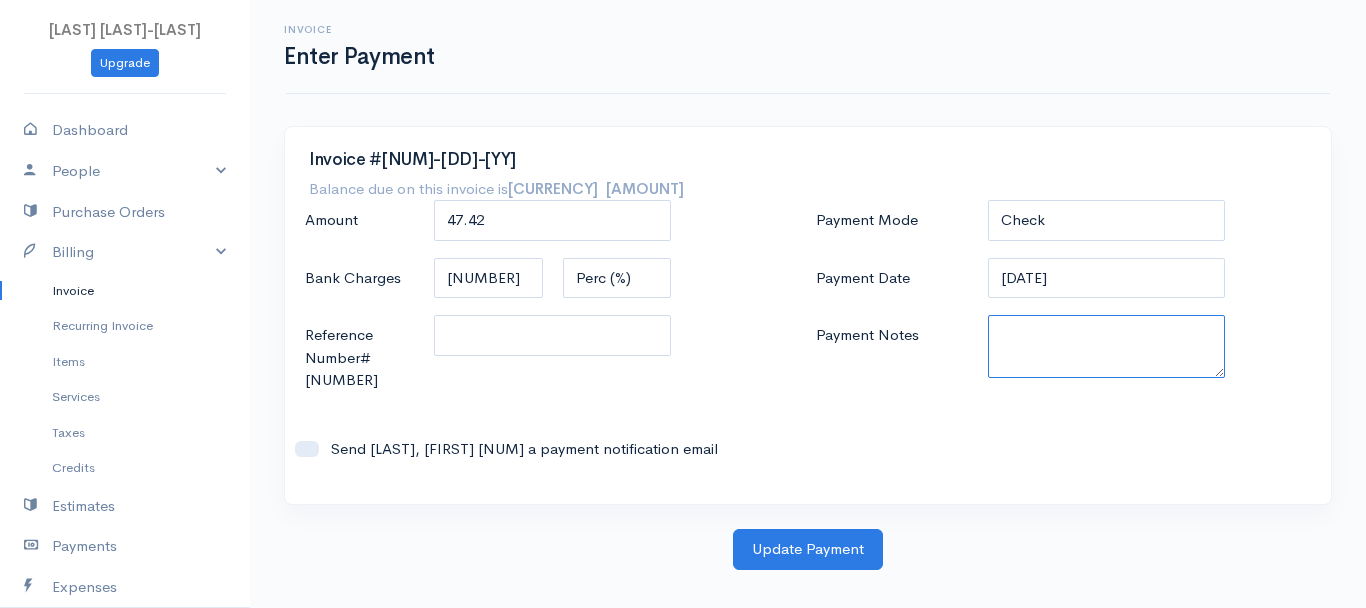paste on "[PHONE_NUMBER]" 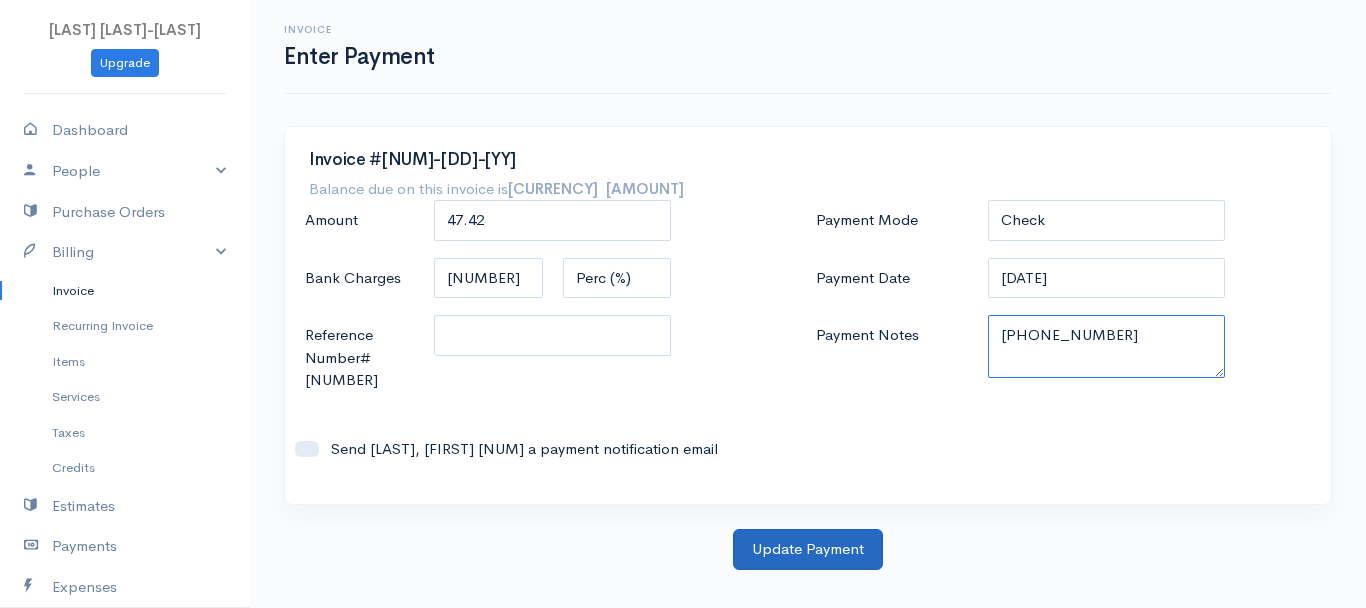 type on "[PHONE_NUMBER]" 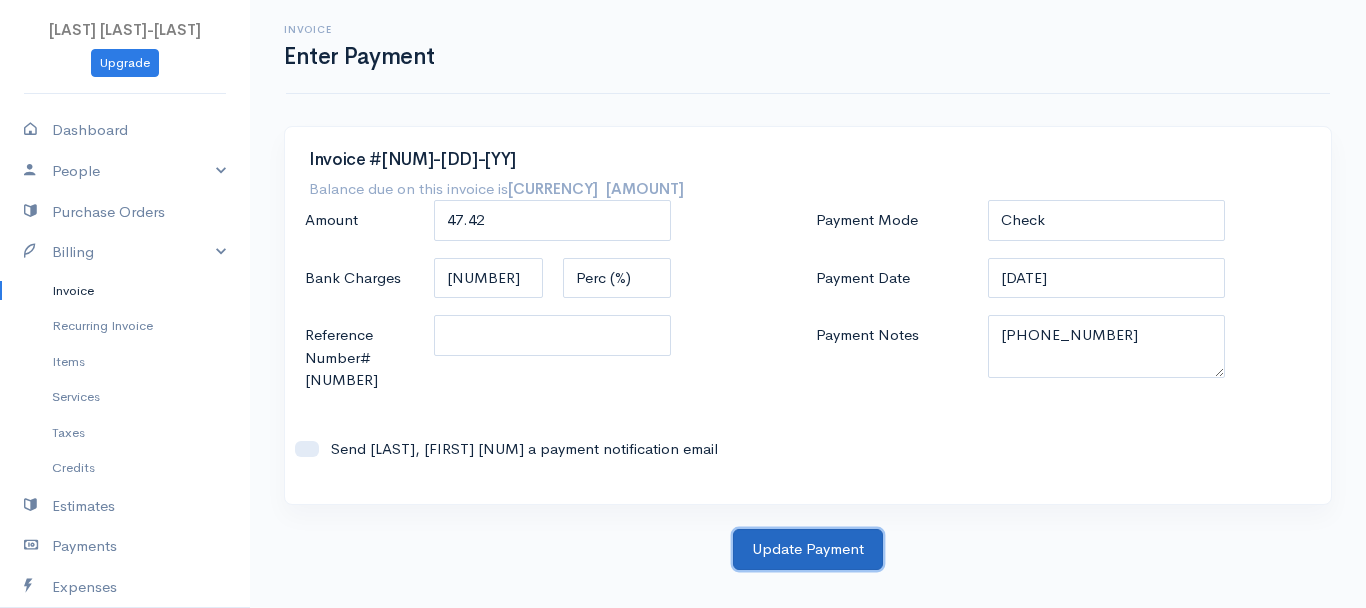 click on "Update Payment" at bounding box center (808, 549) 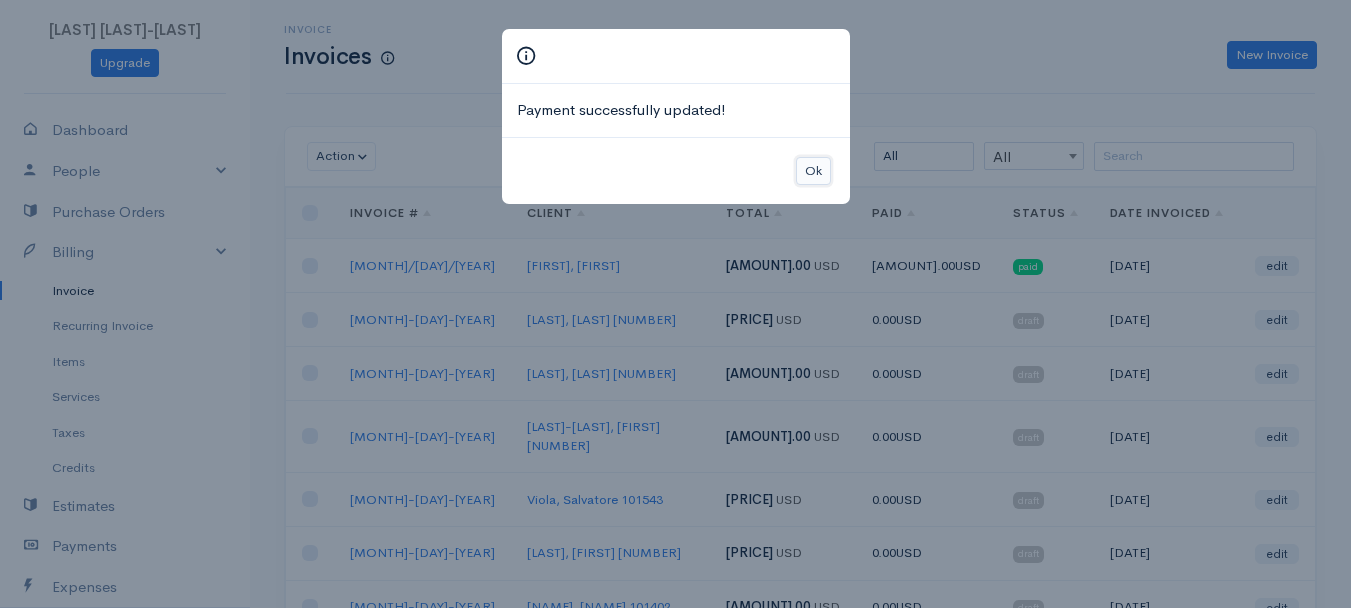click on "Ok" at bounding box center [813, 171] 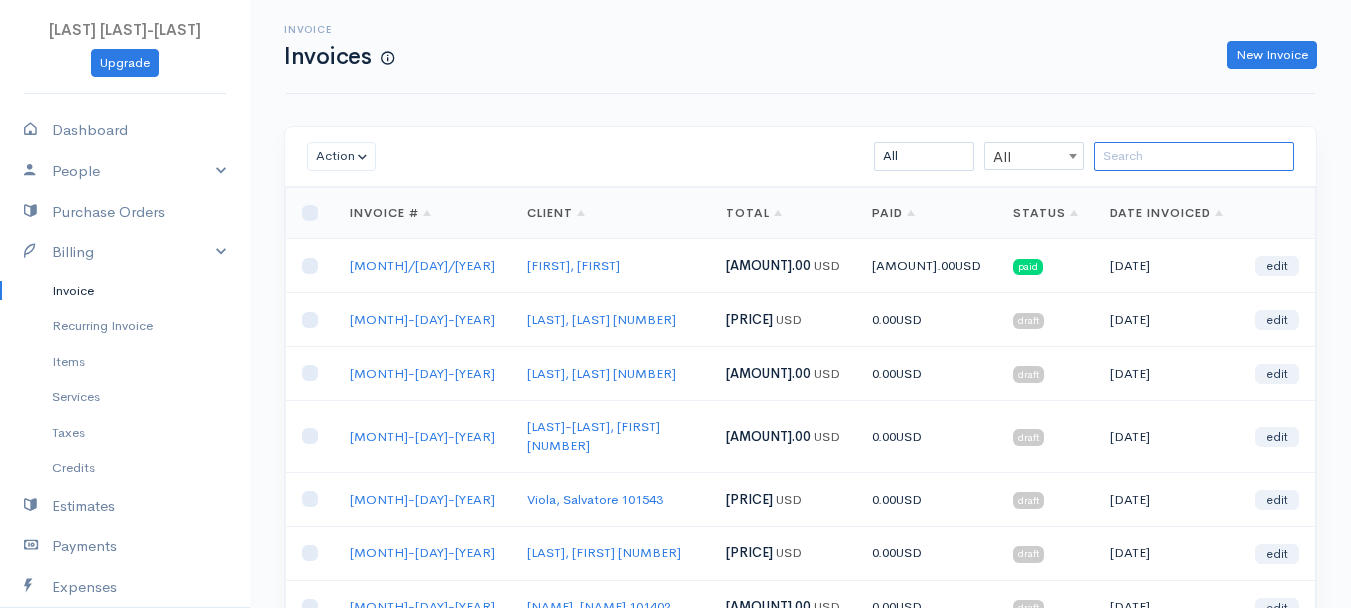 click at bounding box center [1194, 156] 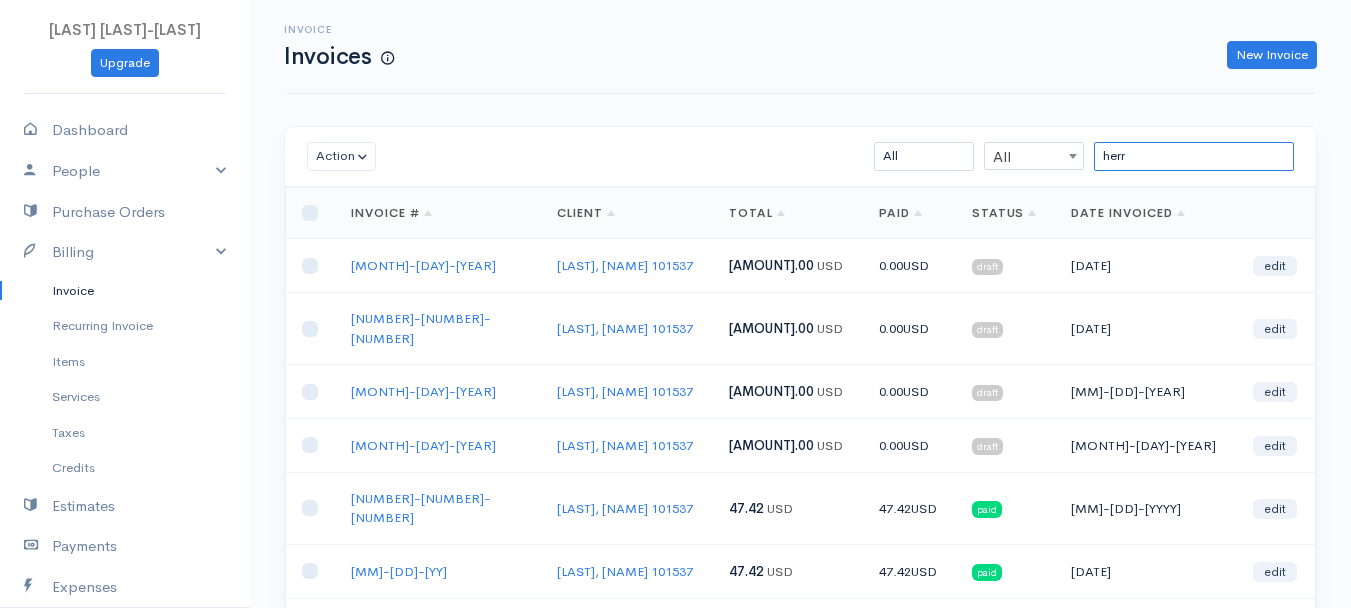 click on "herr" at bounding box center (1194, 156) 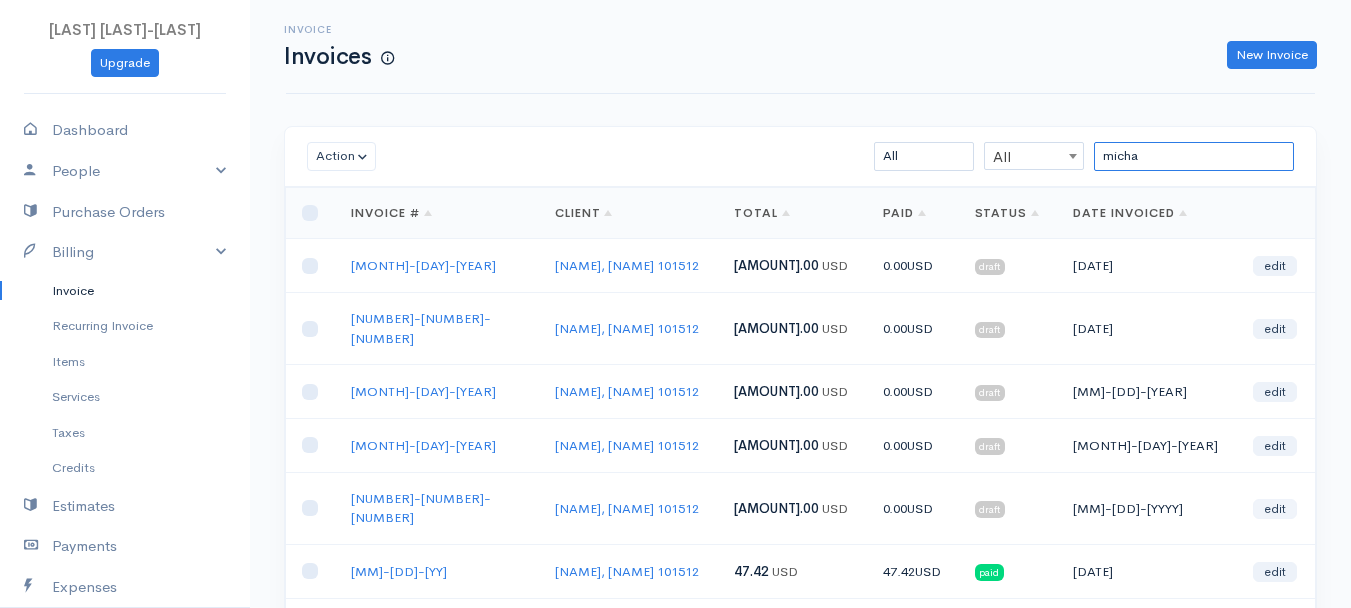 type on "micha" 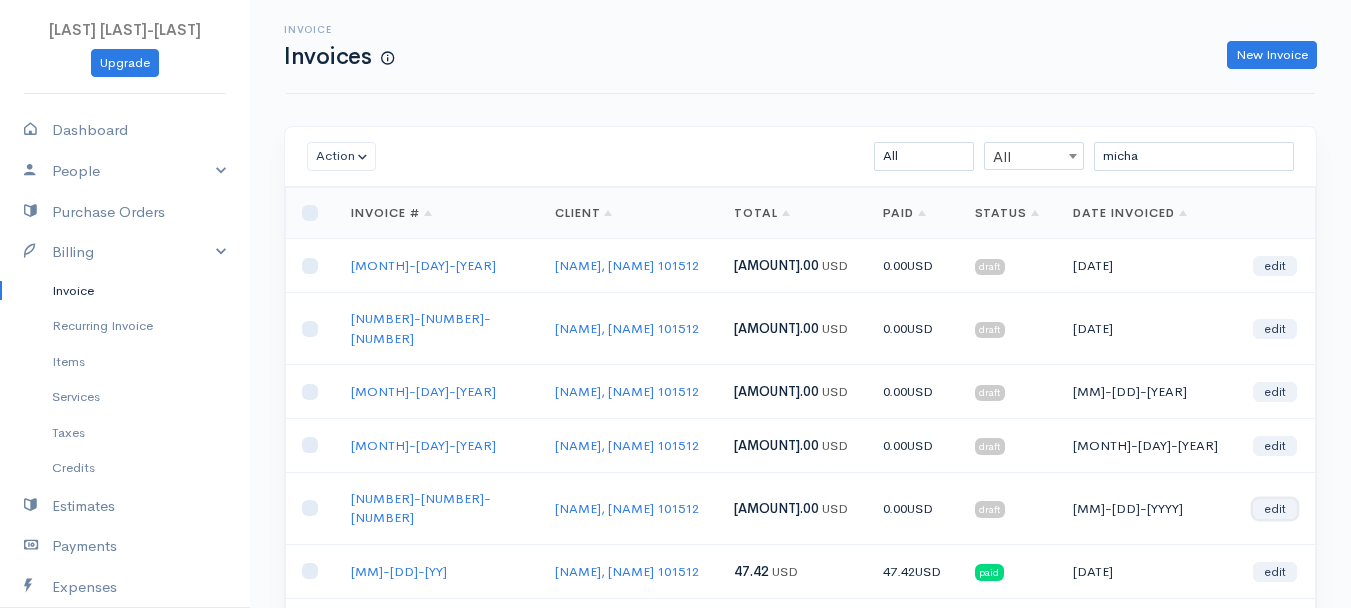click on "edit" at bounding box center [1275, 509] 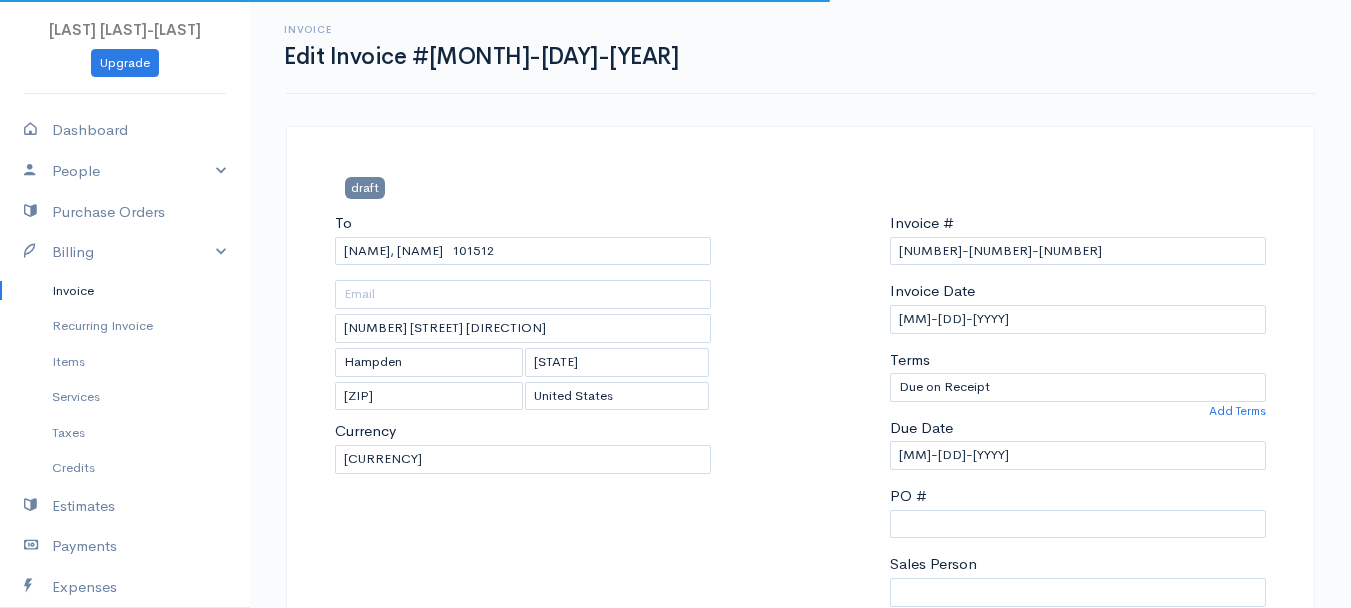 scroll, scrollTop: 400, scrollLeft: 0, axis: vertical 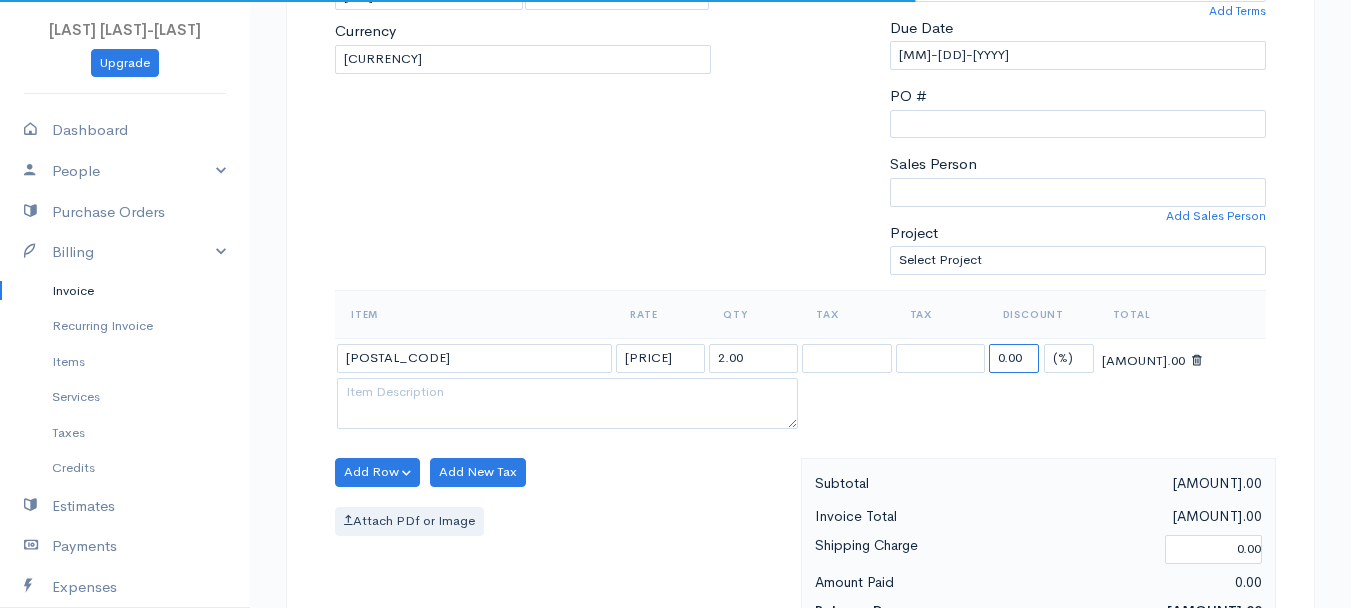 click on "0.00" at bounding box center [1014, 358] 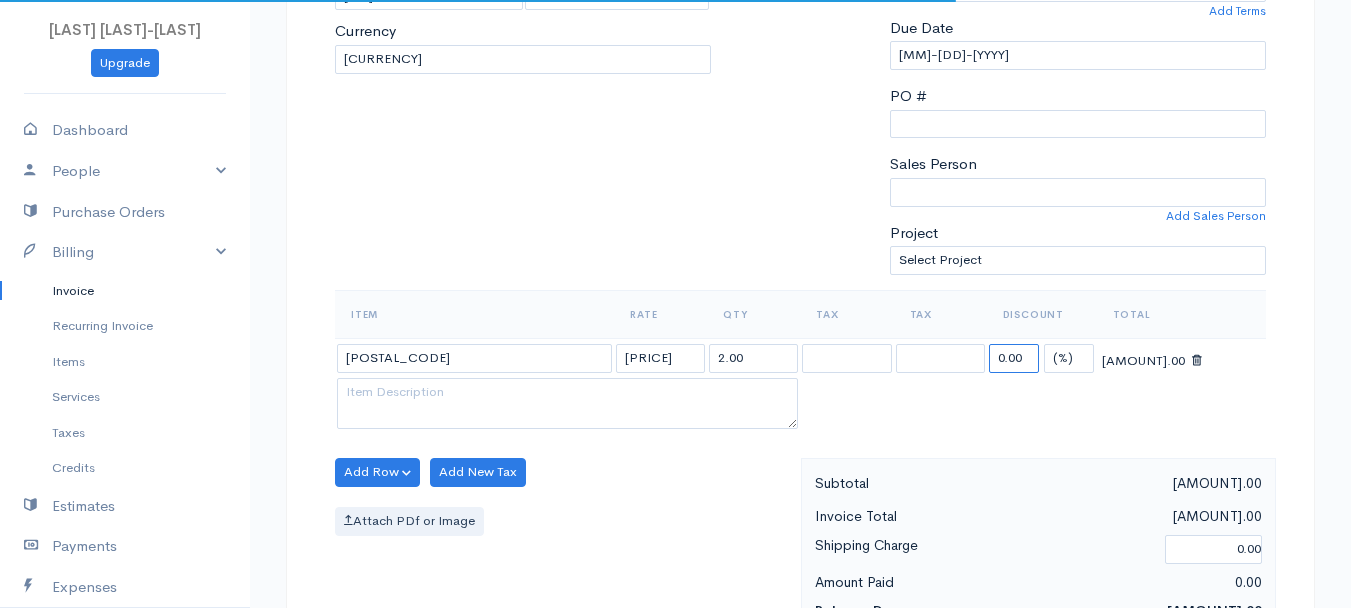 click on "0.00" at bounding box center [1014, 358] 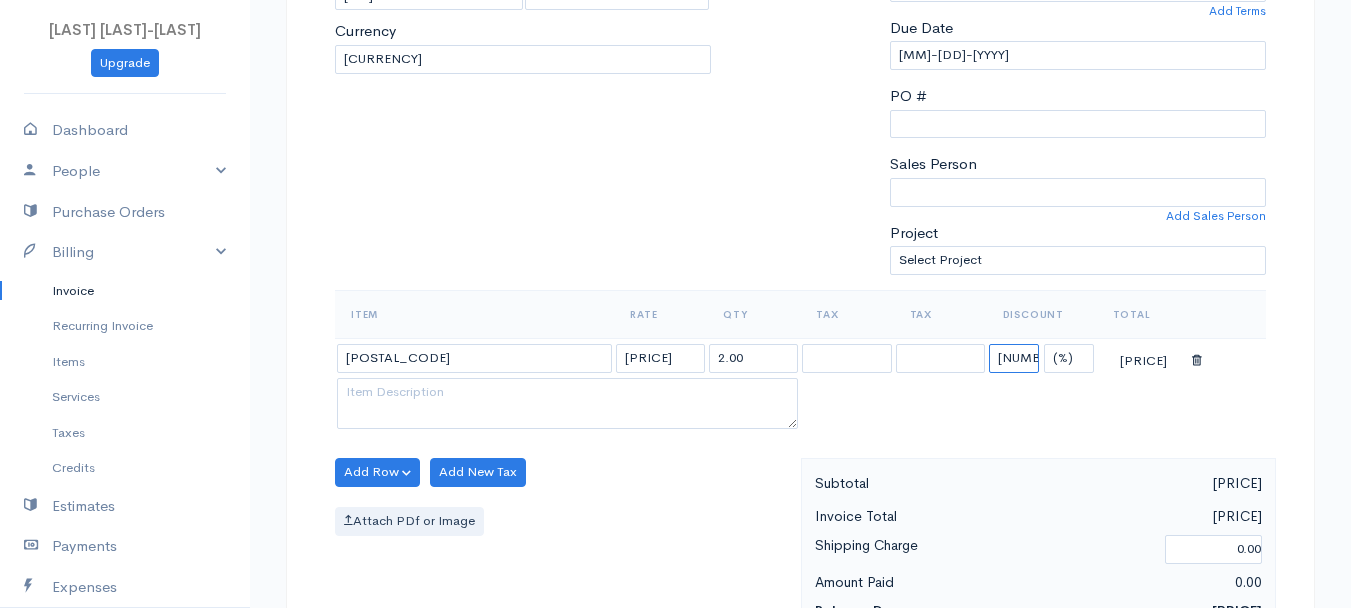 type on "[NUM].[NUM]" 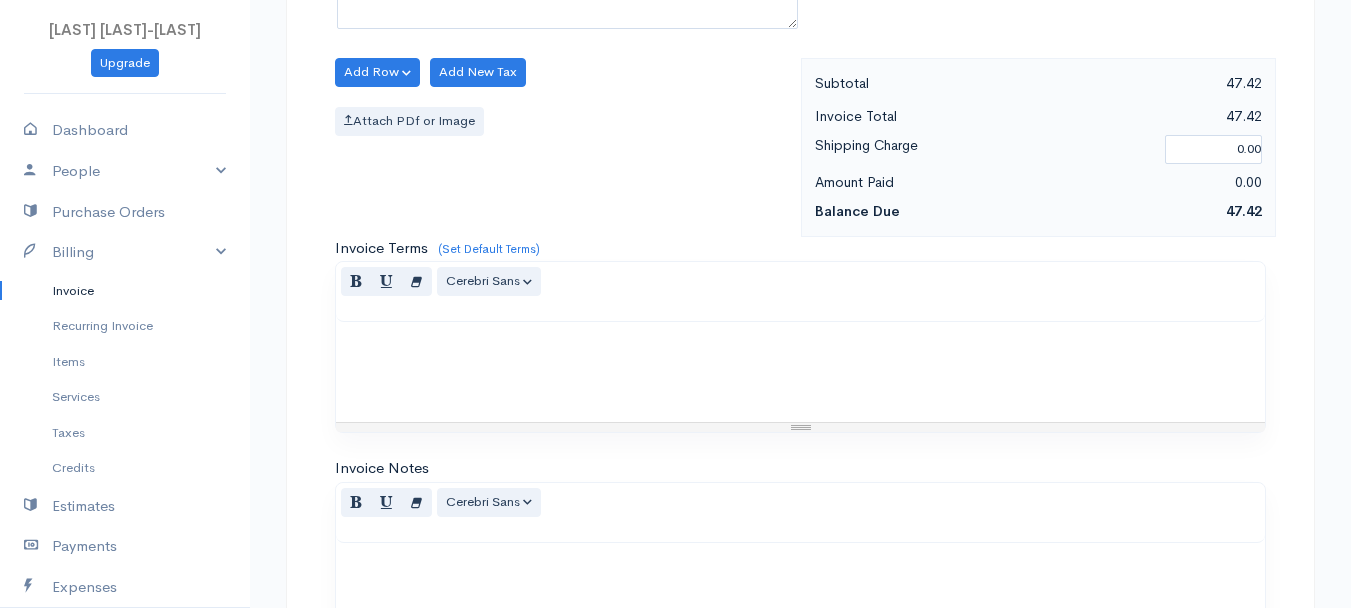 scroll, scrollTop: 1121, scrollLeft: 0, axis: vertical 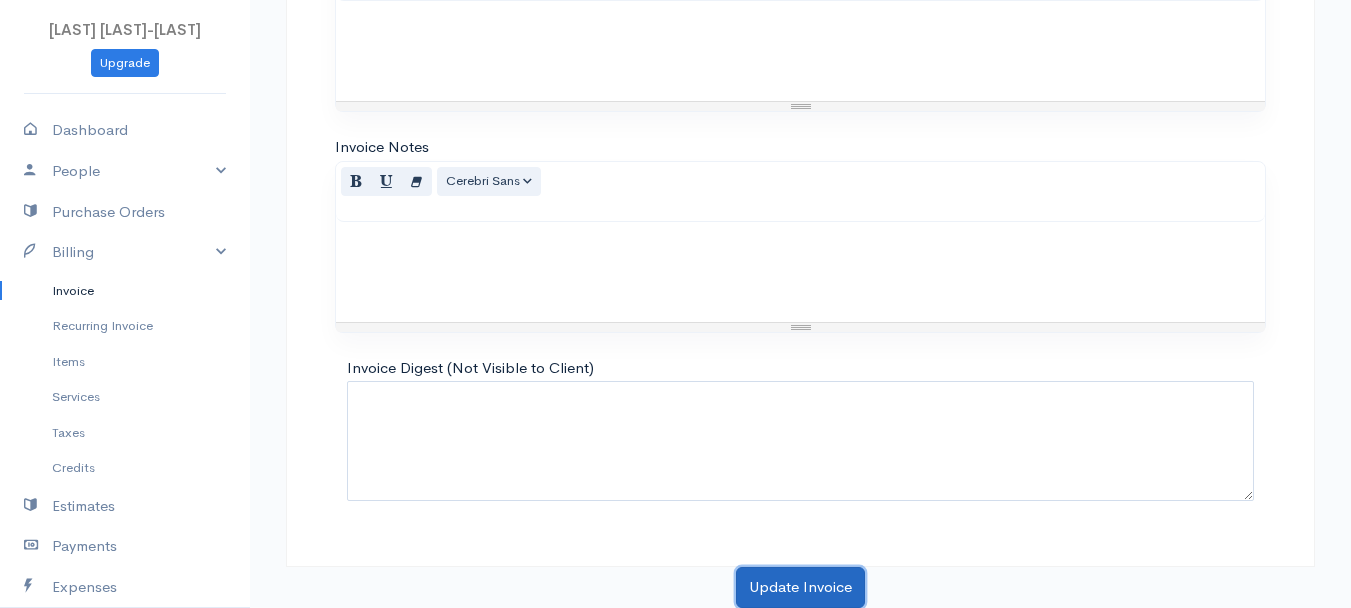 click on "Update Invoice" at bounding box center (800, 587) 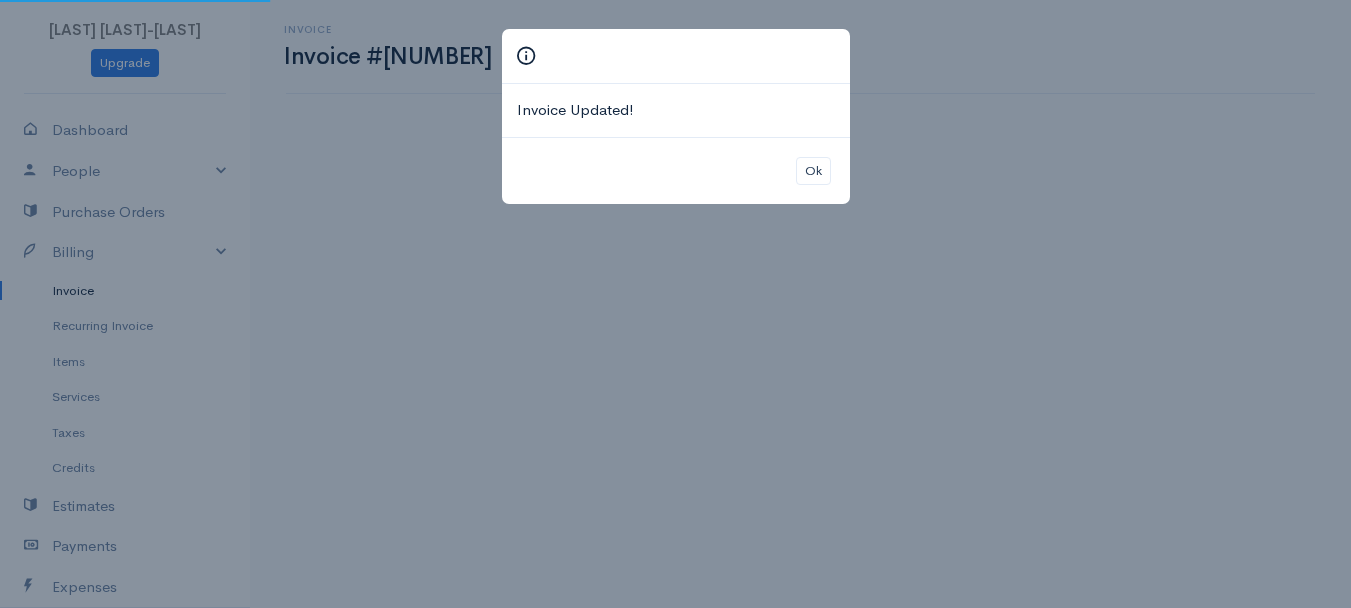 scroll, scrollTop: 0, scrollLeft: 0, axis: both 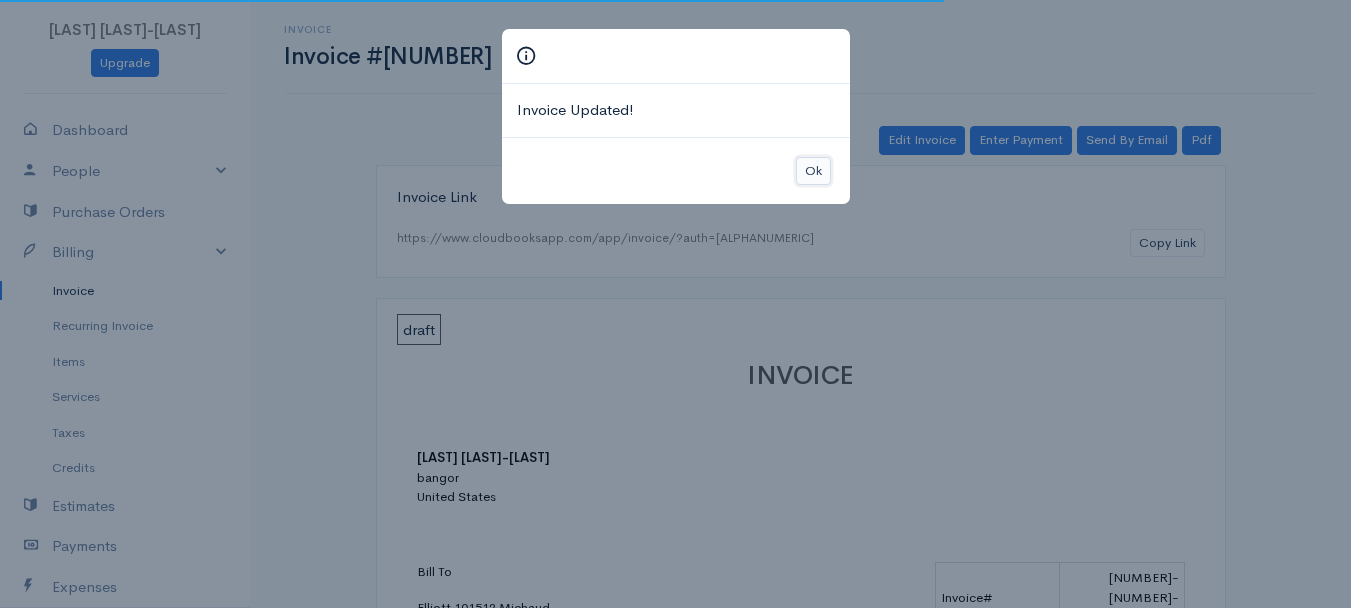 click on "Ok" at bounding box center [813, 171] 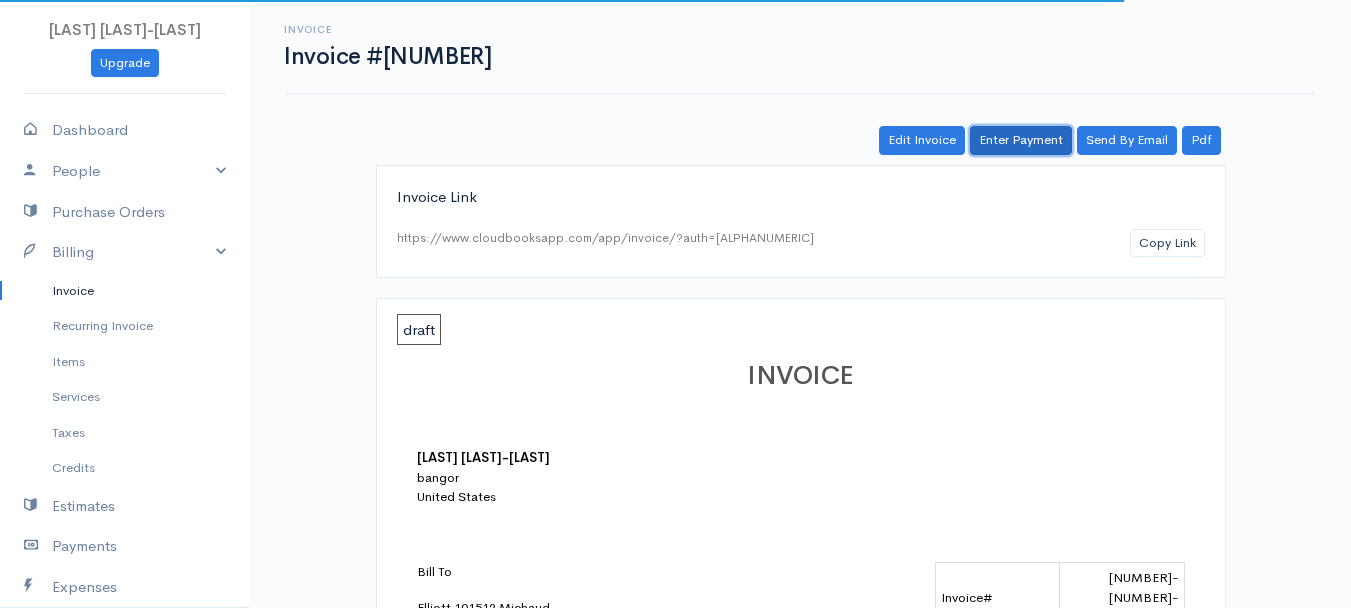click on "Enter Payment" at bounding box center (1021, 140) 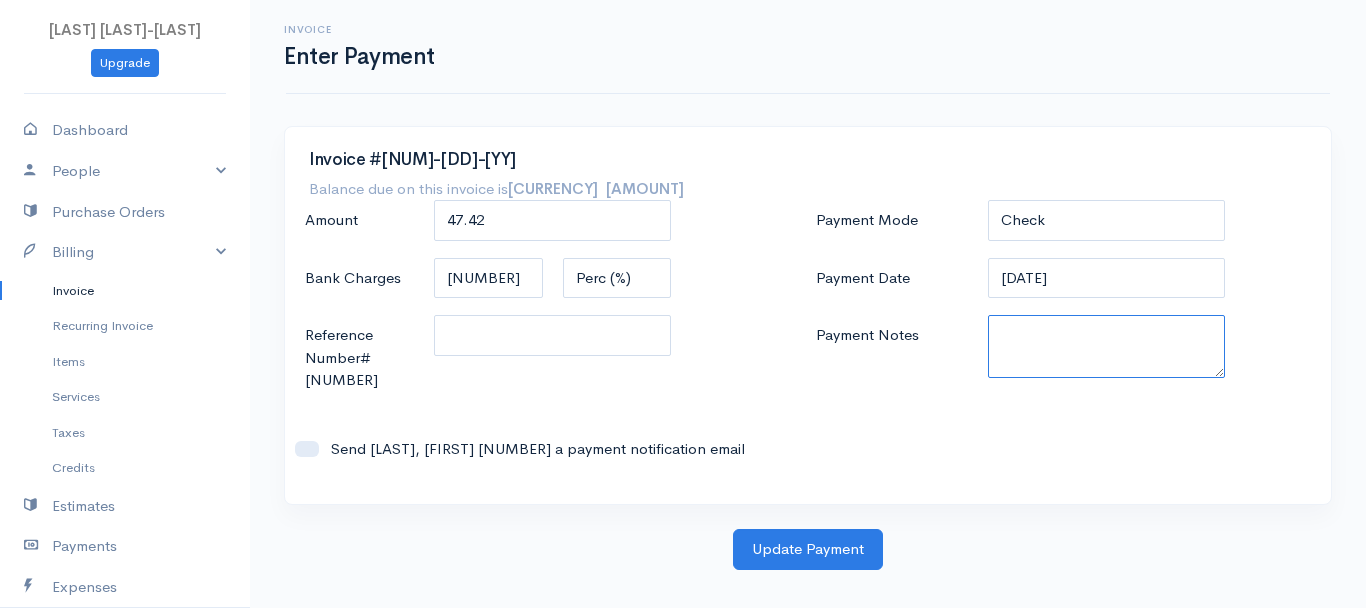 paste on "[PHONE_NUMBER]" 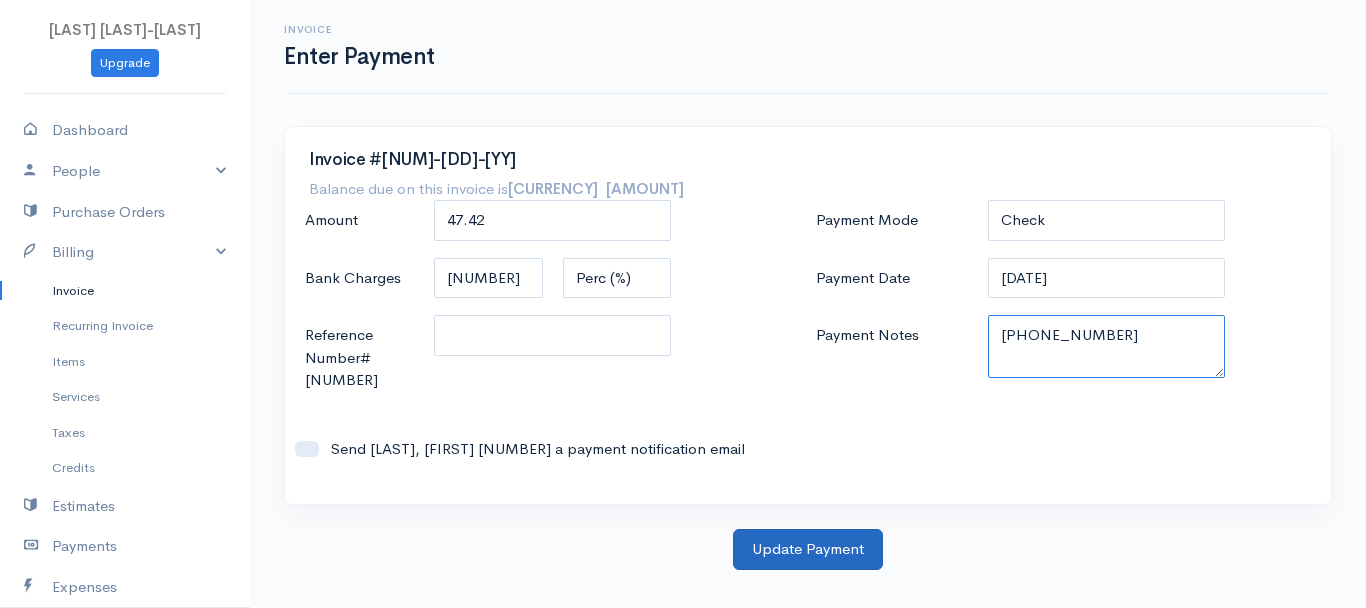 type on "[PHONE_NUMBER]" 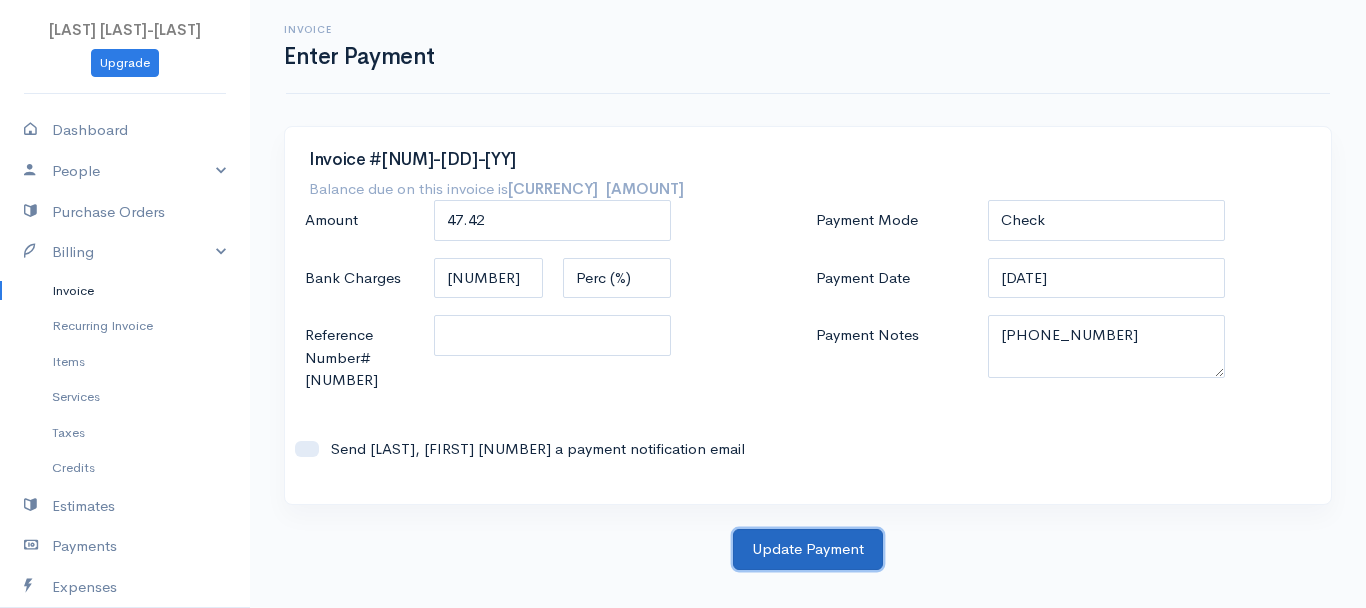 click on "Update Payment" at bounding box center [808, 549] 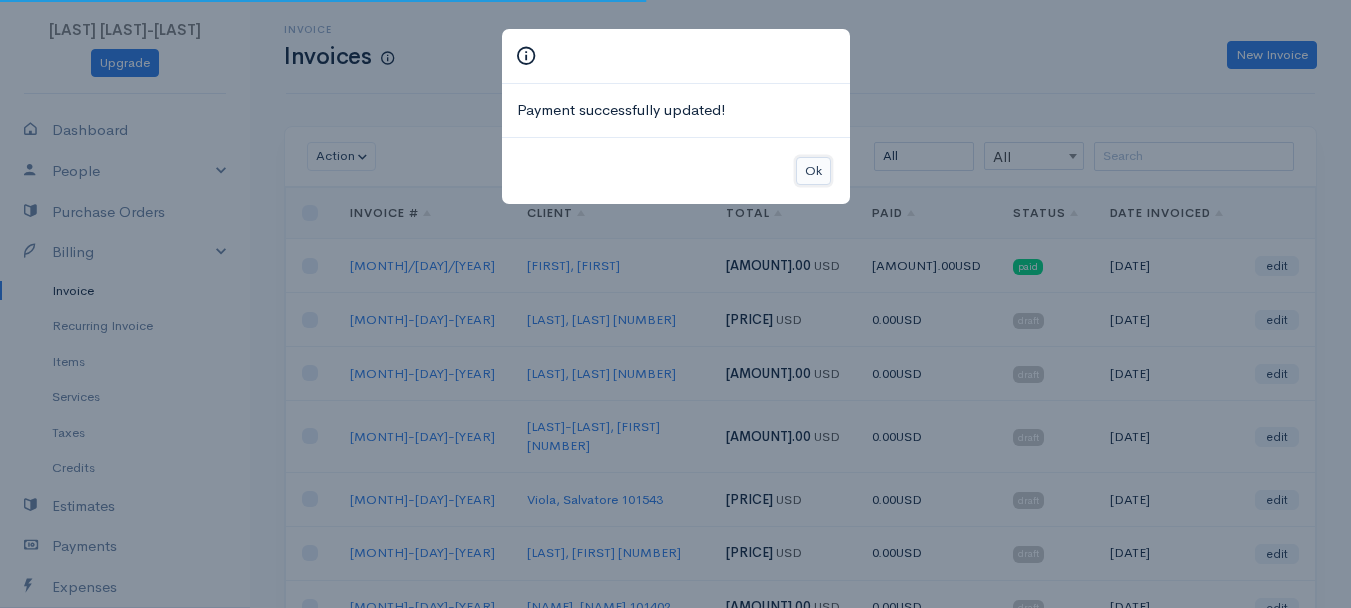 click on "Ok" at bounding box center (813, 171) 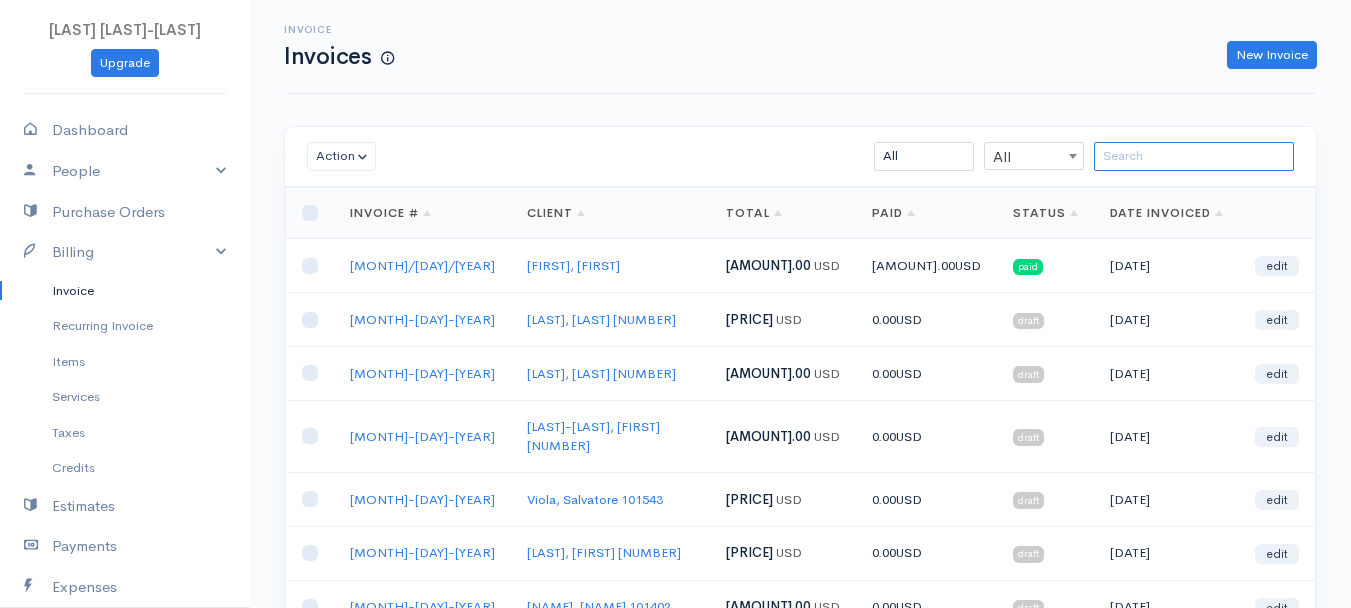 click at bounding box center (1194, 156) 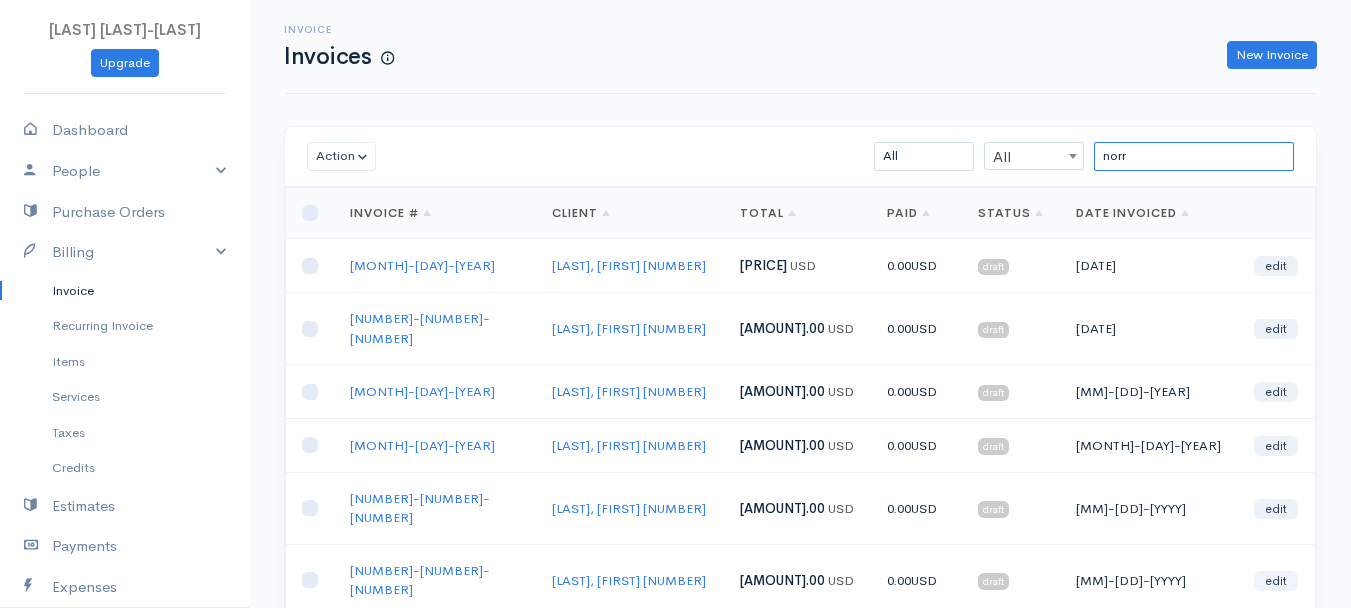 type on "norr" 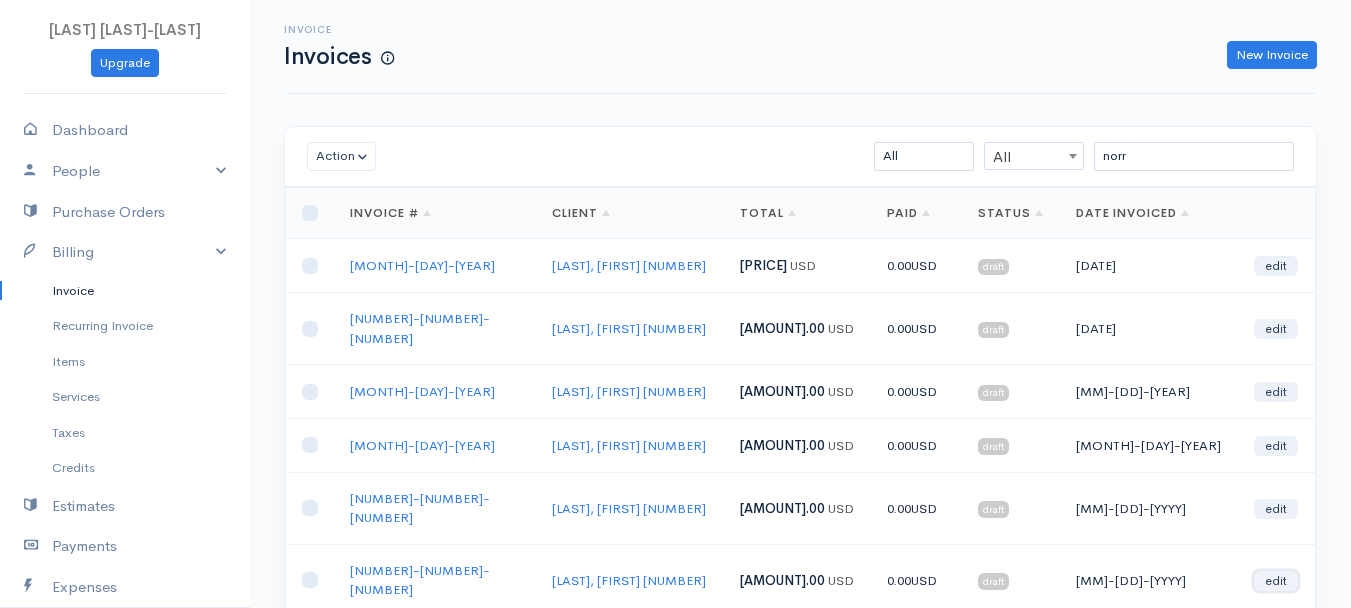 click on "edit" at bounding box center (1276, 581) 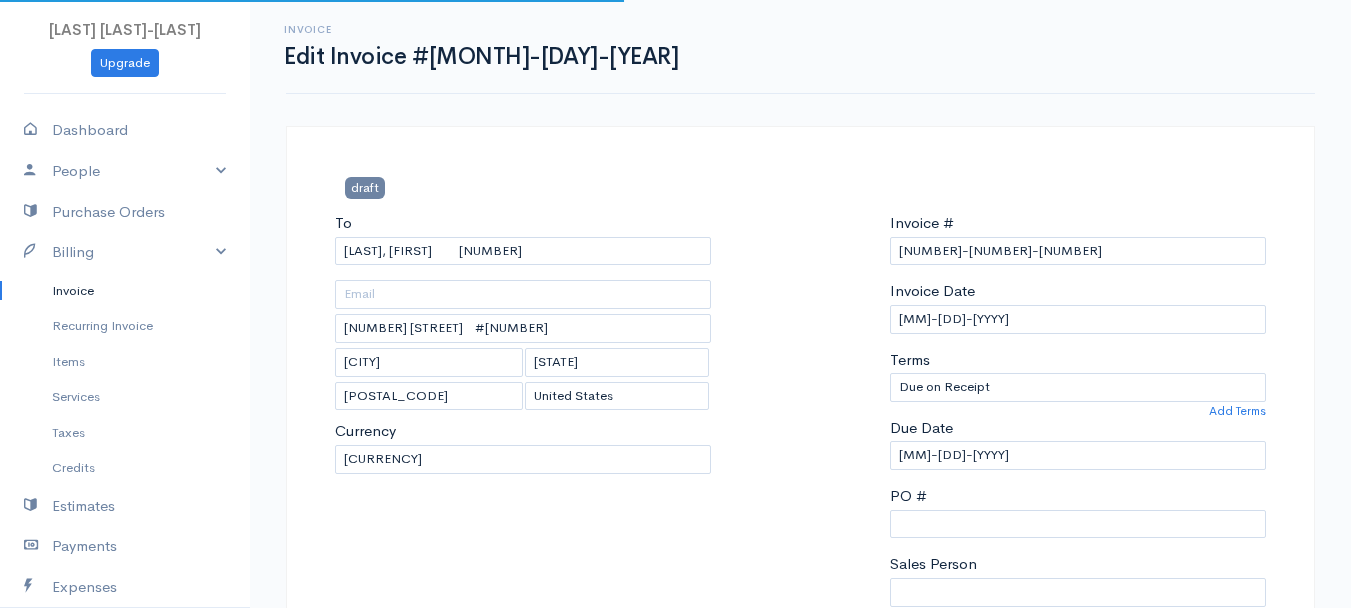 scroll, scrollTop: 300, scrollLeft: 0, axis: vertical 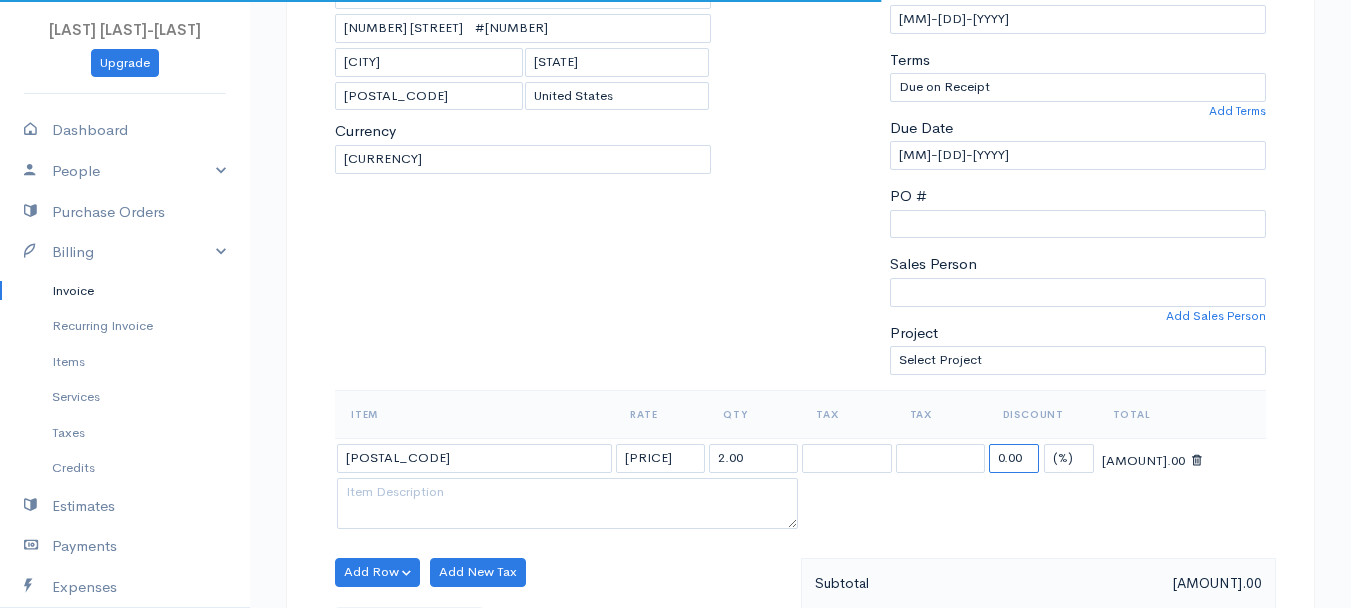 click on "0.00" at bounding box center [1014, 458] 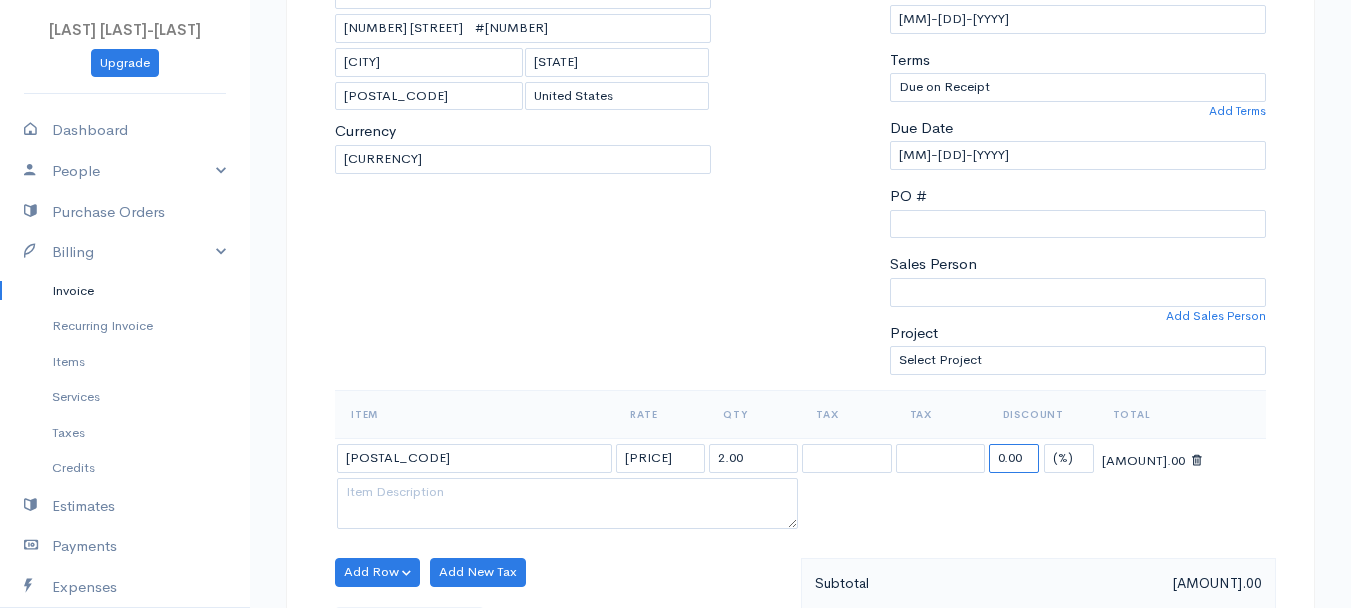 click on "0.00" at bounding box center (1014, 458) 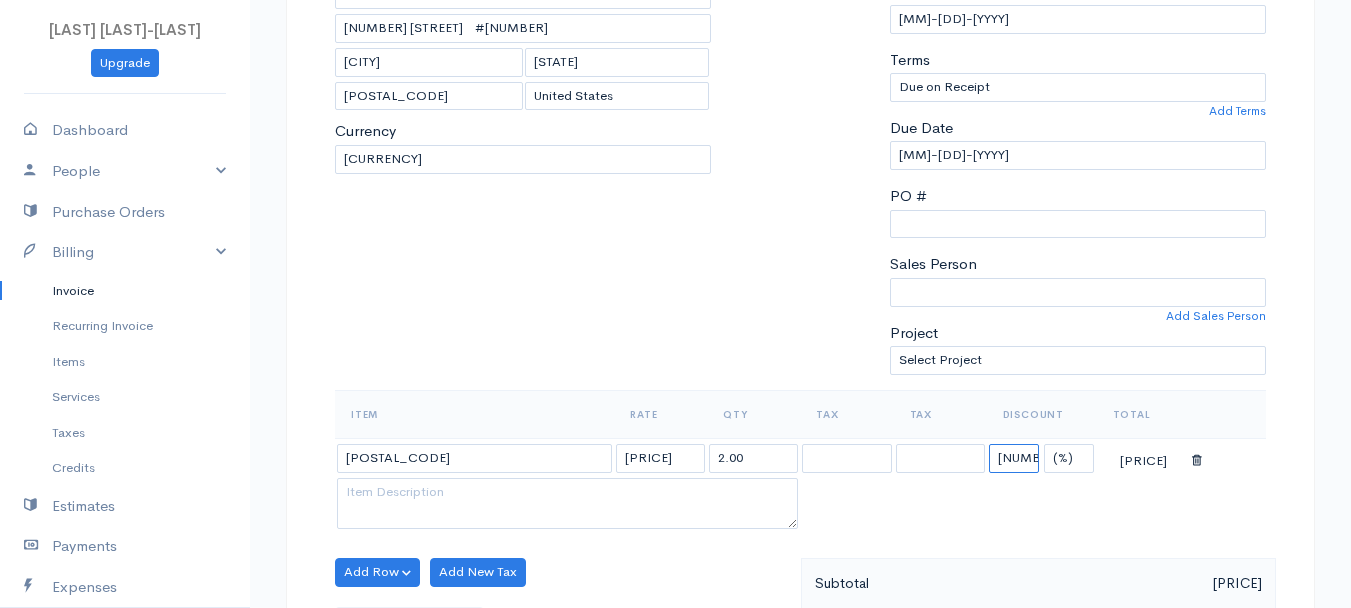 type on "[NUM].[NUM]" 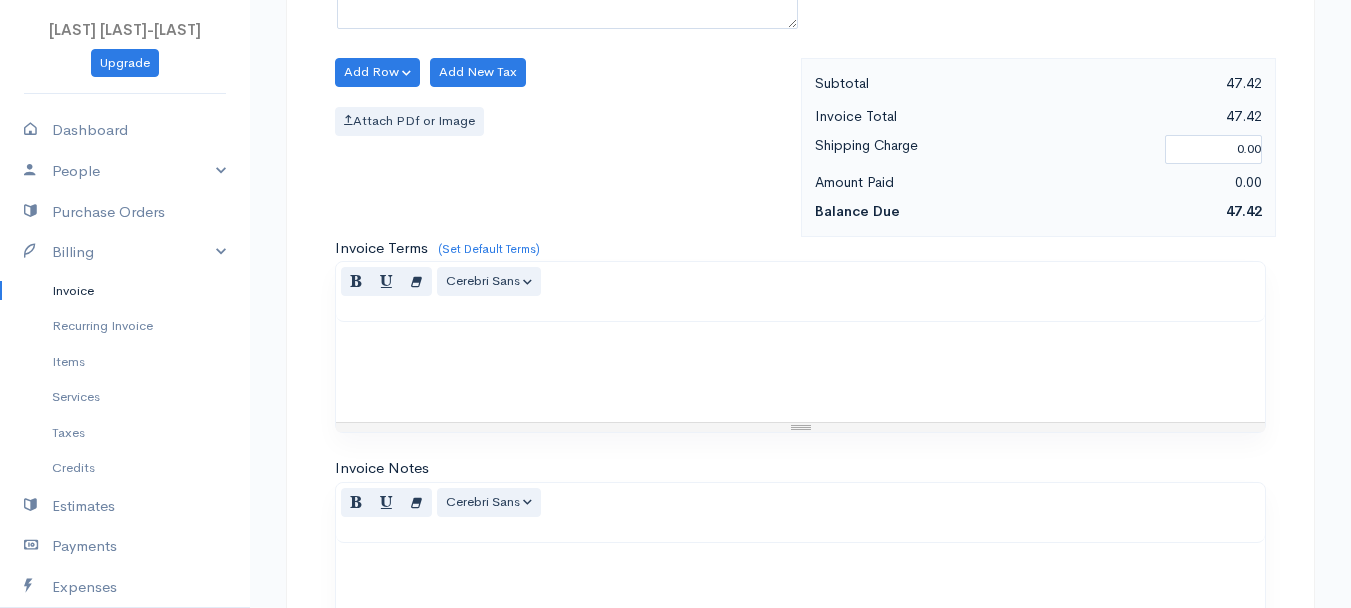 scroll, scrollTop: 1121, scrollLeft: 0, axis: vertical 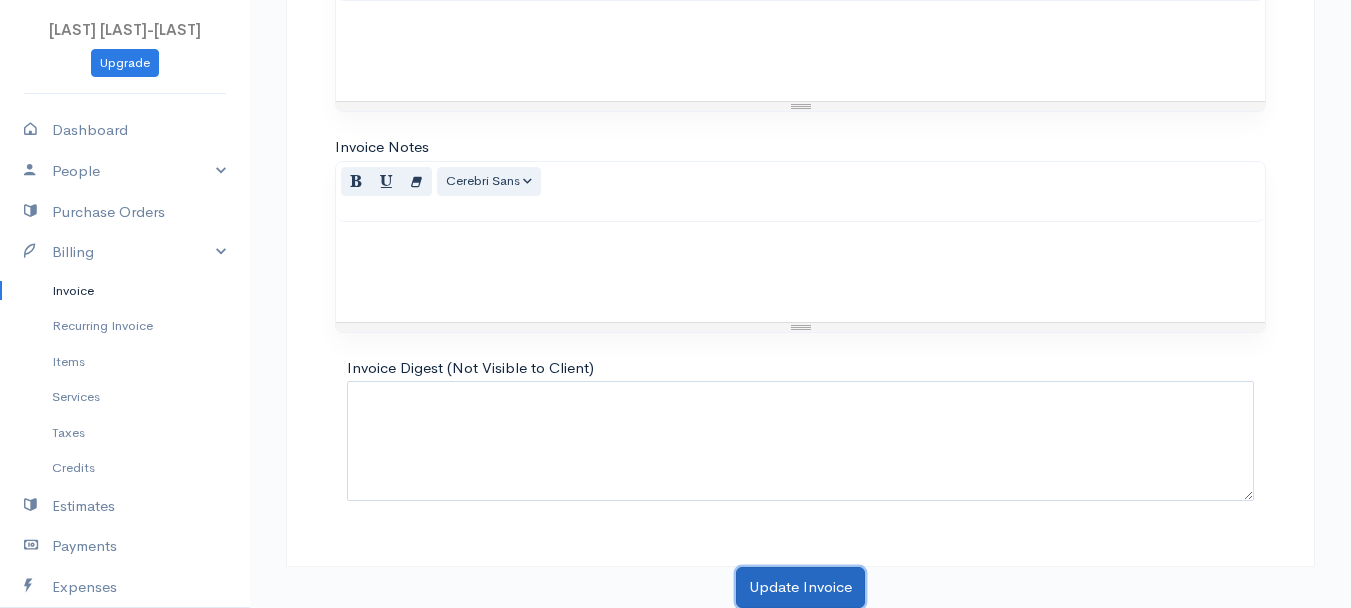 click on "Update Invoice" at bounding box center [800, 587] 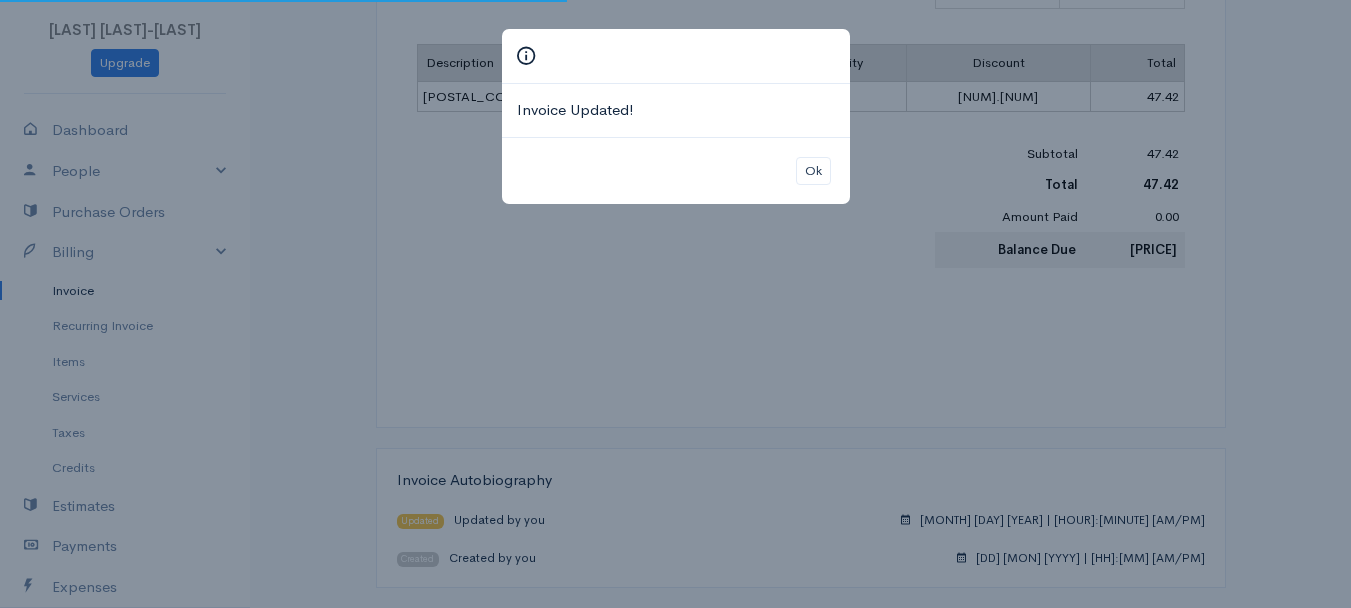 scroll, scrollTop: 0, scrollLeft: 0, axis: both 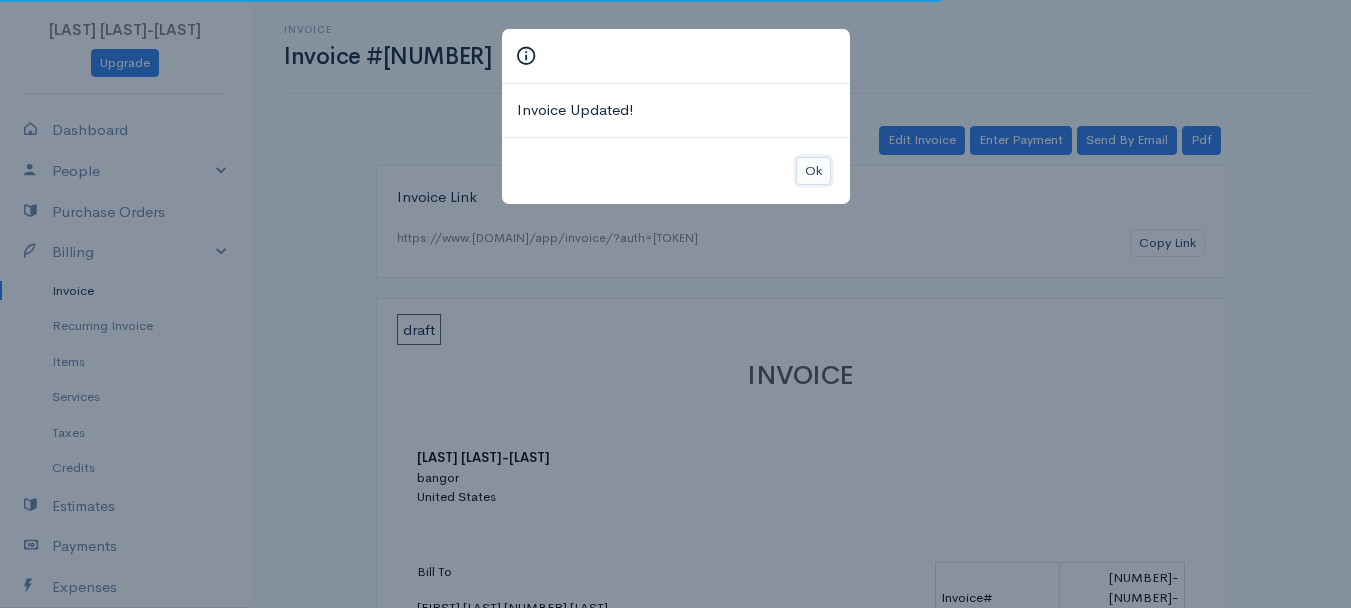 click on "Ok" at bounding box center [813, 171] 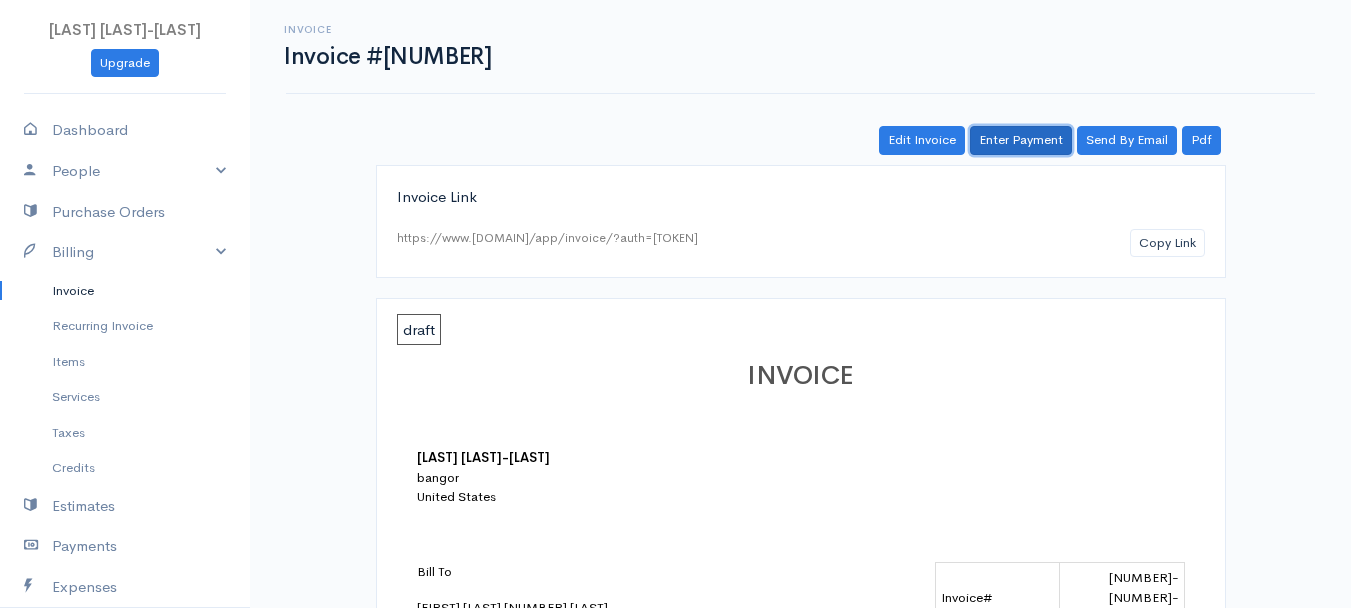 click on "Enter Payment" at bounding box center [1021, 140] 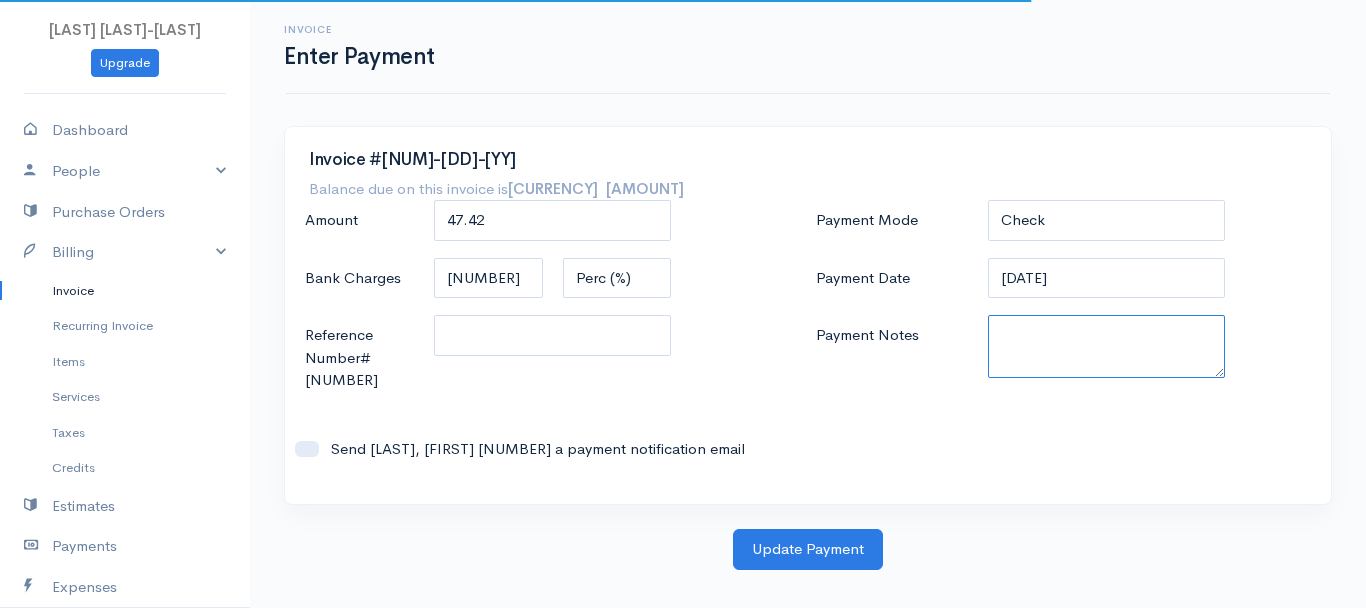 paste on "[PHONE_NUMBER]" 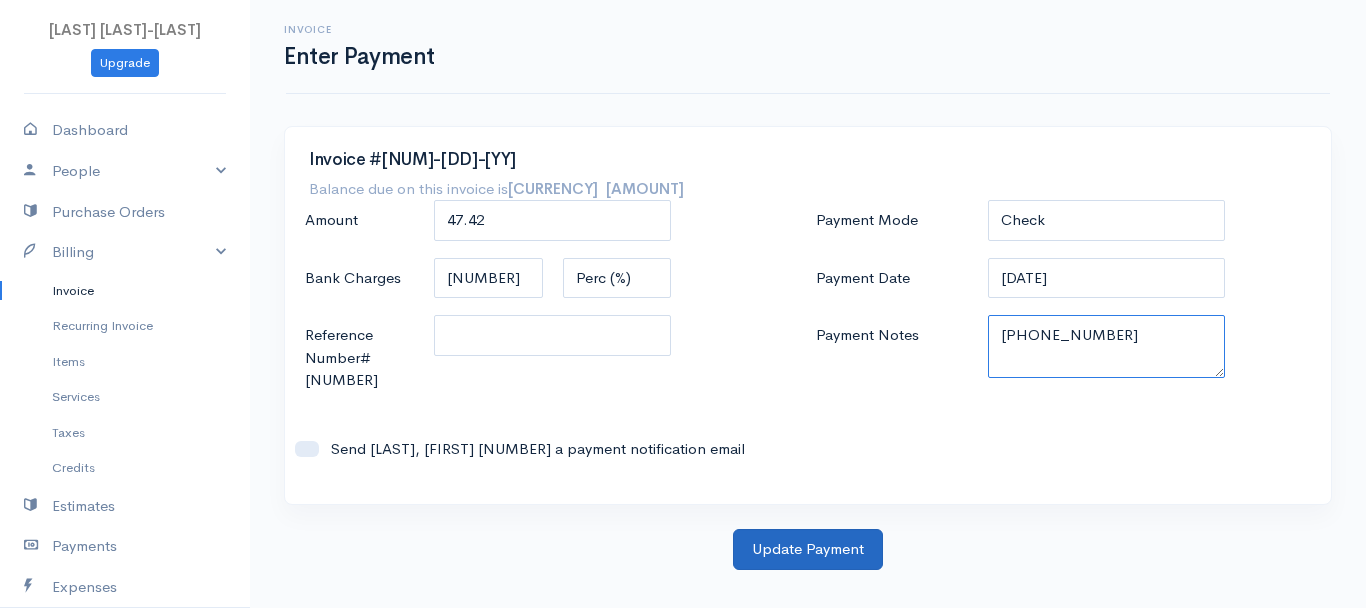 type on "[PHONE_NUMBER]" 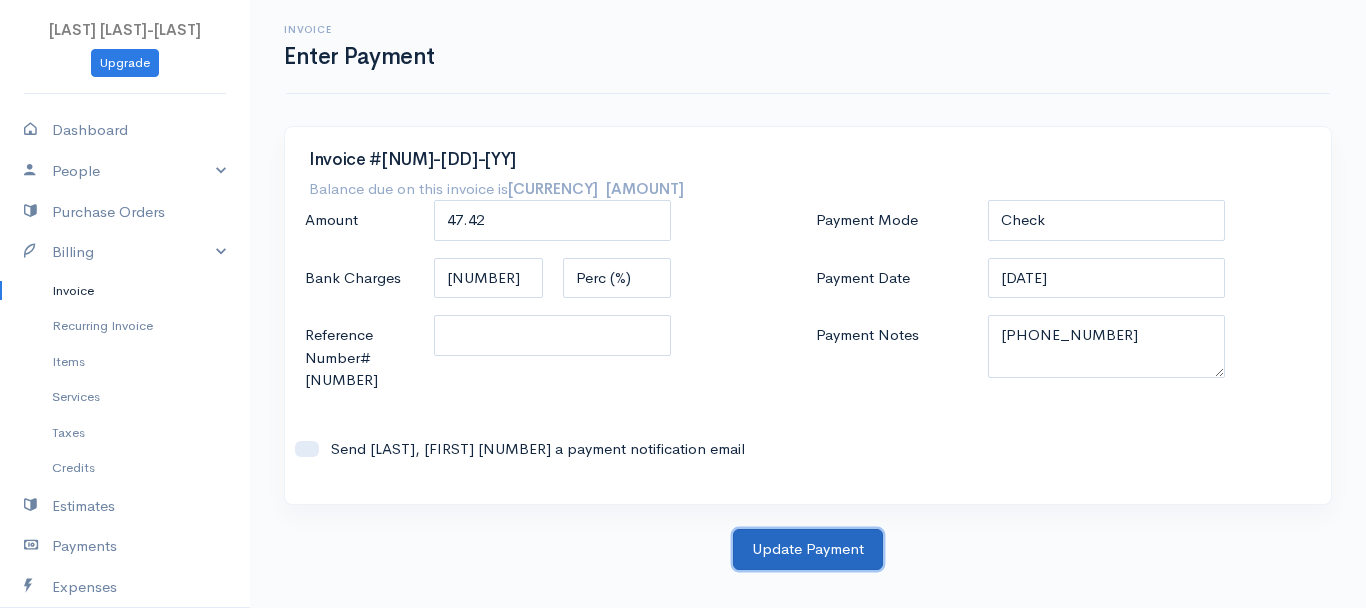 click on "Update Payment" at bounding box center [808, 549] 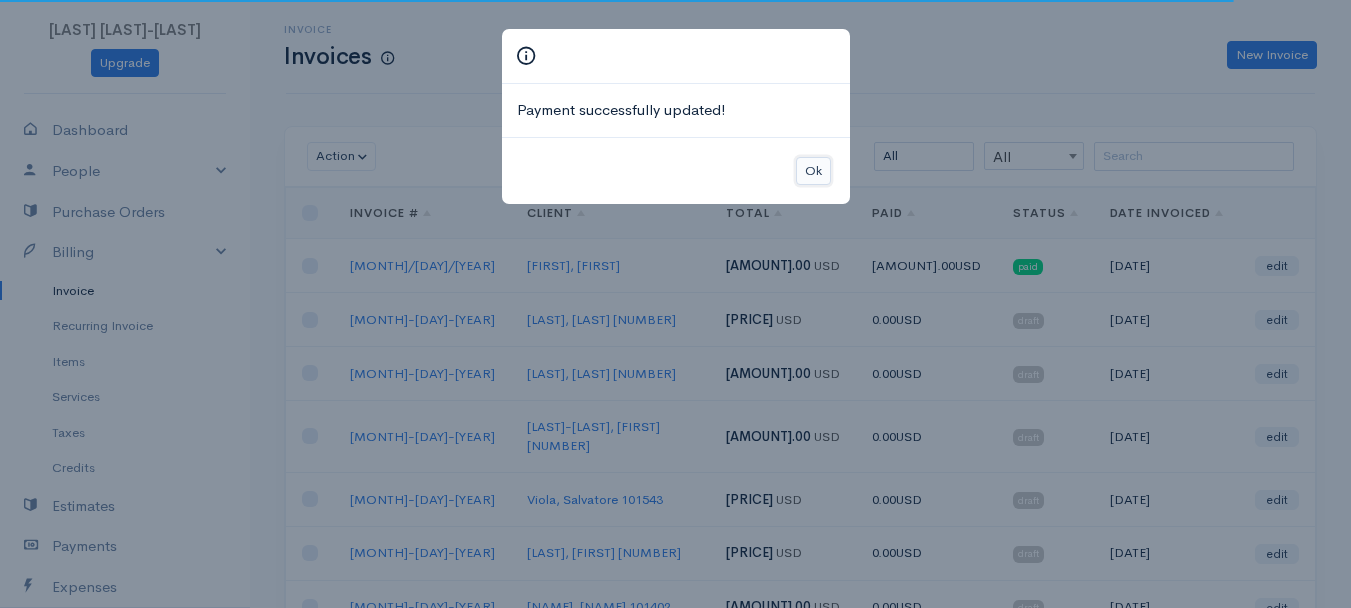 click on "Ok" at bounding box center (813, 171) 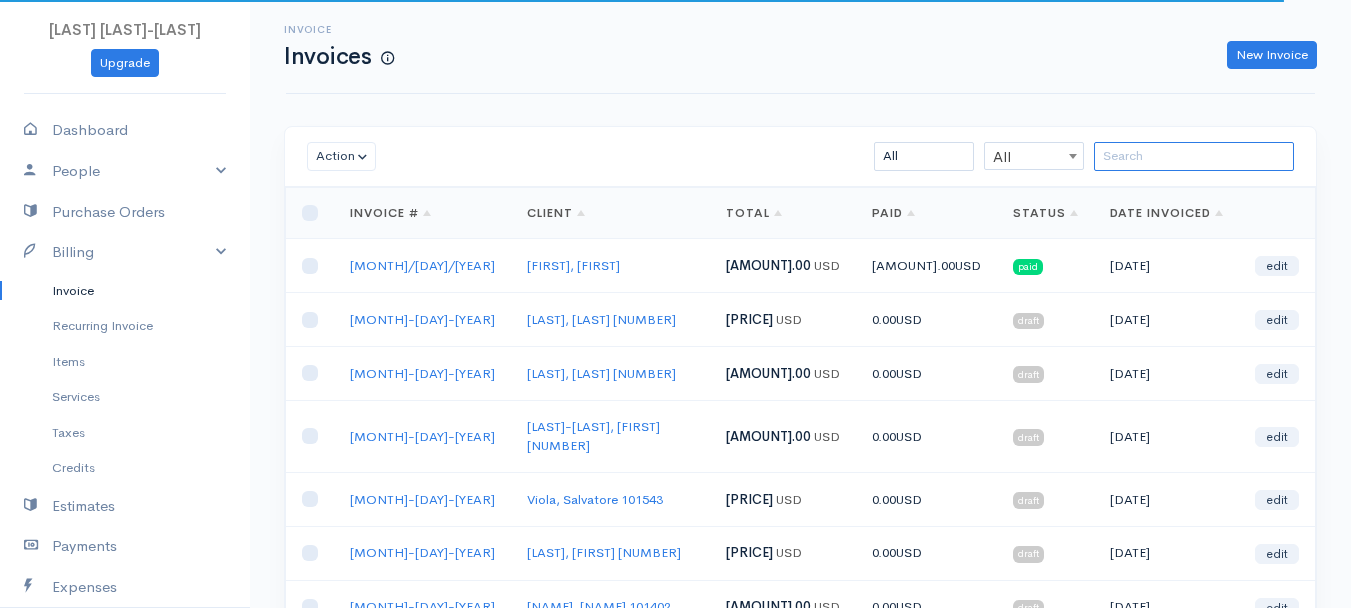 click at bounding box center [1194, 156] 